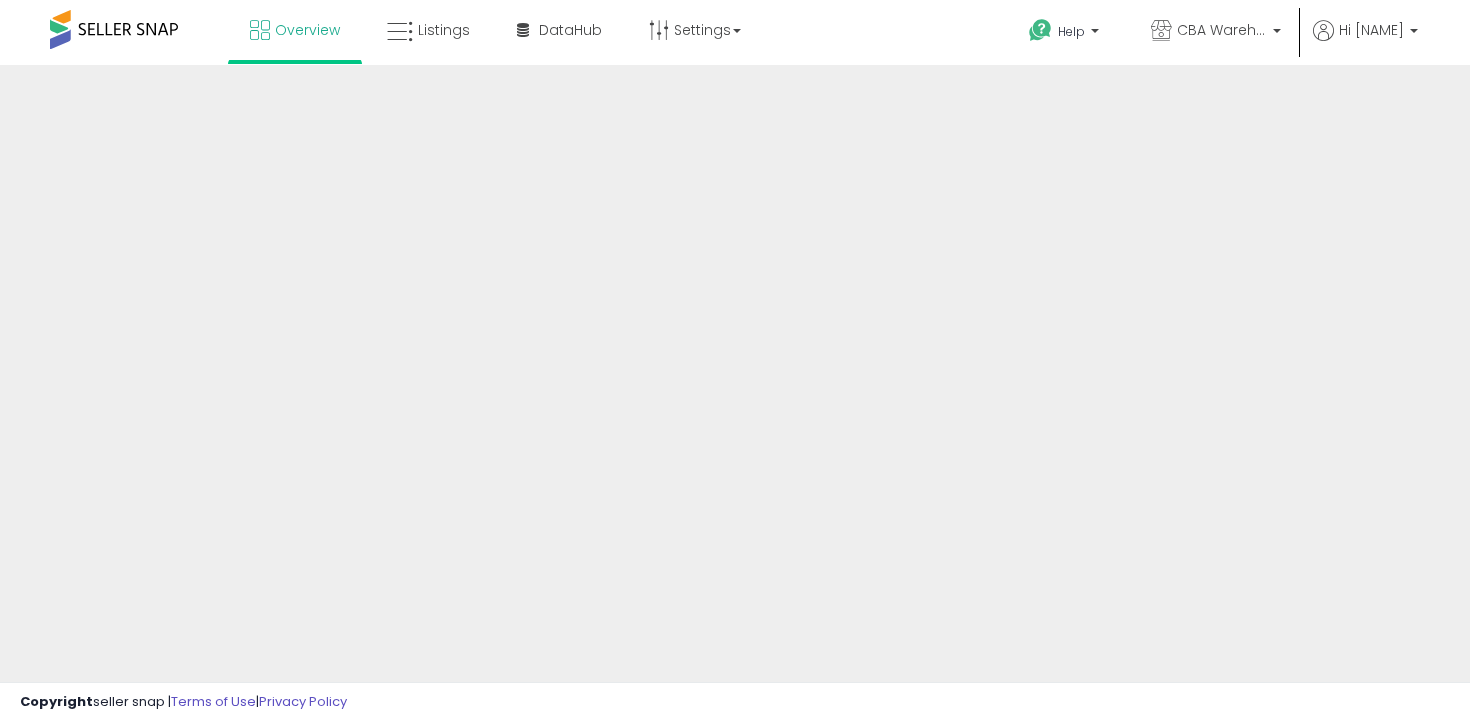 scroll, scrollTop: 0, scrollLeft: 0, axis: both 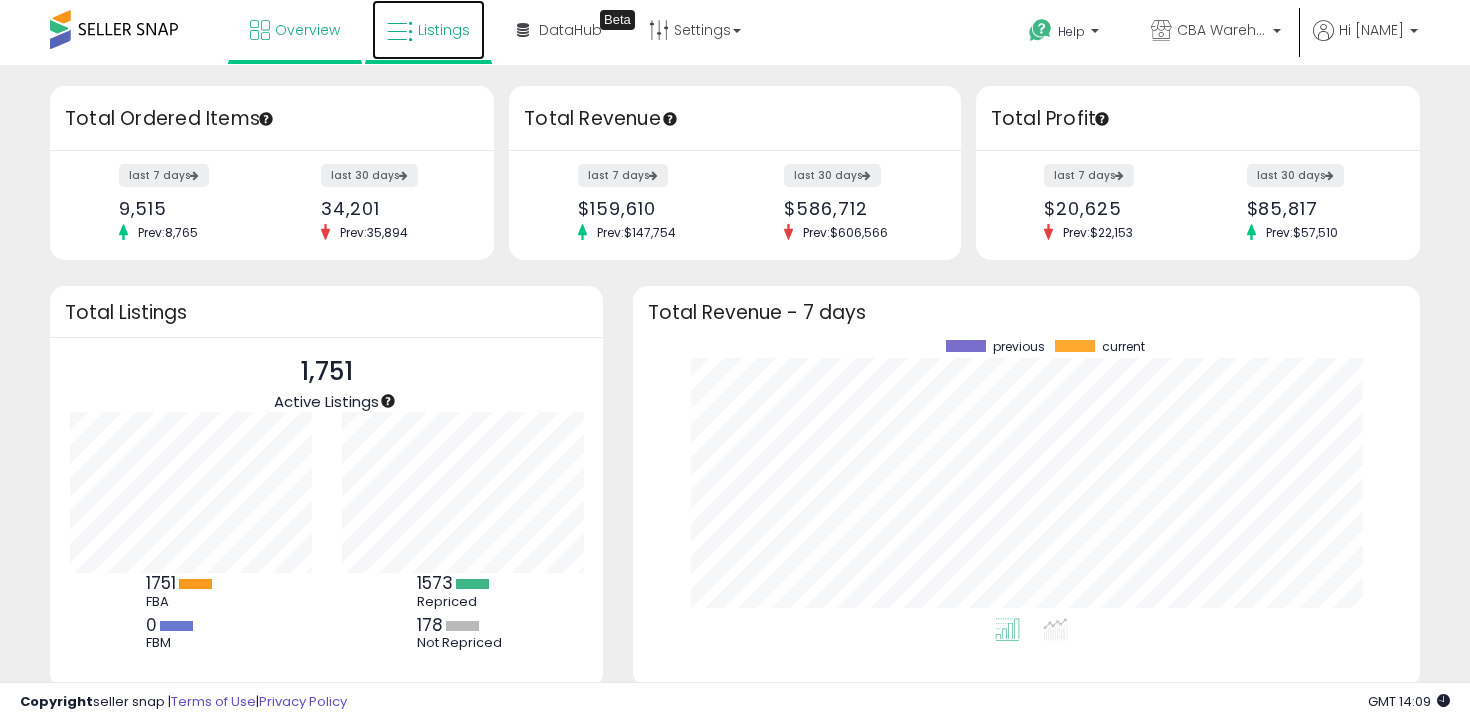 click on "Listings" at bounding box center (428, 30) 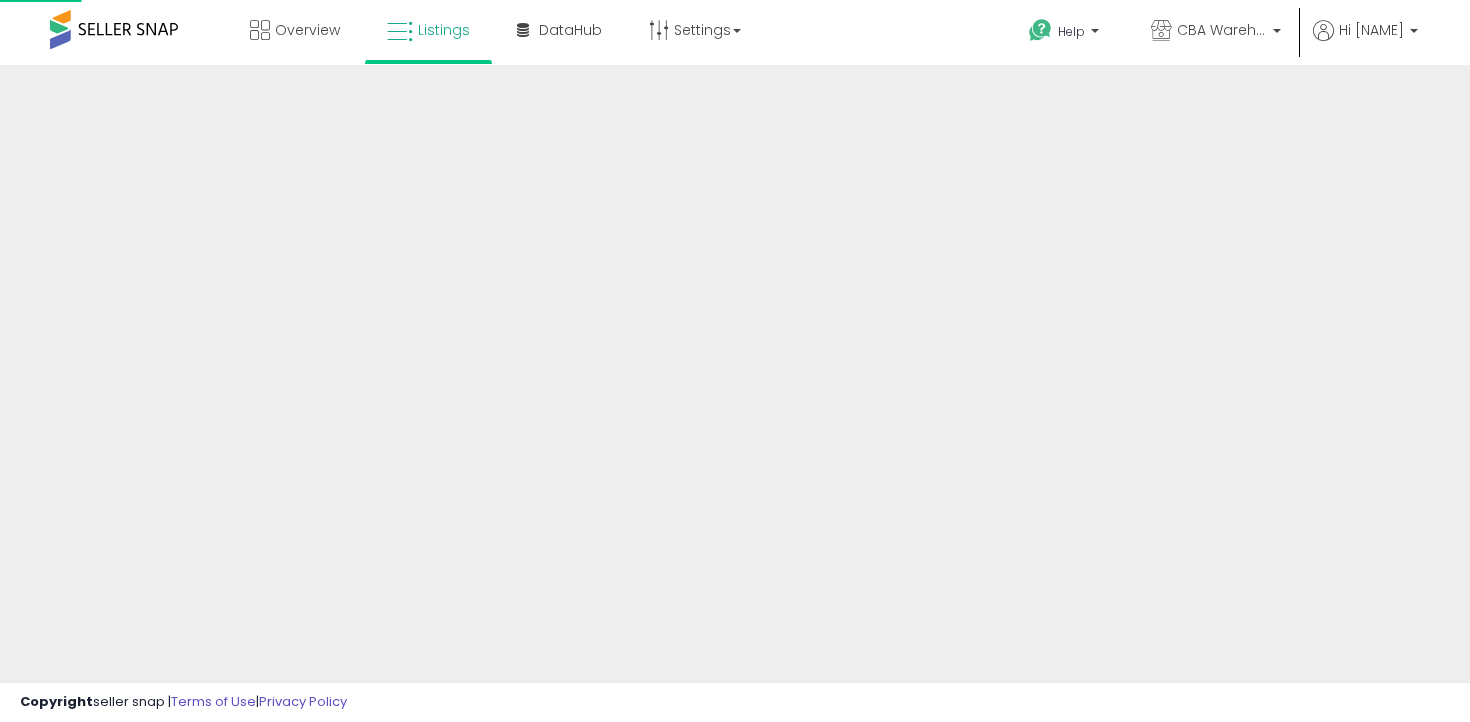 scroll, scrollTop: 0, scrollLeft: 0, axis: both 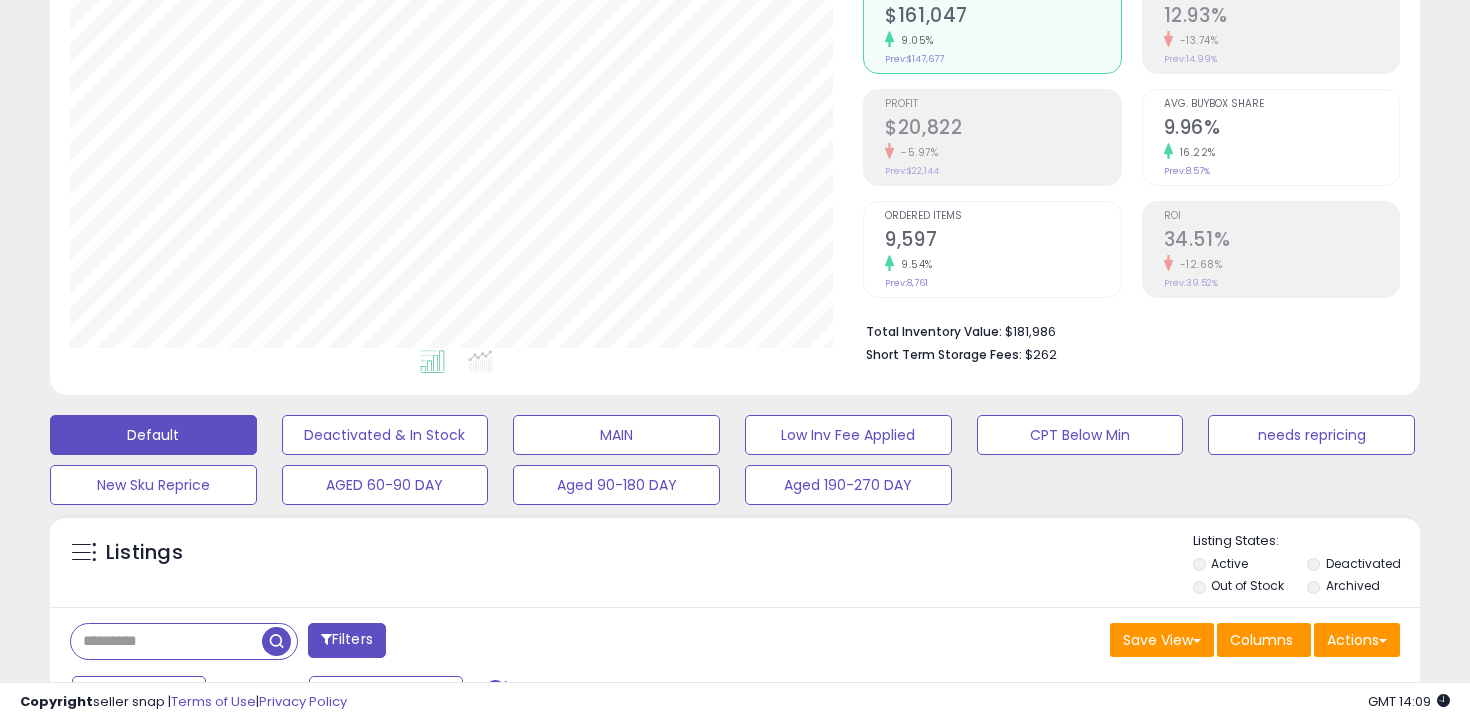 click on "Listings
Active" at bounding box center (735, 2770) 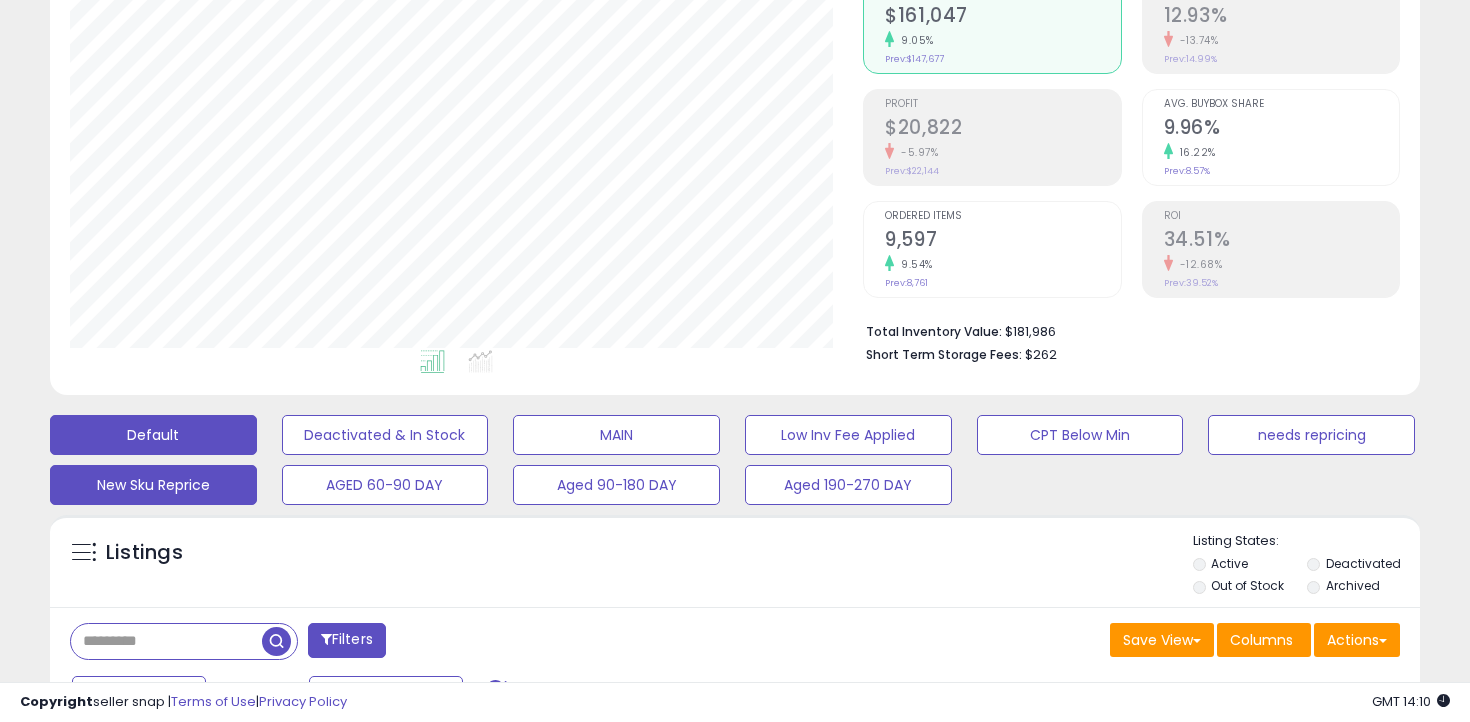 click on "New Sku Reprice" at bounding box center [385, 435] 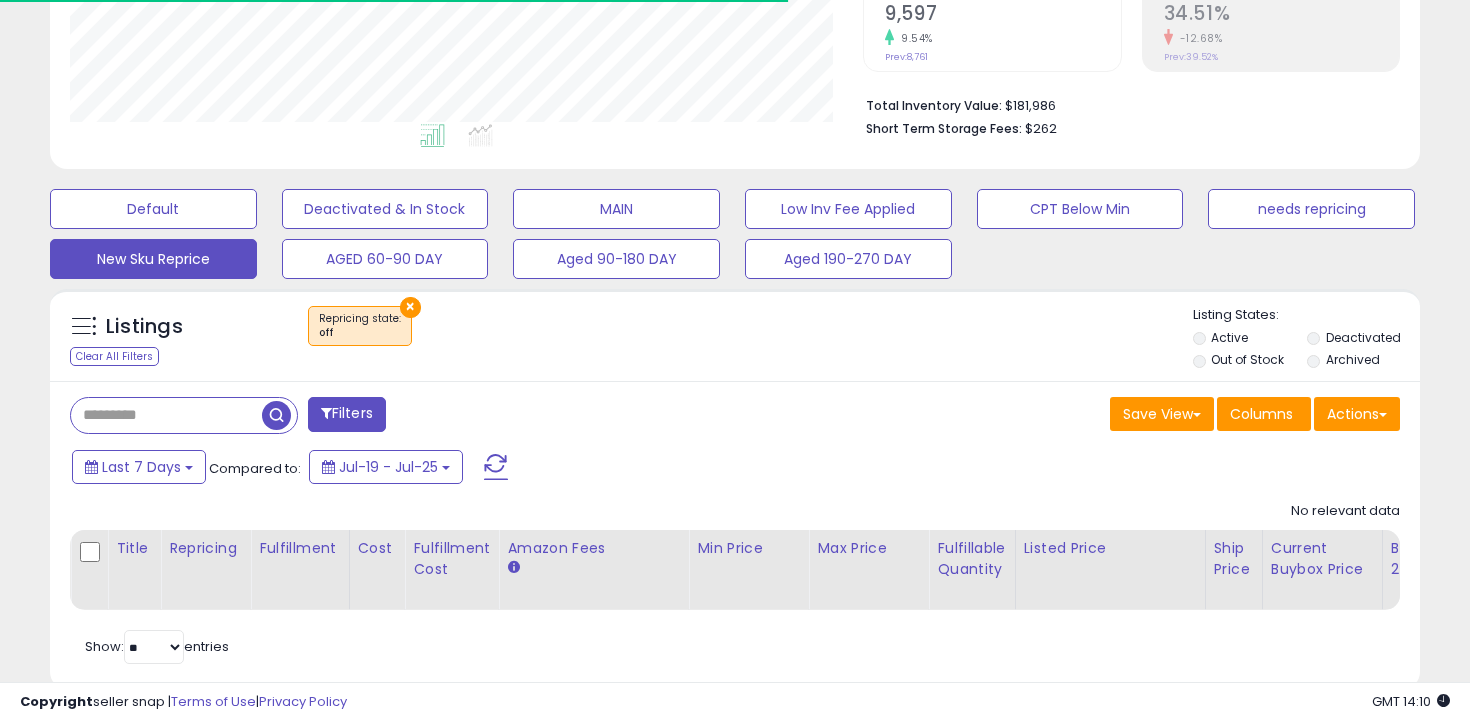scroll, scrollTop: 483, scrollLeft: 0, axis: vertical 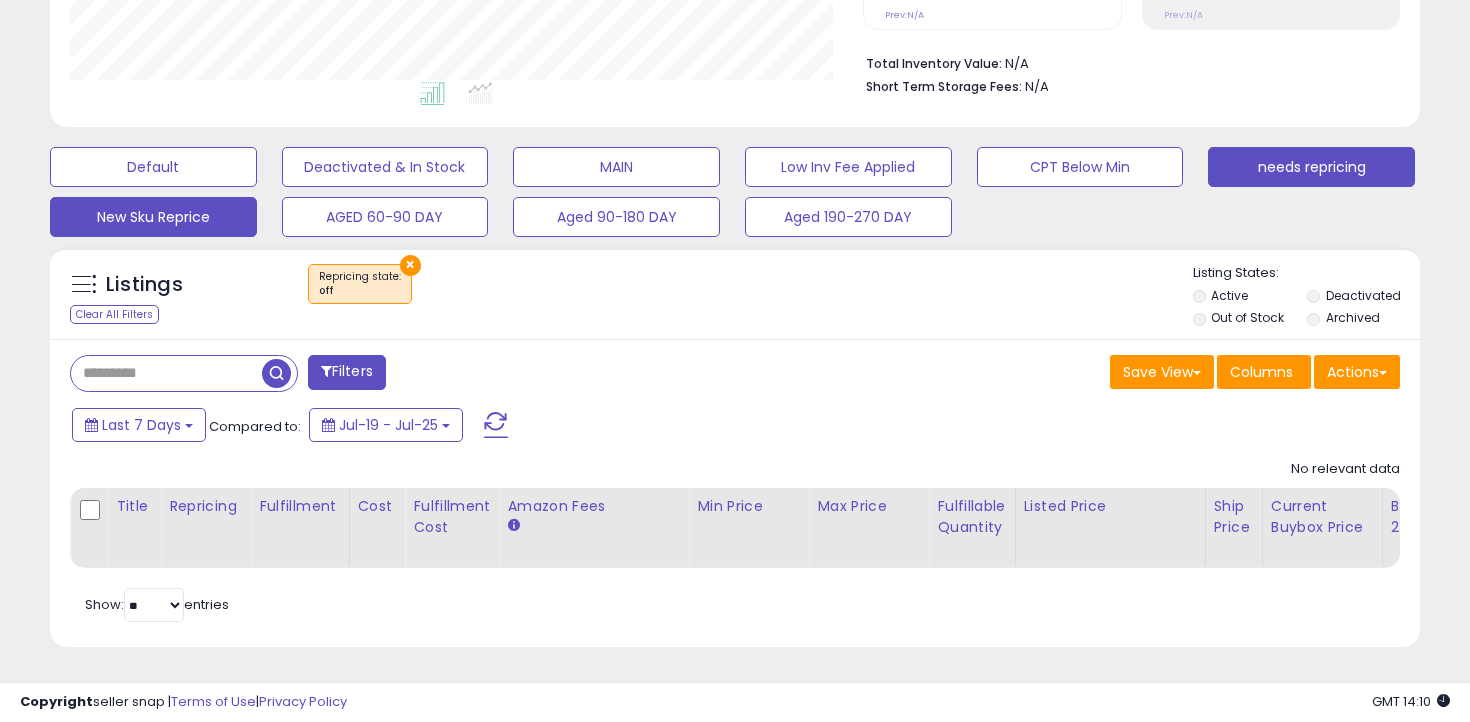 click on "needs repricing" at bounding box center [153, 167] 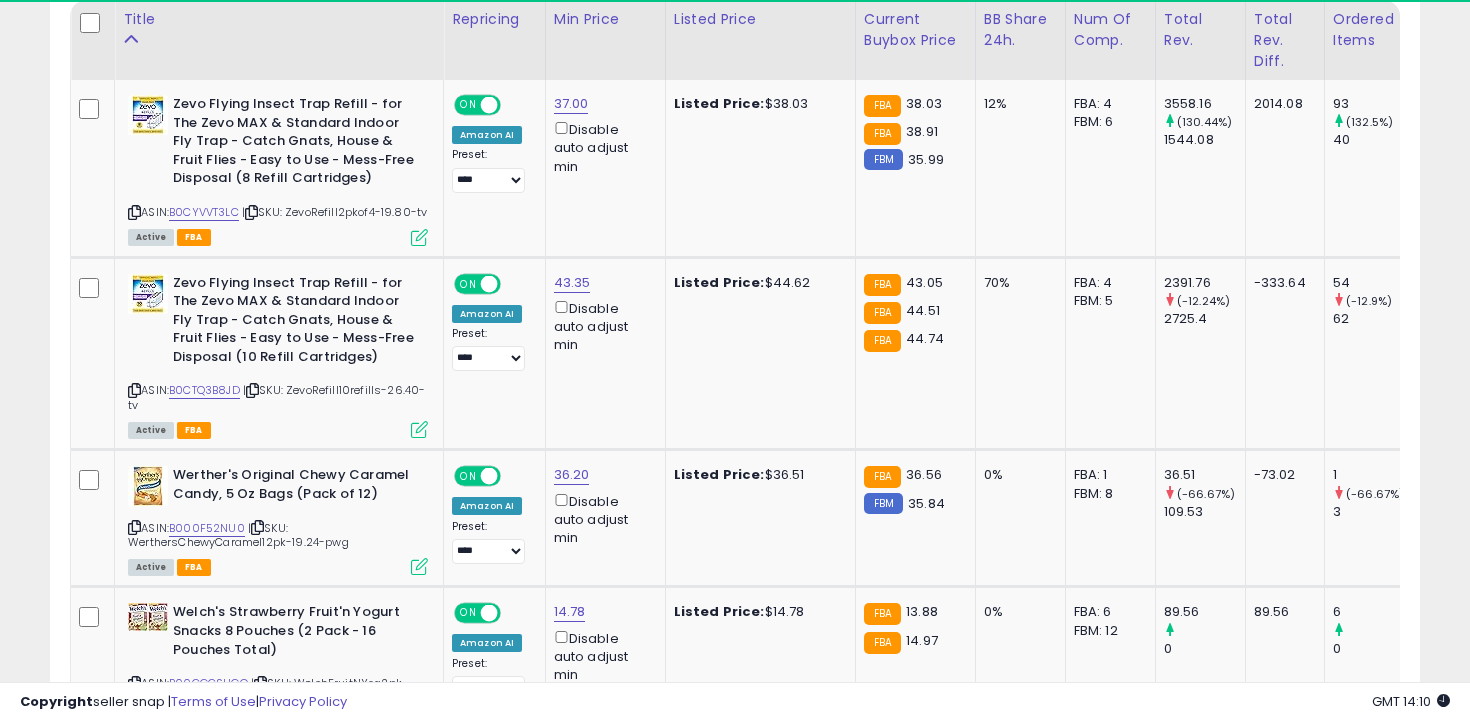 scroll, scrollTop: 972, scrollLeft: 0, axis: vertical 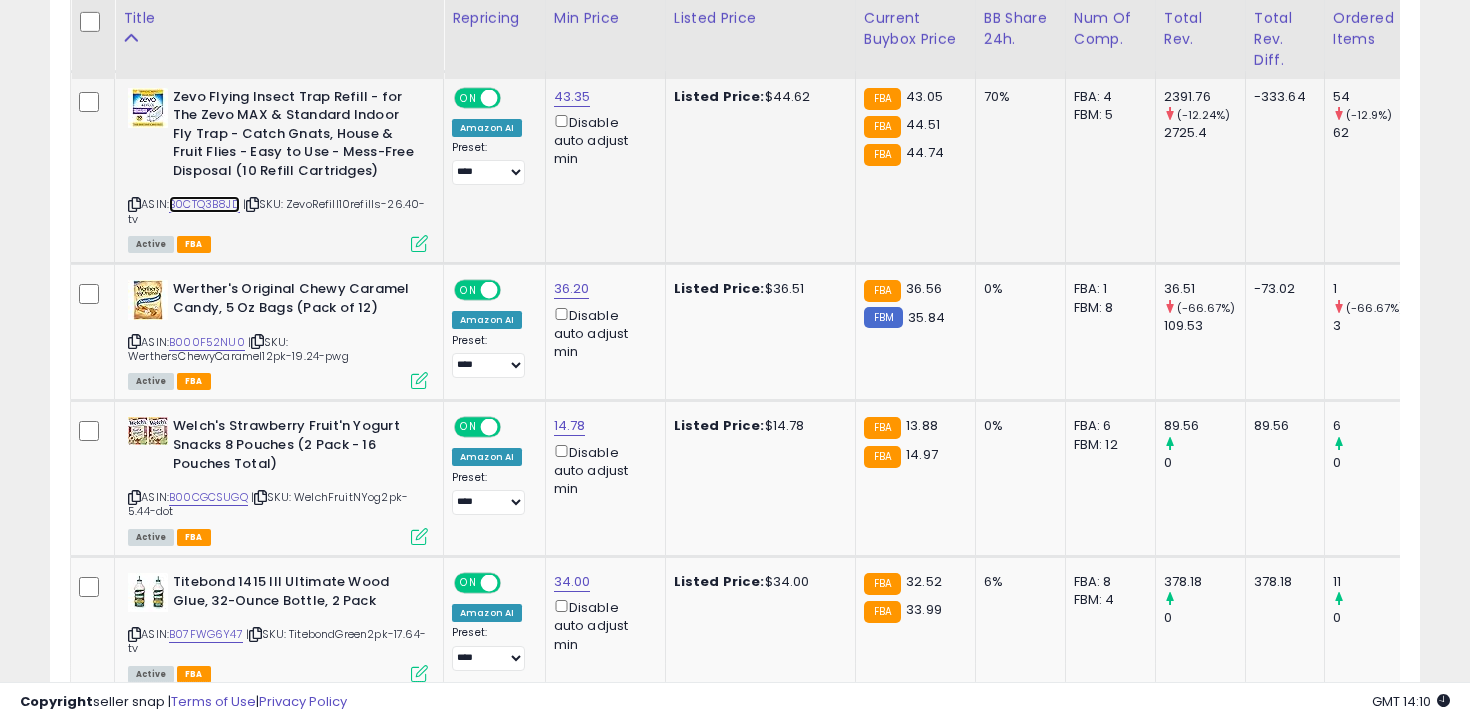 click on "B0CTQ3B8JD" at bounding box center [204, 204] 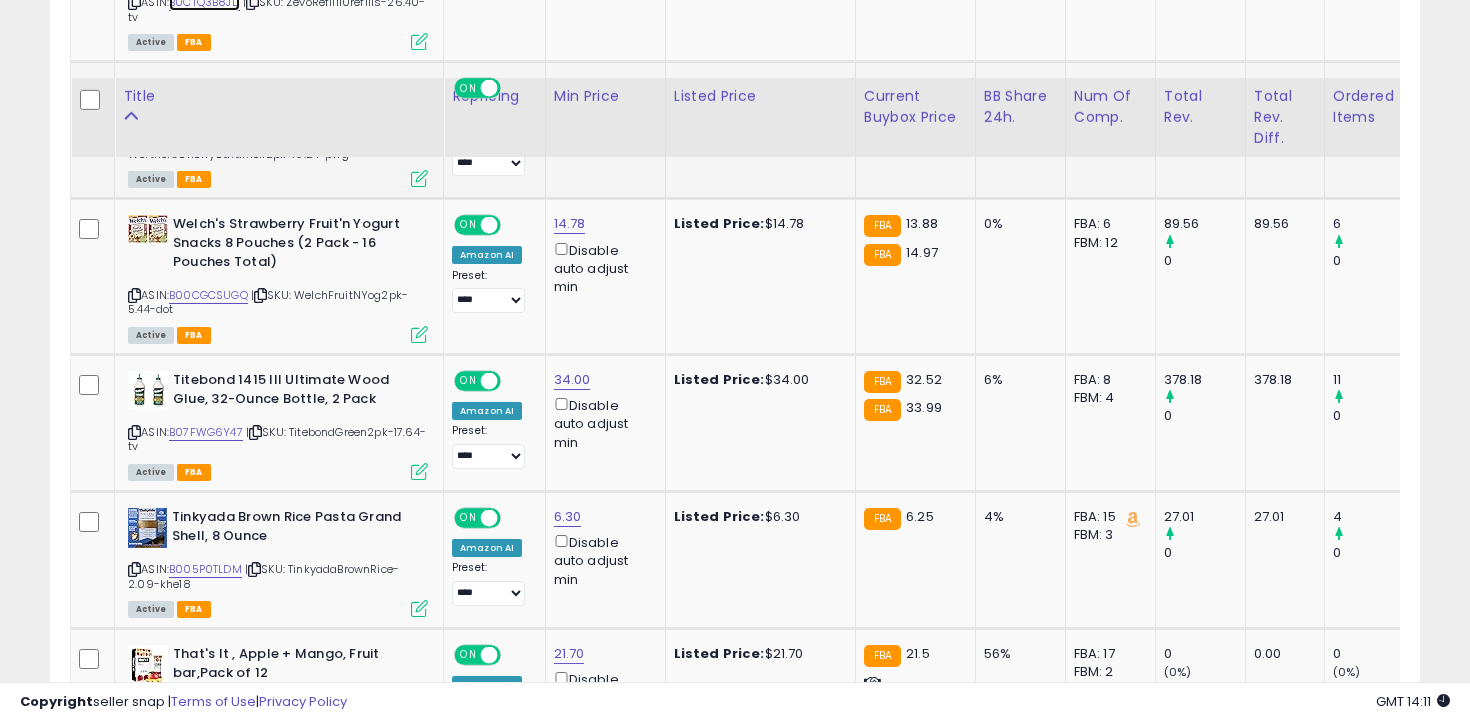 scroll, scrollTop: 1488, scrollLeft: 0, axis: vertical 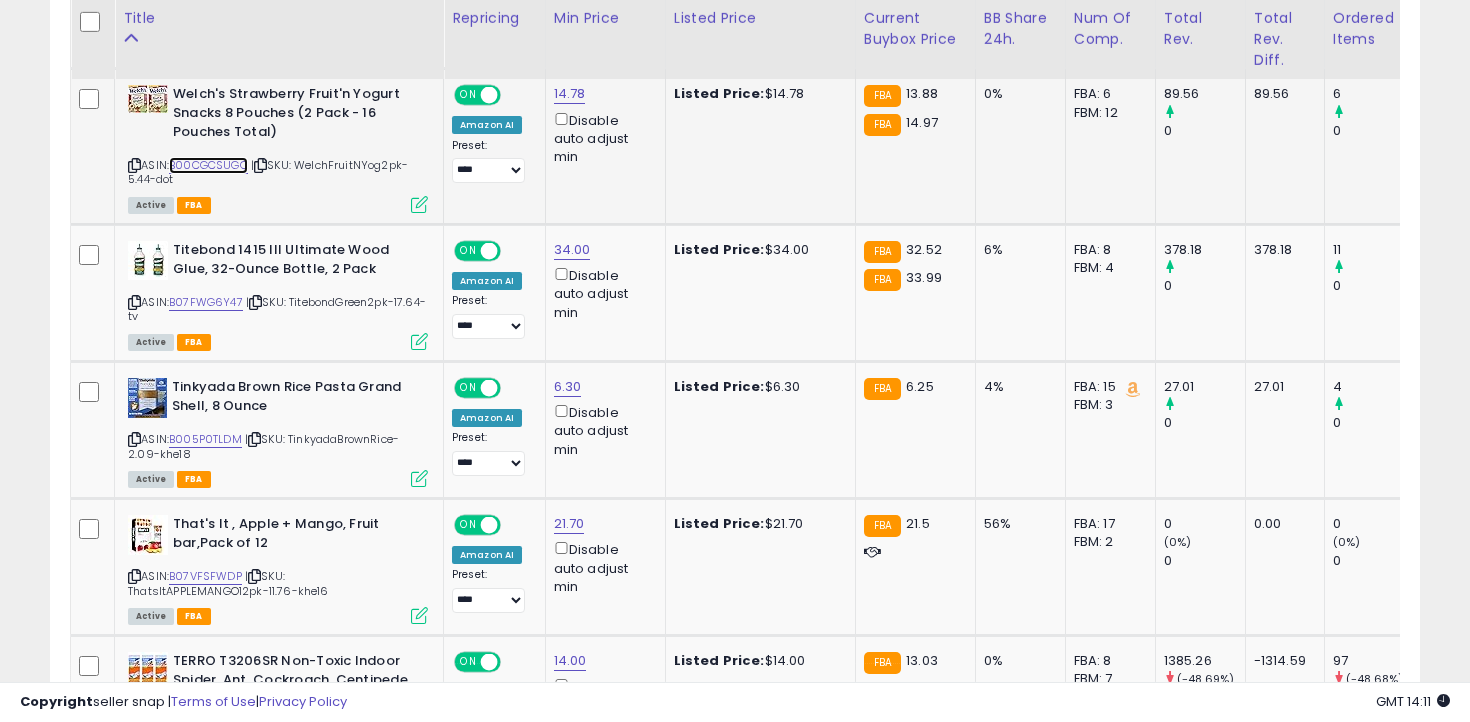 click on "B00CGCSUGQ" at bounding box center (208, 165) 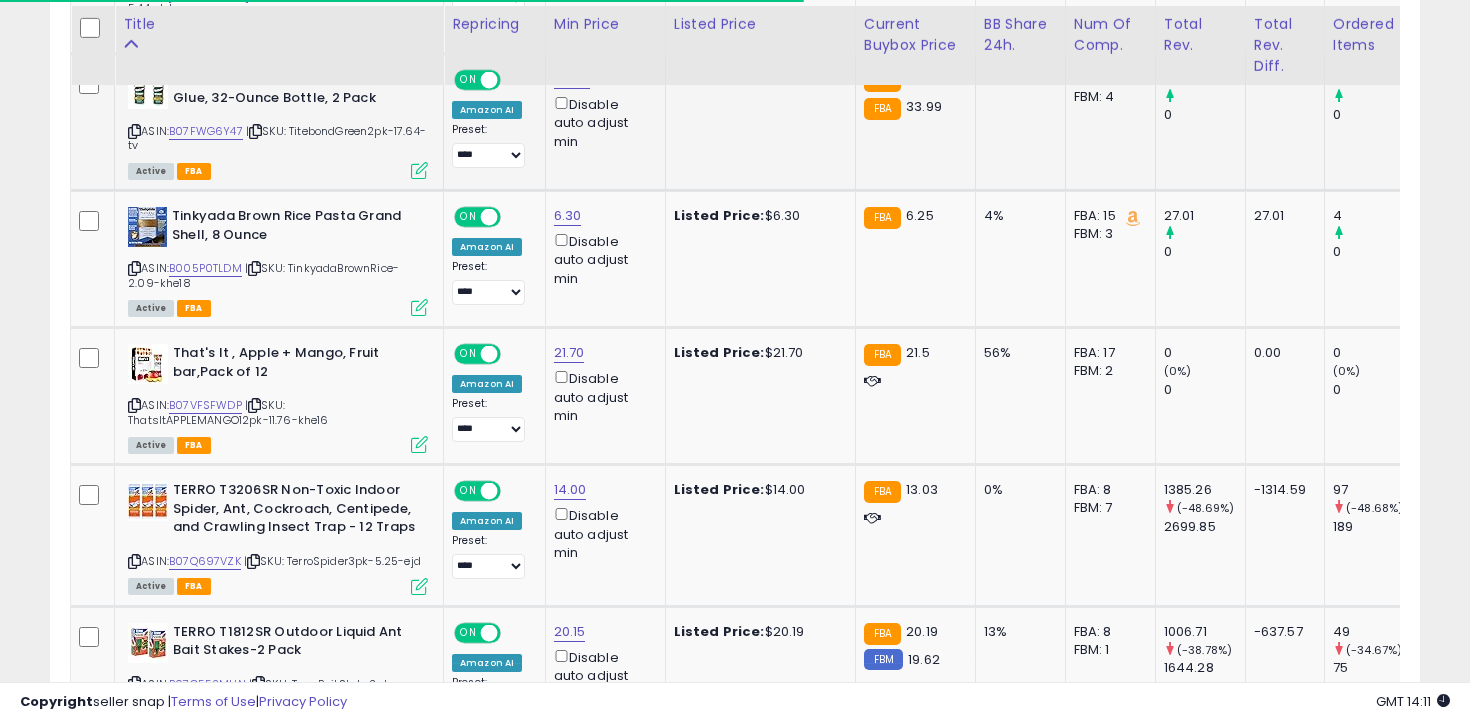scroll, scrollTop: 1665, scrollLeft: 0, axis: vertical 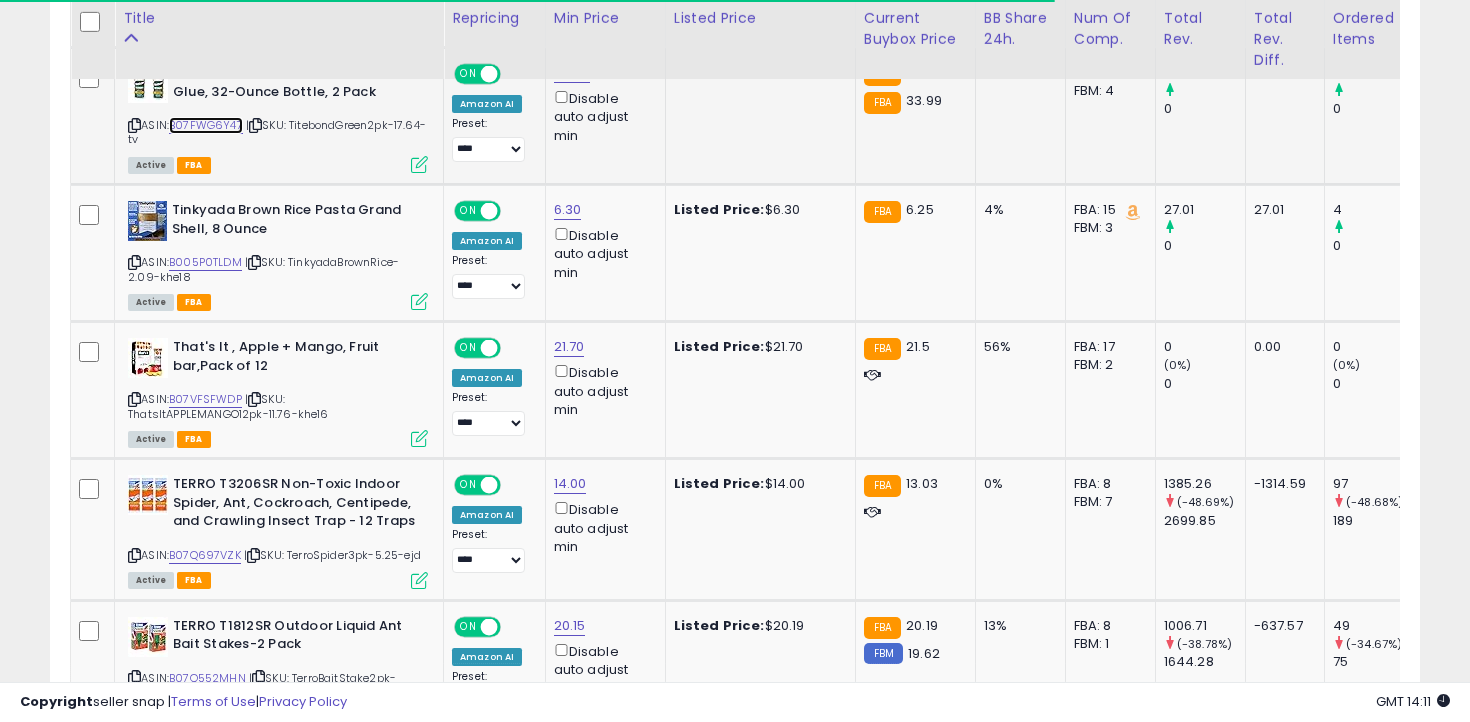 click on "B07FWG6Y47" at bounding box center (206, 125) 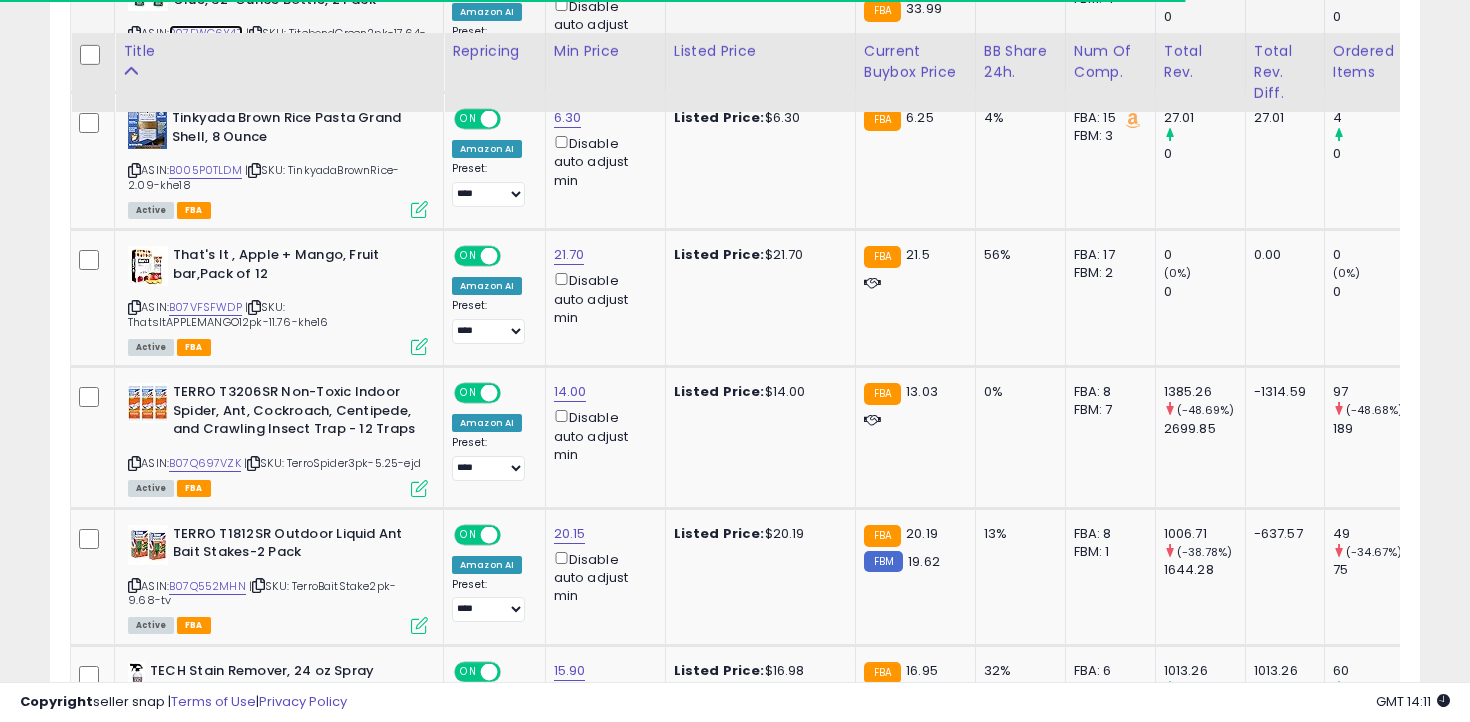 scroll, scrollTop: 1790, scrollLeft: 0, axis: vertical 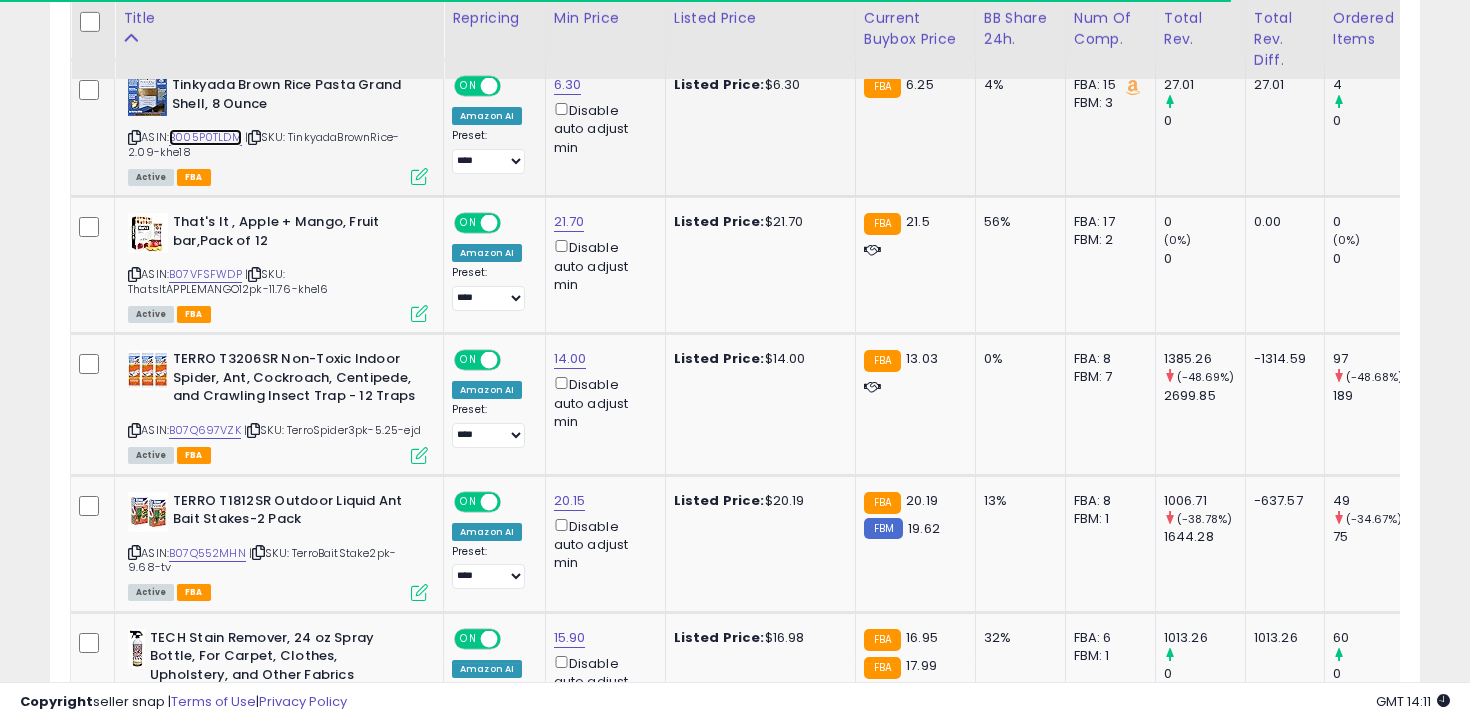 click on "B005P0TLDM" at bounding box center [205, 137] 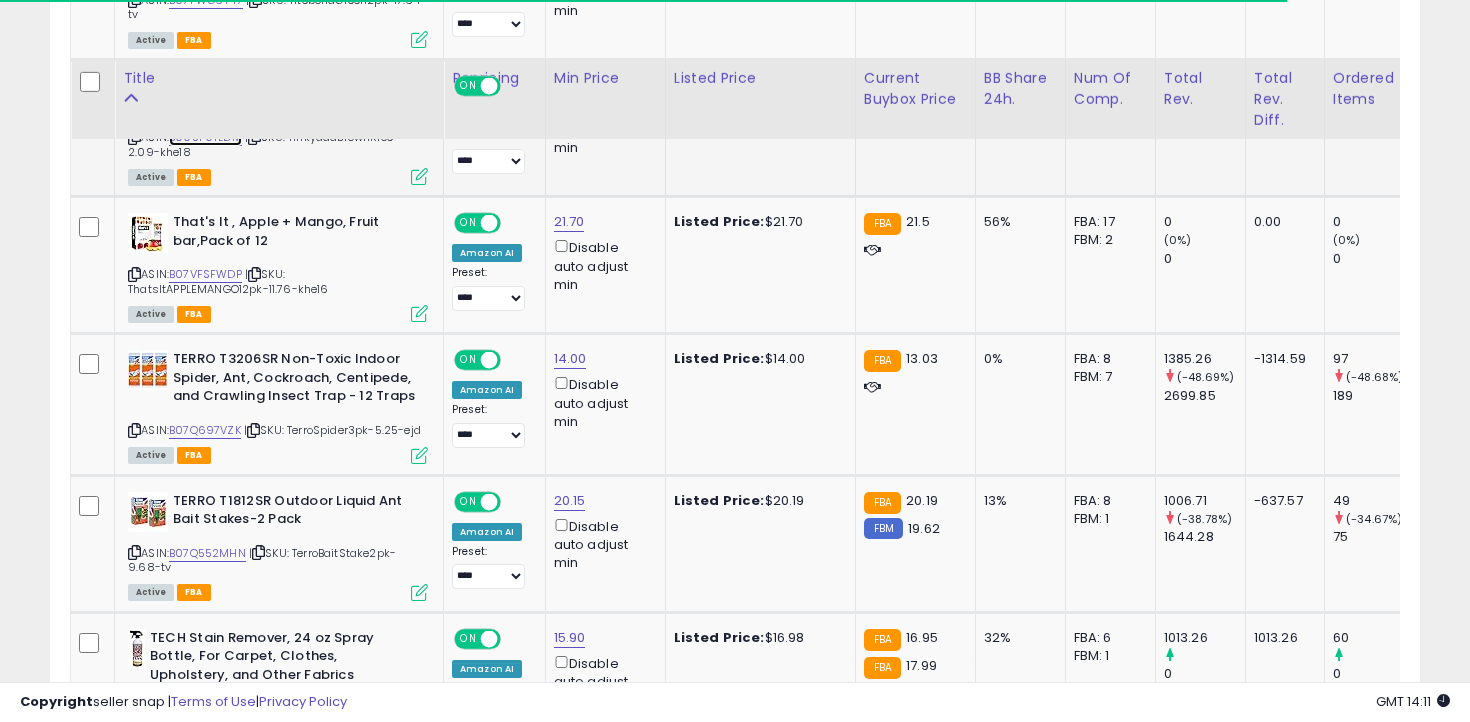 scroll, scrollTop: 1940, scrollLeft: 0, axis: vertical 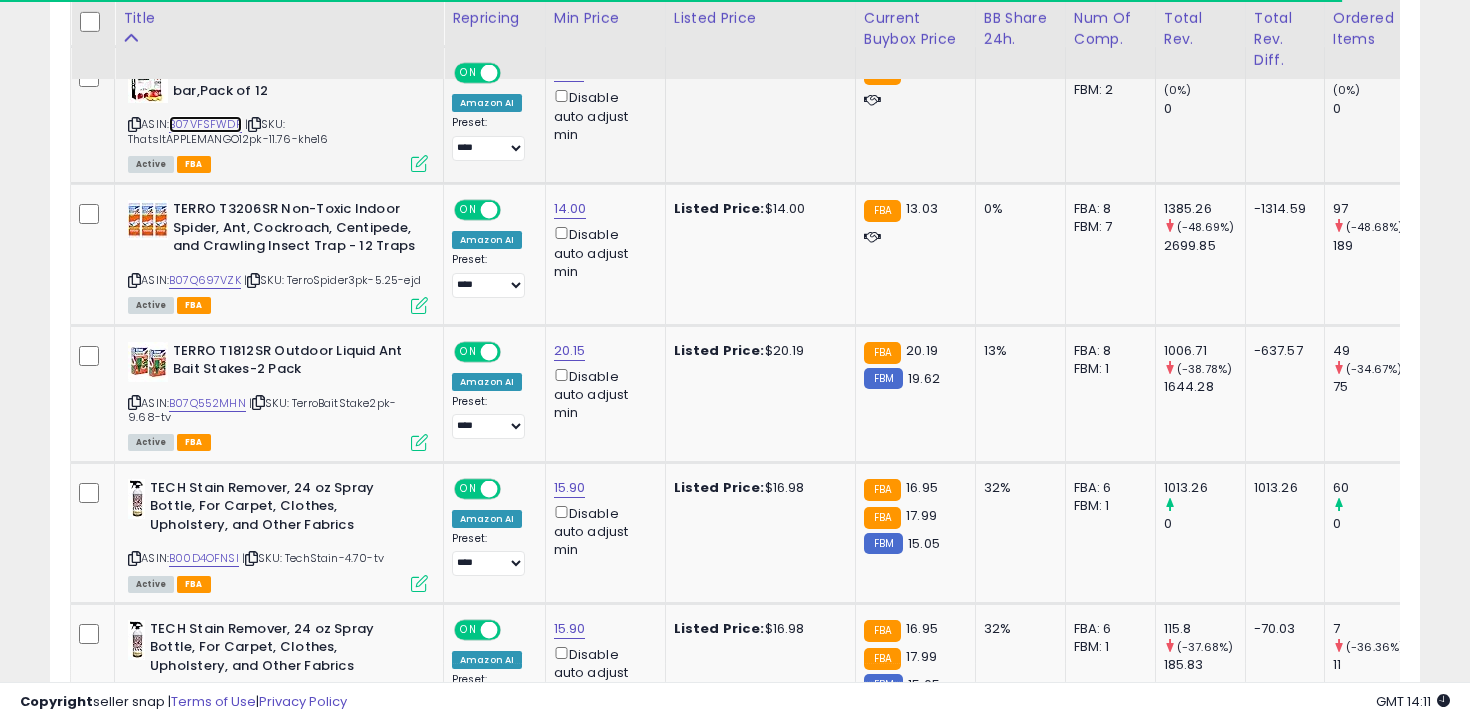 click on "B07VFSFWDP" at bounding box center [205, 124] 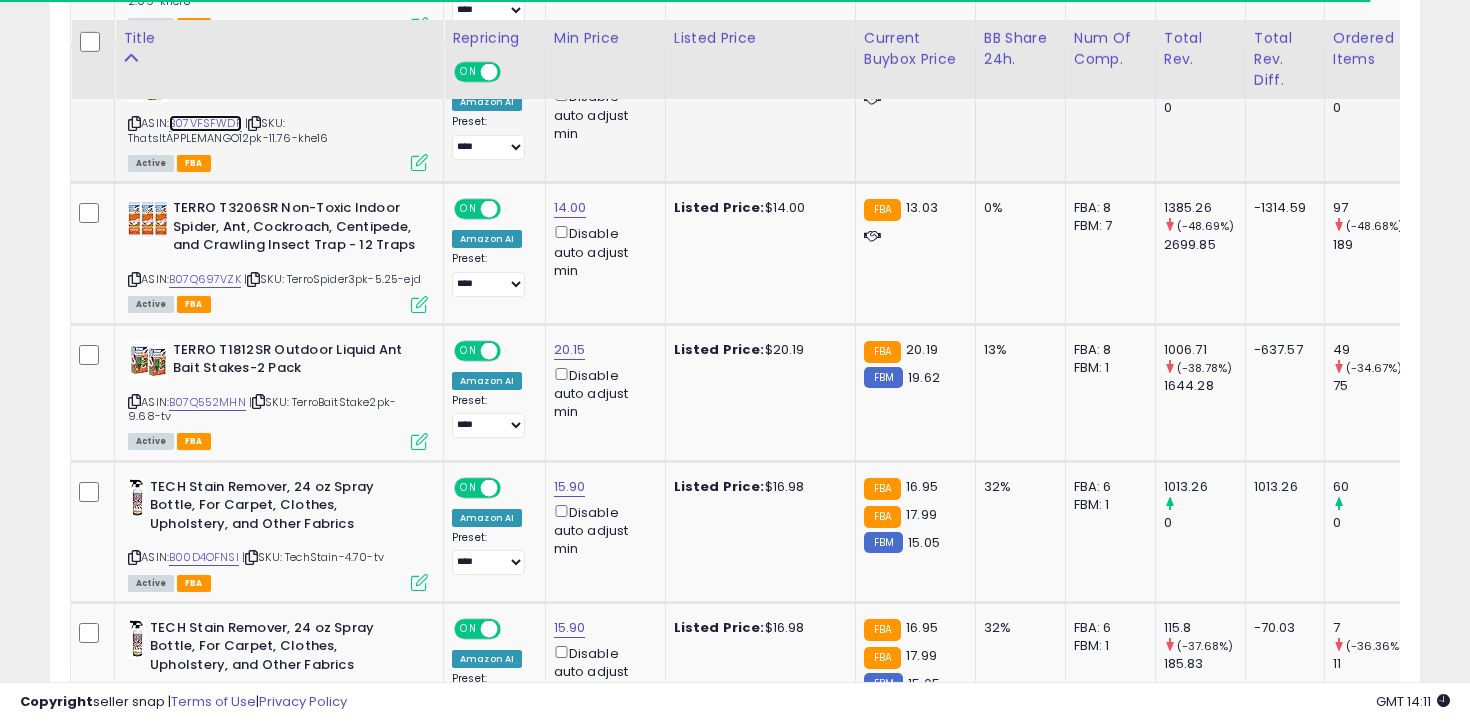 scroll, scrollTop: 2072, scrollLeft: 0, axis: vertical 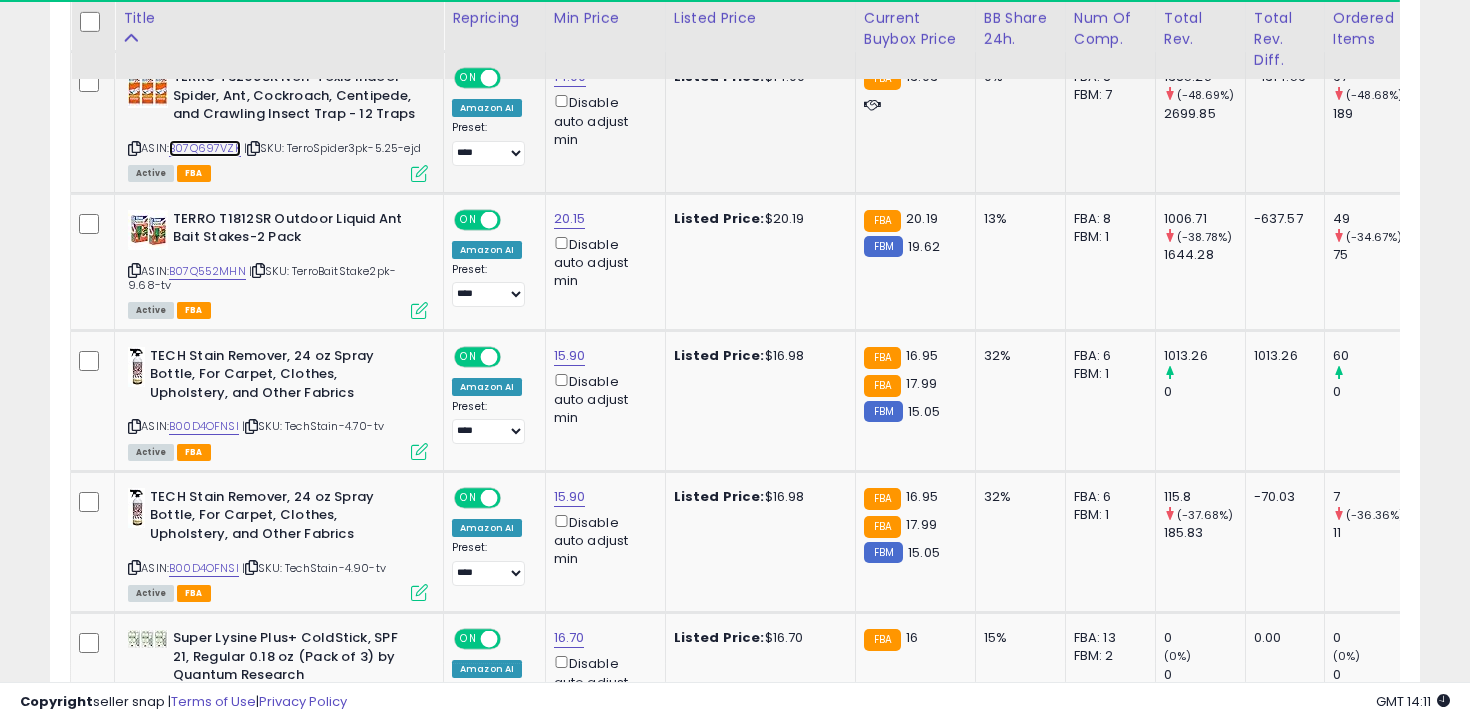 click on "B07Q697VZK" at bounding box center (205, 148) 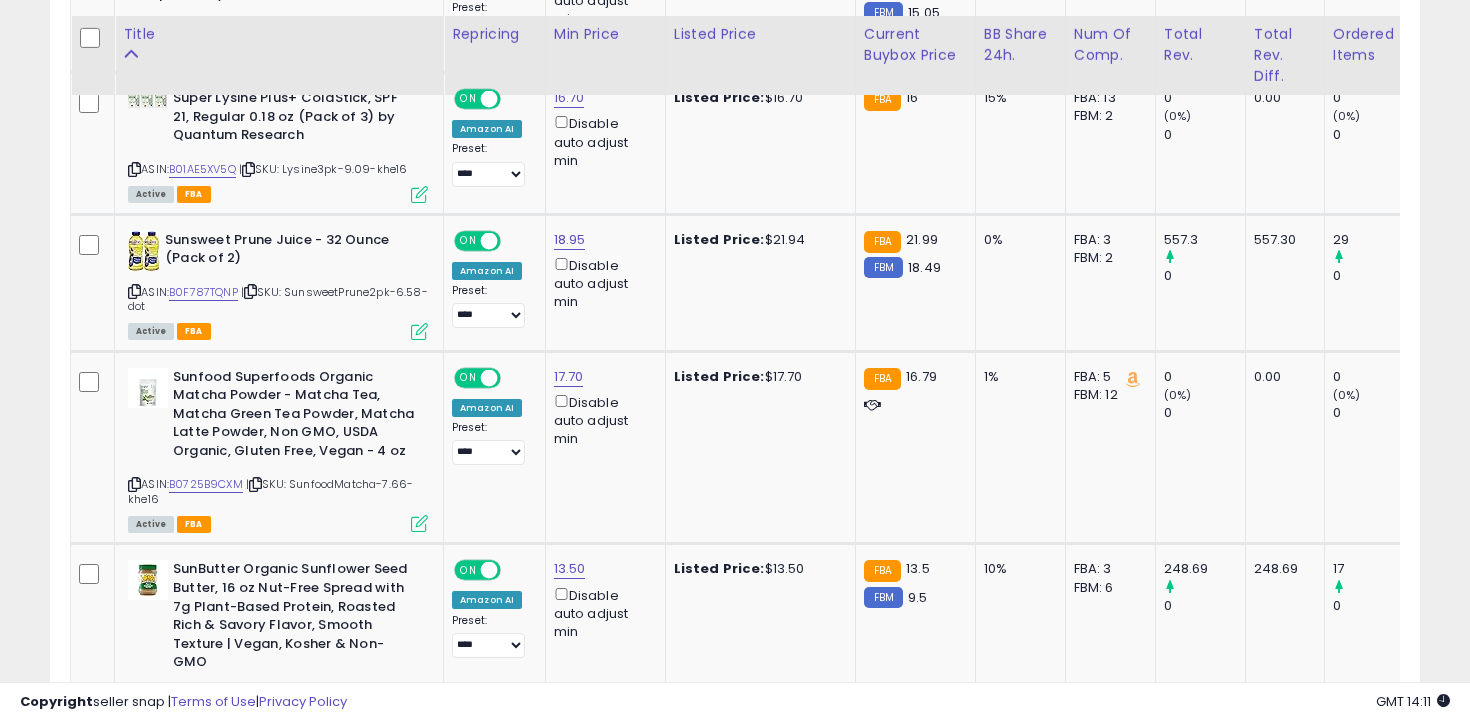 scroll, scrollTop: 2630, scrollLeft: 0, axis: vertical 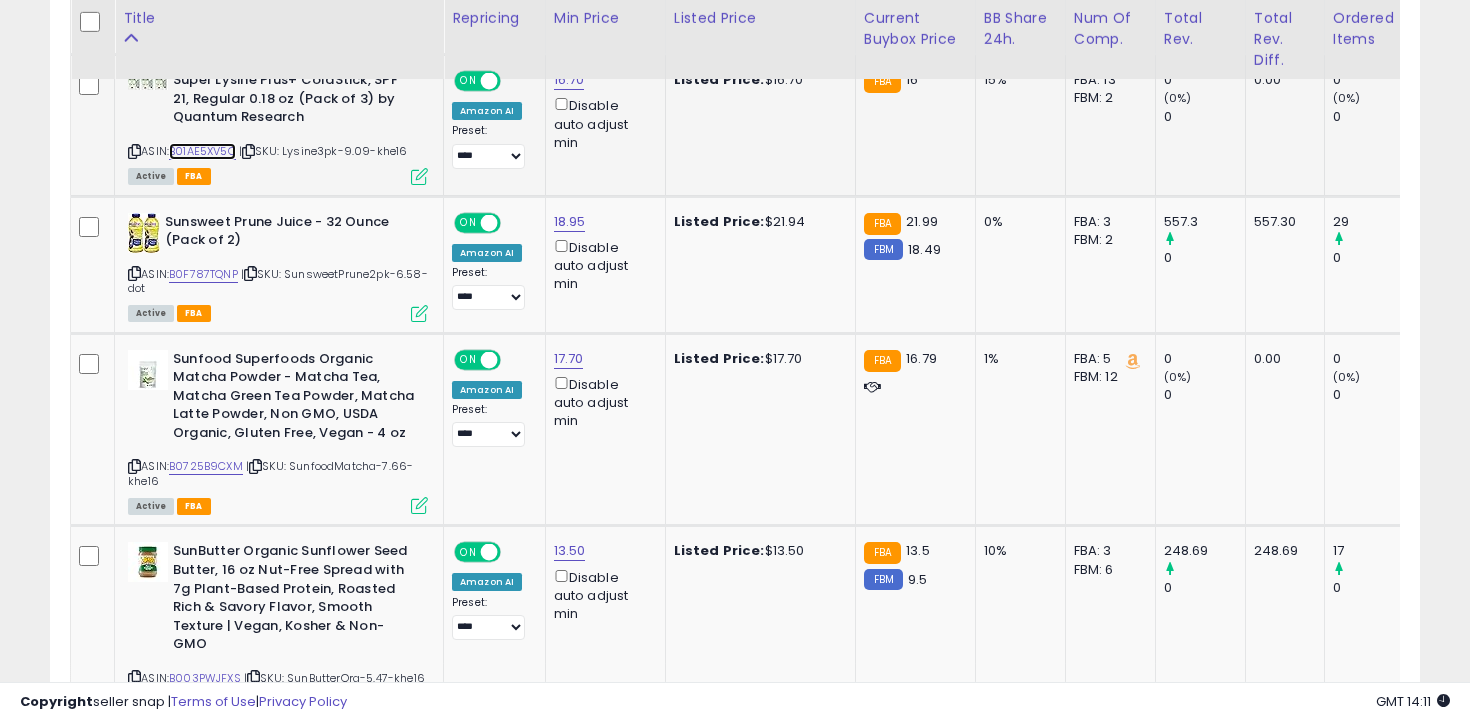click on "B01AE5XV5Q" at bounding box center [202, 151] 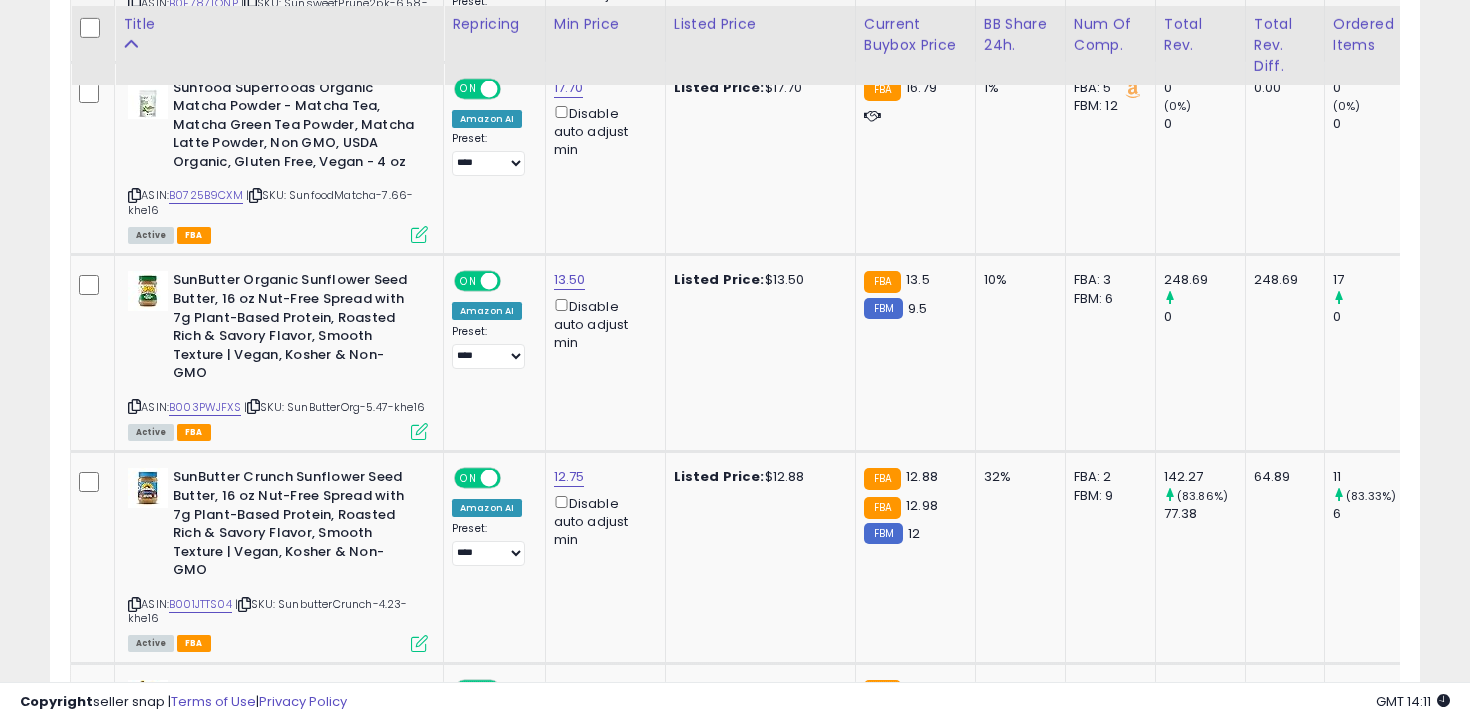 scroll, scrollTop: 2908, scrollLeft: 0, axis: vertical 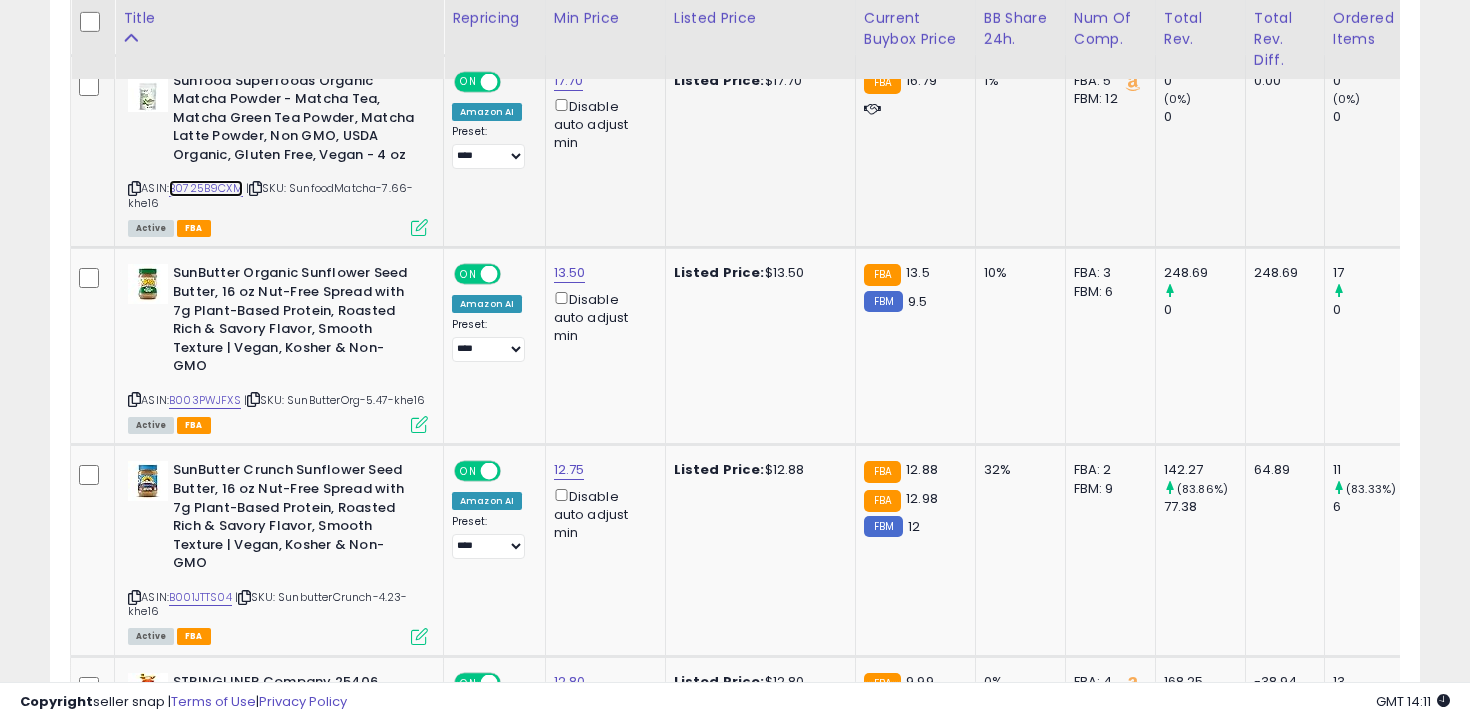 click on "B0725B9CXM" at bounding box center [206, 188] 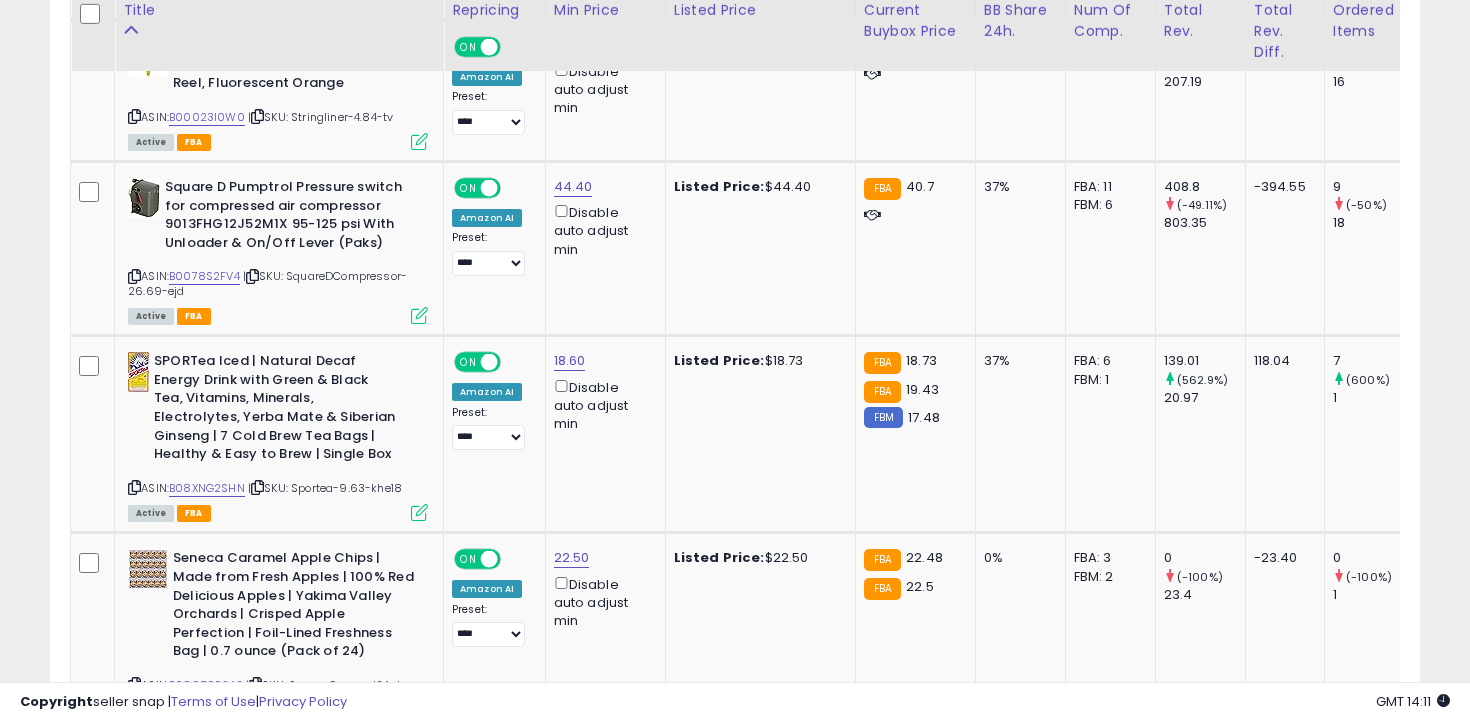 scroll, scrollTop: 3548, scrollLeft: 0, axis: vertical 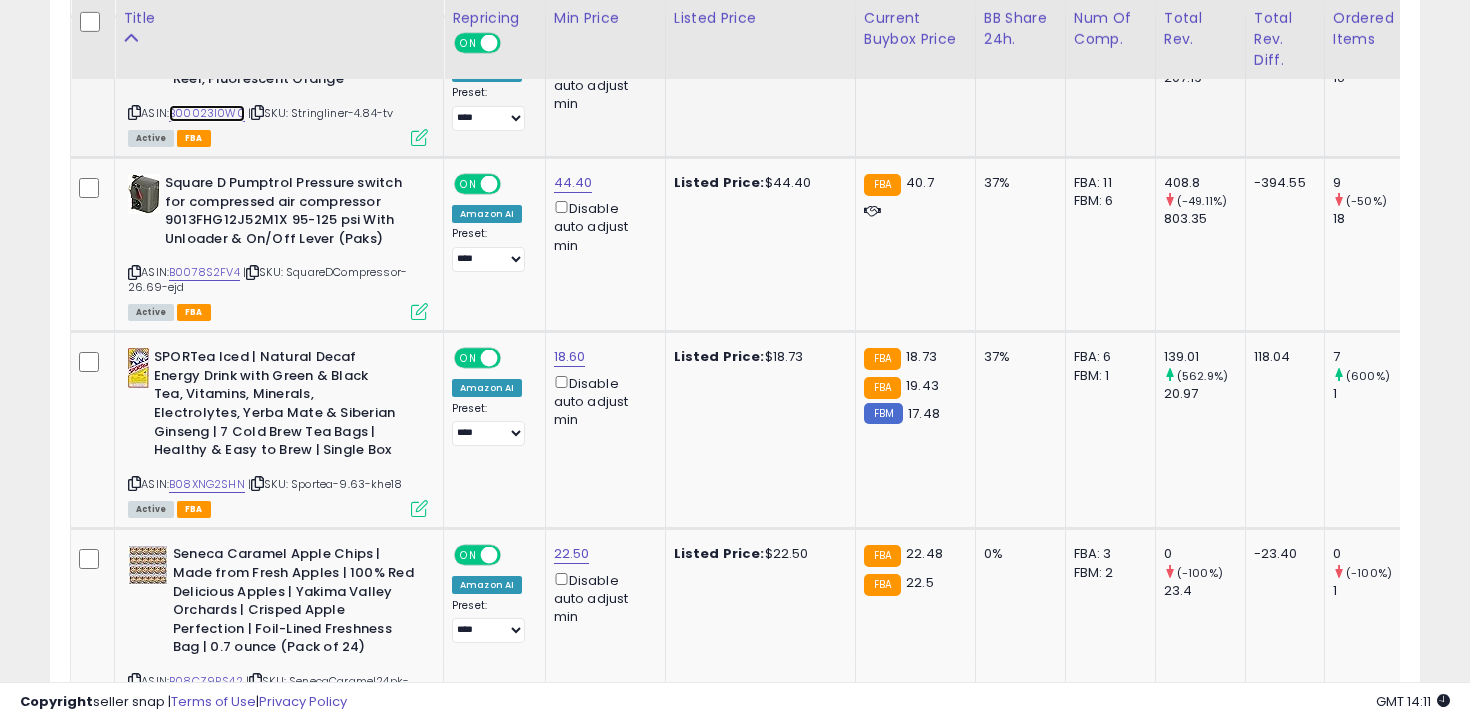 click on "B00023I0W0" at bounding box center (207, 113) 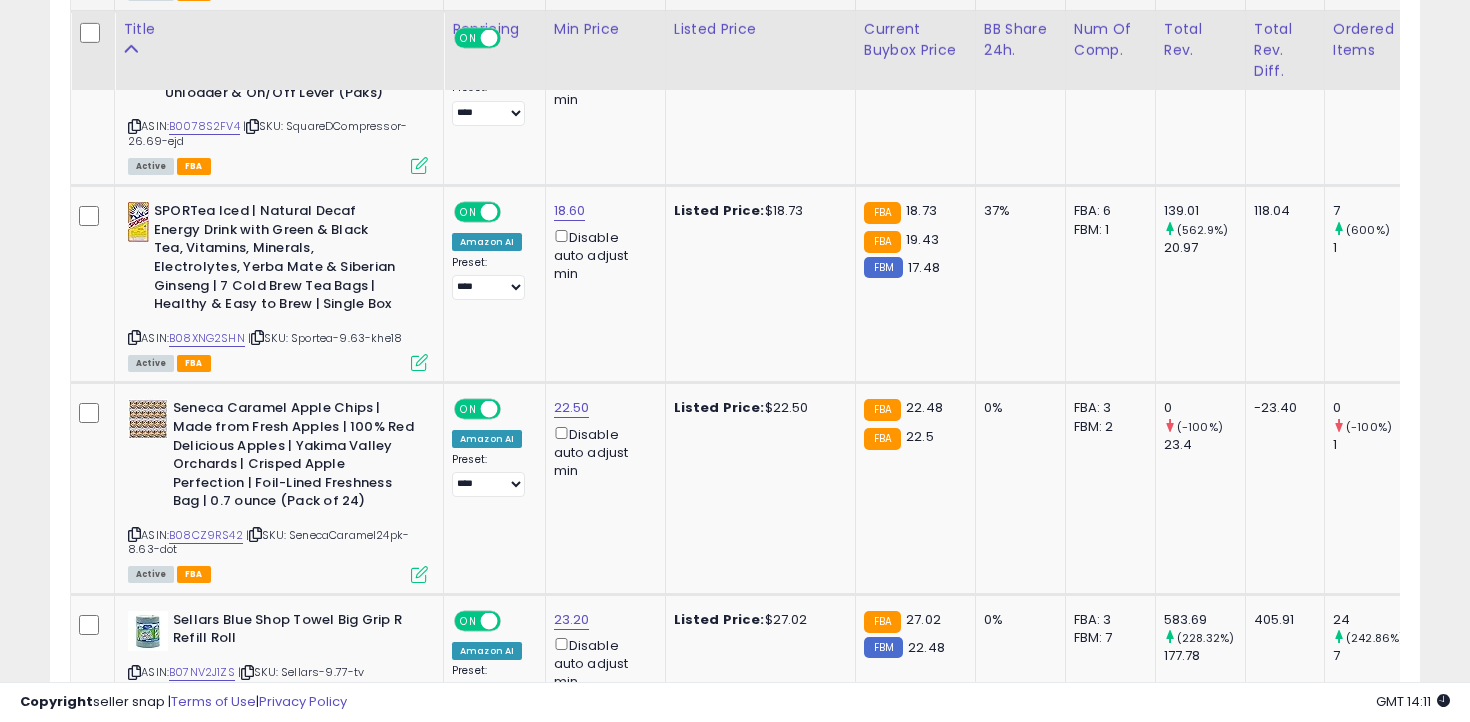 scroll, scrollTop: 3705, scrollLeft: 0, axis: vertical 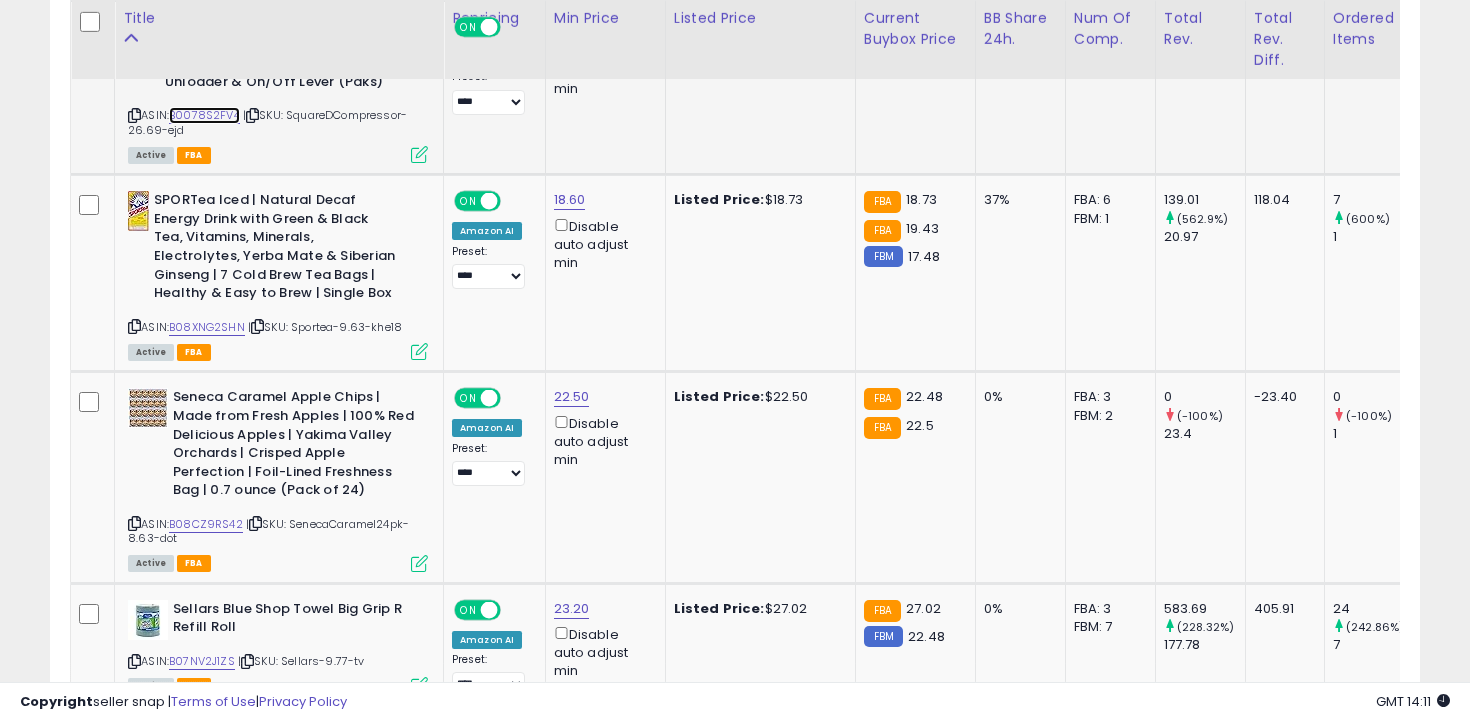 click on "B0078S2FV4" at bounding box center (204, 115) 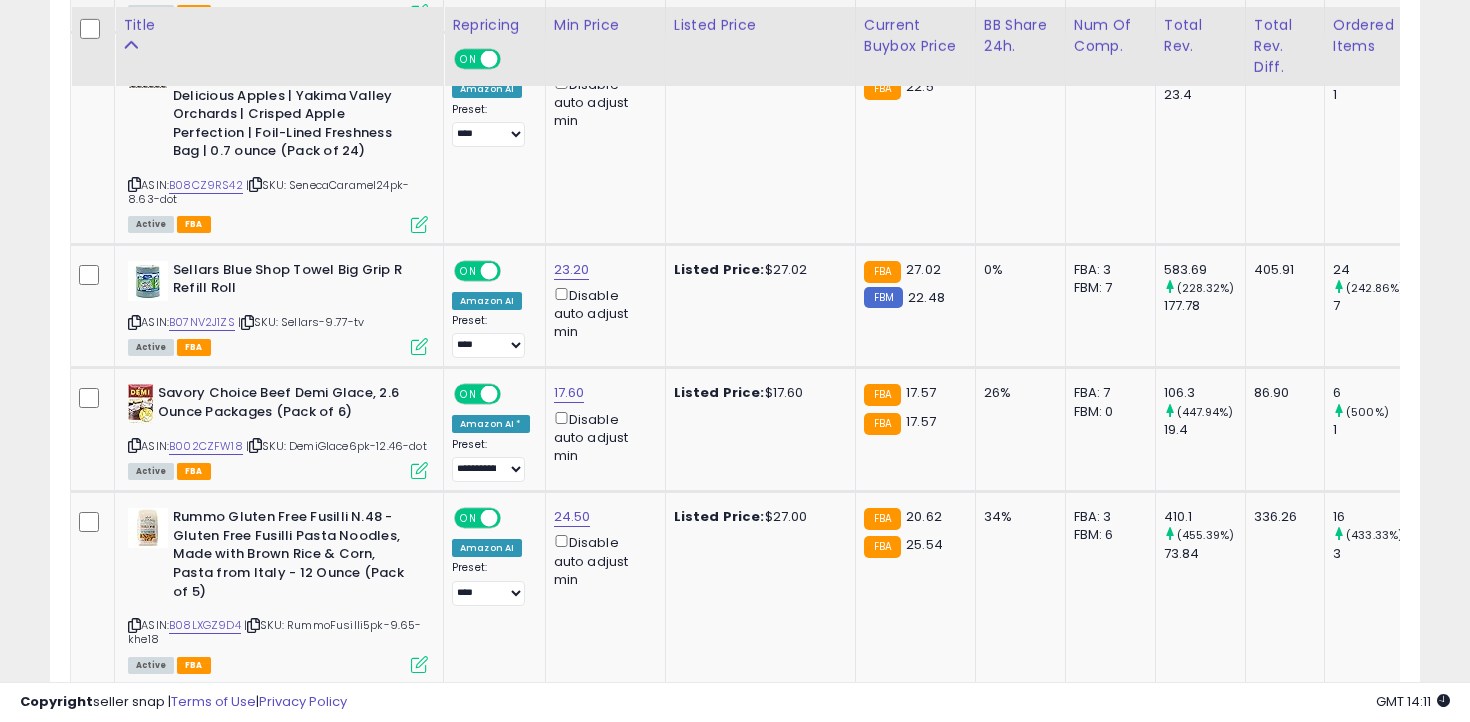 scroll, scrollTop: 4055, scrollLeft: 0, axis: vertical 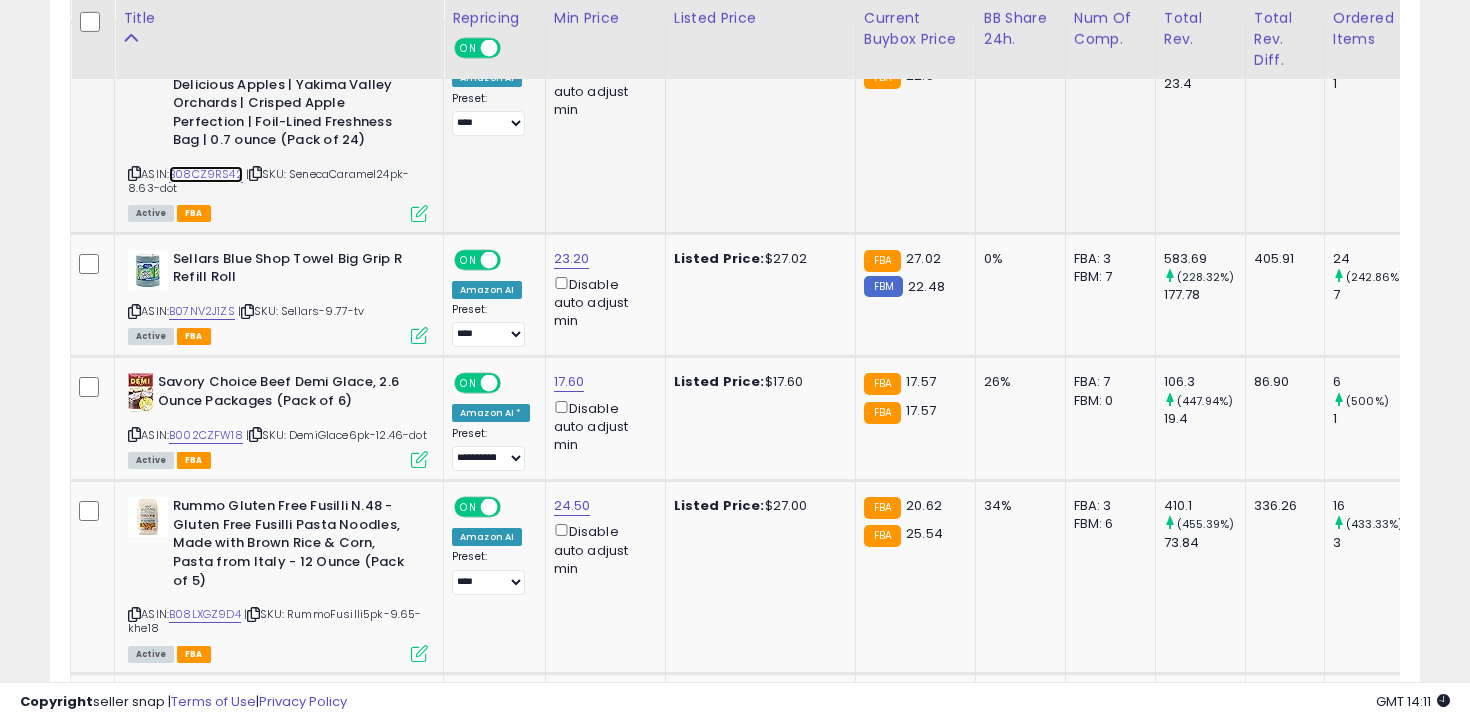 click on "B08CZ9RS42" at bounding box center (206, 174) 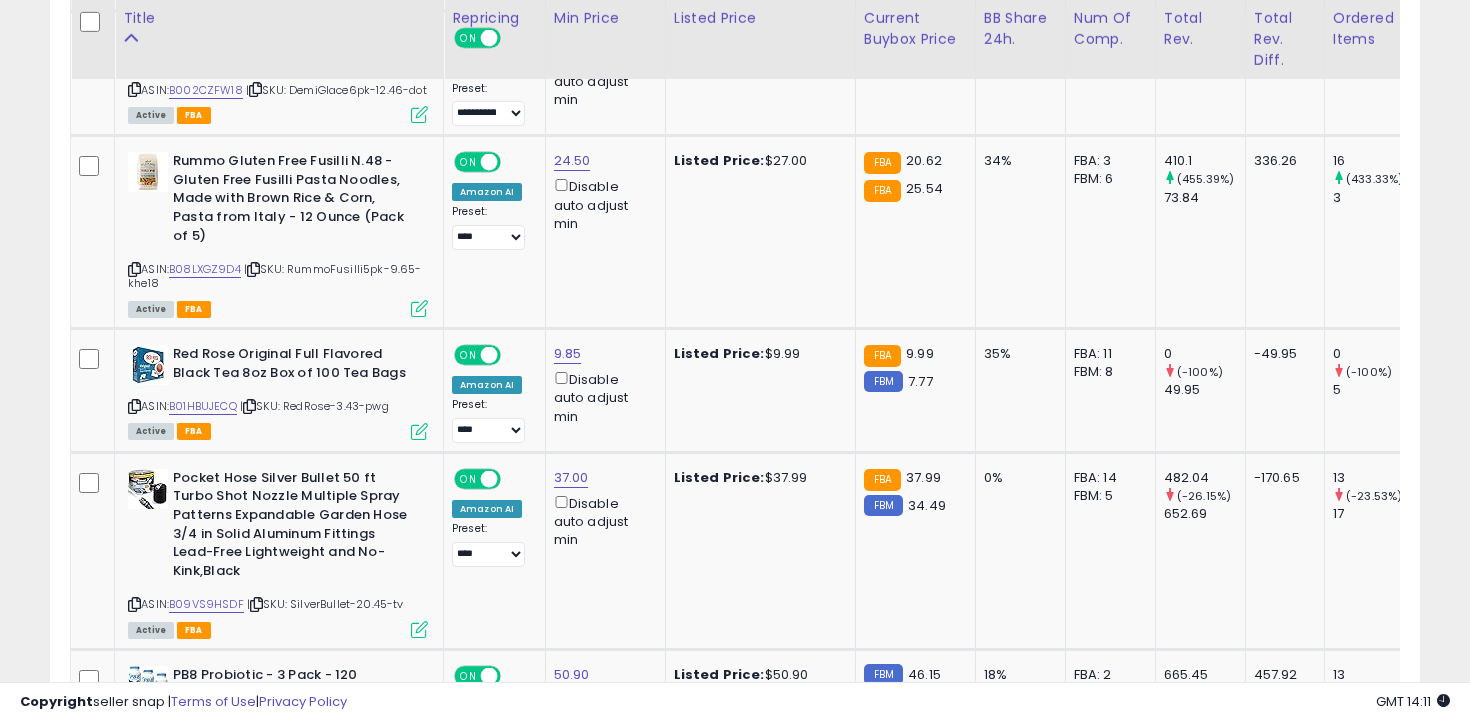 scroll, scrollTop: 4403, scrollLeft: 0, axis: vertical 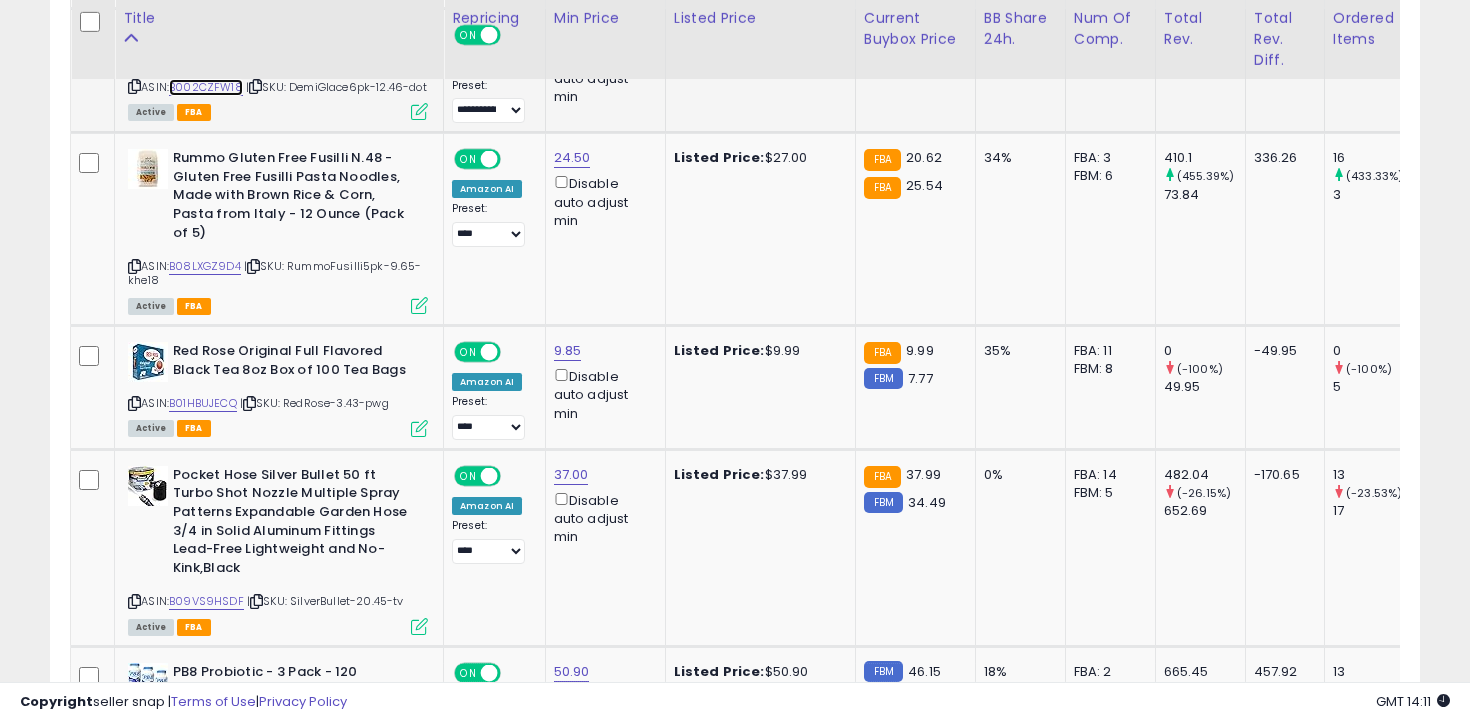 click on "B002CZFW18" at bounding box center [206, 87] 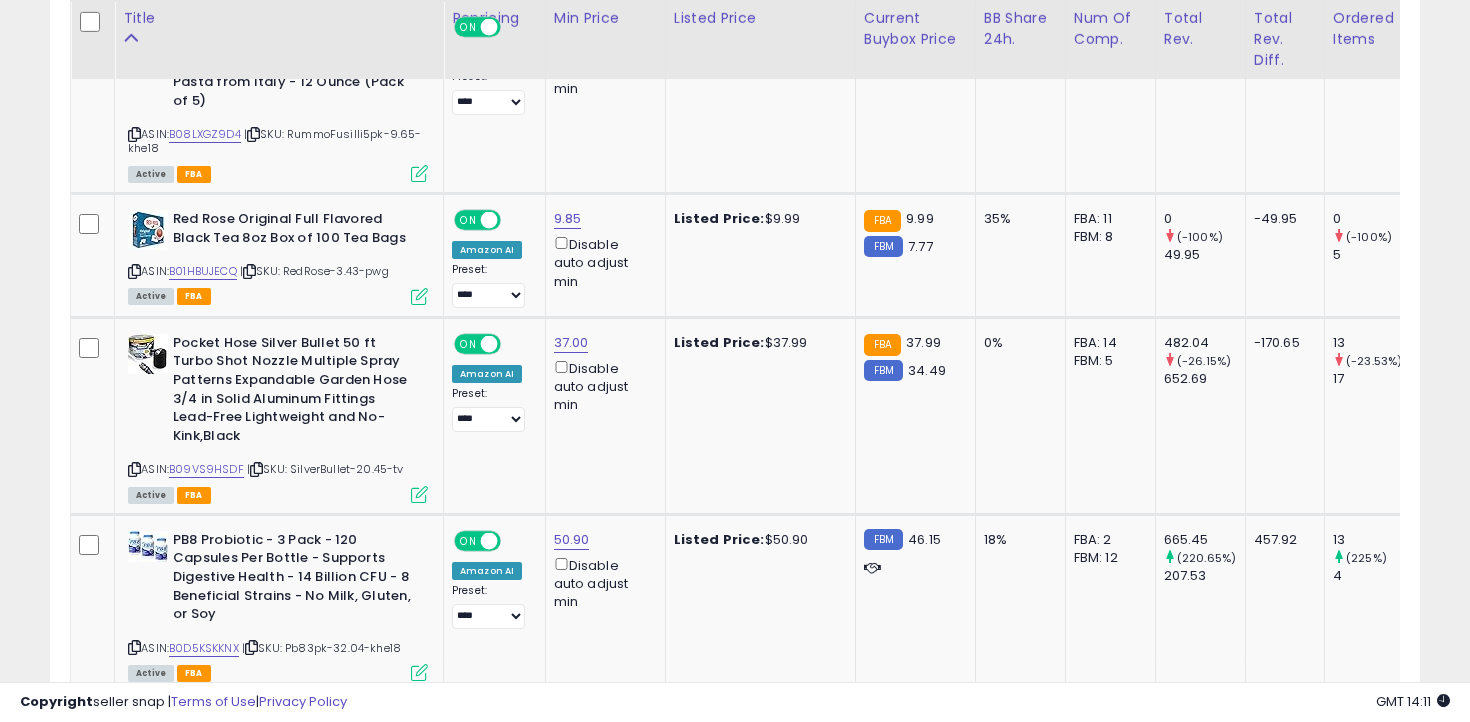 scroll, scrollTop: 4541, scrollLeft: 0, axis: vertical 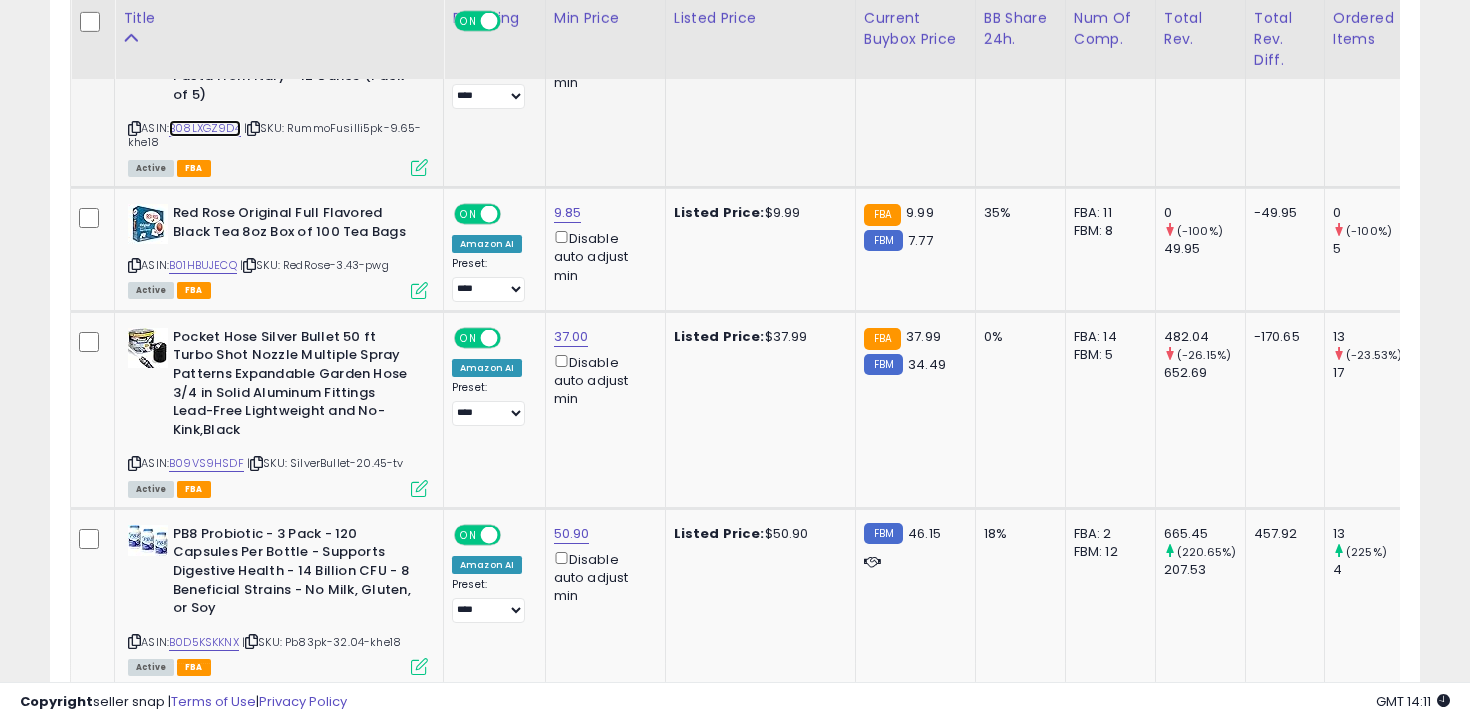 click on "B08LXGZ9D4" at bounding box center [205, 128] 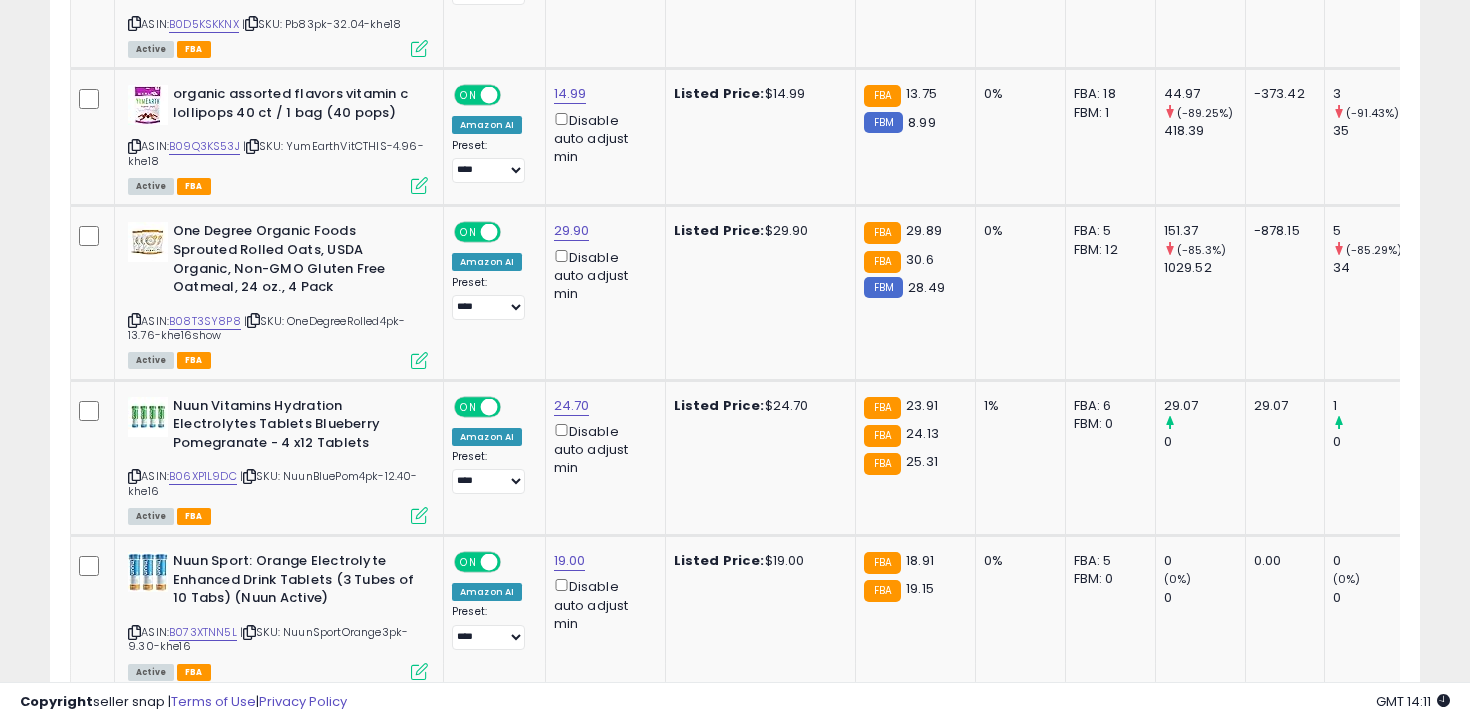 scroll, scrollTop: 5006, scrollLeft: 0, axis: vertical 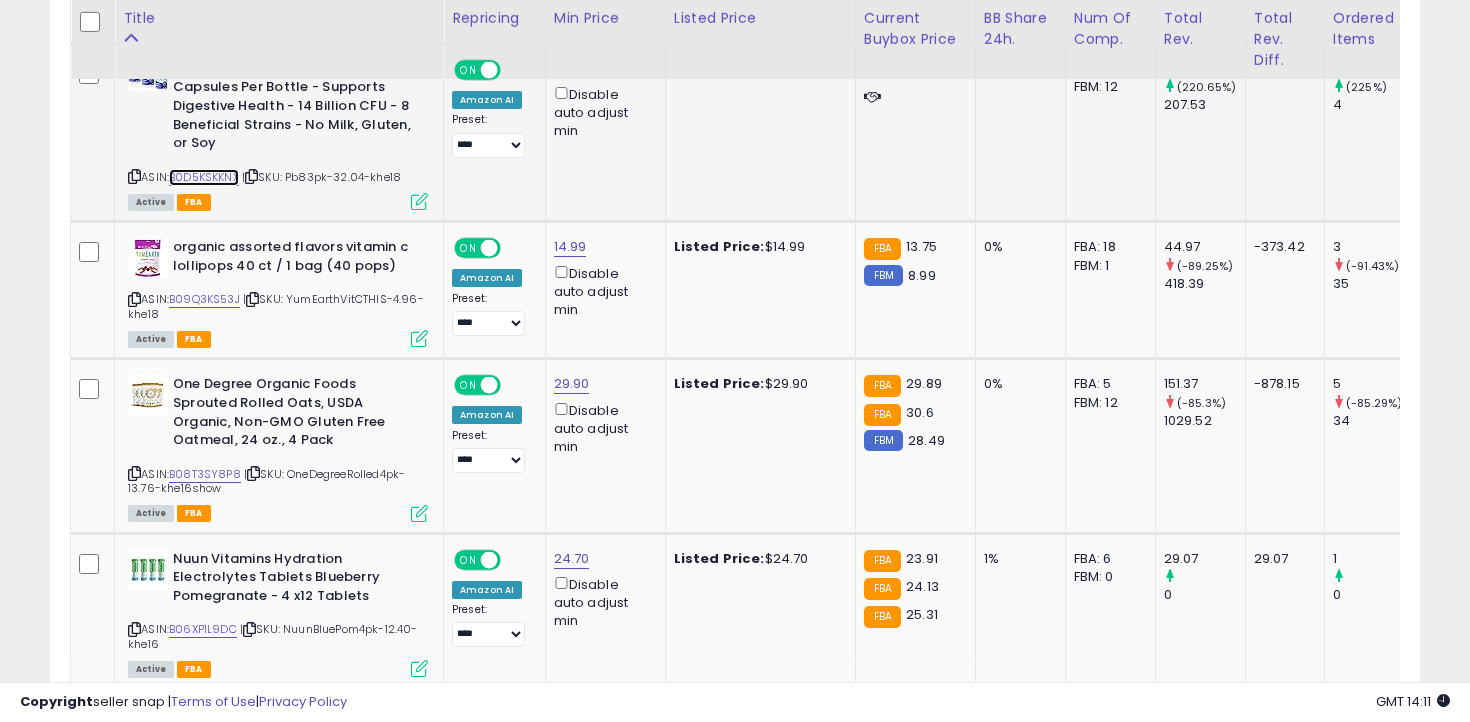 click on "B0D5KSKKNX" at bounding box center [204, 177] 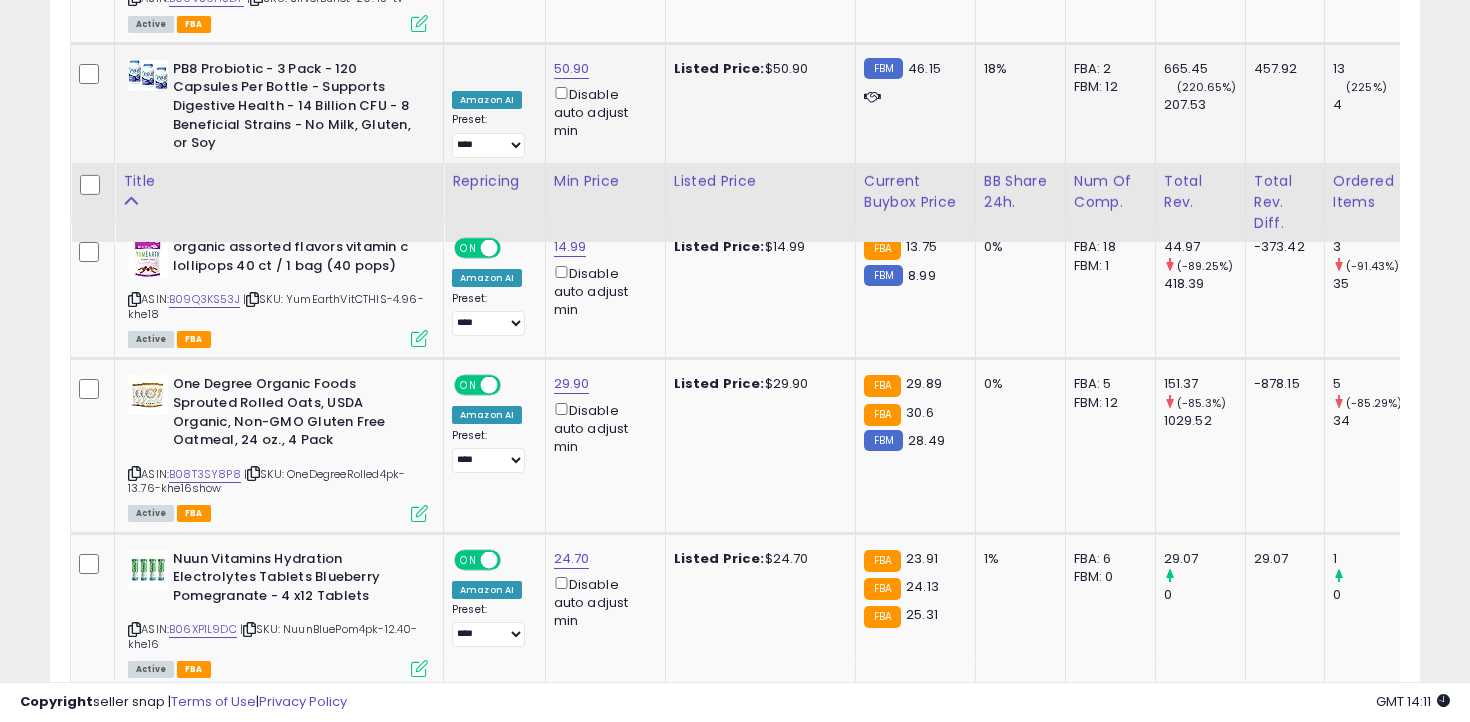 scroll, scrollTop: 5187, scrollLeft: 0, axis: vertical 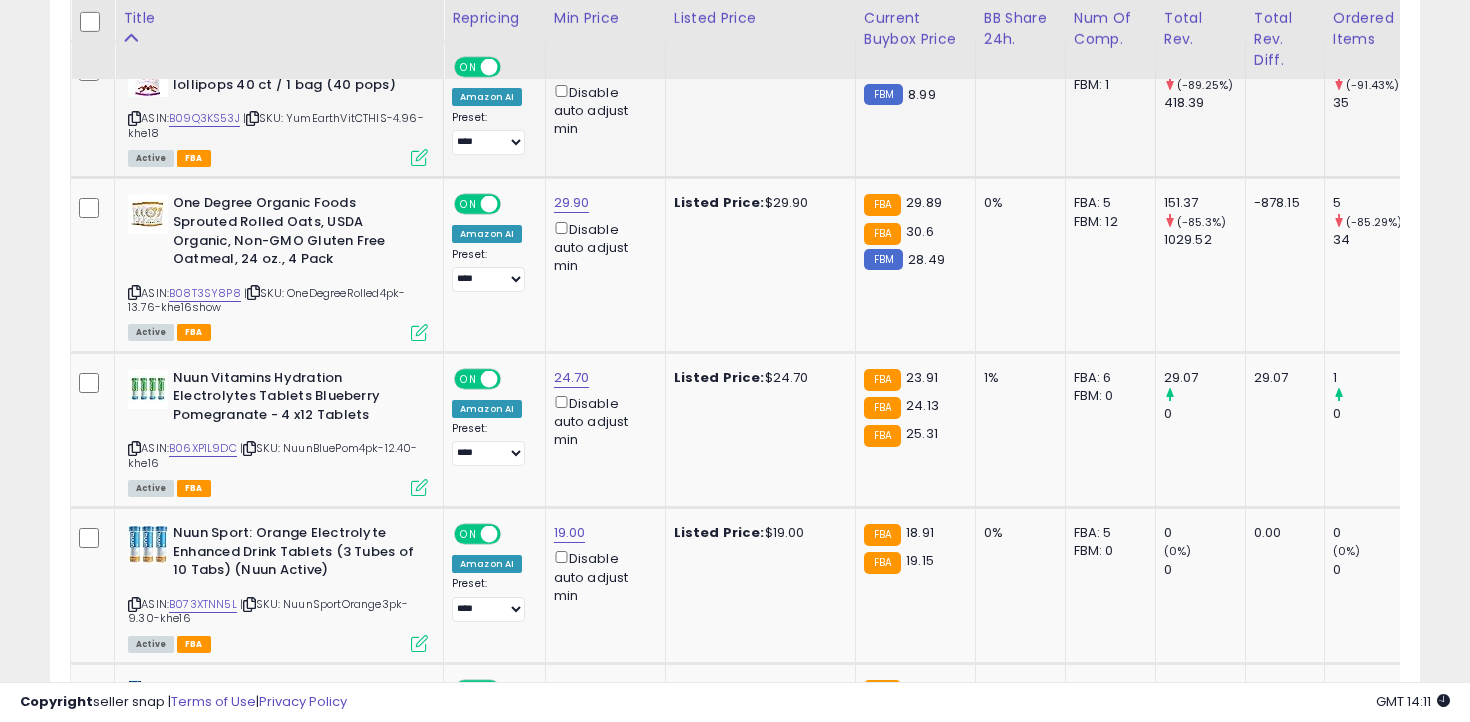 click at bounding box center [134, 118] 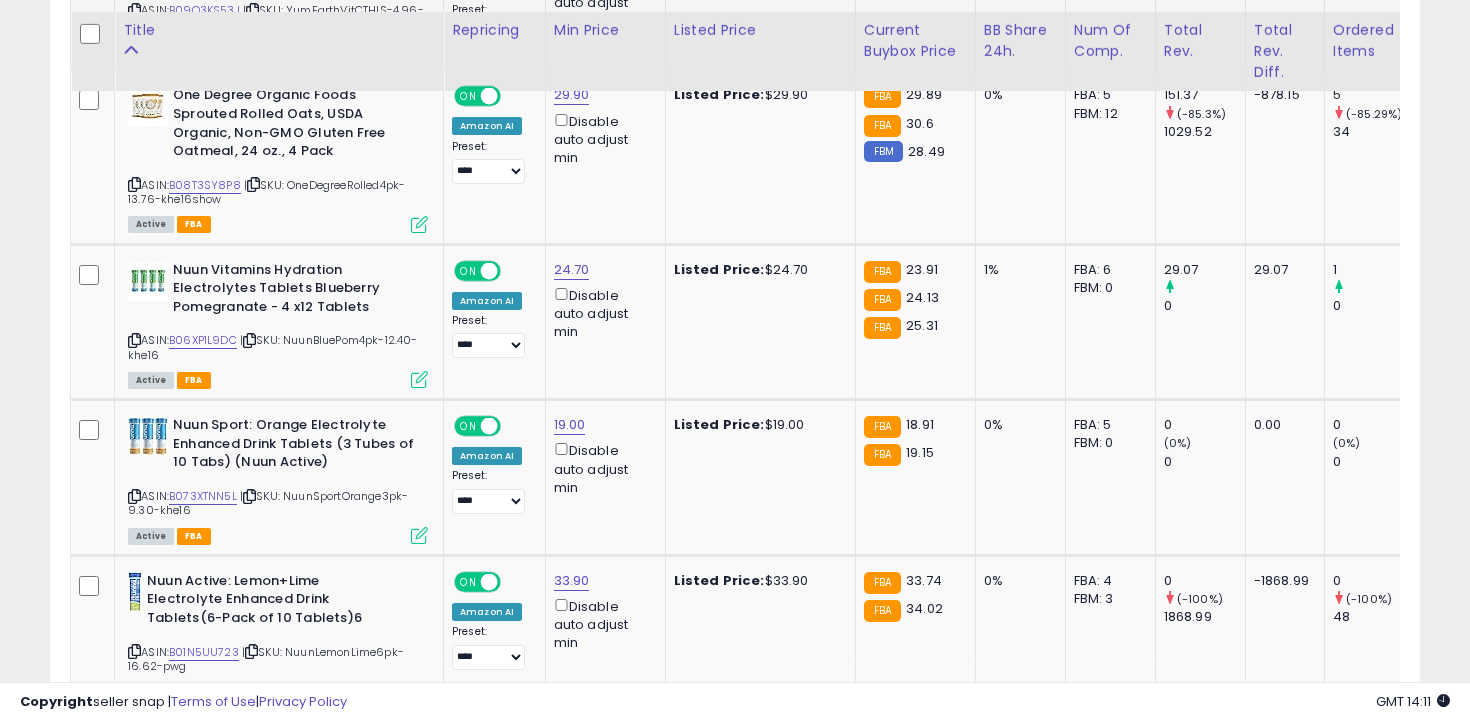 scroll, scrollTop: 5308, scrollLeft: 0, axis: vertical 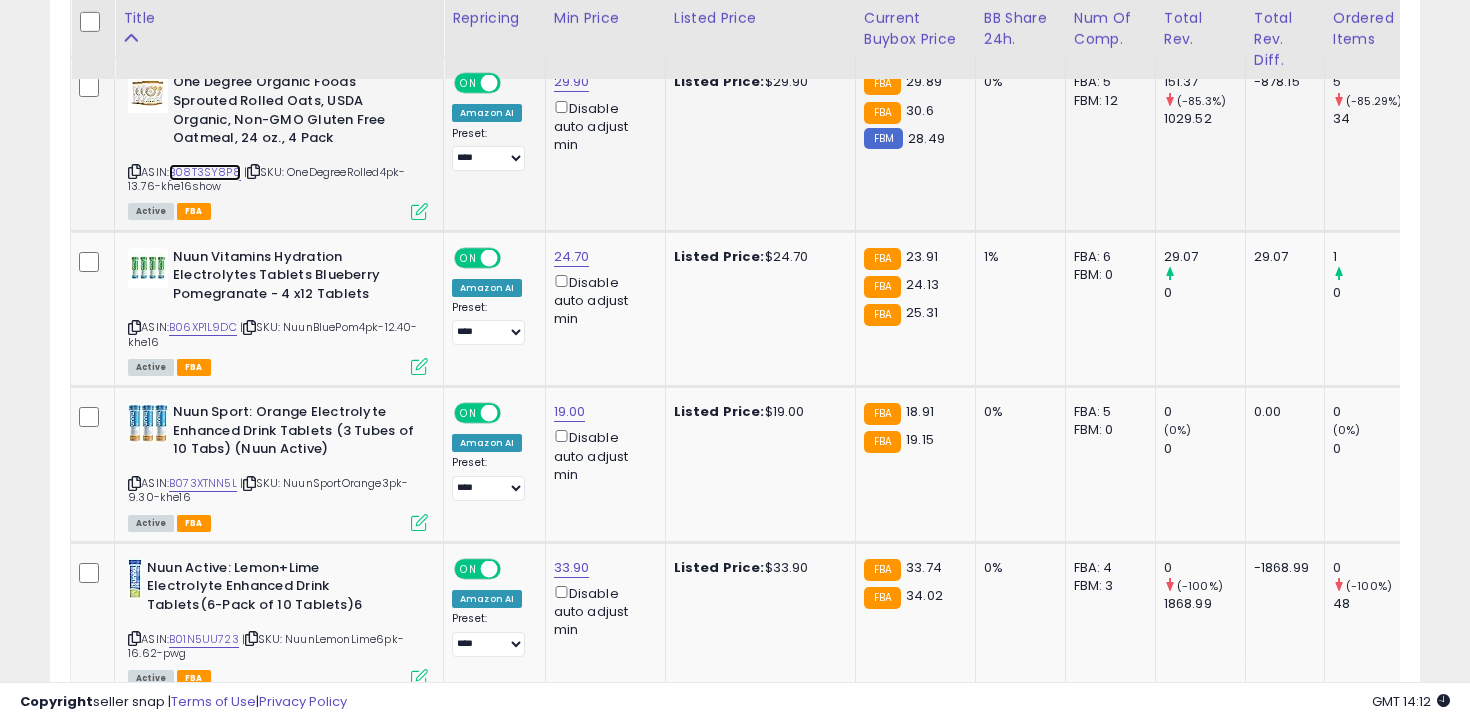 click on "B08T3SY8P8" at bounding box center [205, 172] 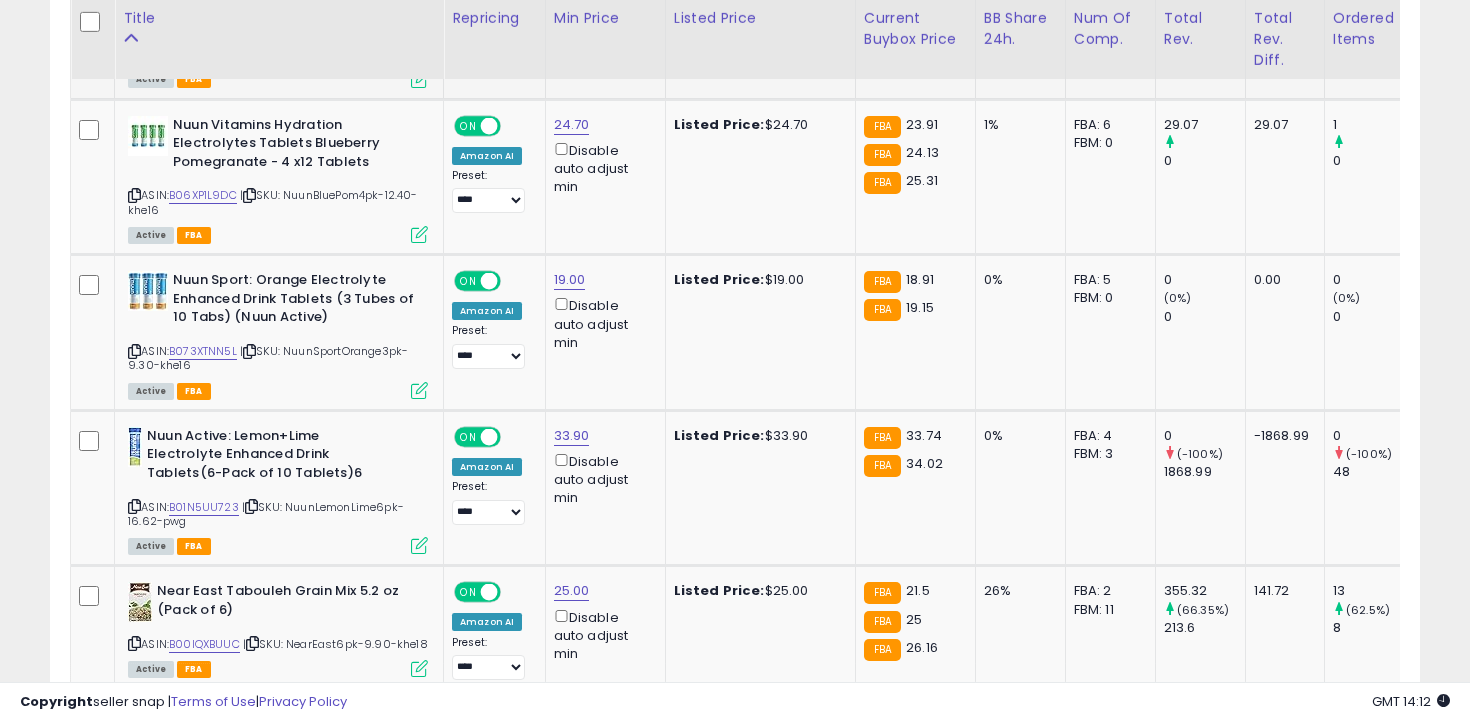 scroll, scrollTop: 5515, scrollLeft: 0, axis: vertical 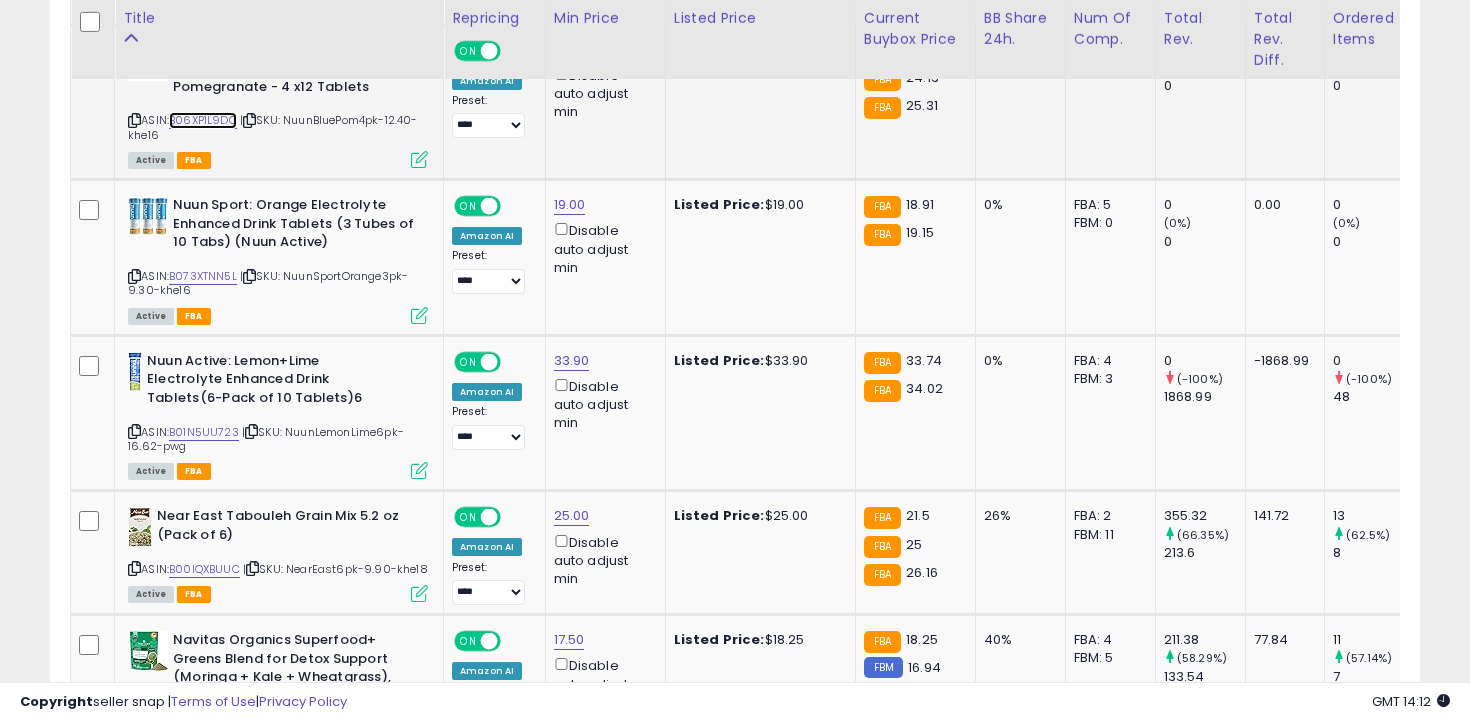click on "B06XP1L9DC" at bounding box center (203, 120) 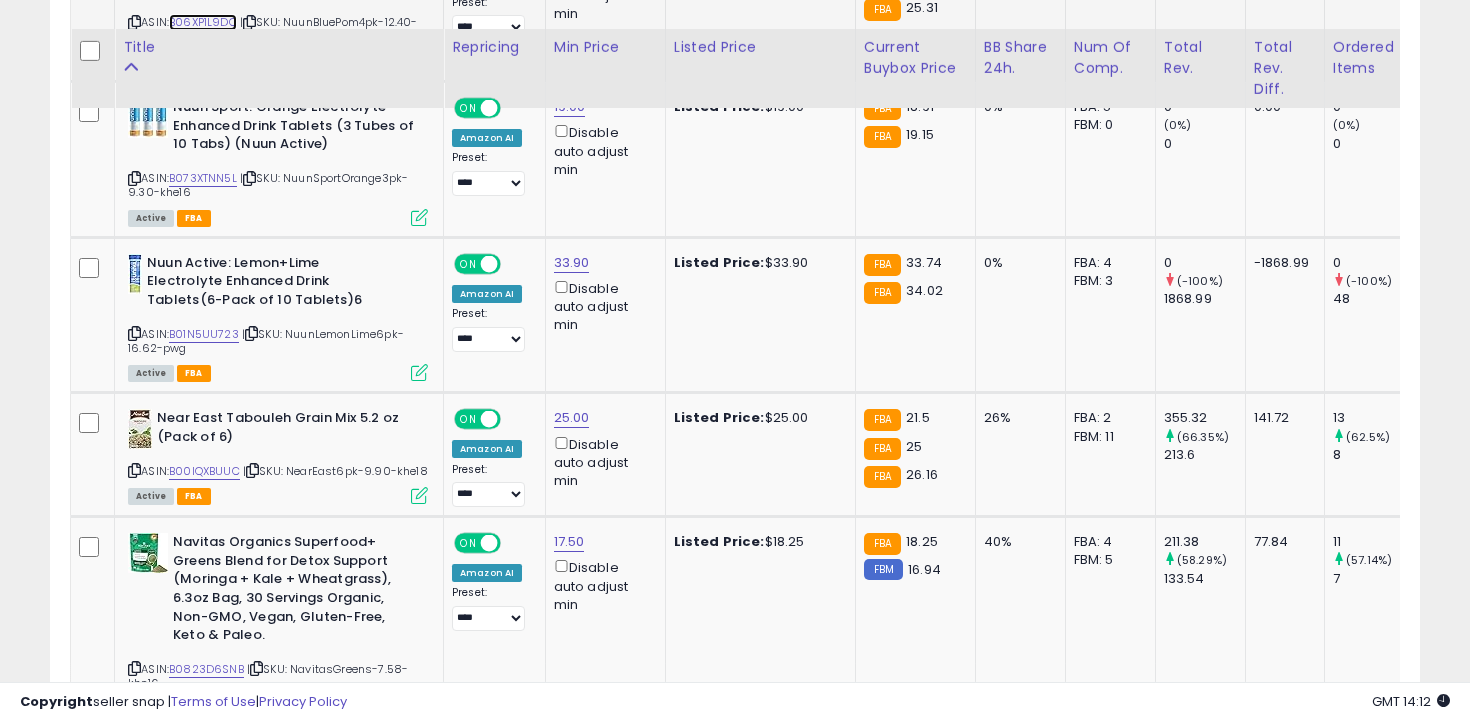 scroll, scrollTop: 5656, scrollLeft: 0, axis: vertical 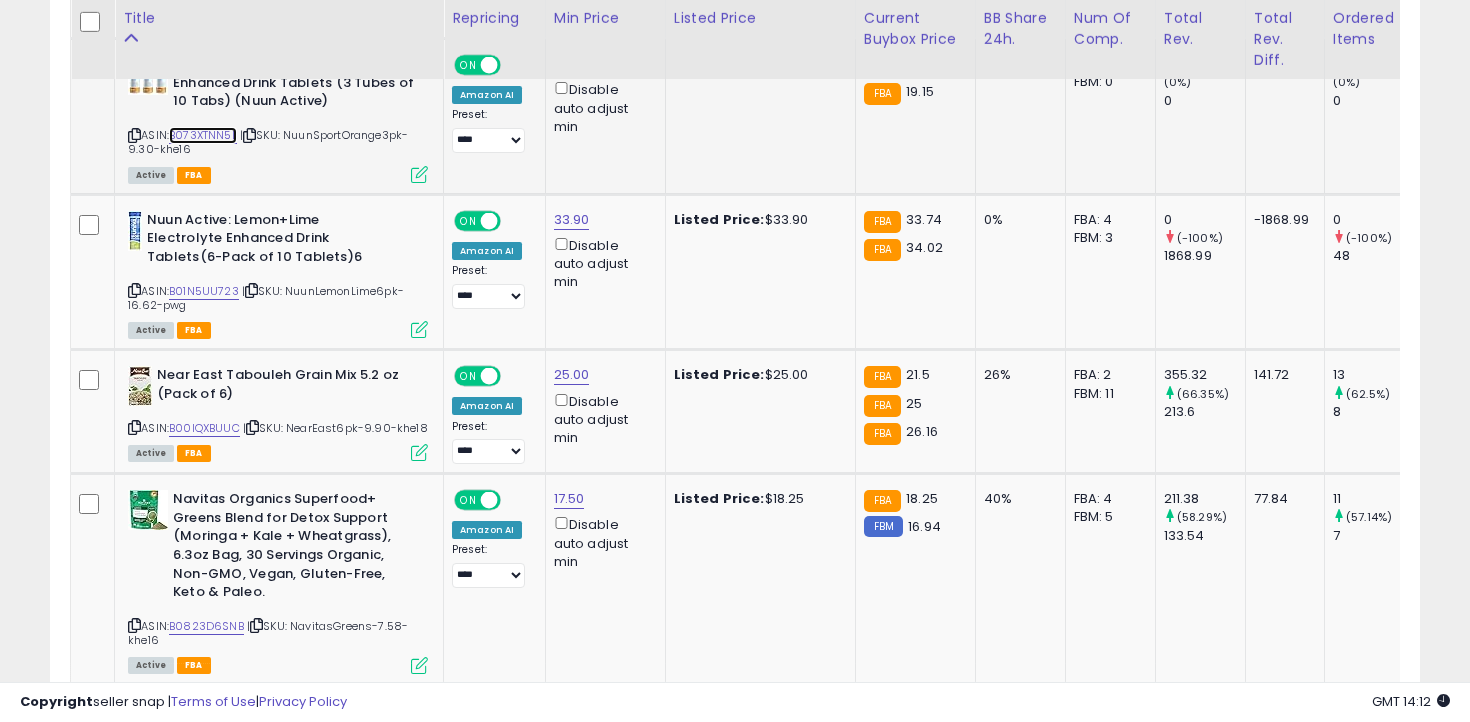 click on "B073XTNN5L" at bounding box center (203, 135) 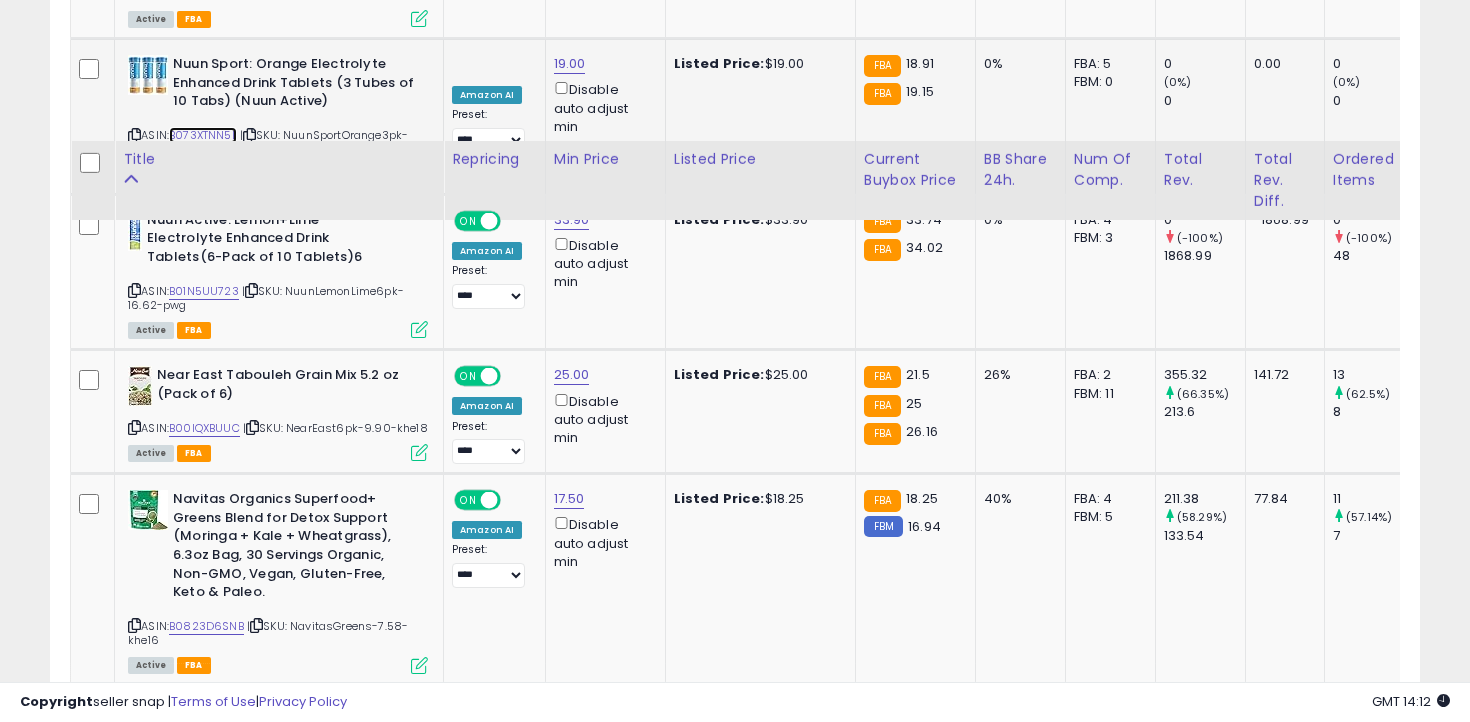 scroll, scrollTop: 5802, scrollLeft: 0, axis: vertical 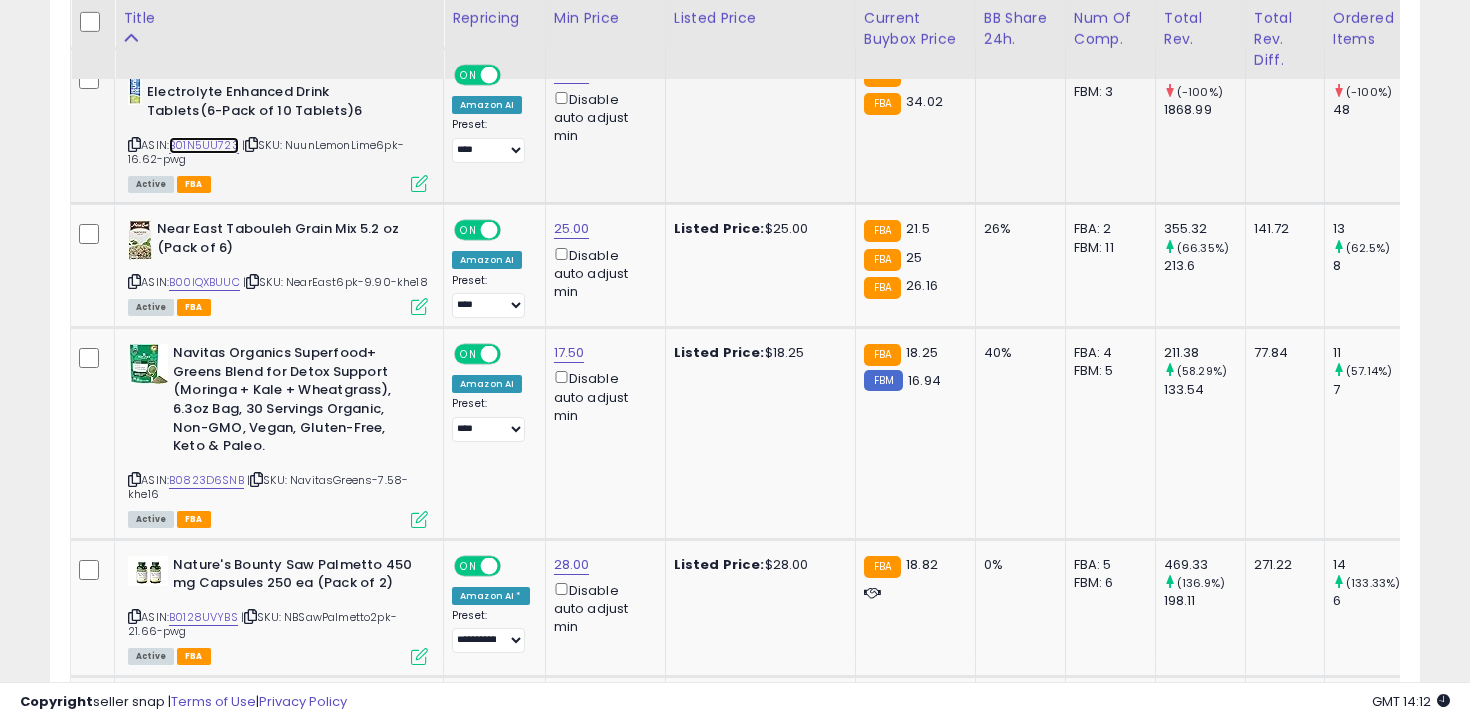 click on "B01N5UU723" at bounding box center (204, 145) 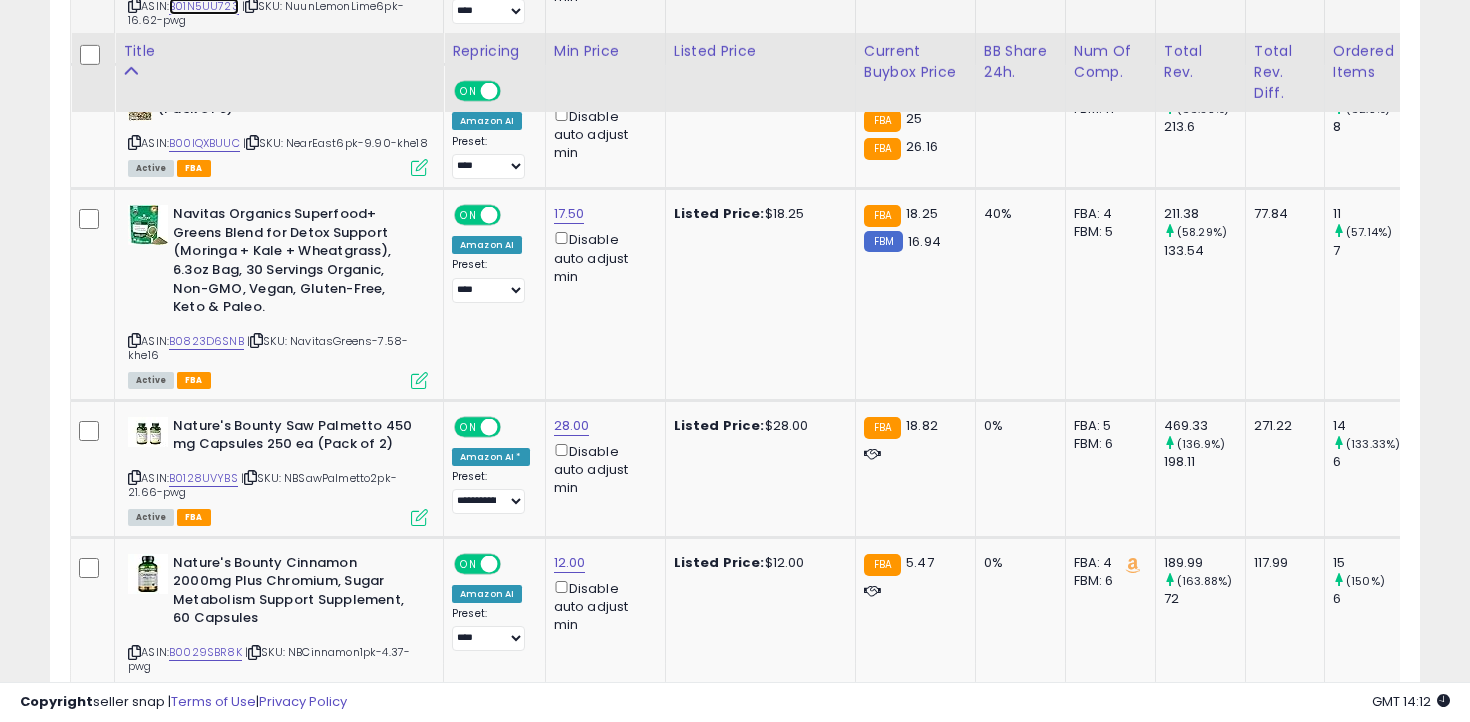 scroll, scrollTop: 5976, scrollLeft: 0, axis: vertical 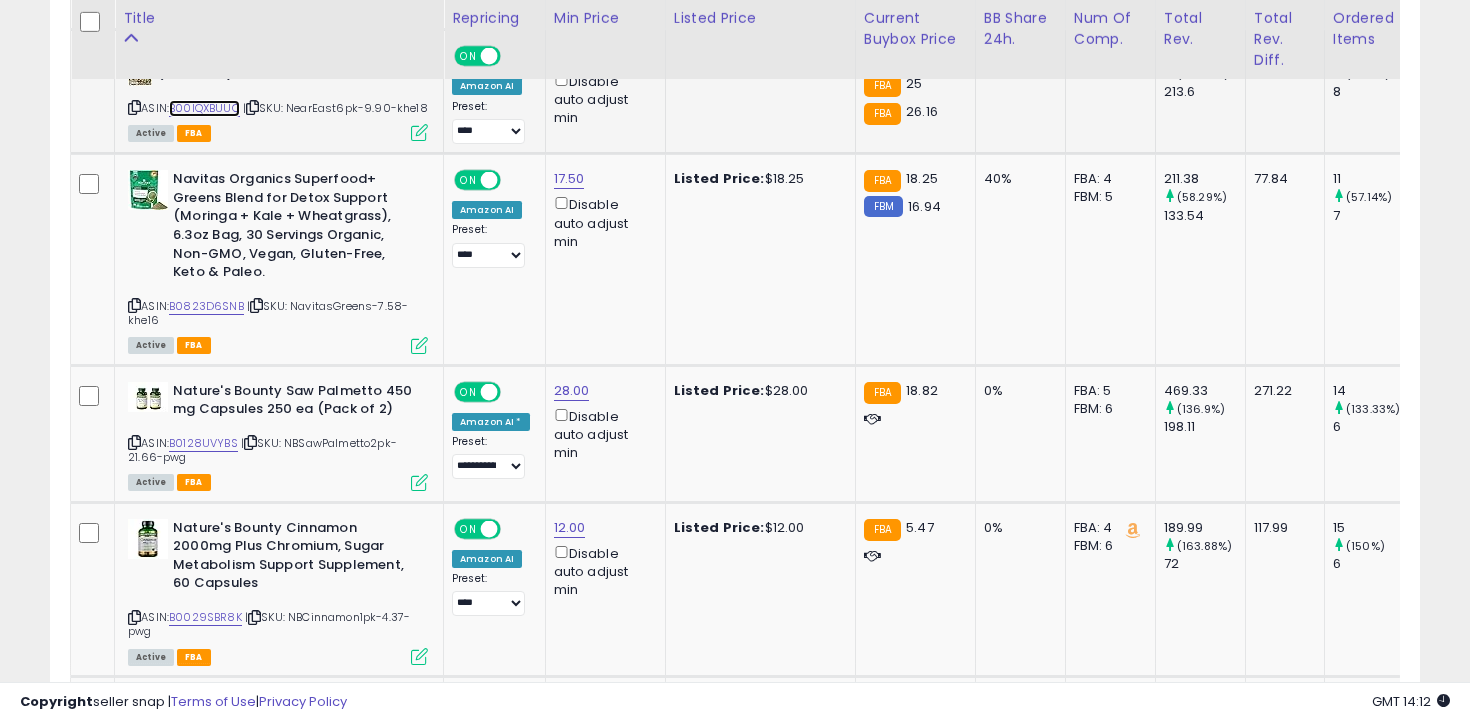 click on "B00IQXBUUC" at bounding box center [204, 108] 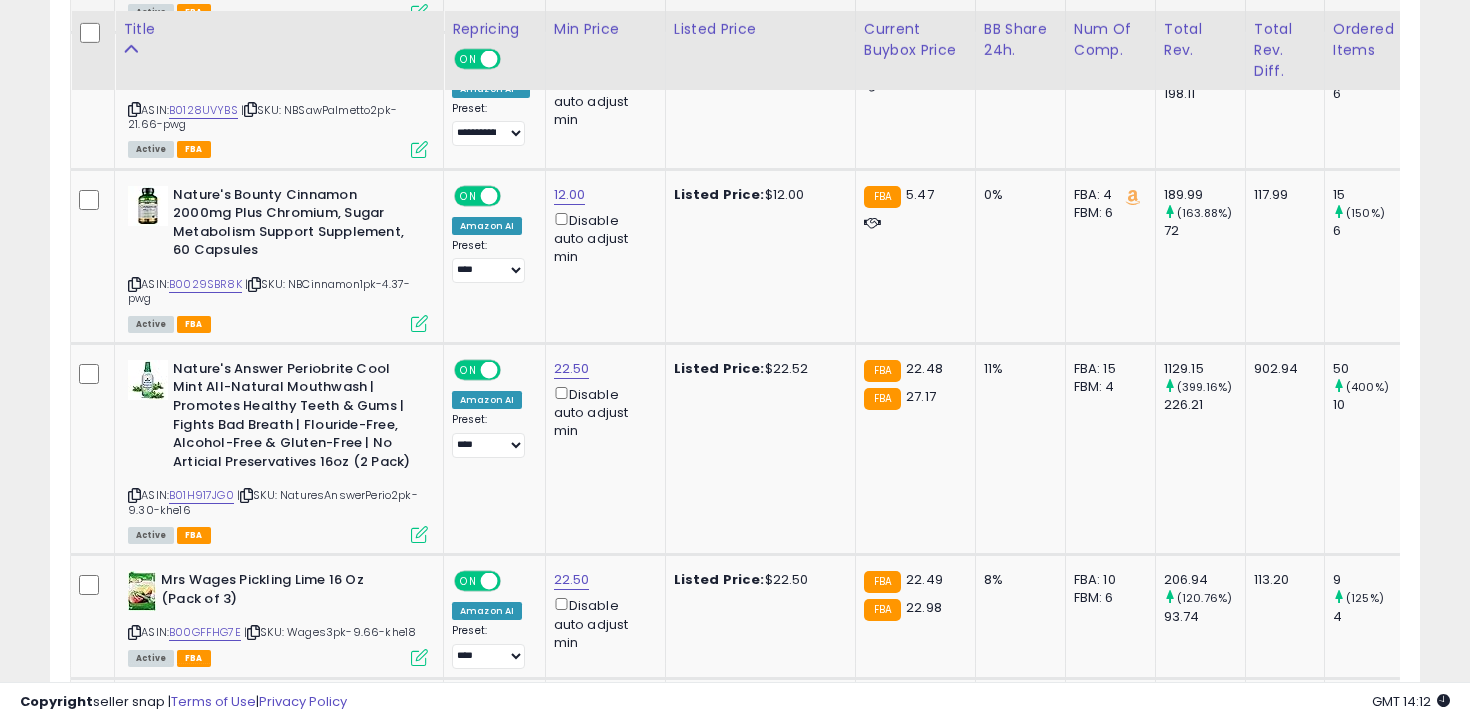 scroll, scrollTop: 6320, scrollLeft: 0, axis: vertical 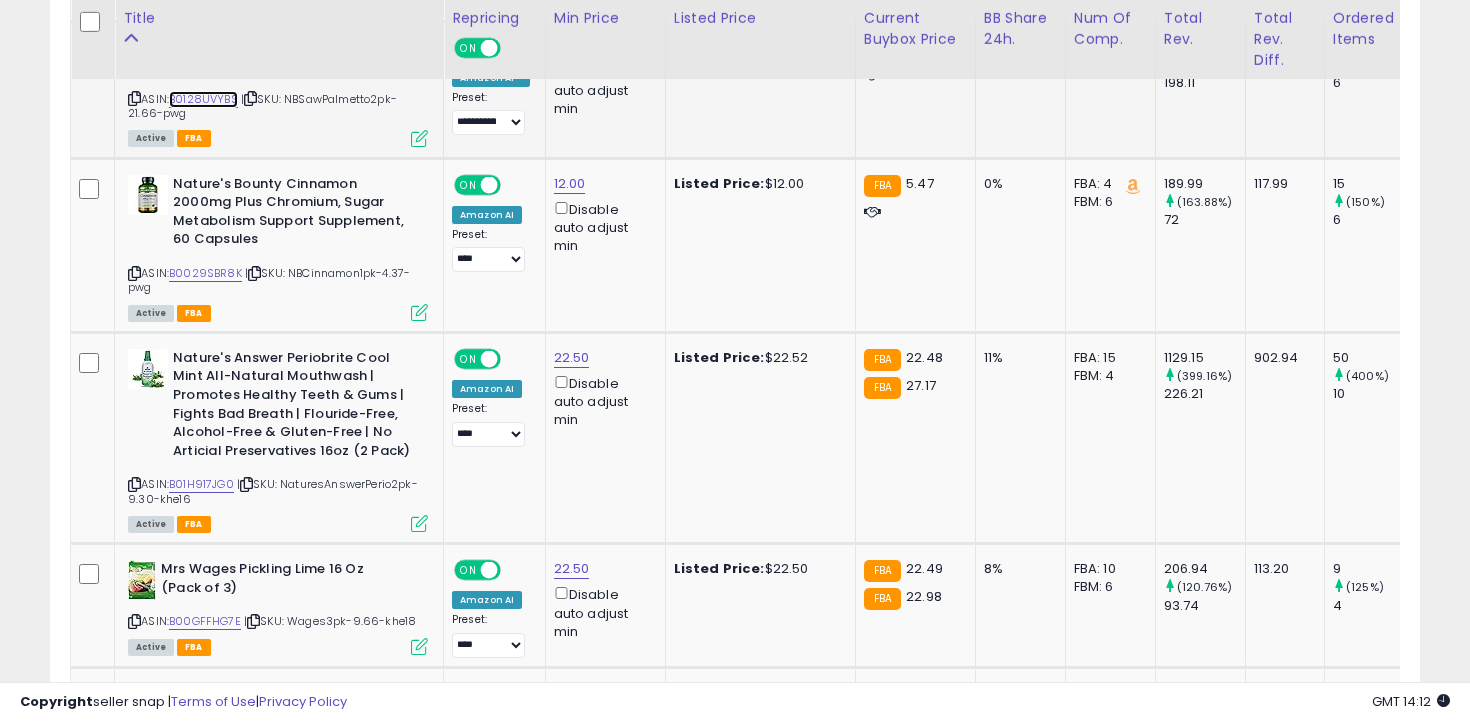 click on "B0128UVYBS" at bounding box center (203, 99) 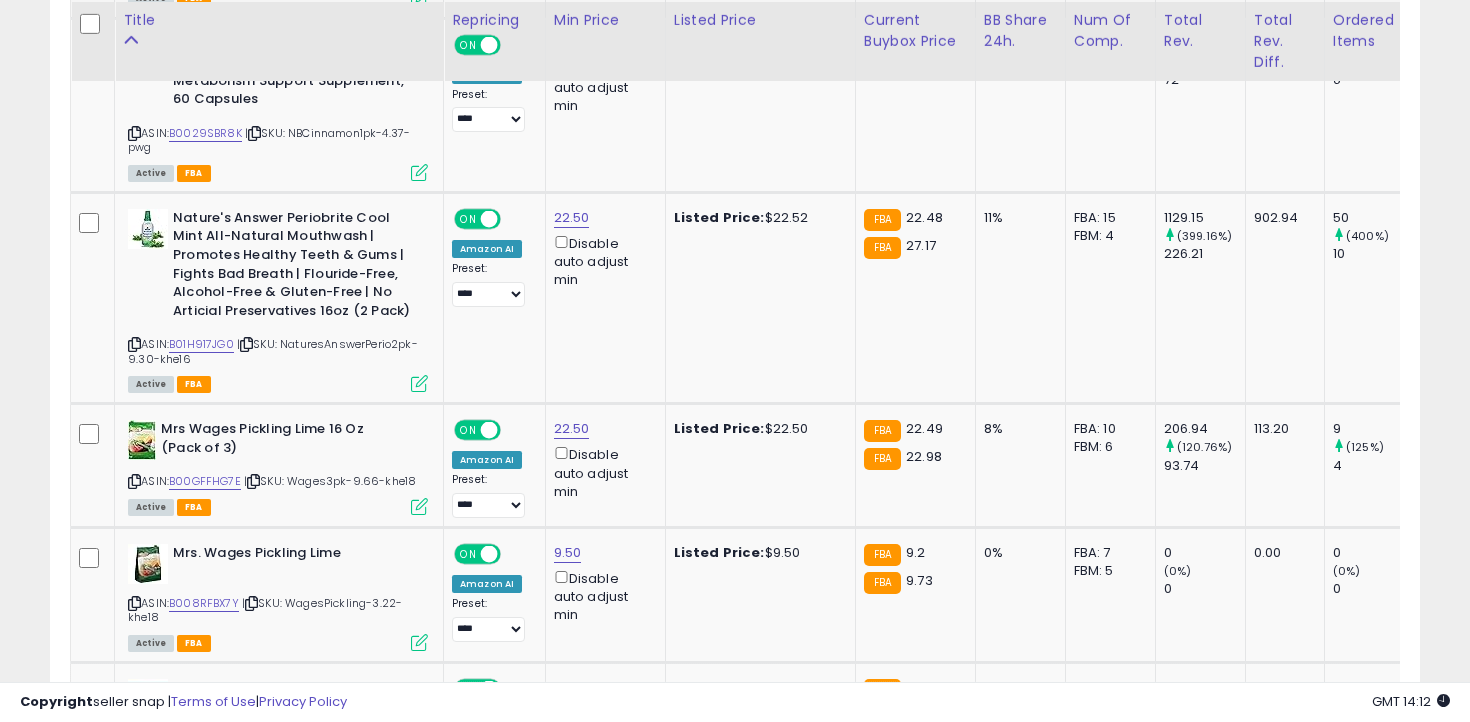 scroll, scrollTop: 6462, scrollLeft: 0, axis: vertical 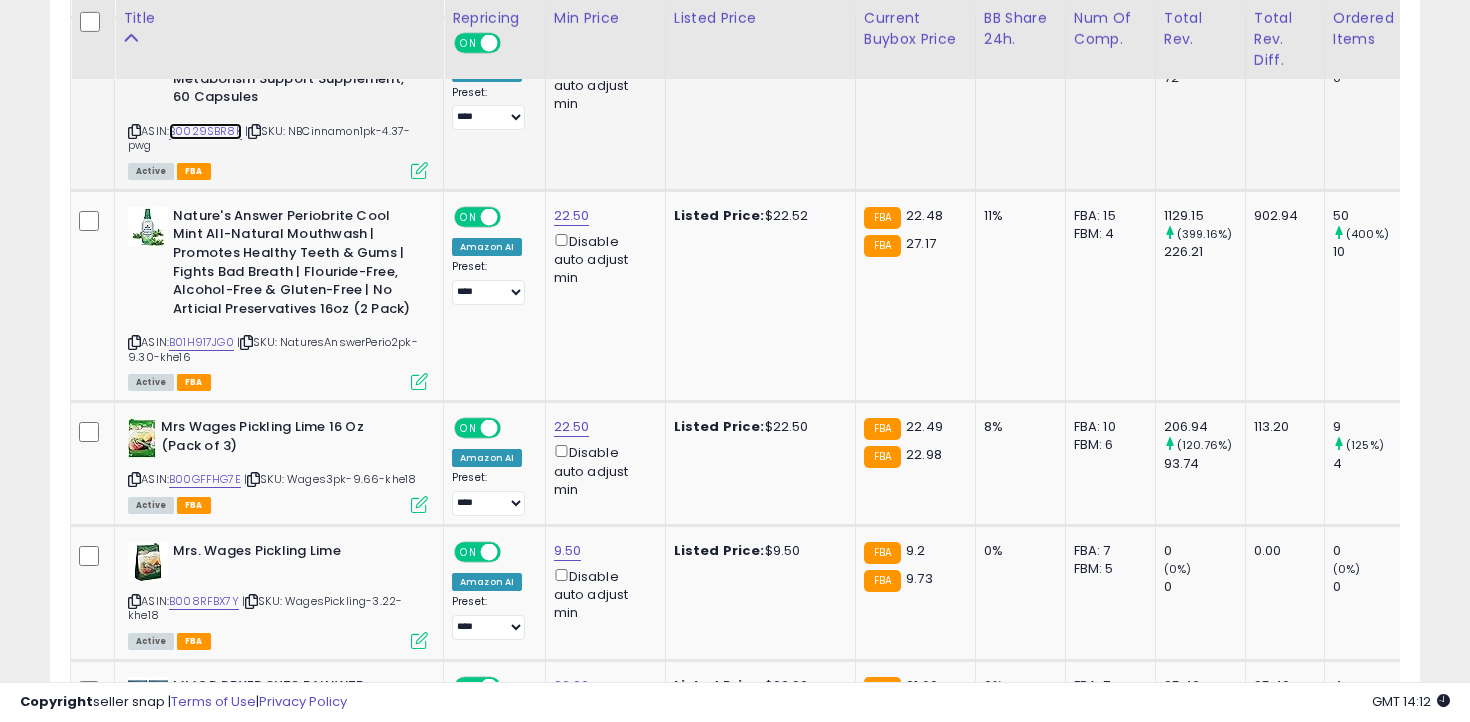click on "B0029SBR8K" at bounding box center [205, 131] 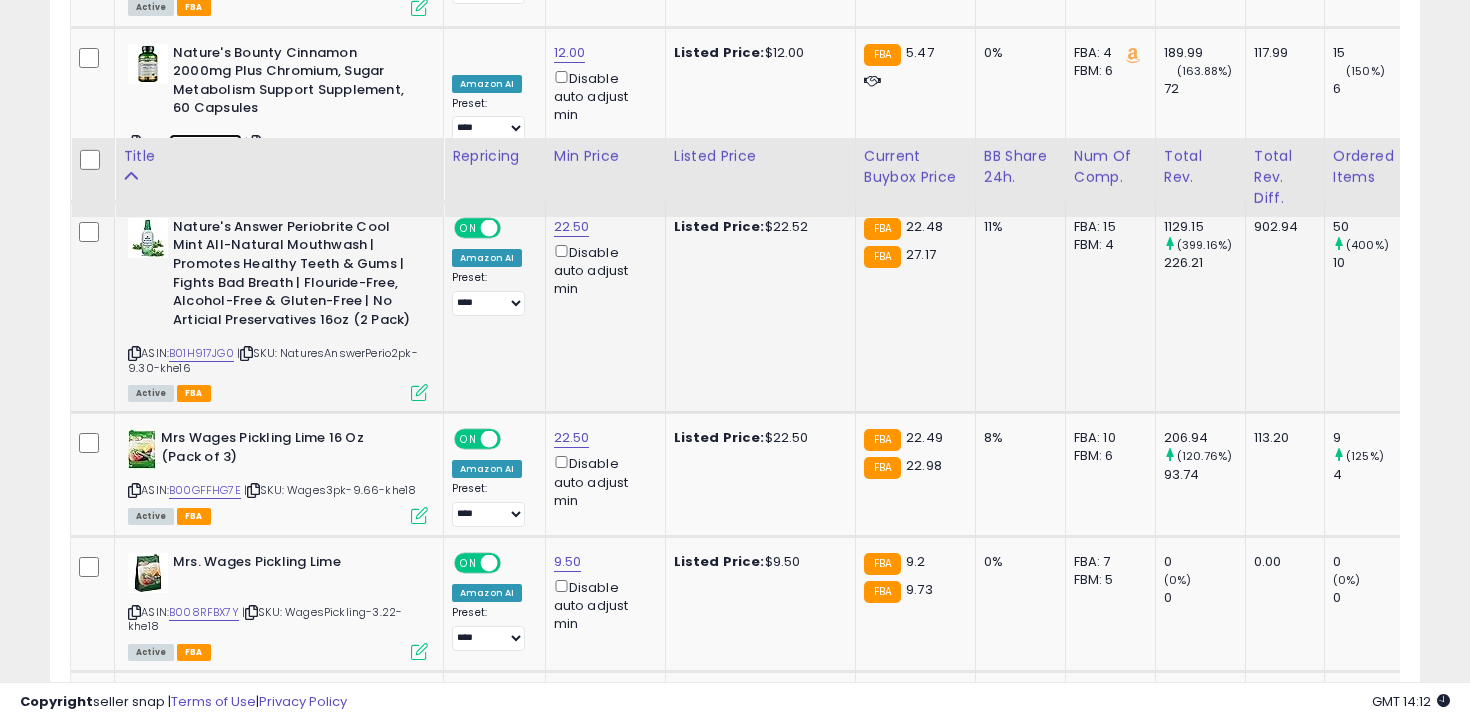 scroll, scrollTop: 6606, scrollLeft: 0, axis: vertical 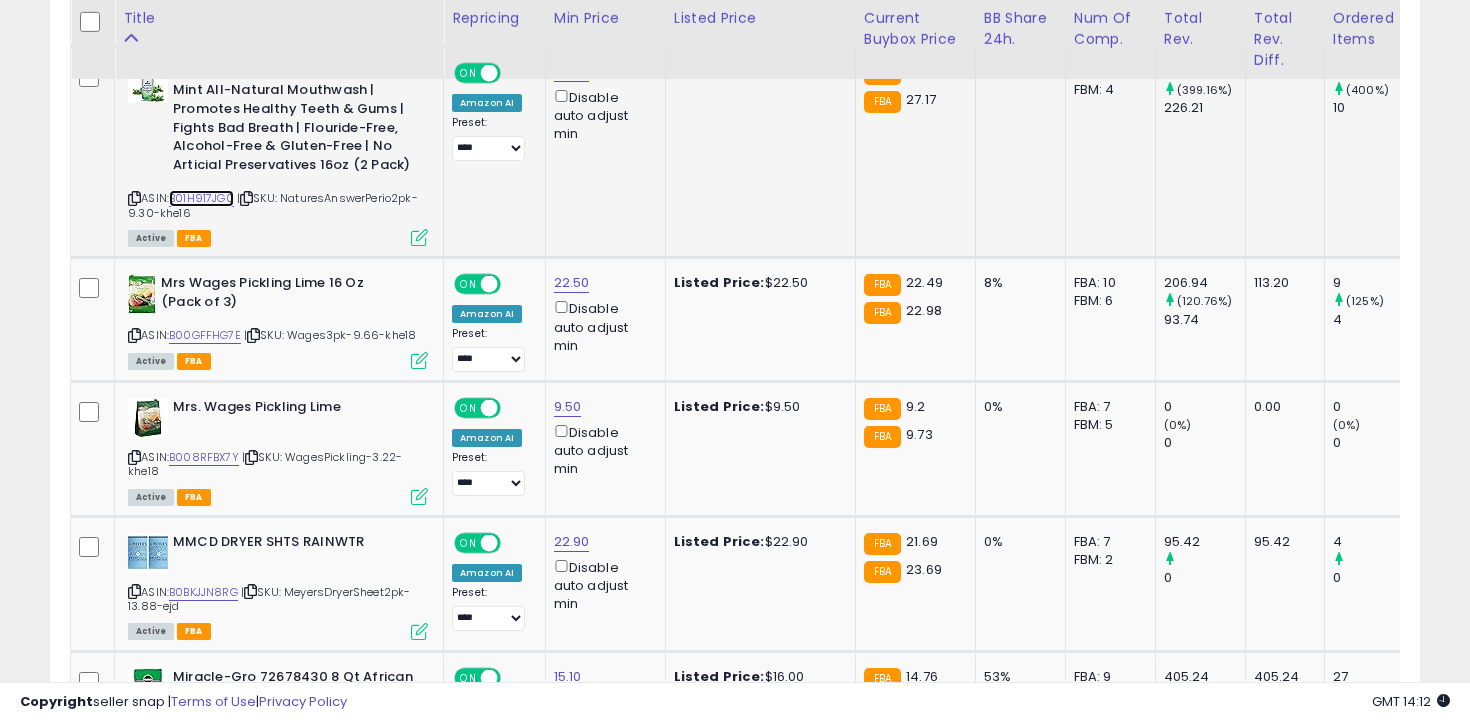 click on "B01H917JG0" at bounding box center (201, 198) 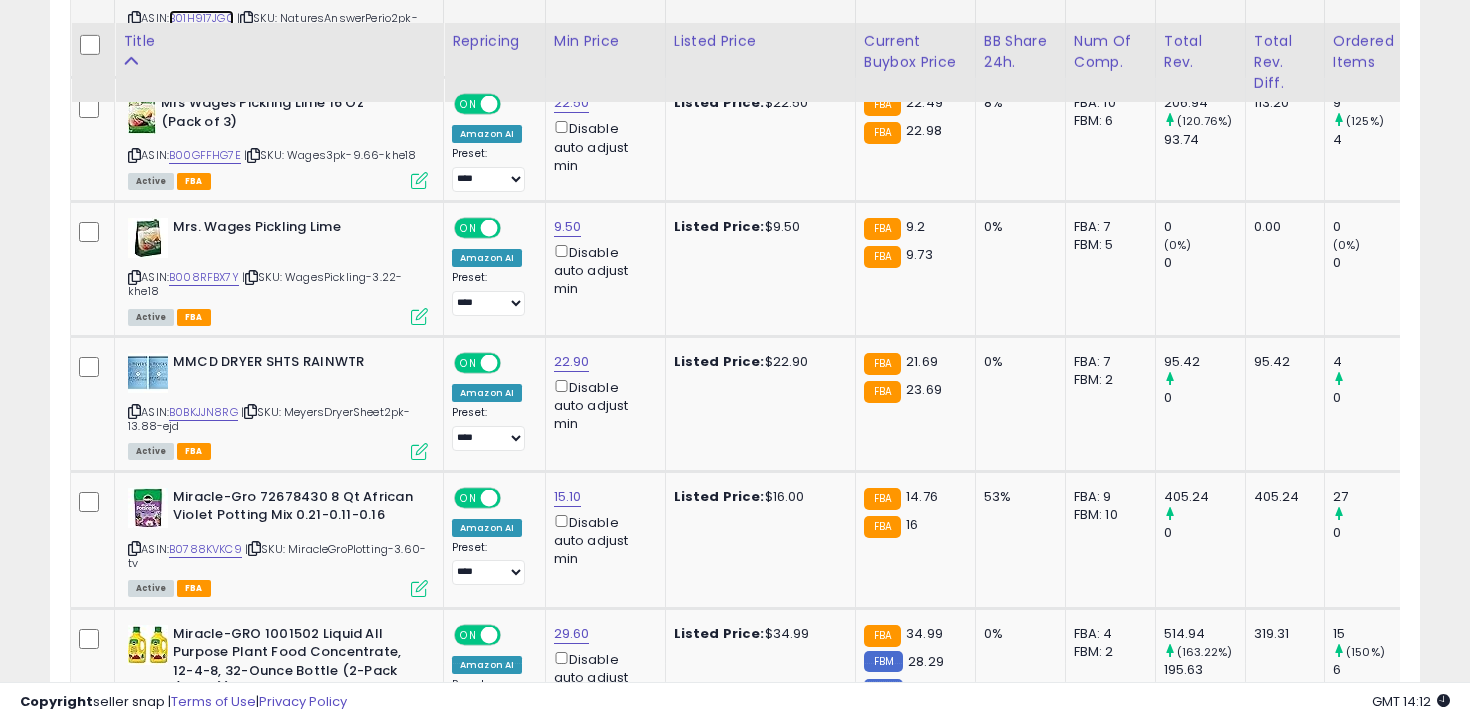scroll, scrollTop: 6811, scrollLeft: 0, axis: vertical 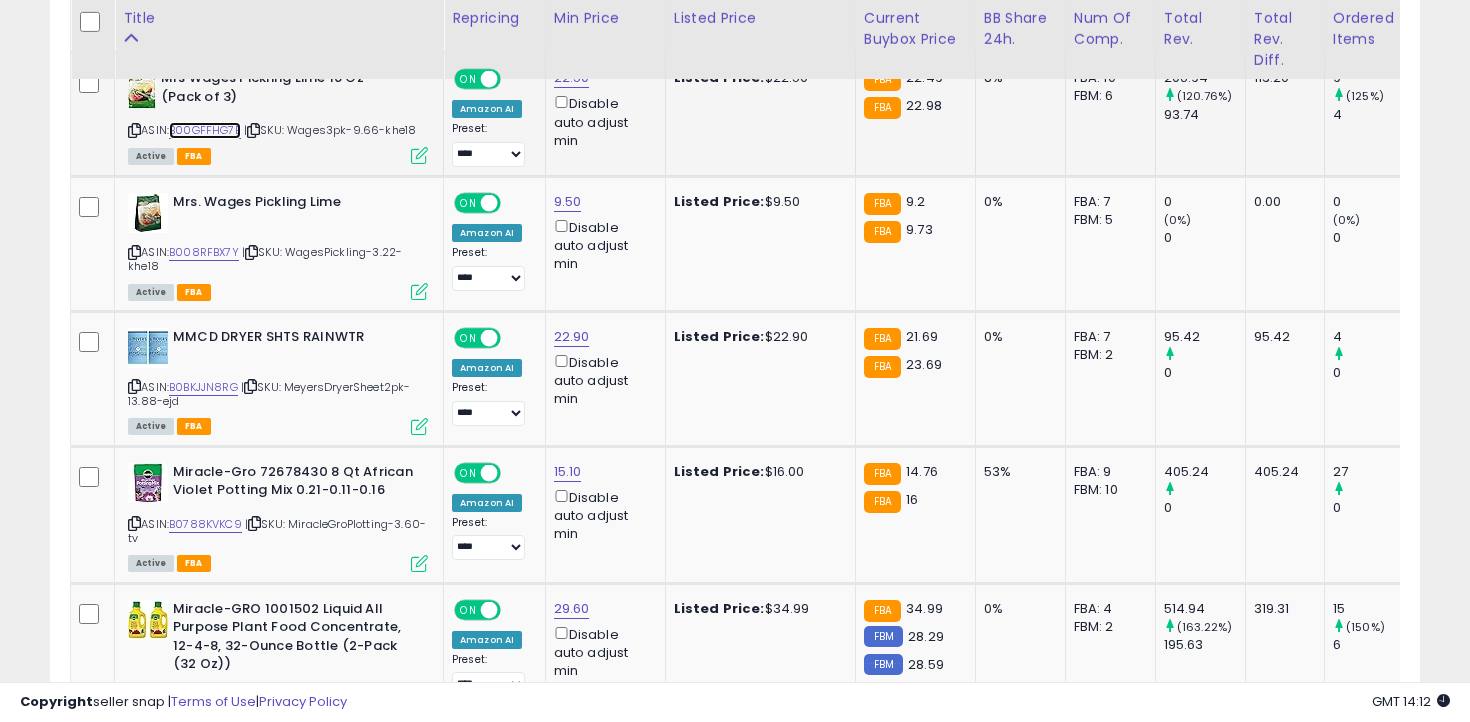 click on "B00GFFHG7E" at bounding box center (205, 130) 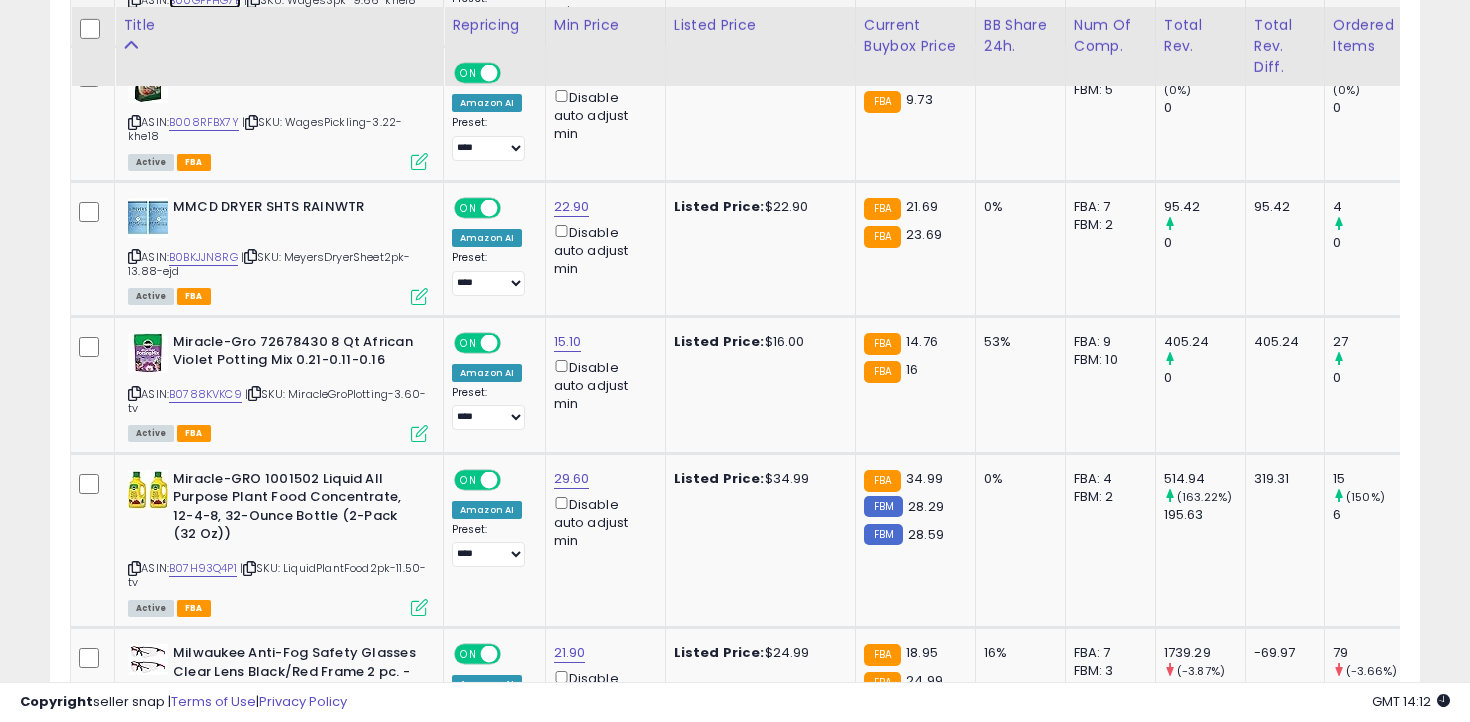 scroll, scrollTop: 6950, scrollLeft: 0, axis: vertical 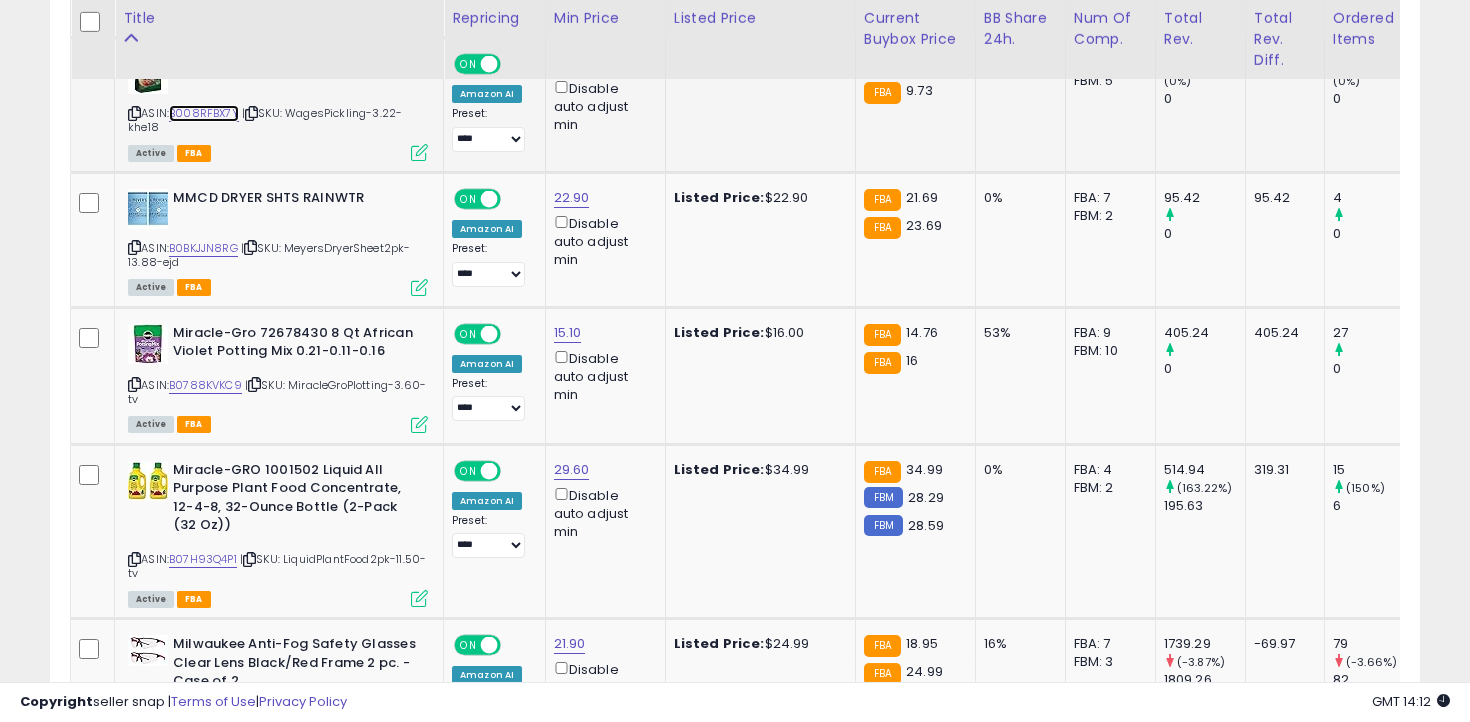 click on "B008RFBX7Y" at bounding box center [204, 113] 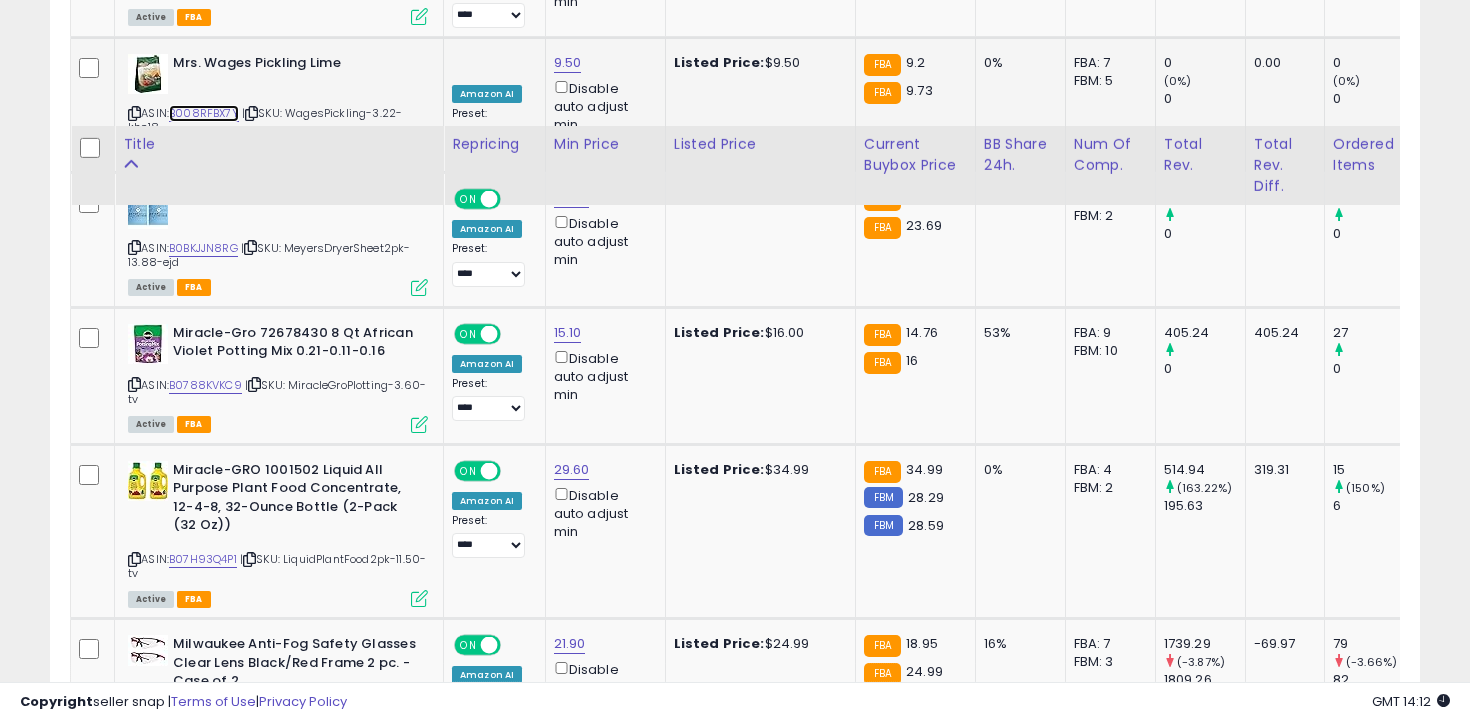 scroll, scrollTop: 7081, scrollLeft: 0, axis: vertical 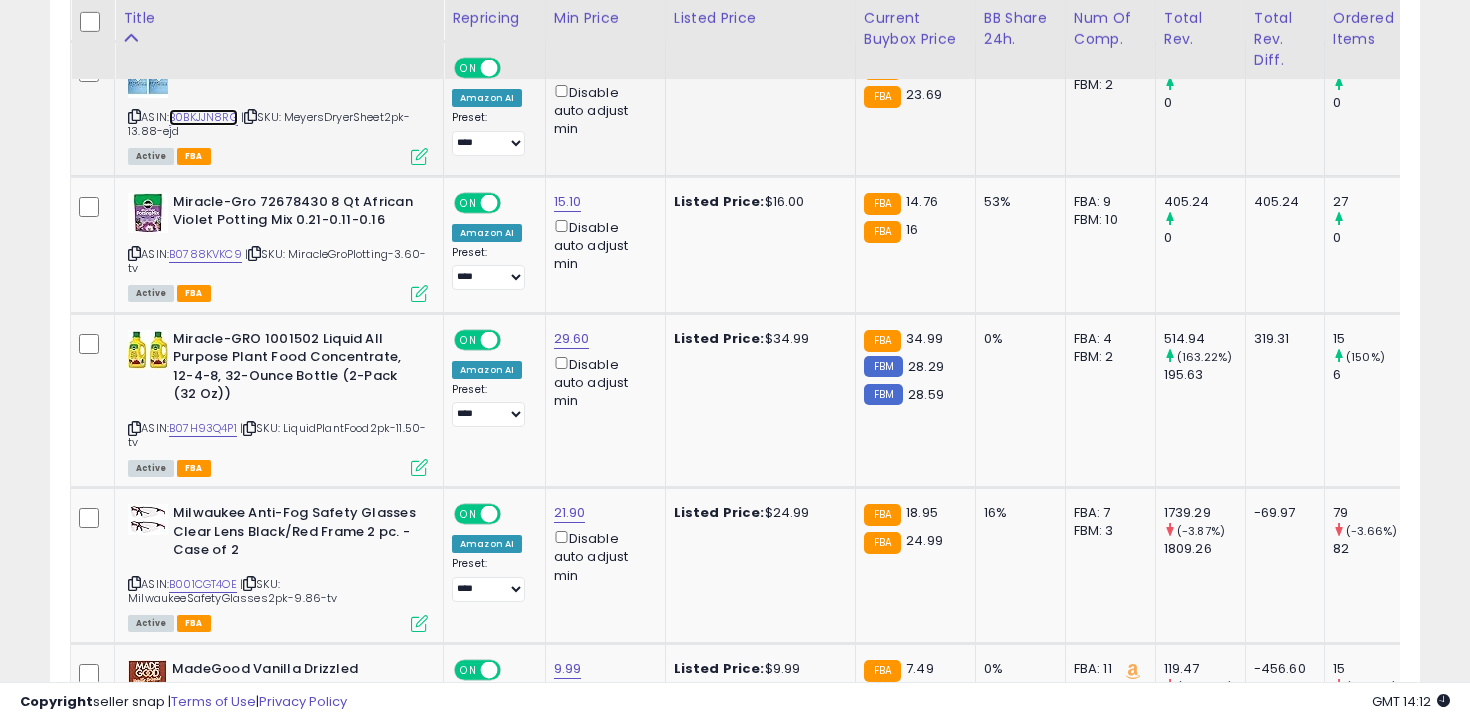 click on "B0BKJJN8RG" at bounding box center (203, 117) 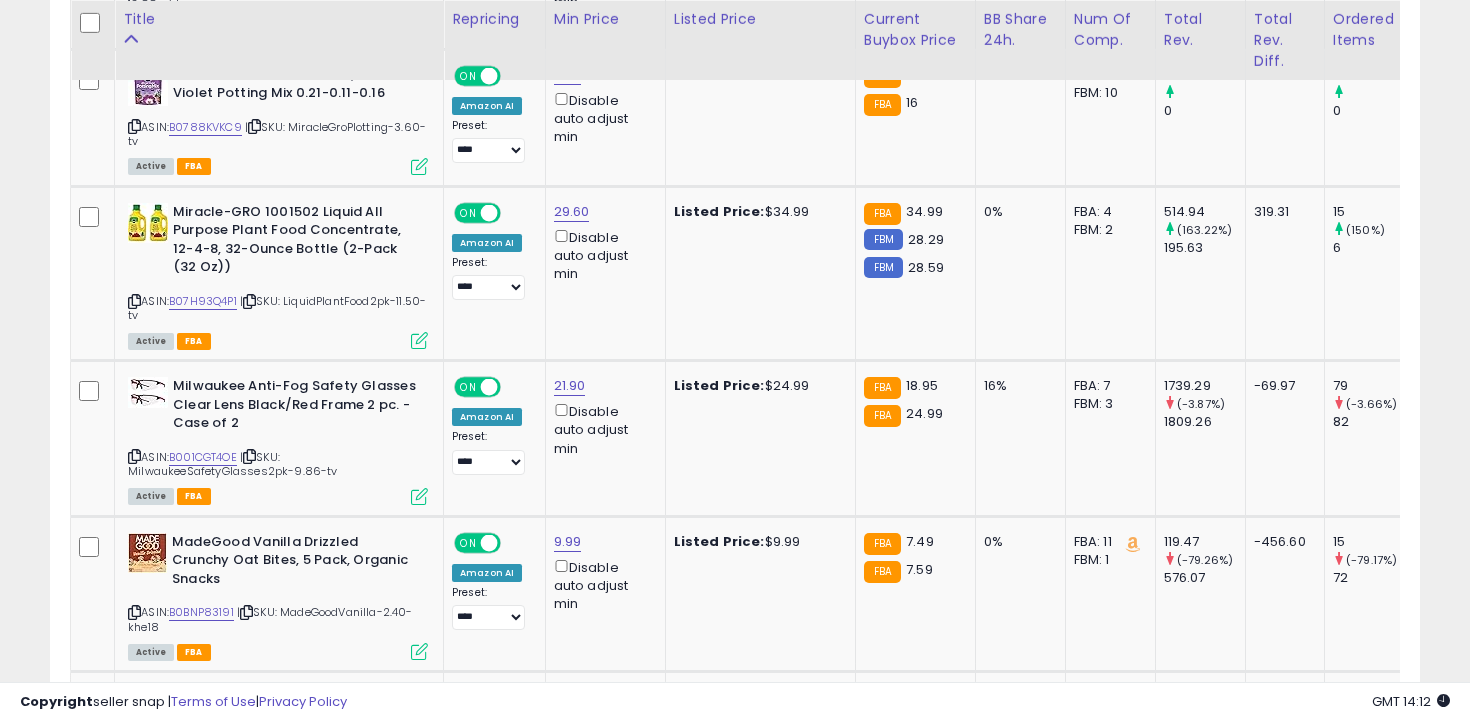 scroll, scrollTop: 7209, scrollLeft: 0, axis: vertical 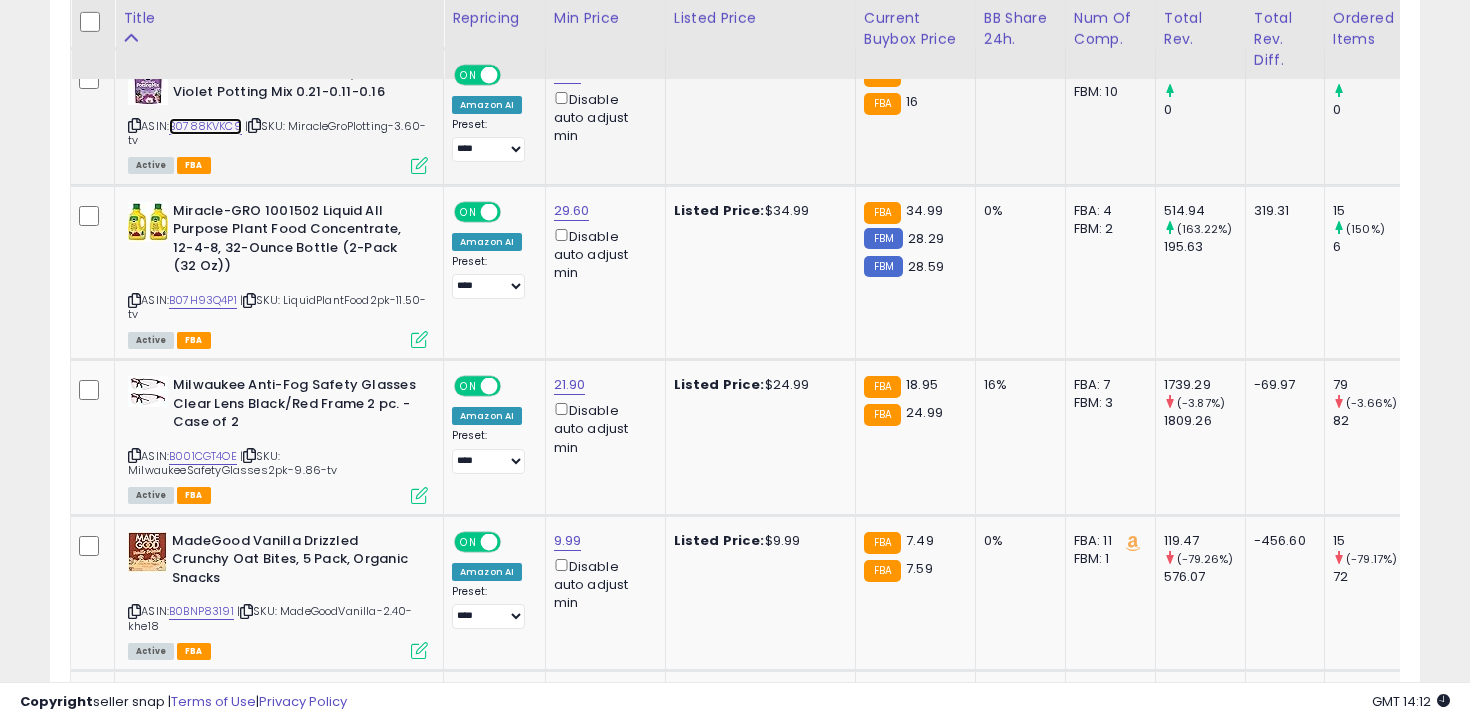 click on "B0788KVKC9" at bounding box center [205, 126] 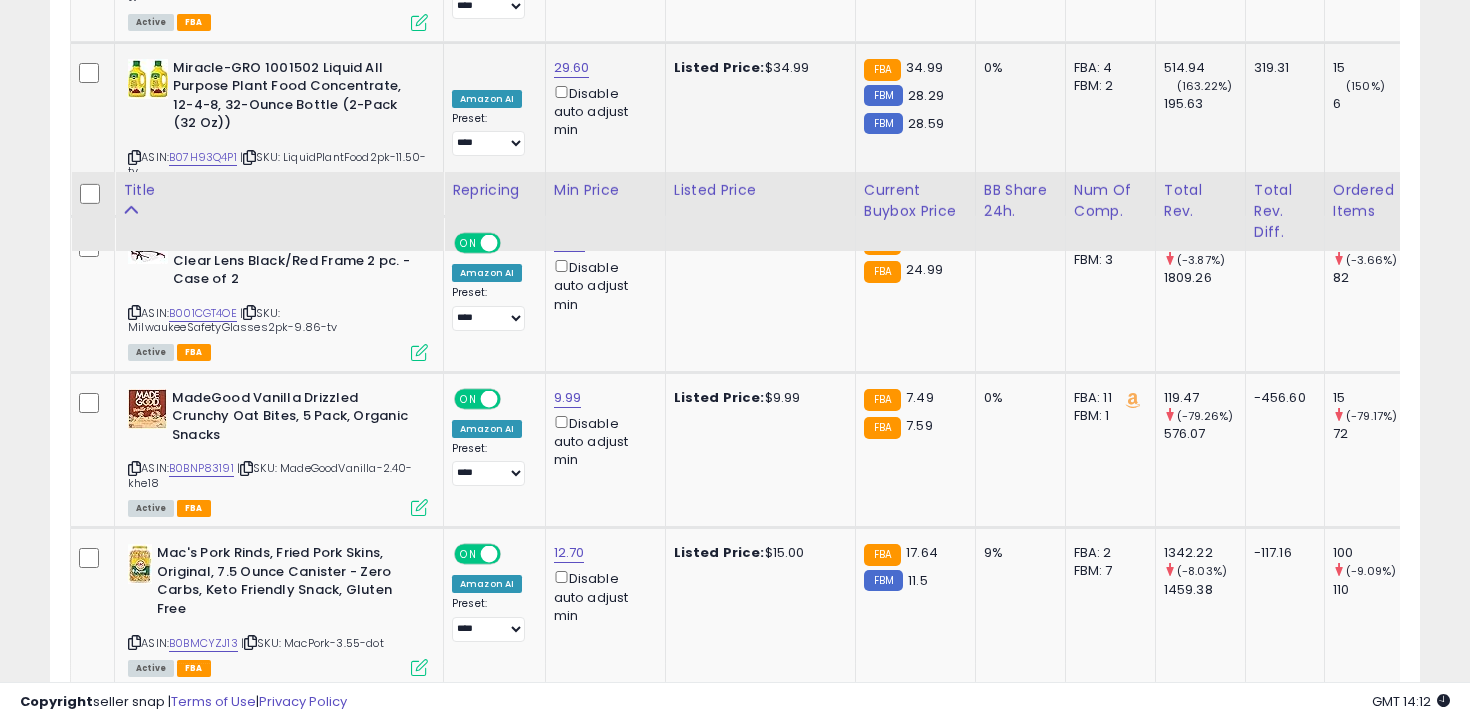 scroll, scrollTop: 7524, scrollLeft: 0, axis: vertical 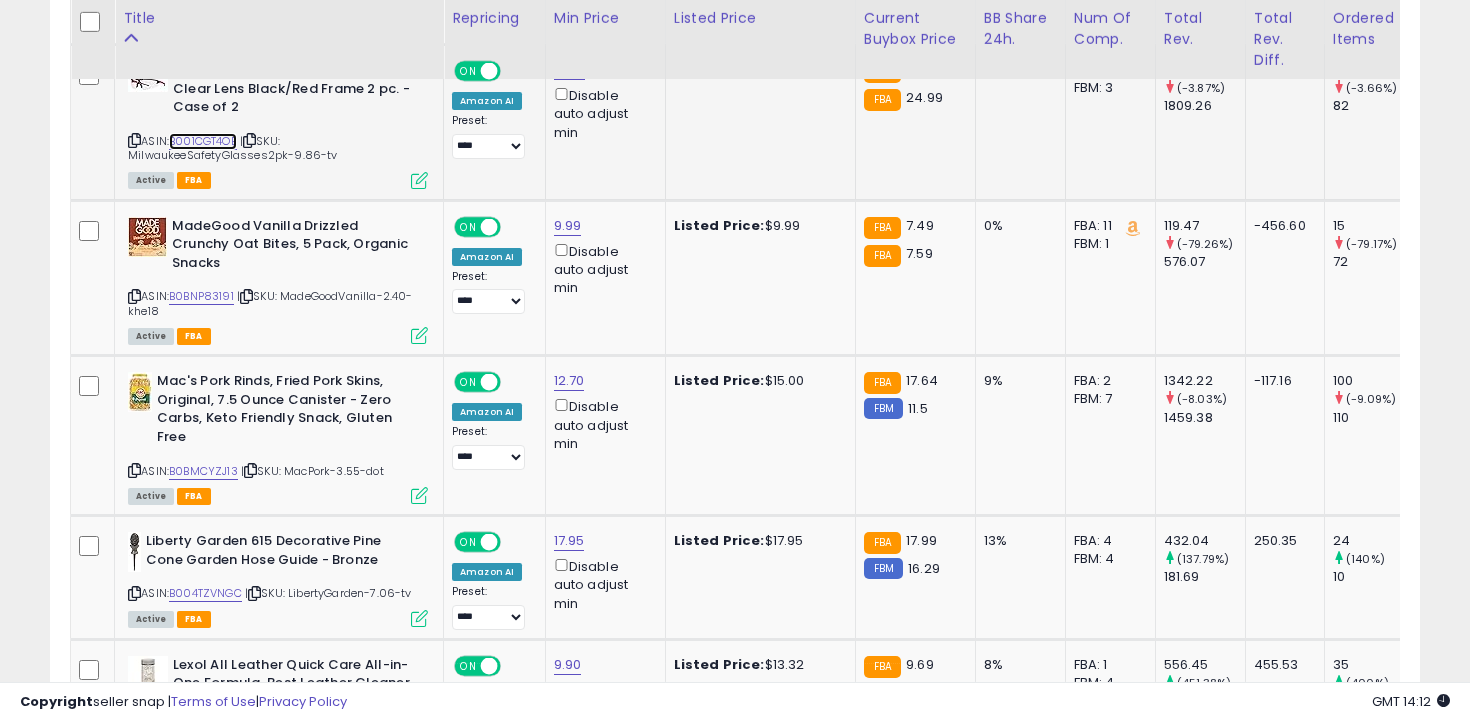 click on "B001CGT4OE" at bounding box center [203, 141] 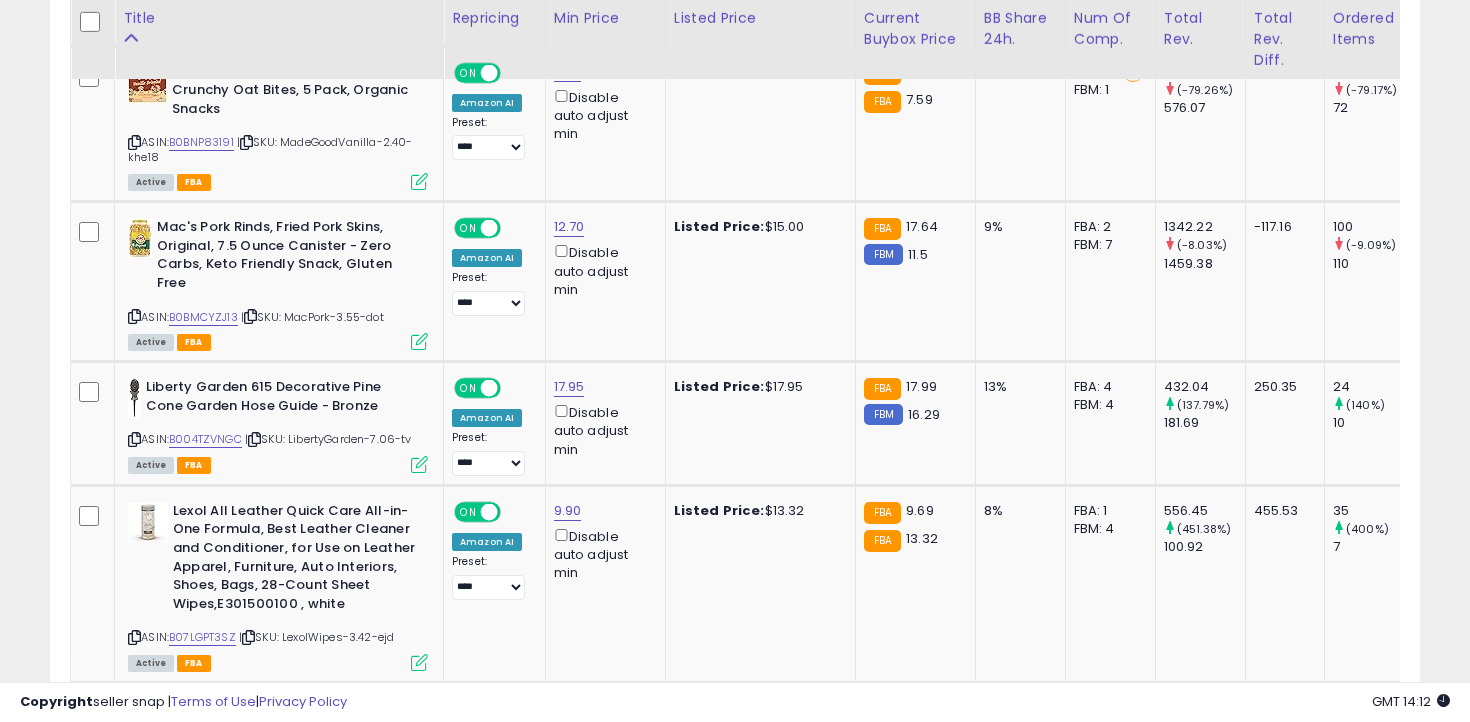 scroll, scrollTop: 7695, scrollLeft: 0, axis: vertical 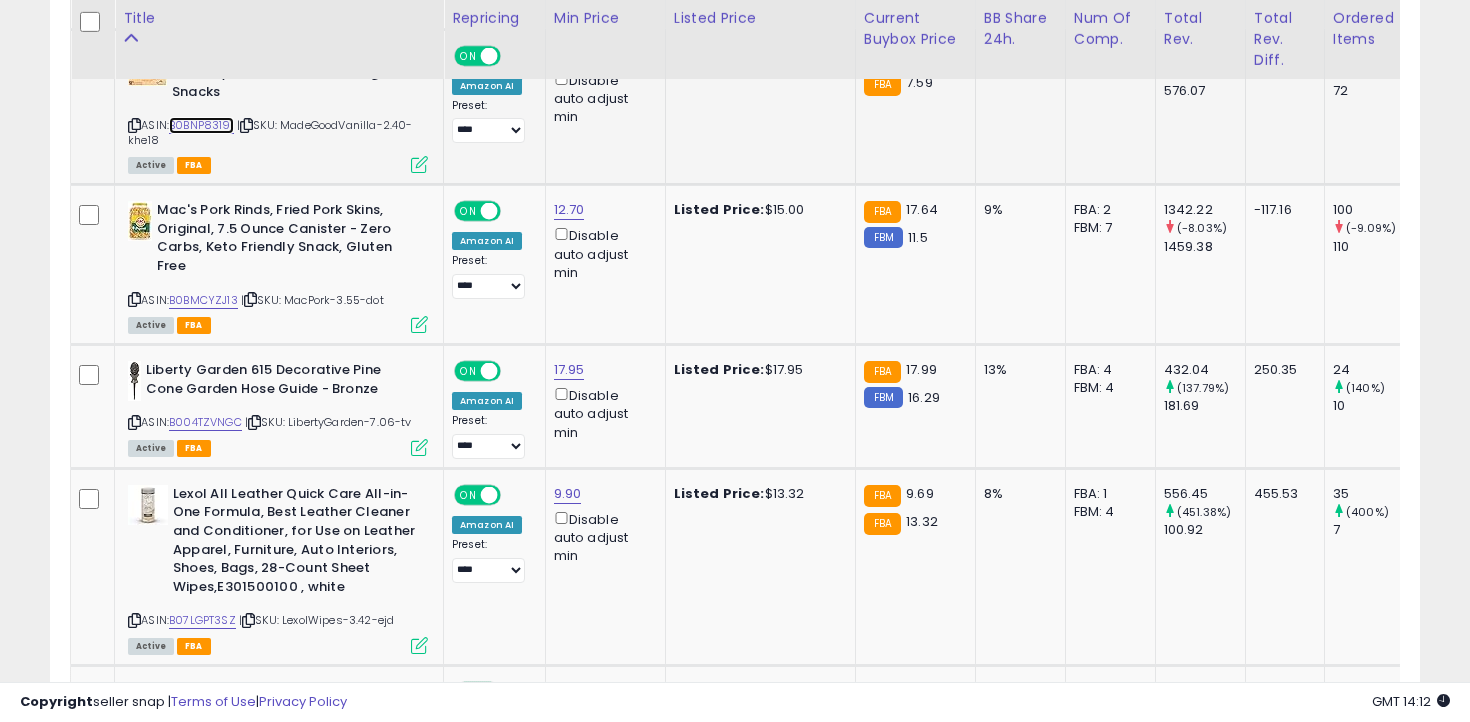 click on "B0BNP83191" at bounding box center (201, 125) 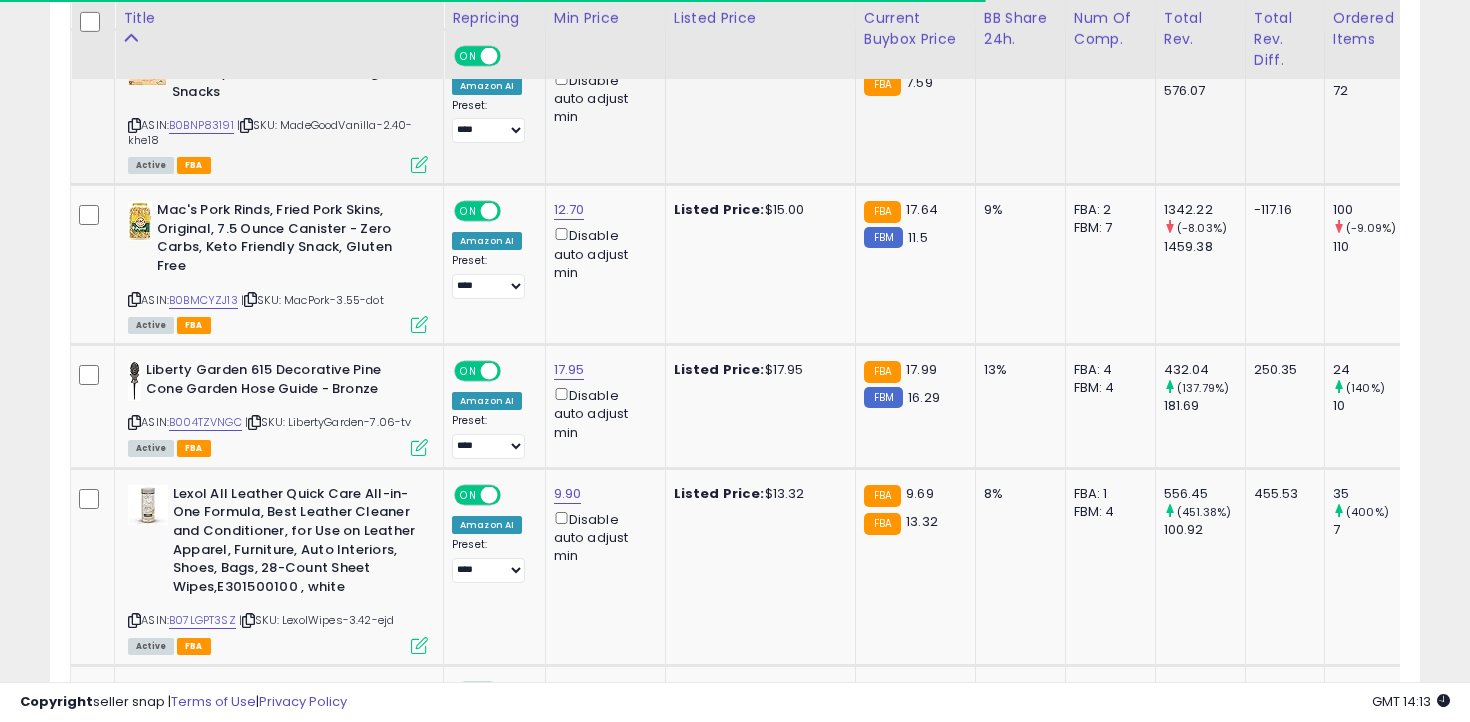 click at bounding box center [134, 125] 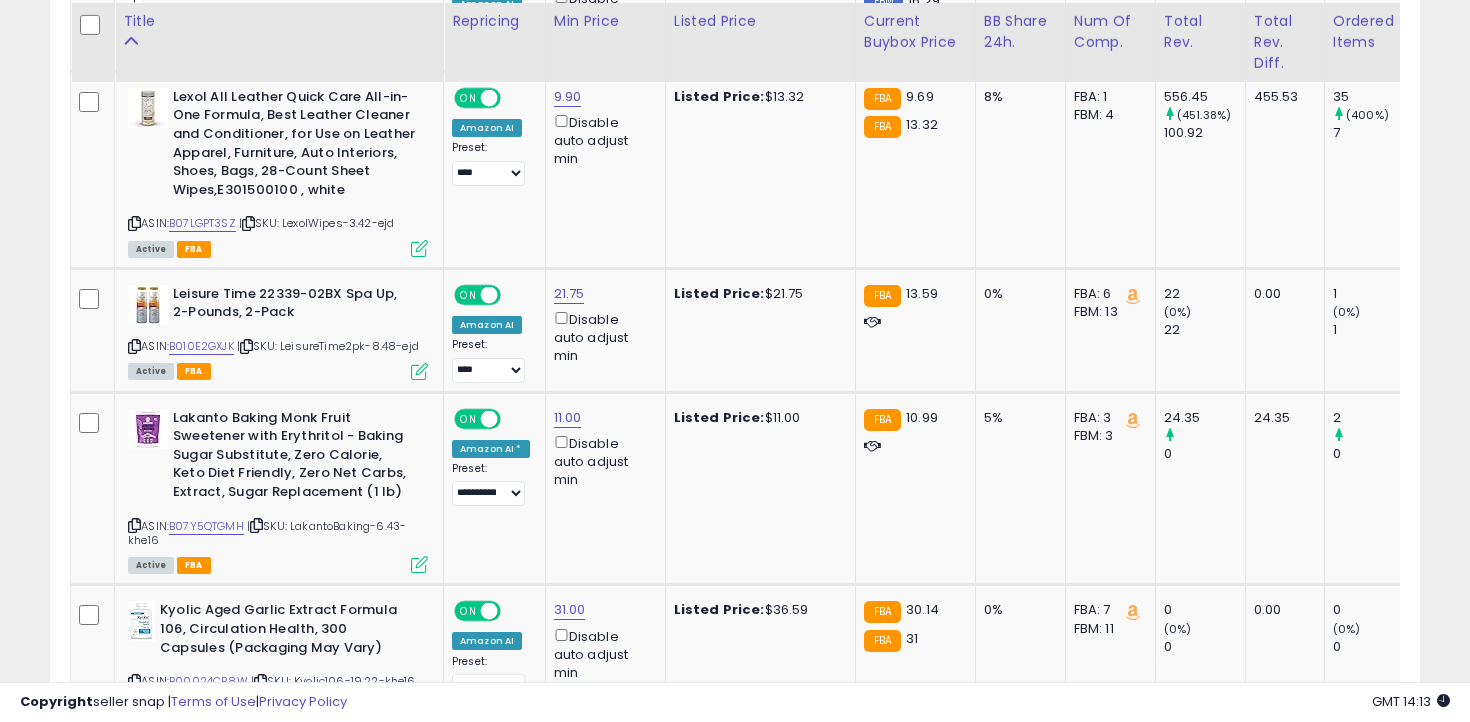 scroll, scrollTop: 8095, scrollLeft: 0, axis: vertical 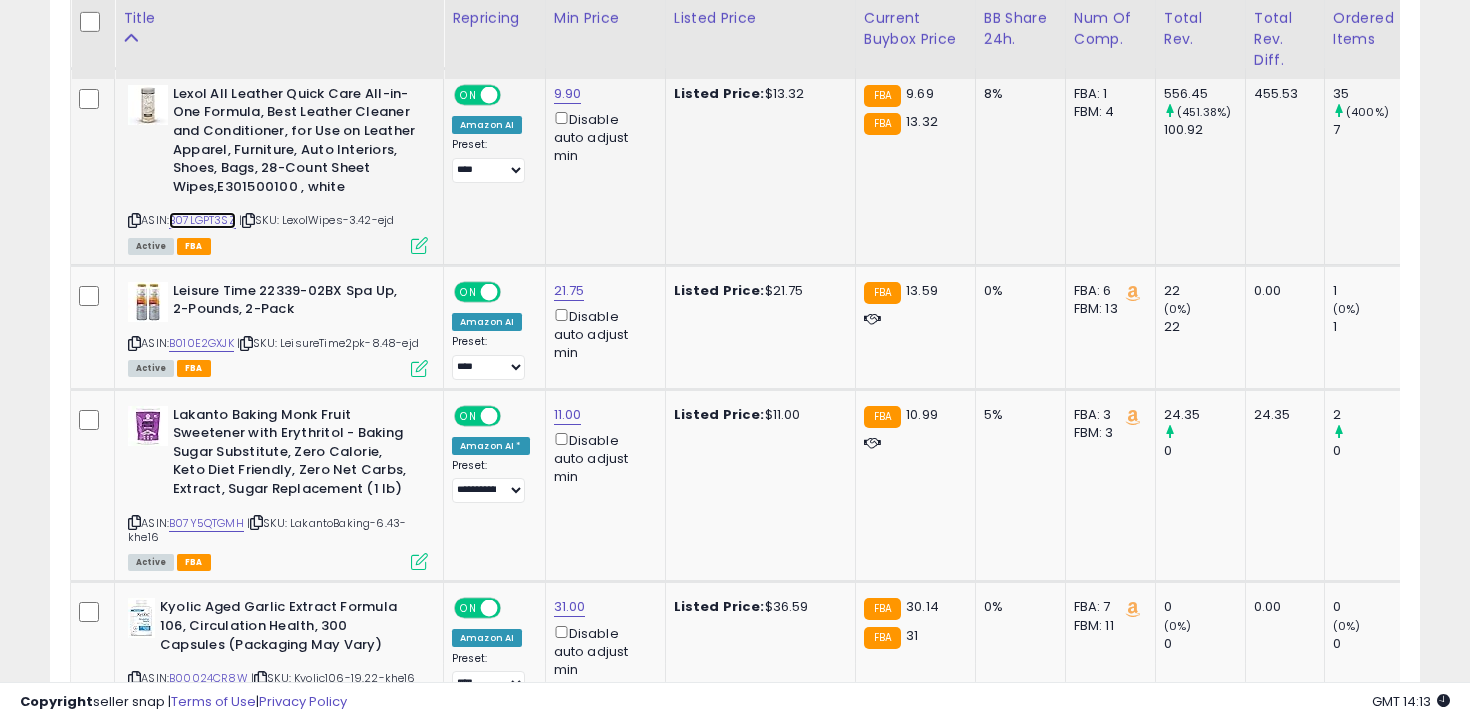 click on "B07LGPT3SZ" at bounding box center [202, 220] 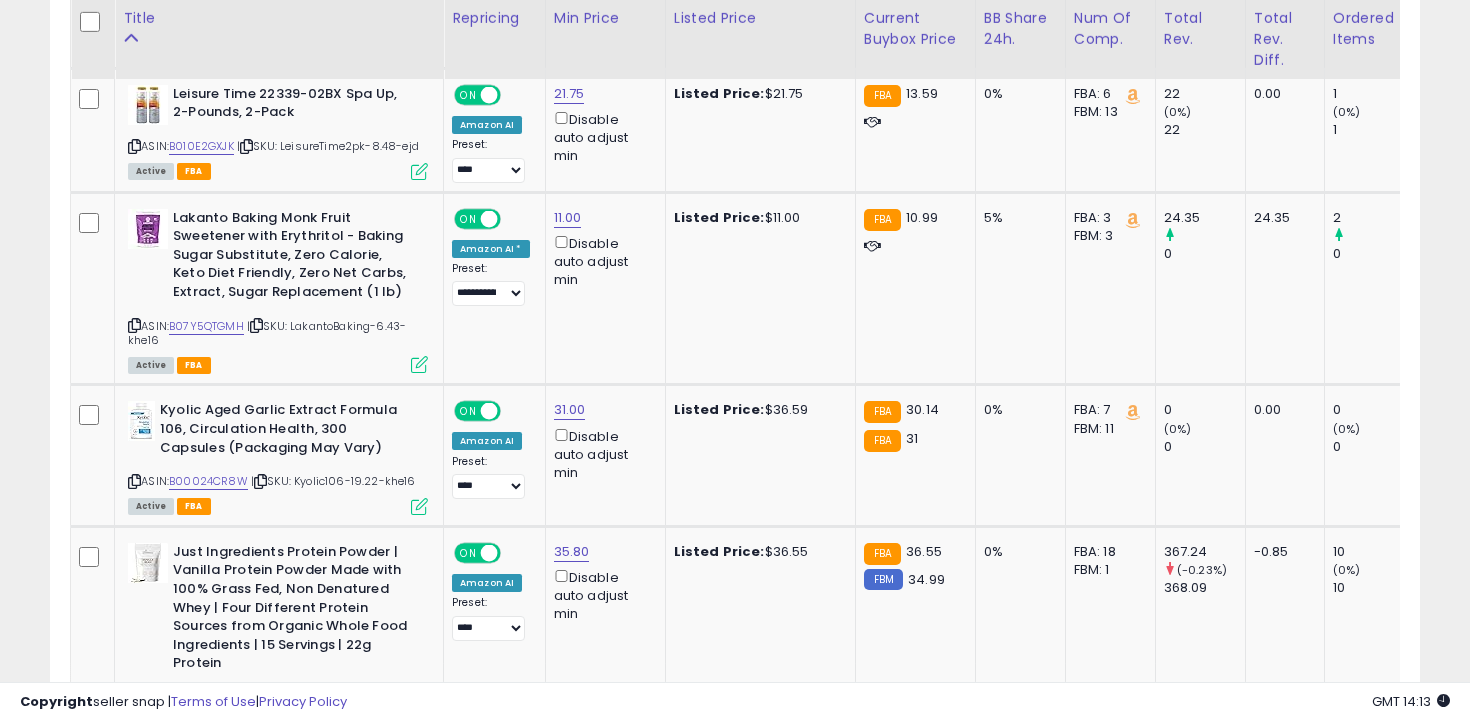 scroll, scrollTop: 8293, scrollLeft: 0, axis: vertical 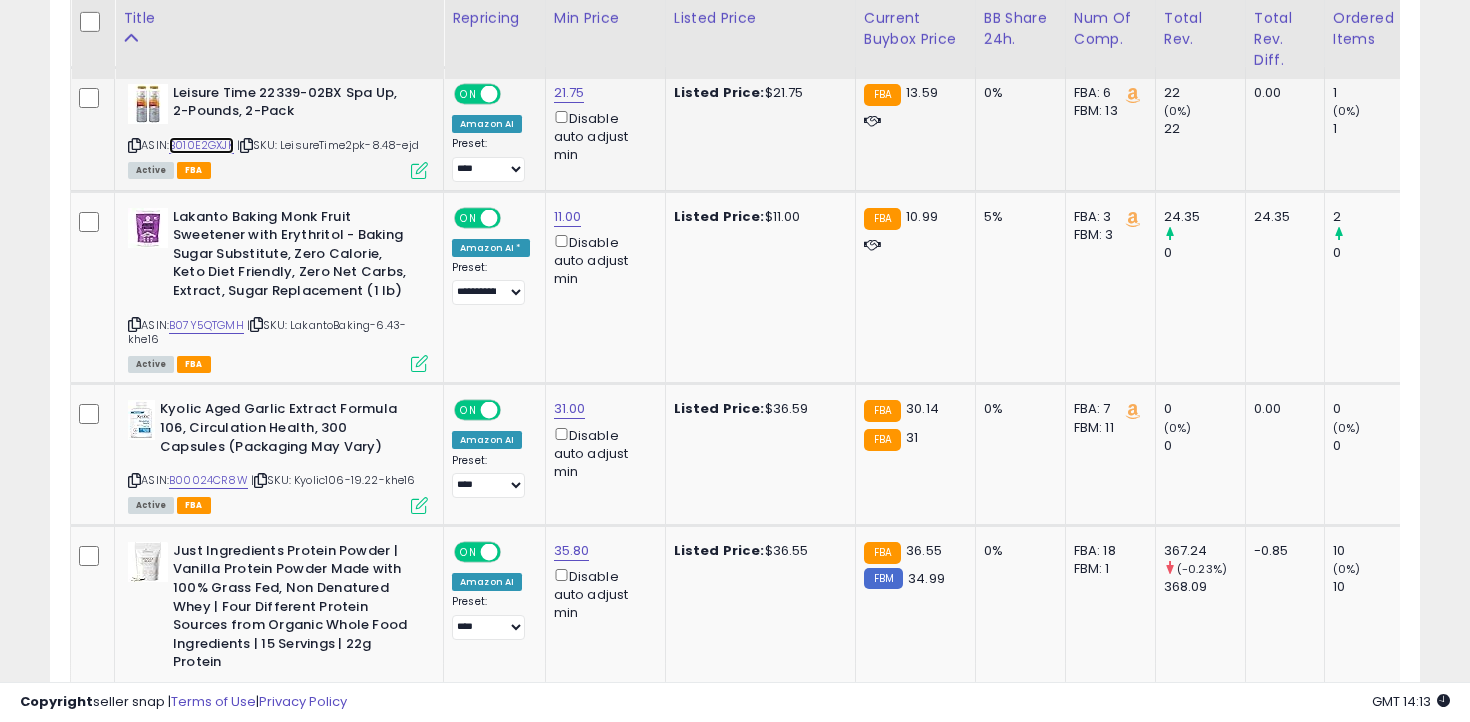 click on "B010E2GXJK" at bounding box center [201, 145] 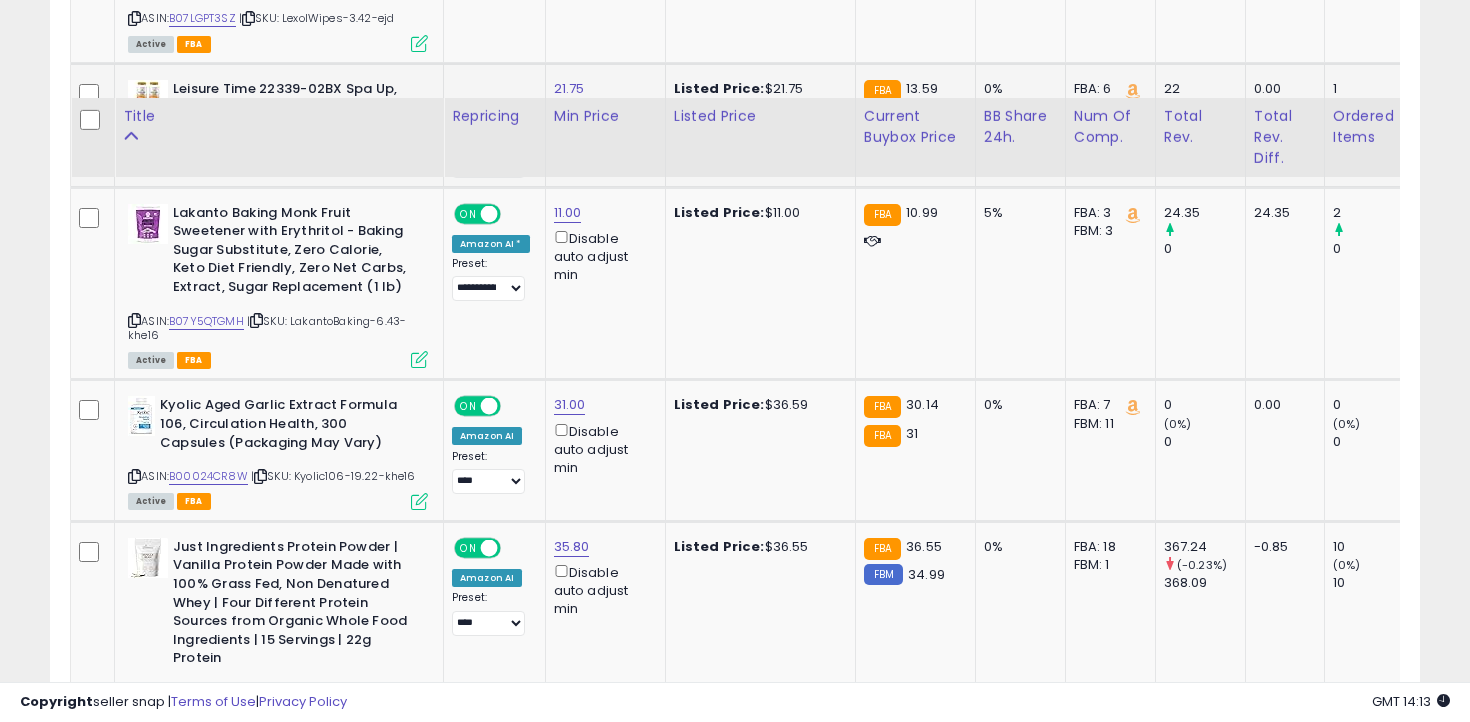 scroll, scrollTop: 8423, scrollLeft: 0, axis: vertical 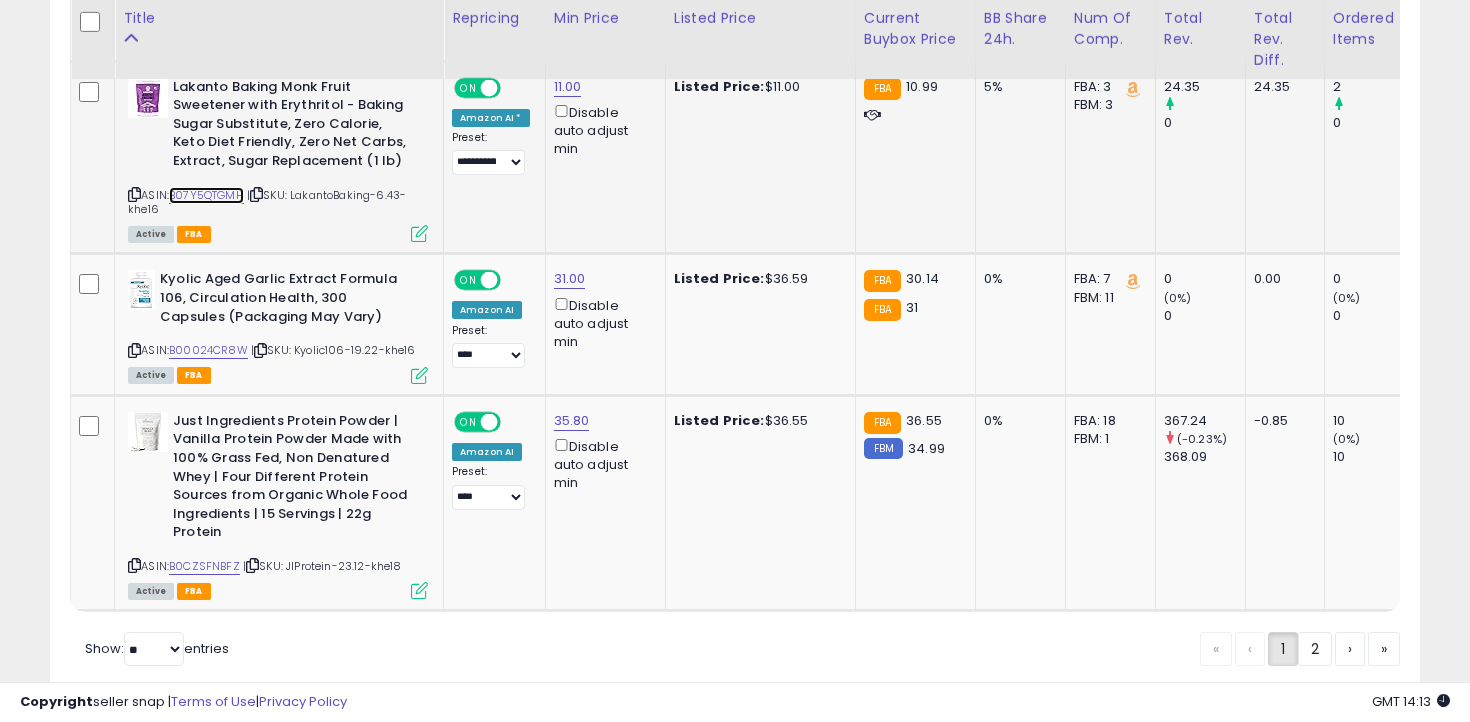 click on "B07Y5QTGMH" at bounding box center (206, 195) 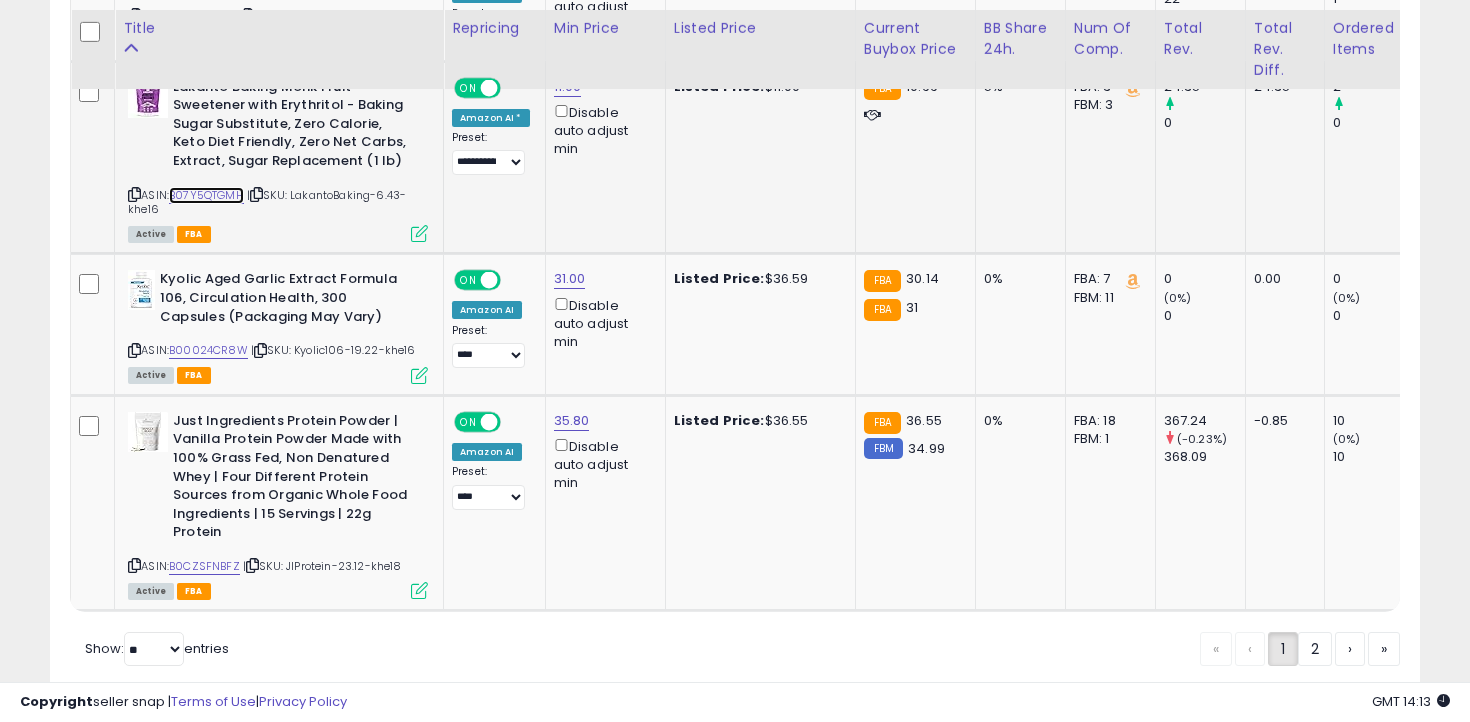 scroll, scrollTop: 8503, scrollLeft: 0, axis: vertical 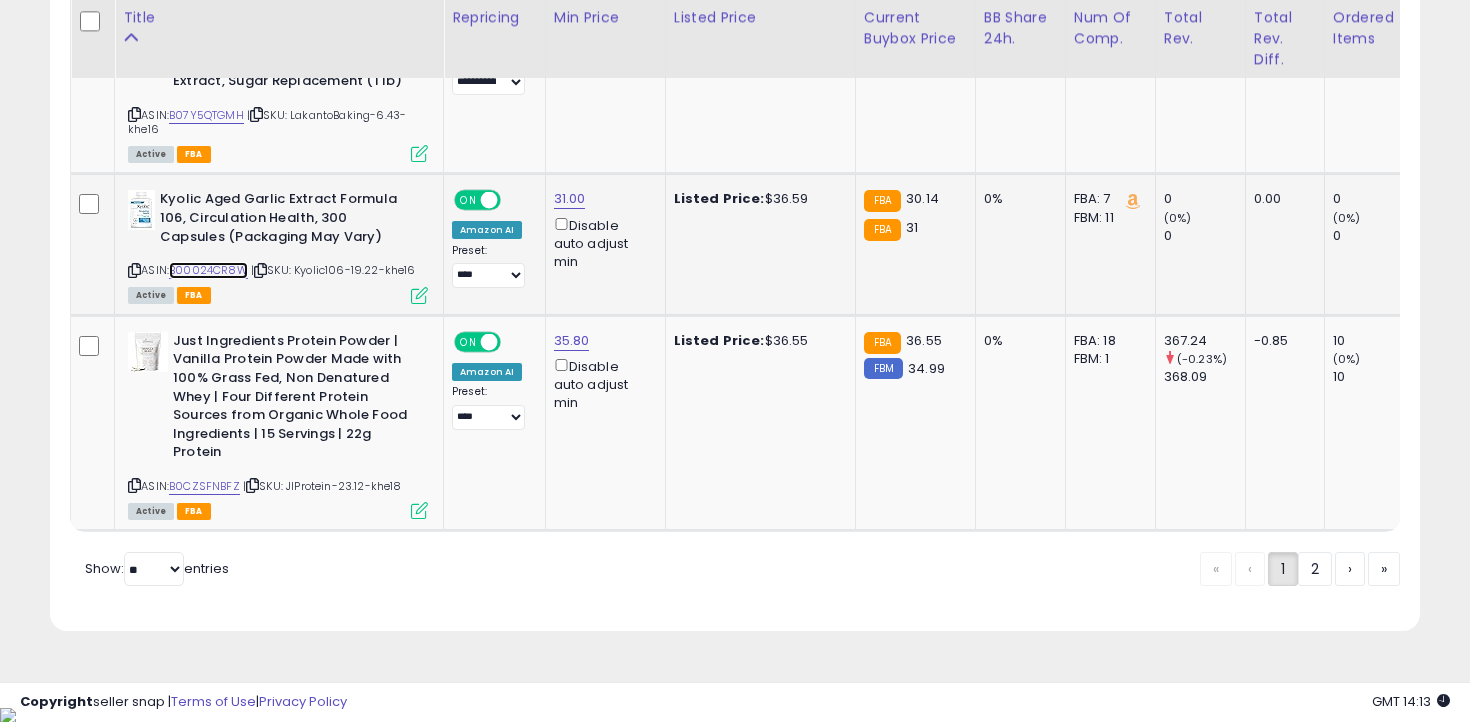 click on "B00024CR8W" at bounding box center [208, 270] 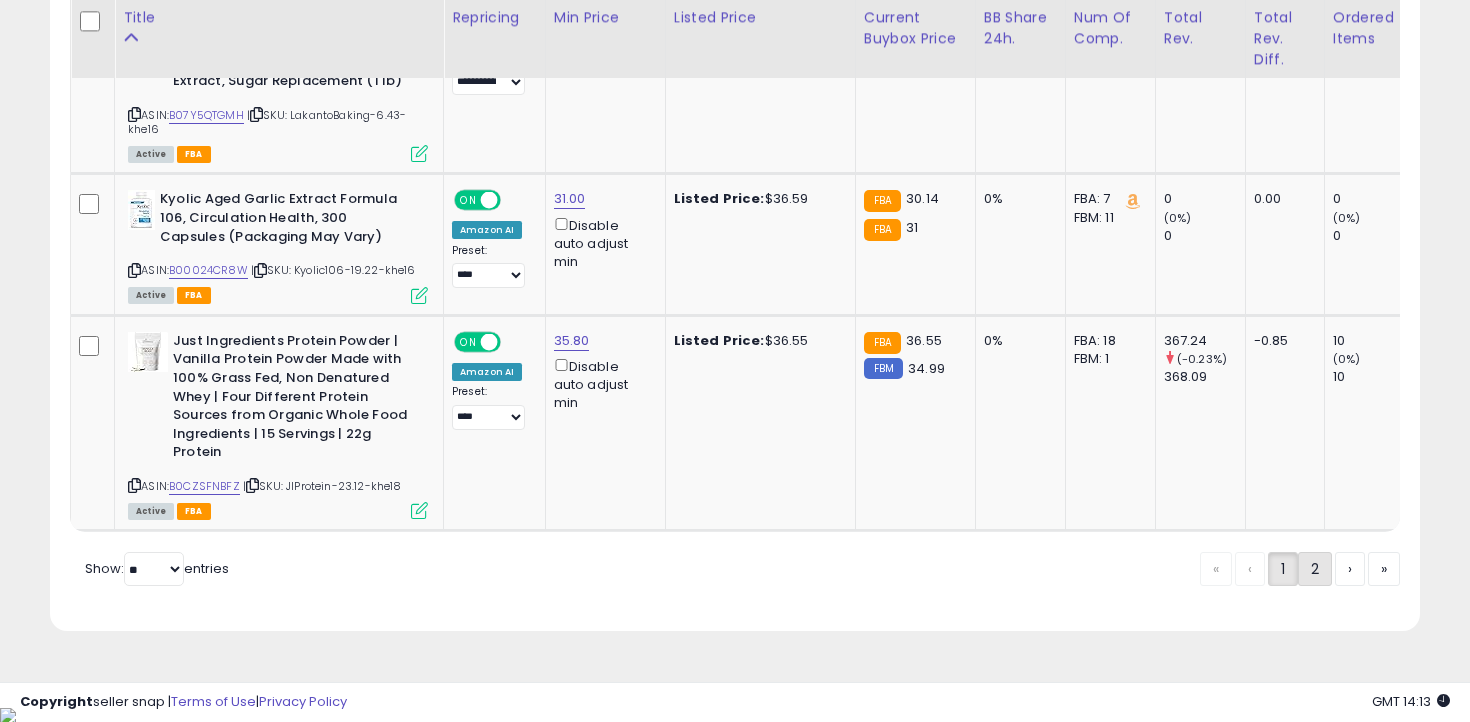 click on "2" 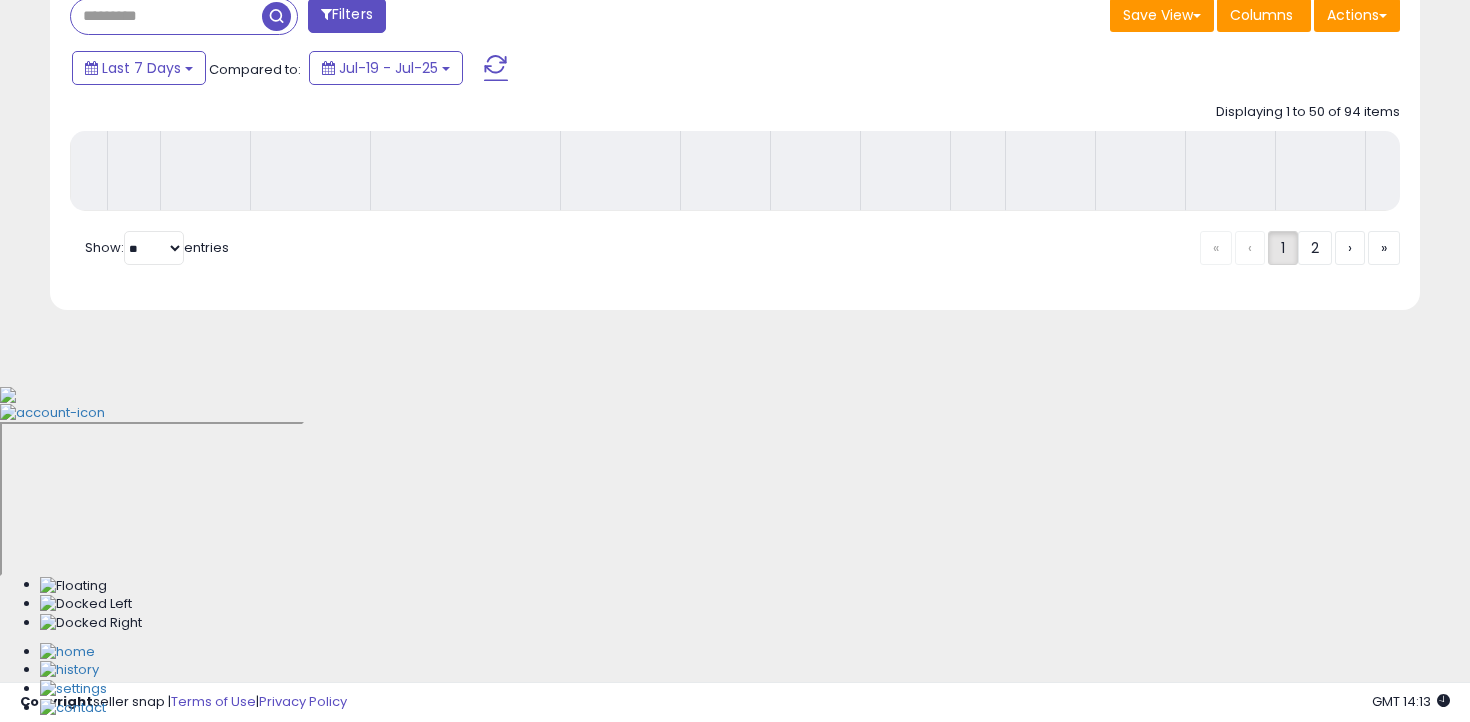 scroll, scrollTop: 503, scrollLeft: 0, axis: vertical 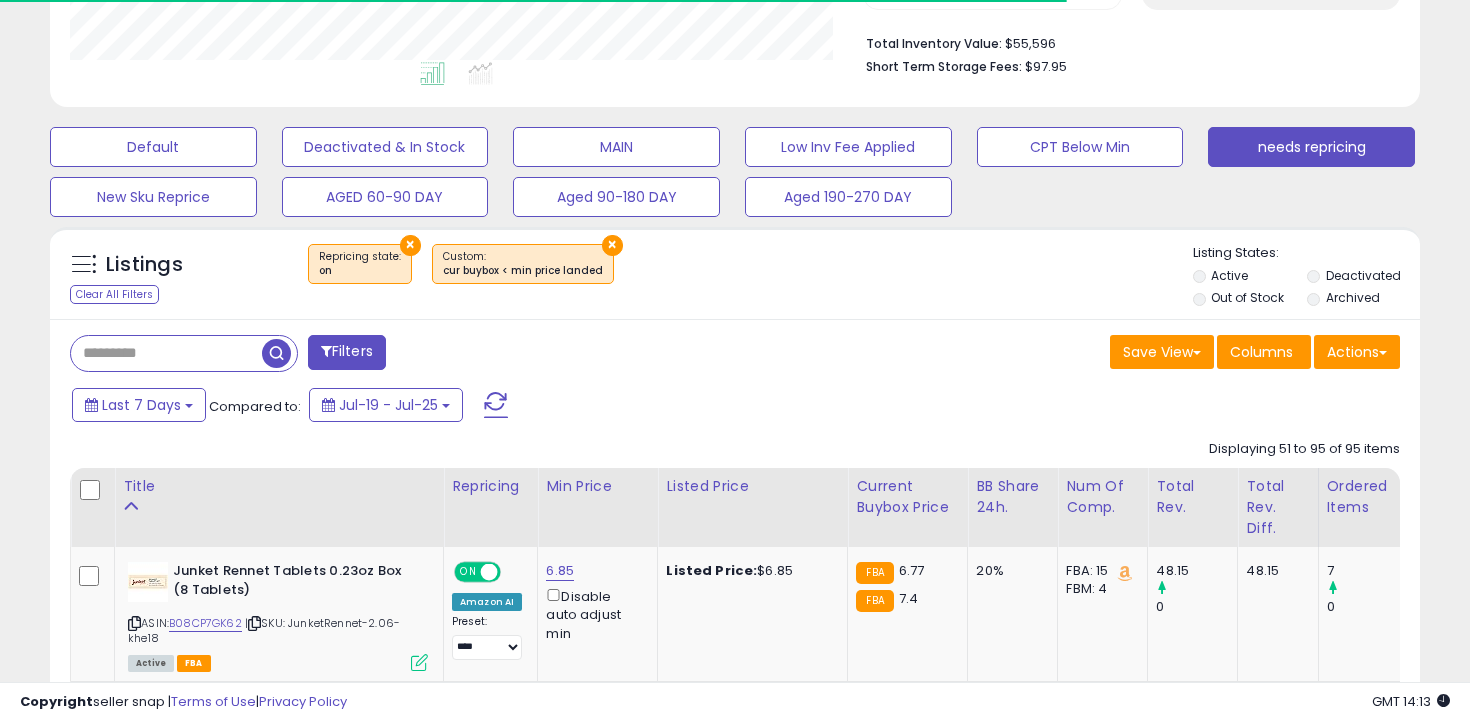 click on "1" 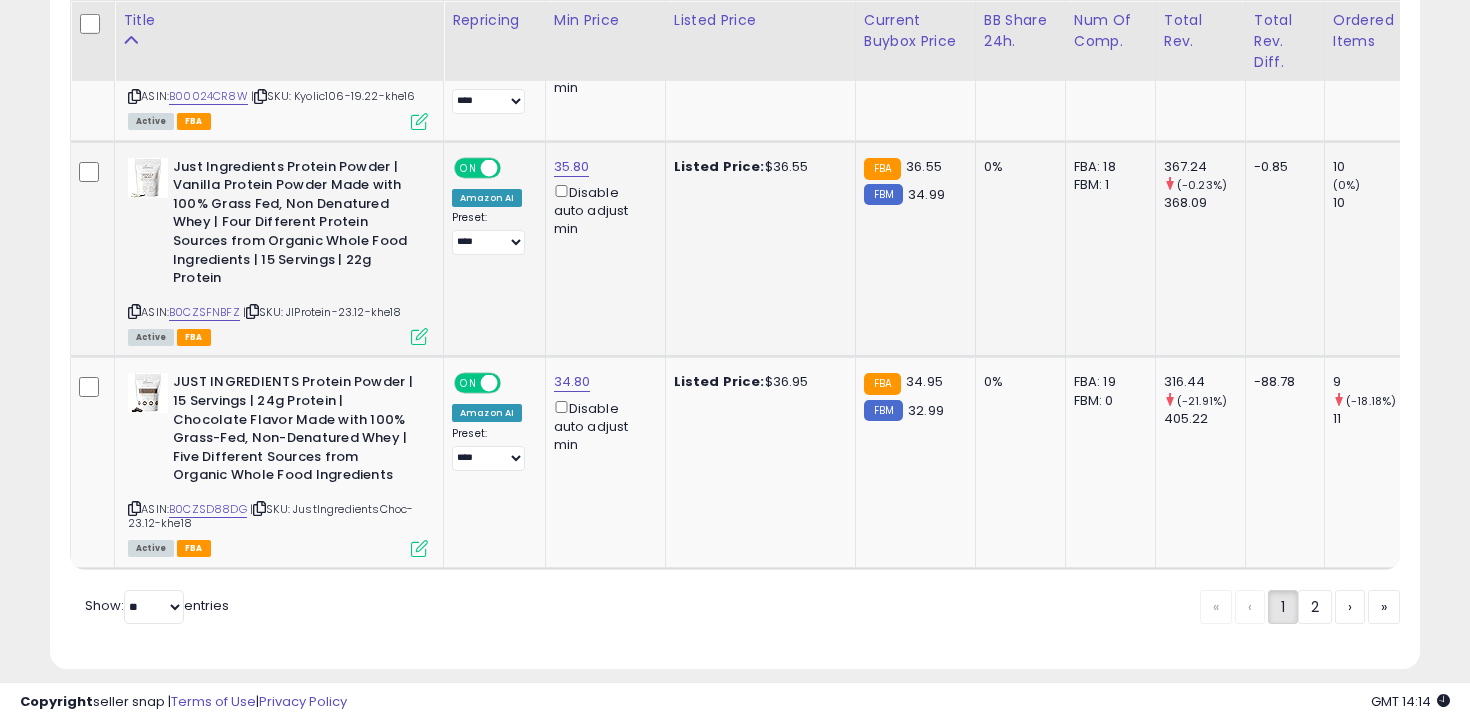 scroll, scrollTop: 8542, scrollLeft: 0, axis: vertical 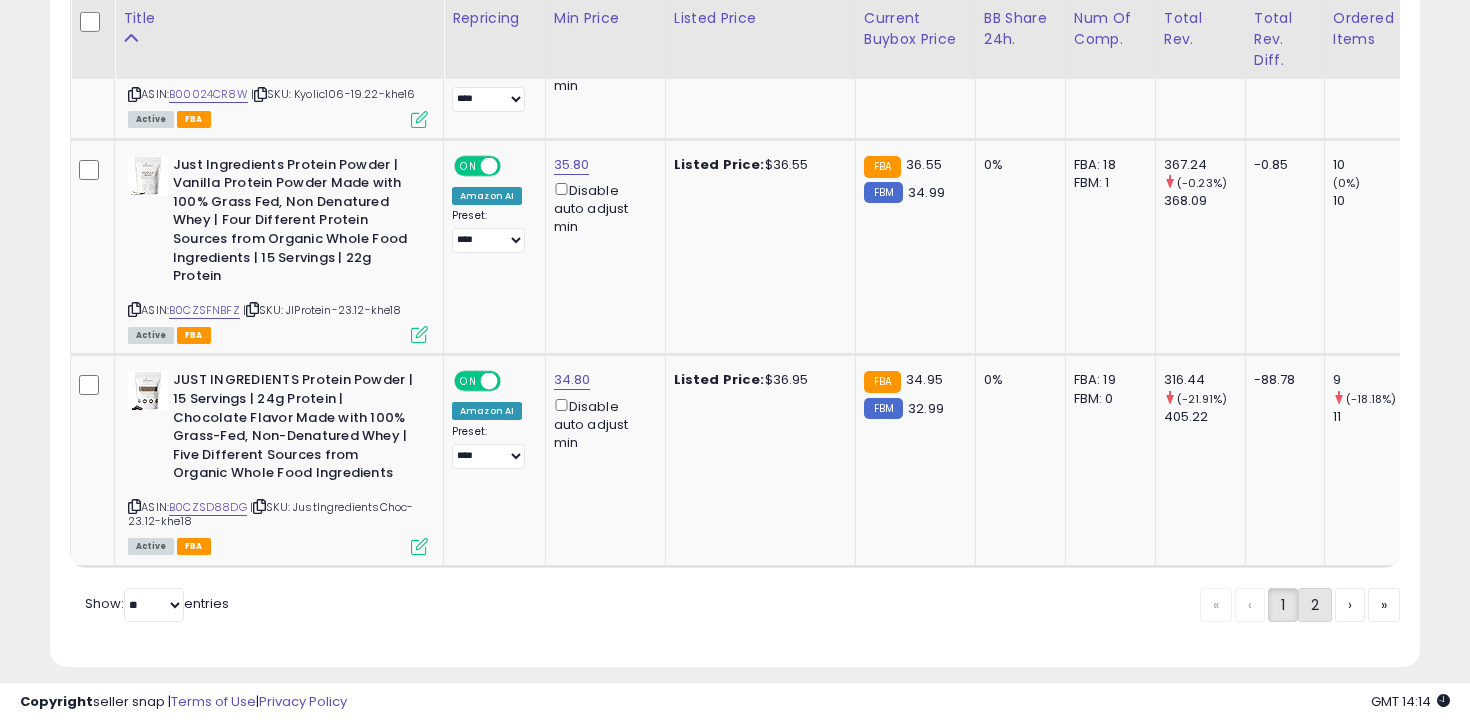 click on "2" 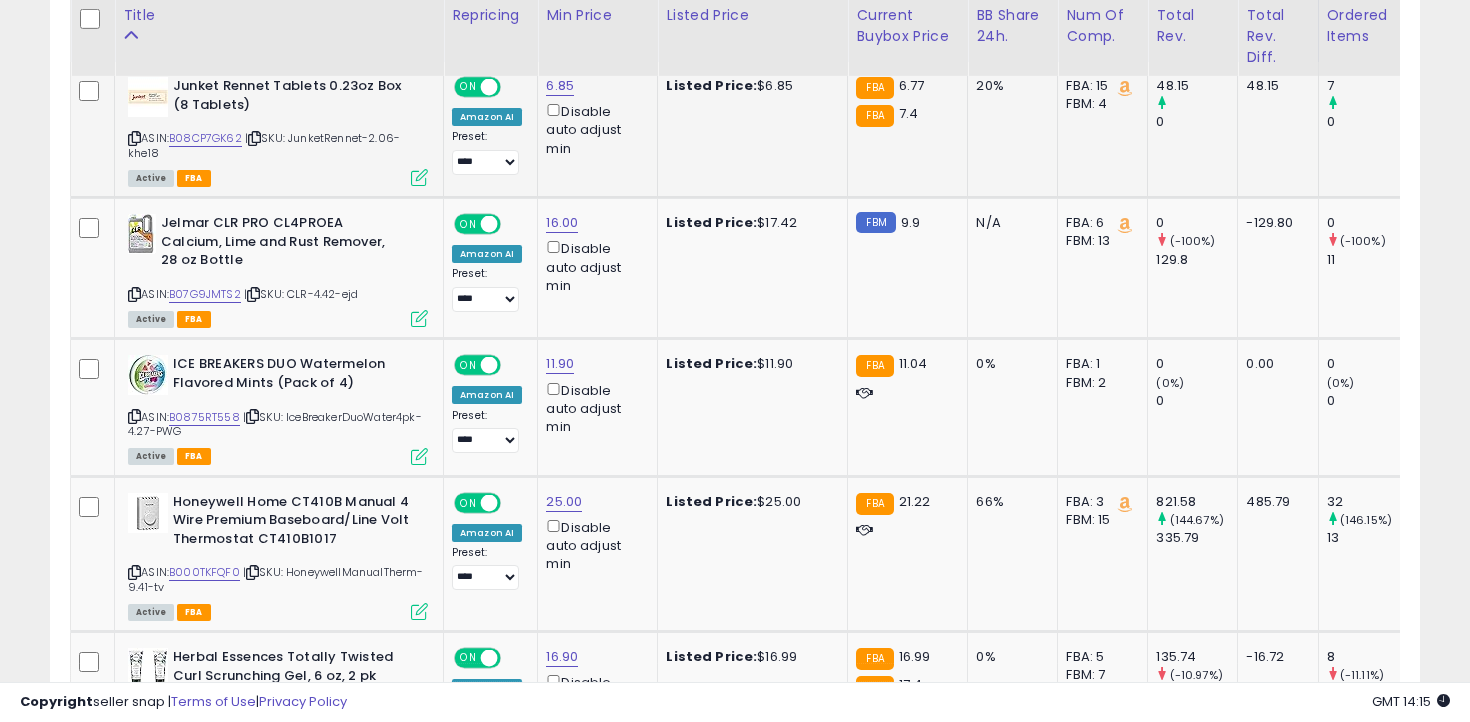 scroll, scrollTop: 975, scrollLeft: 0, axis: vertical 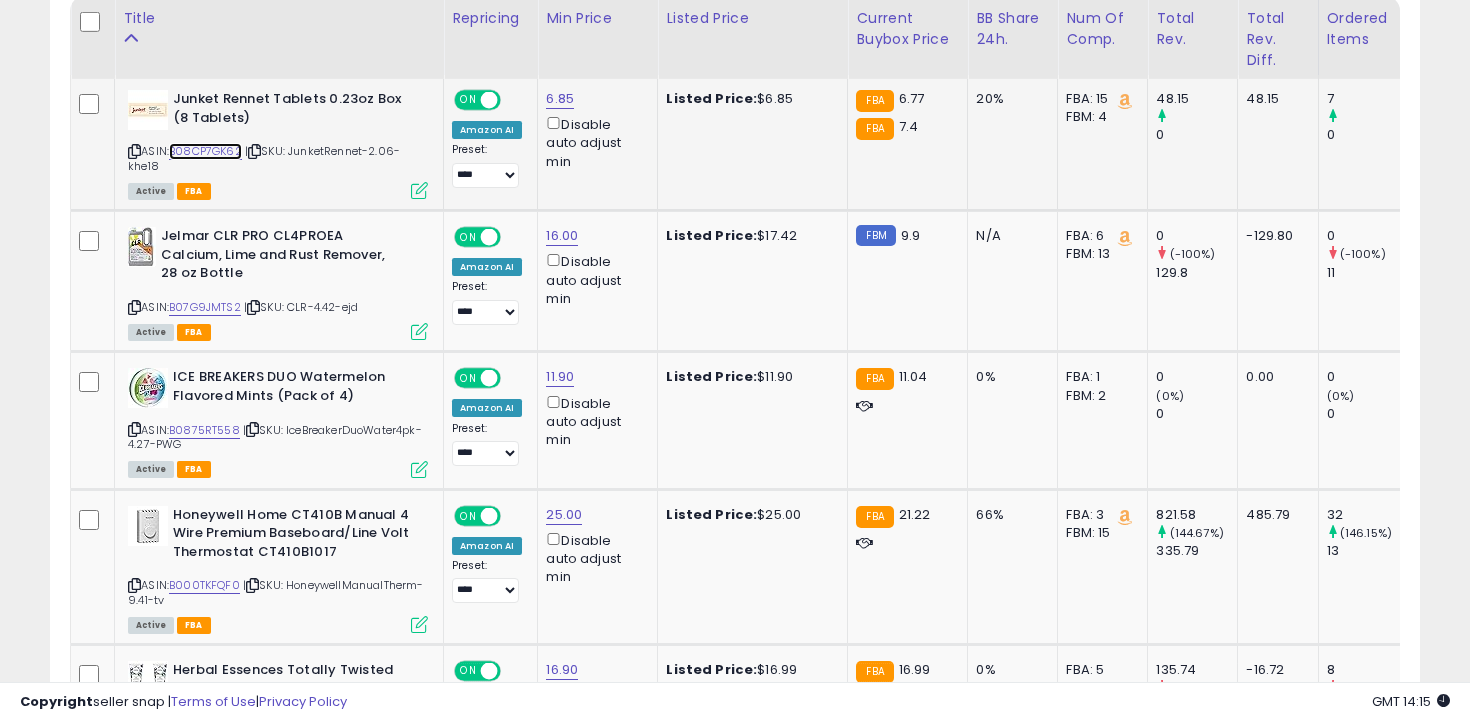 click on "B08CP7GK62" at bounding box center [205, 151] 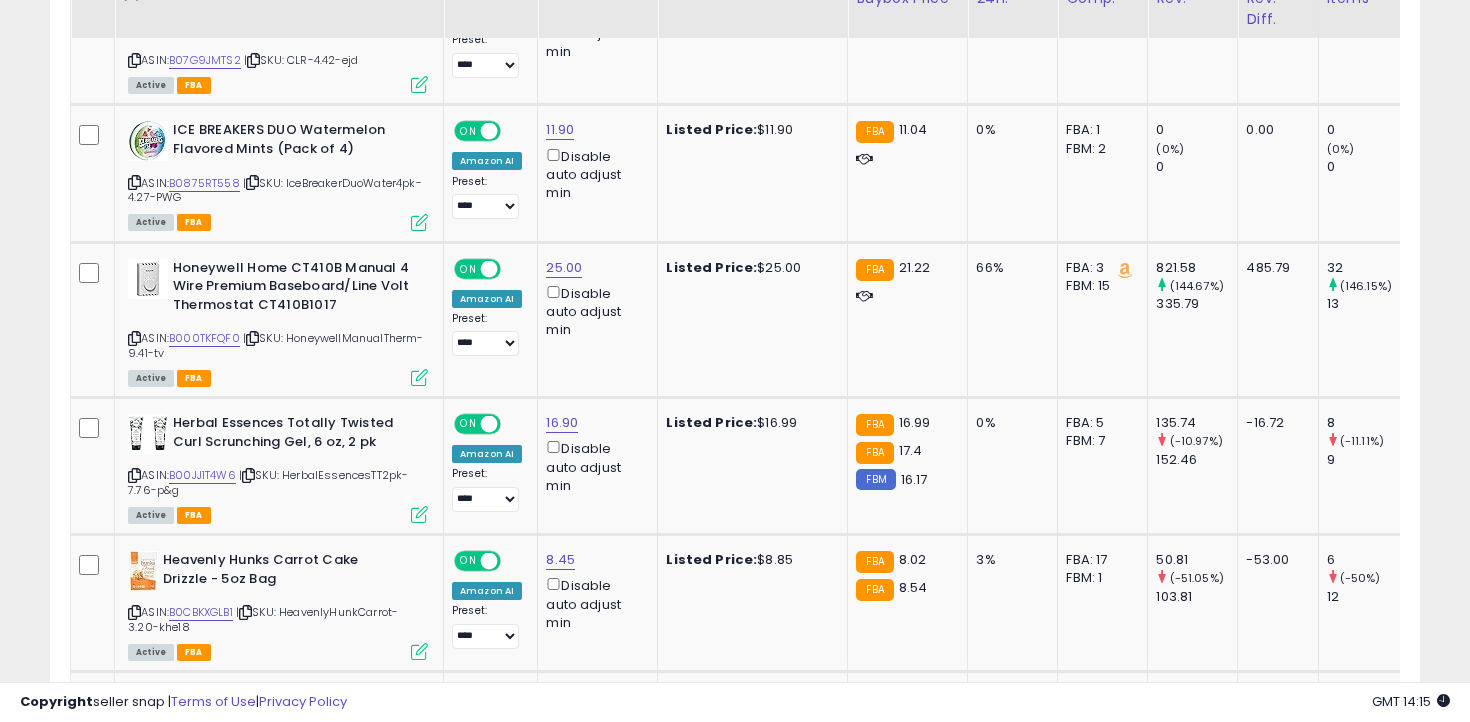 scroll, scrollTop: 1232, scrollLeft: 0, axis: vertical 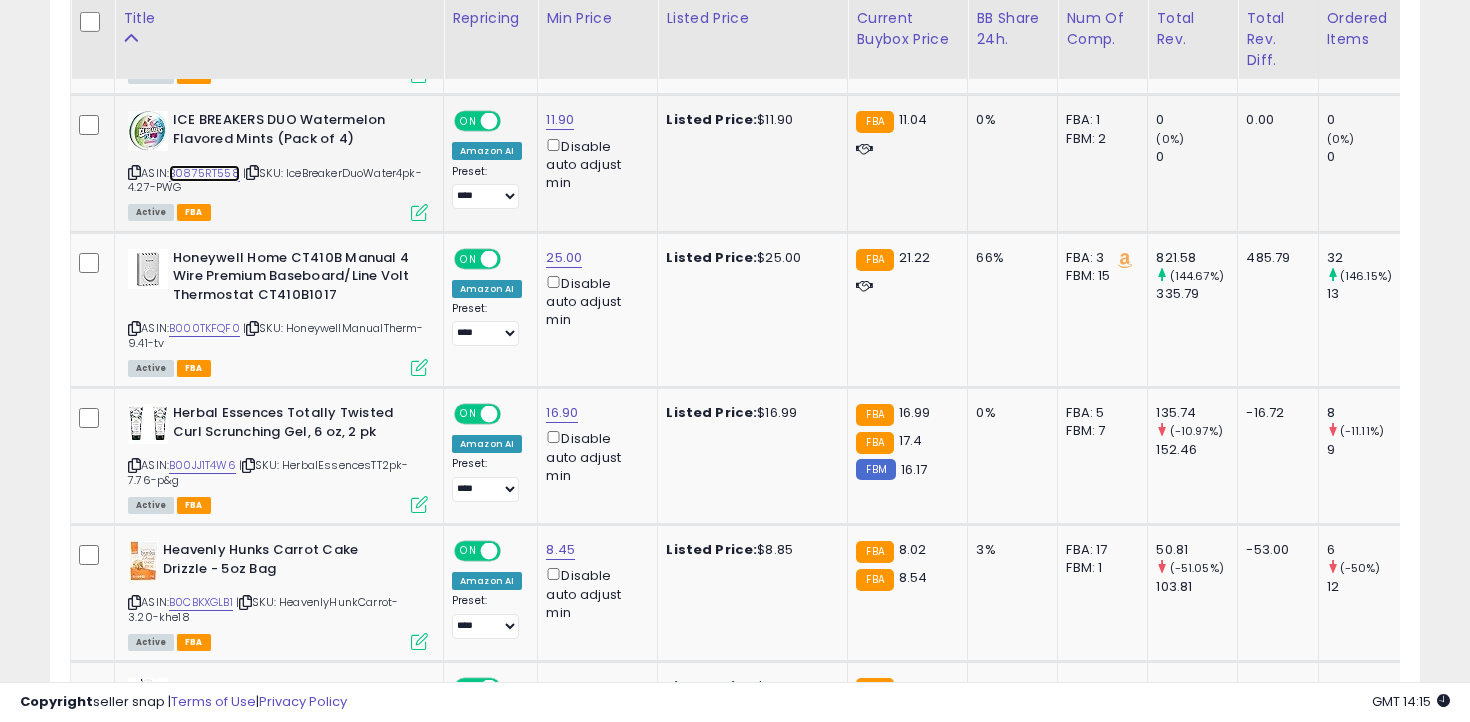 click on "B0875RT558" at bounding box center (204, 173) 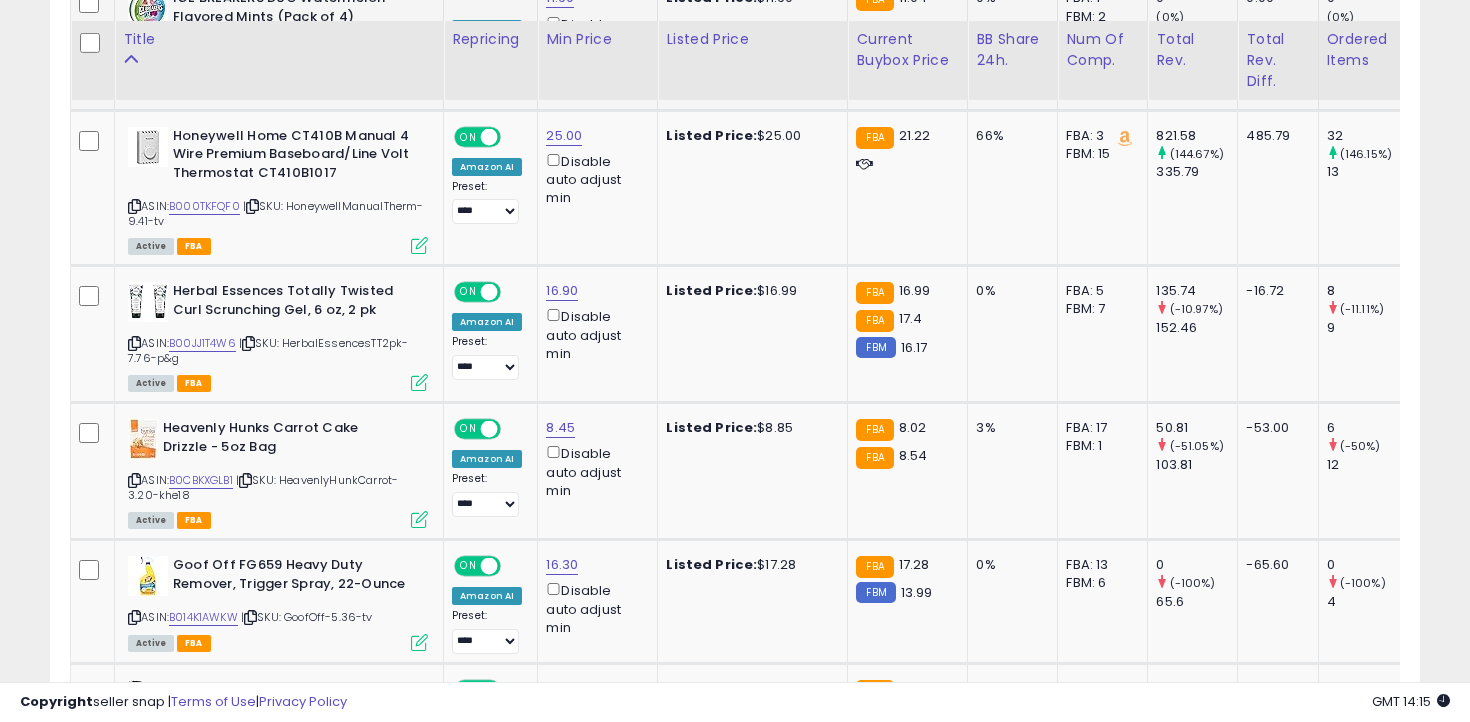 scroll, scrollTop: 1385, scrollLeft: 0, axis: vertical 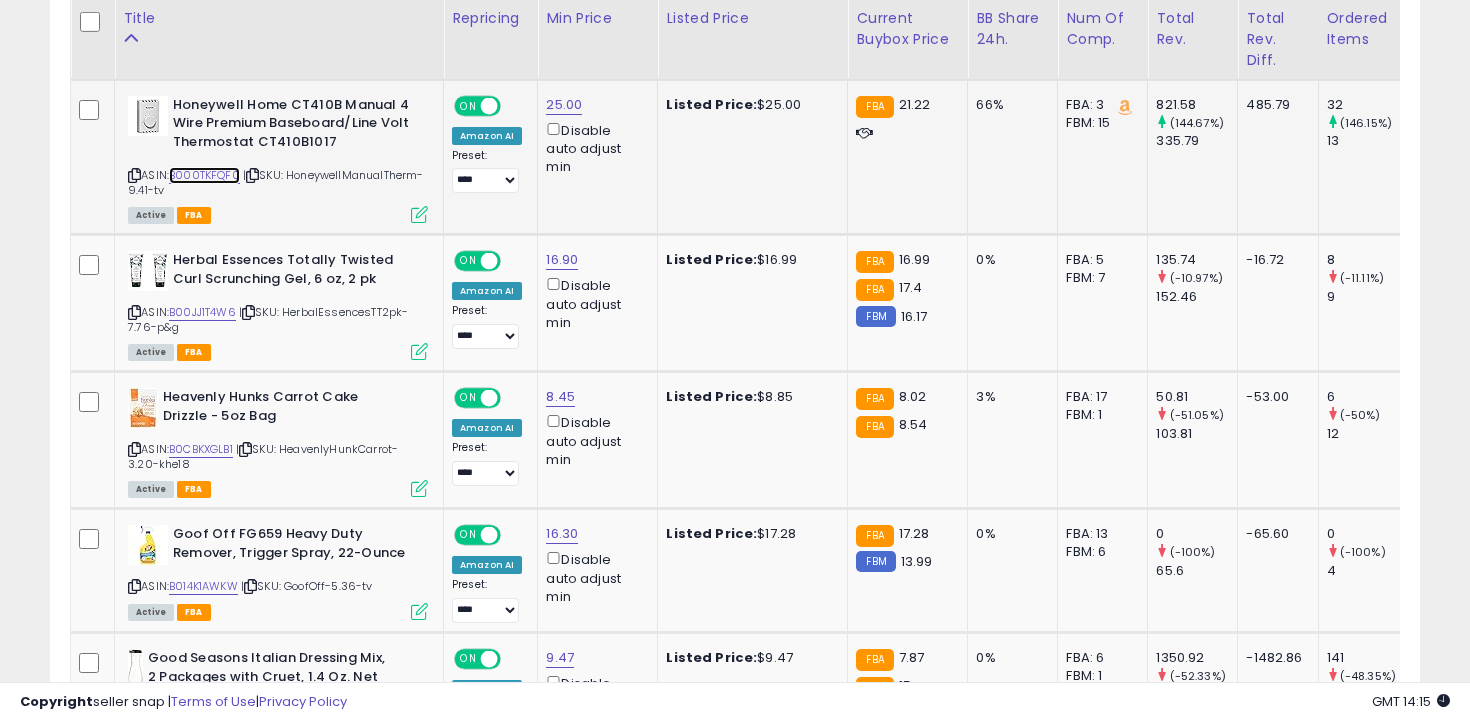 click on "B000TKFQF0" at bounding box center (204, 175) 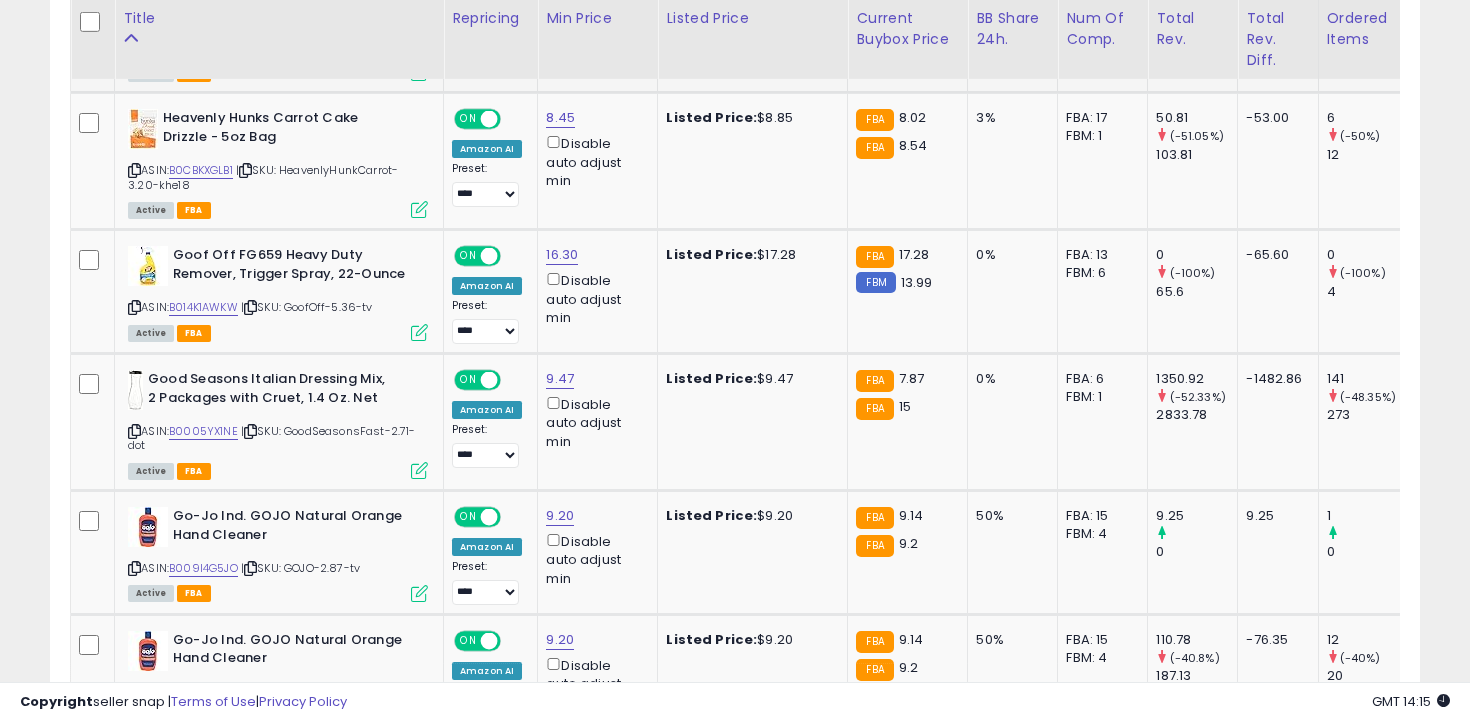 scroll, scrollTop: 1679, scrollLeft: 0, axis: vertical 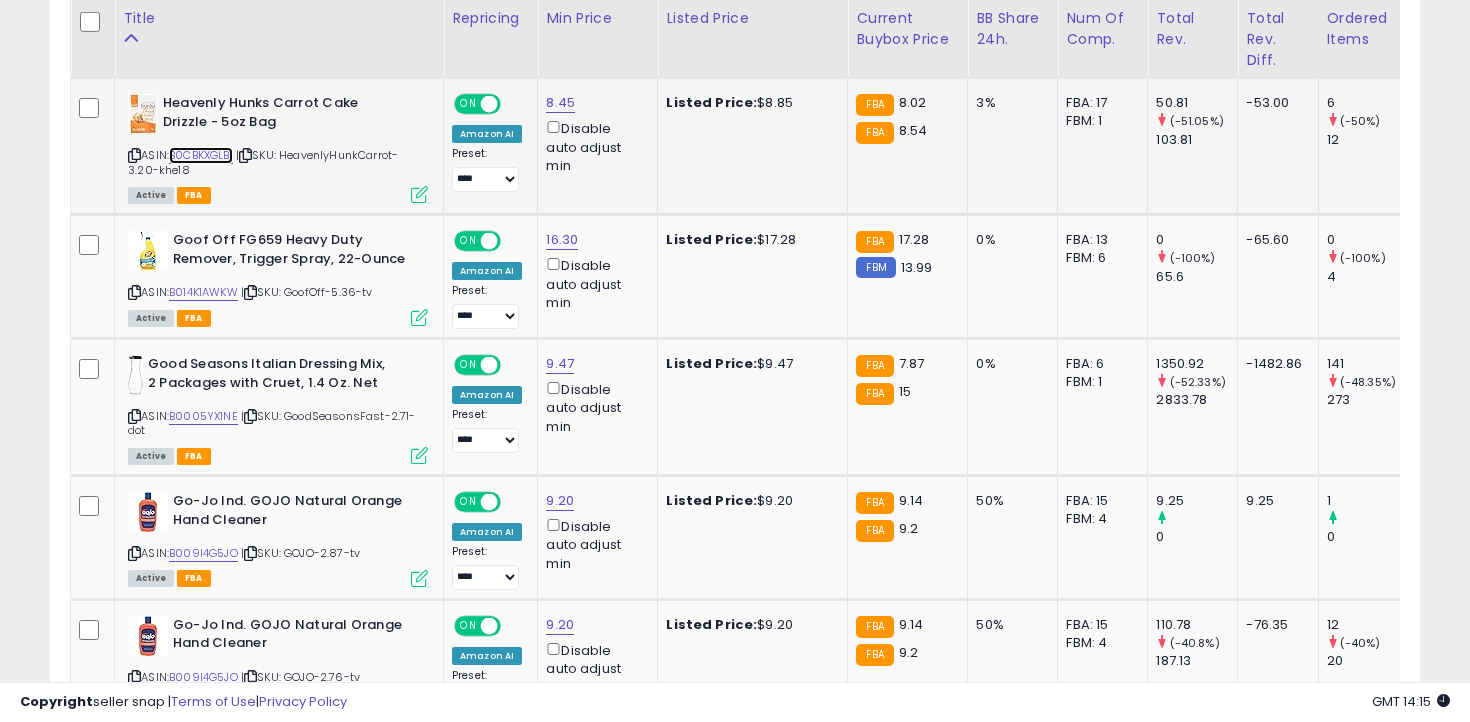 click on "B0CBKXGLB1" at bounding box center [201, 155] 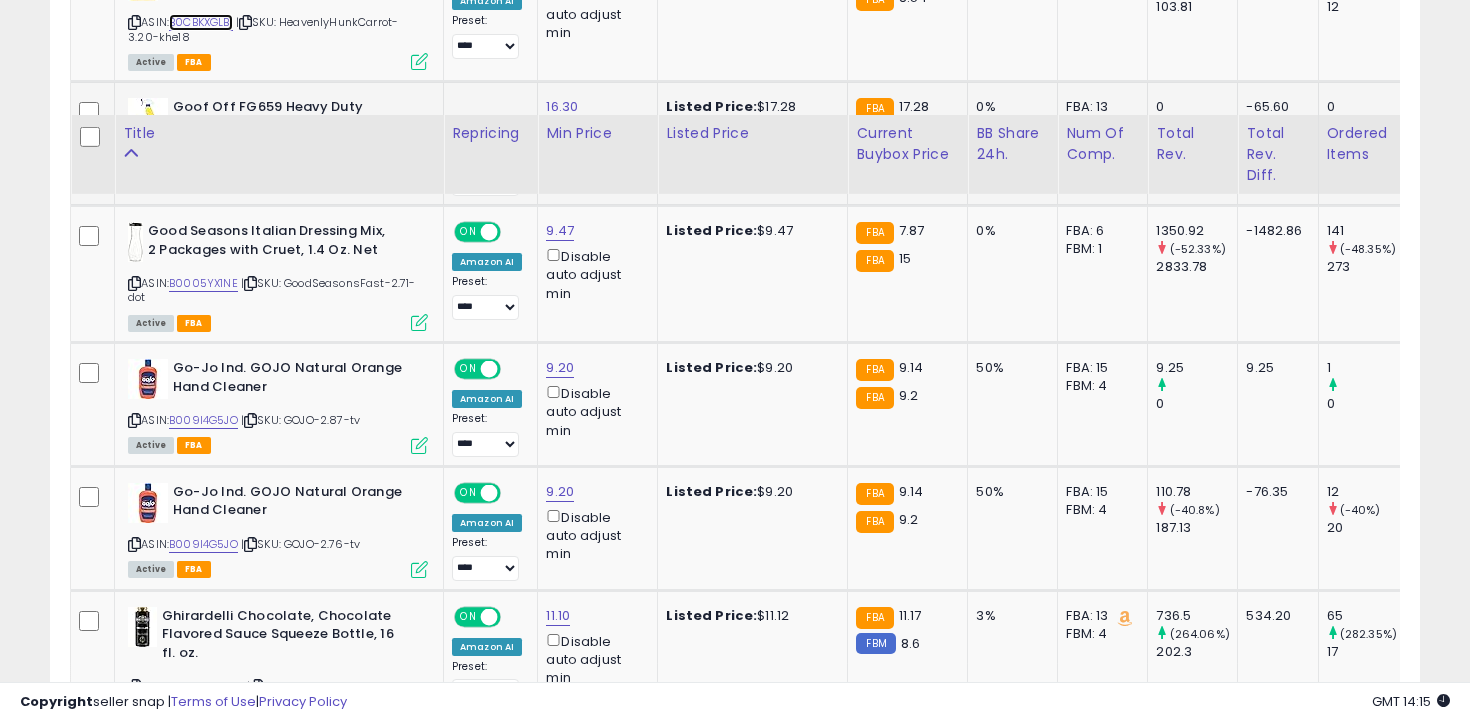 scroll, scrollTop: 1936, scrollLeft: 0, axis: vertical 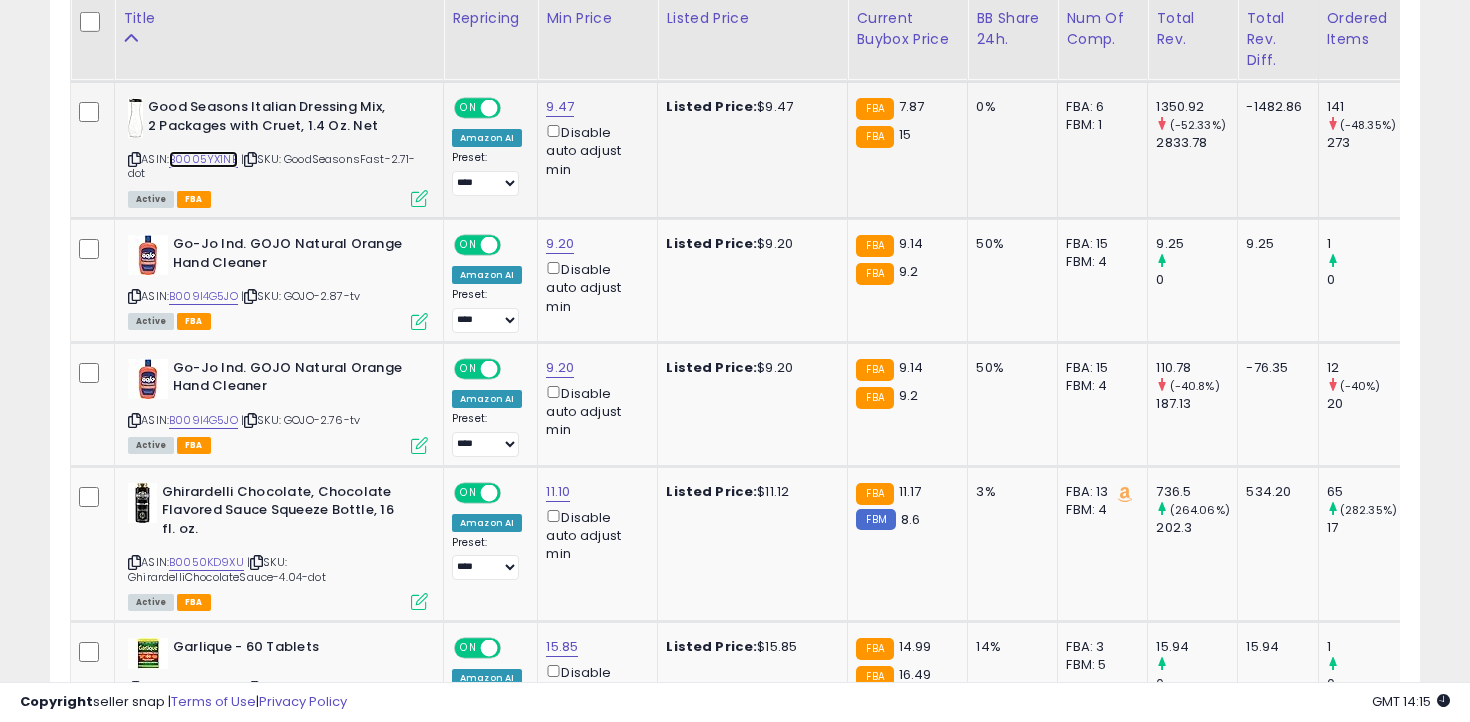 click on "B0005YX1NE" at bounding box center (203, 159) 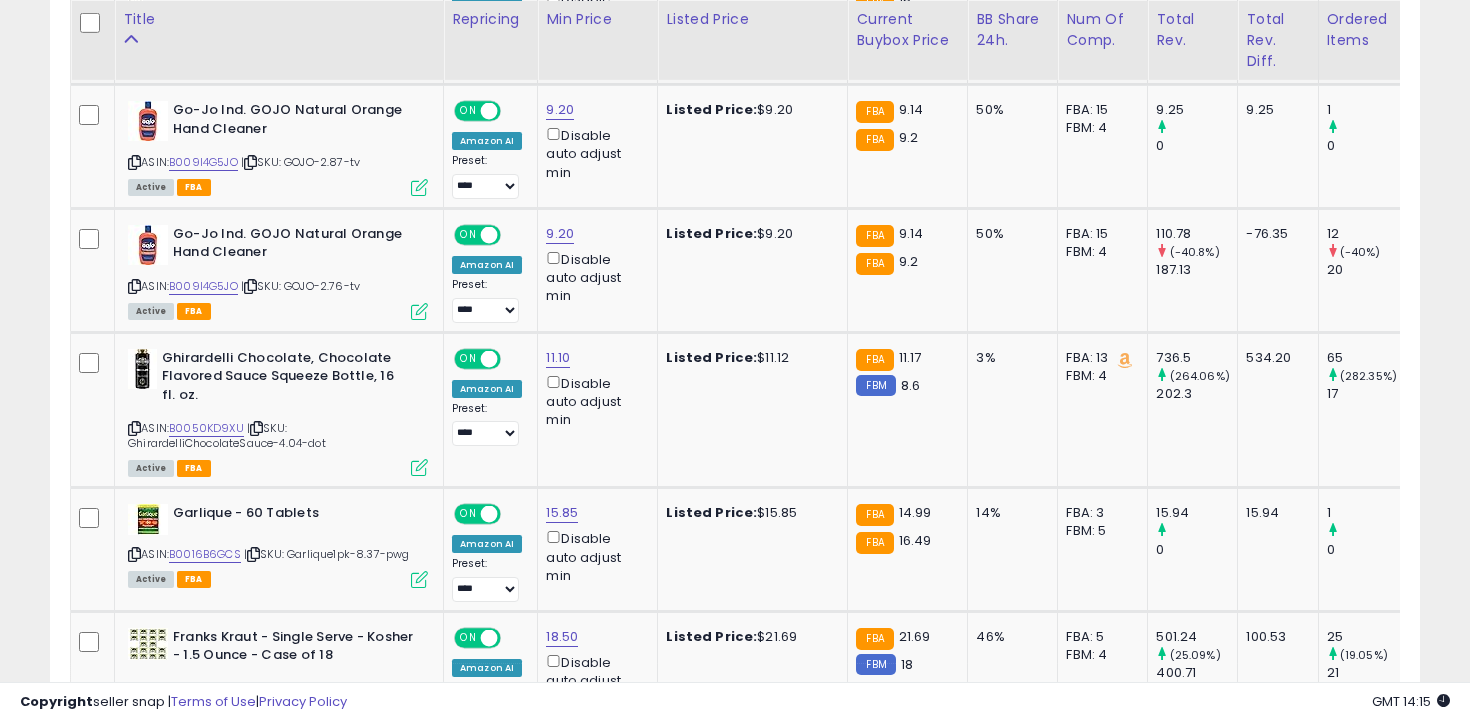 scroll, scrollTop: 2071, scrollLeft: 0, axis: vertical 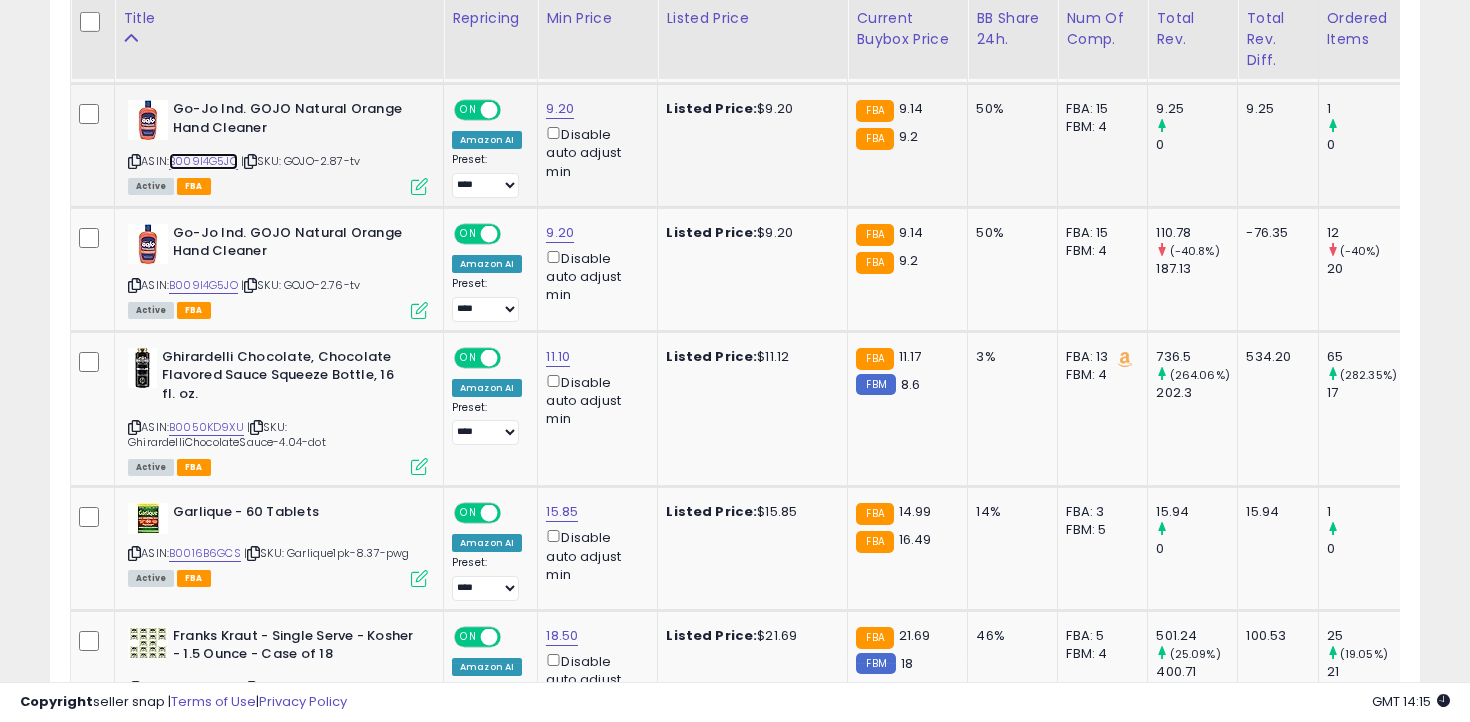 click on "B009I4G5JO" at bounding box center (203, 161) 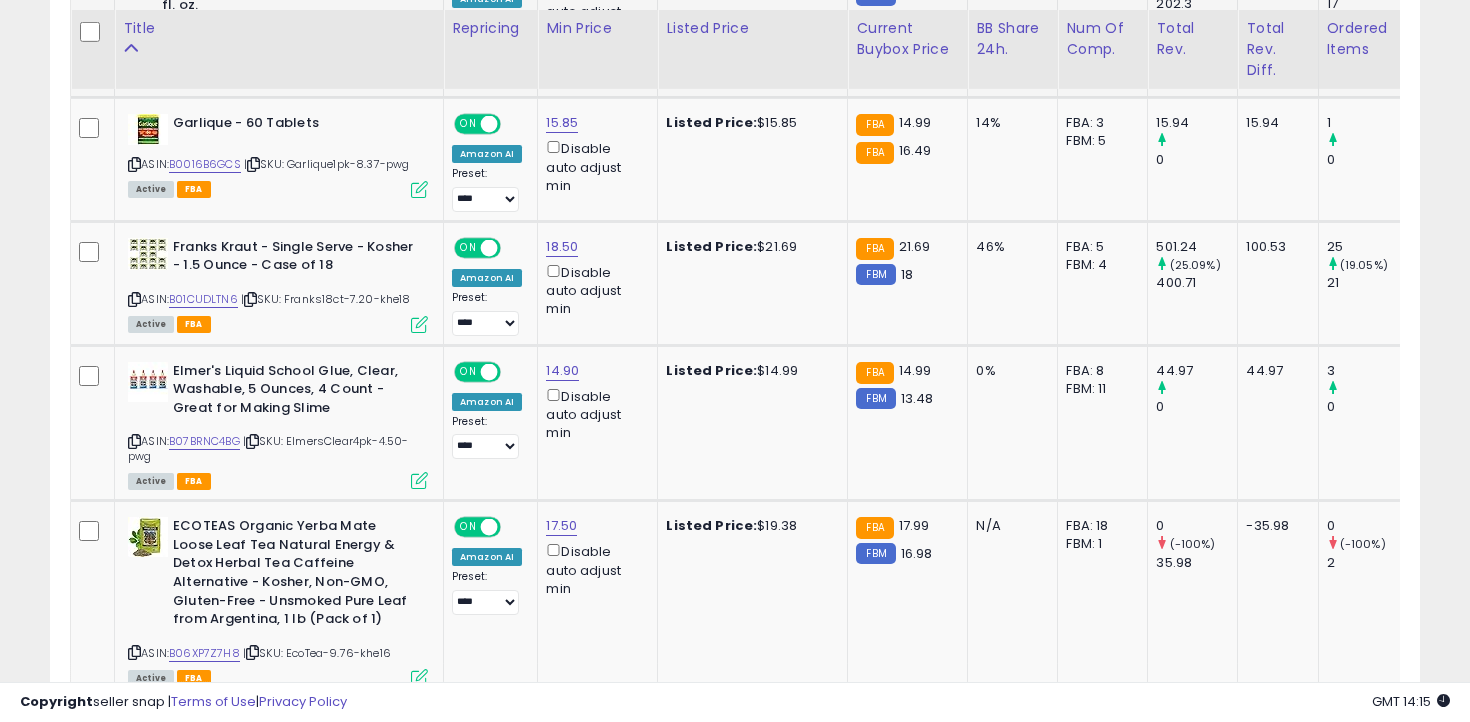 scroll, scrollTop: 2474, scrollLeft: 0, axis: vertical 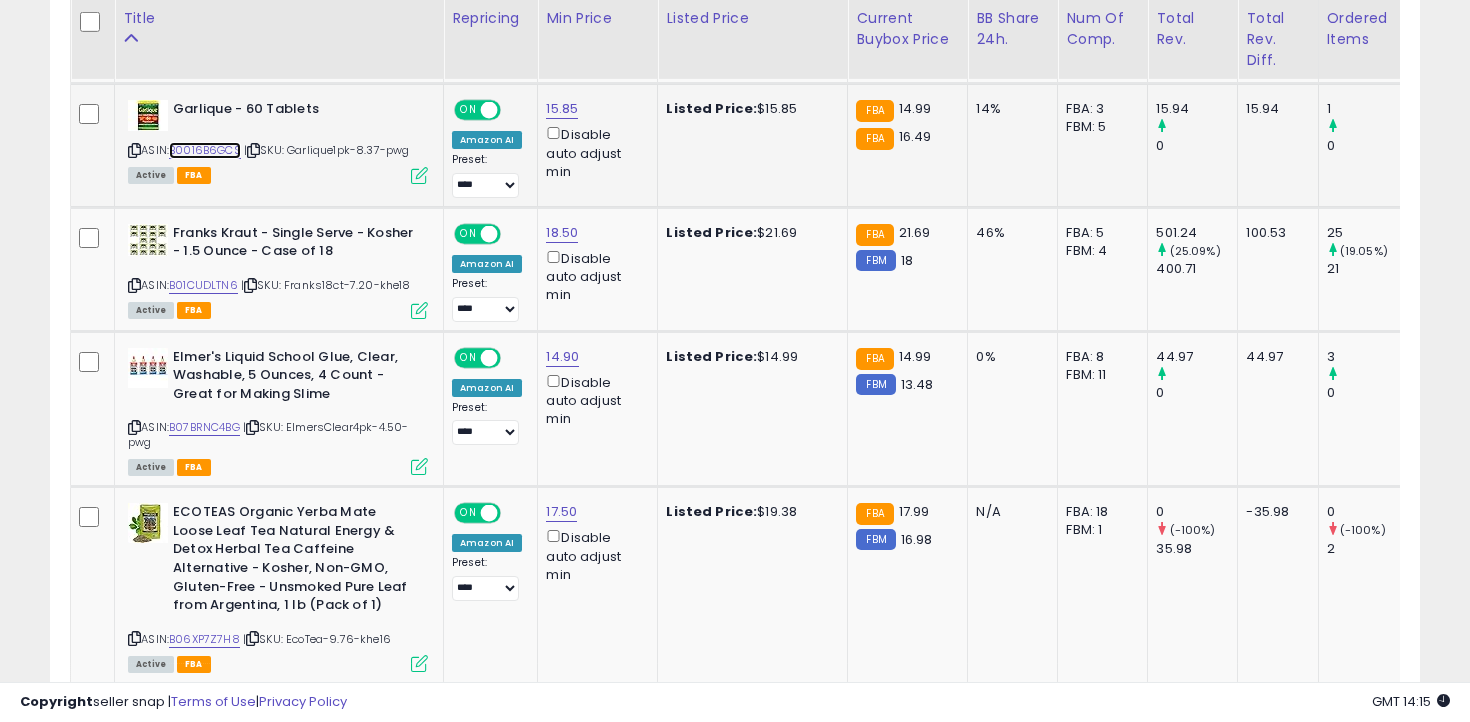 click on "B0016B6GCS" at bounding box center [205, 150] 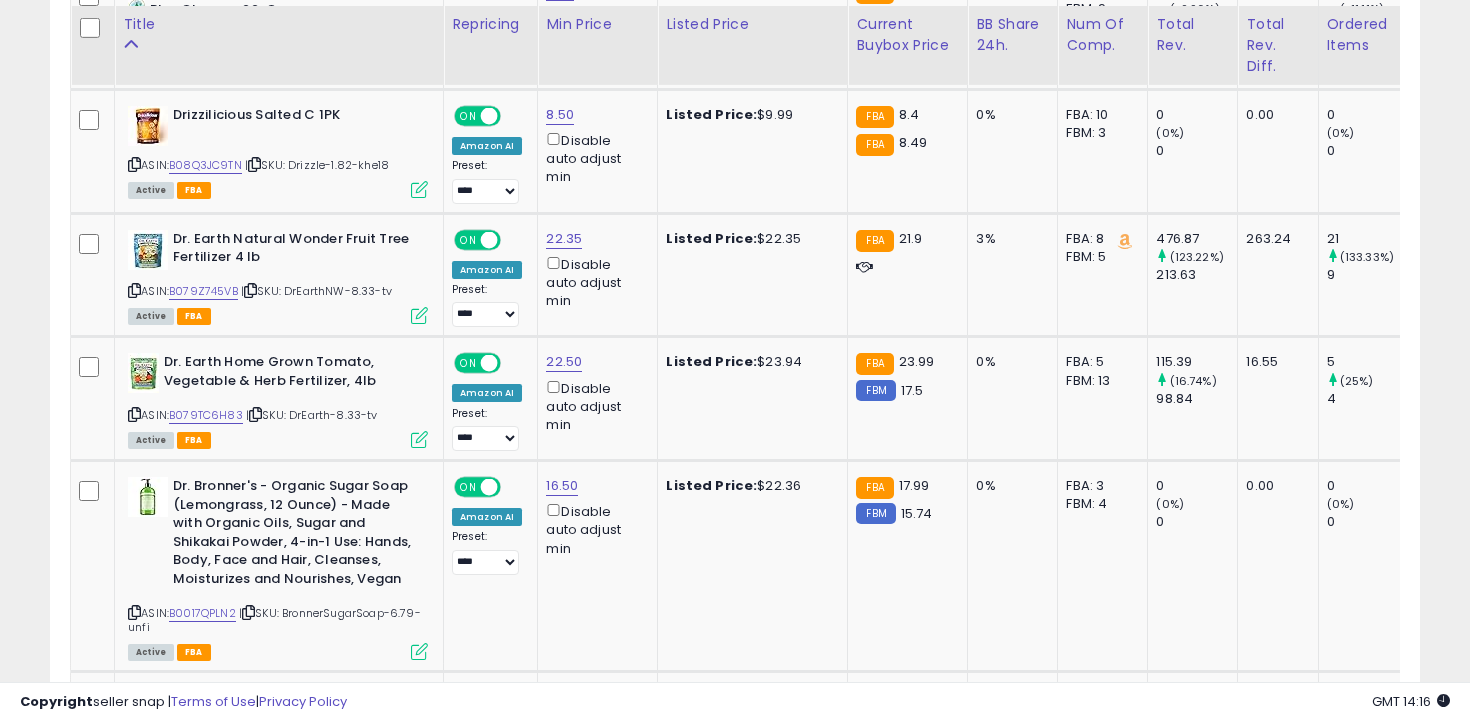 scroll, scrollTop: 3324, scrollLeft: 0, axis: vertical 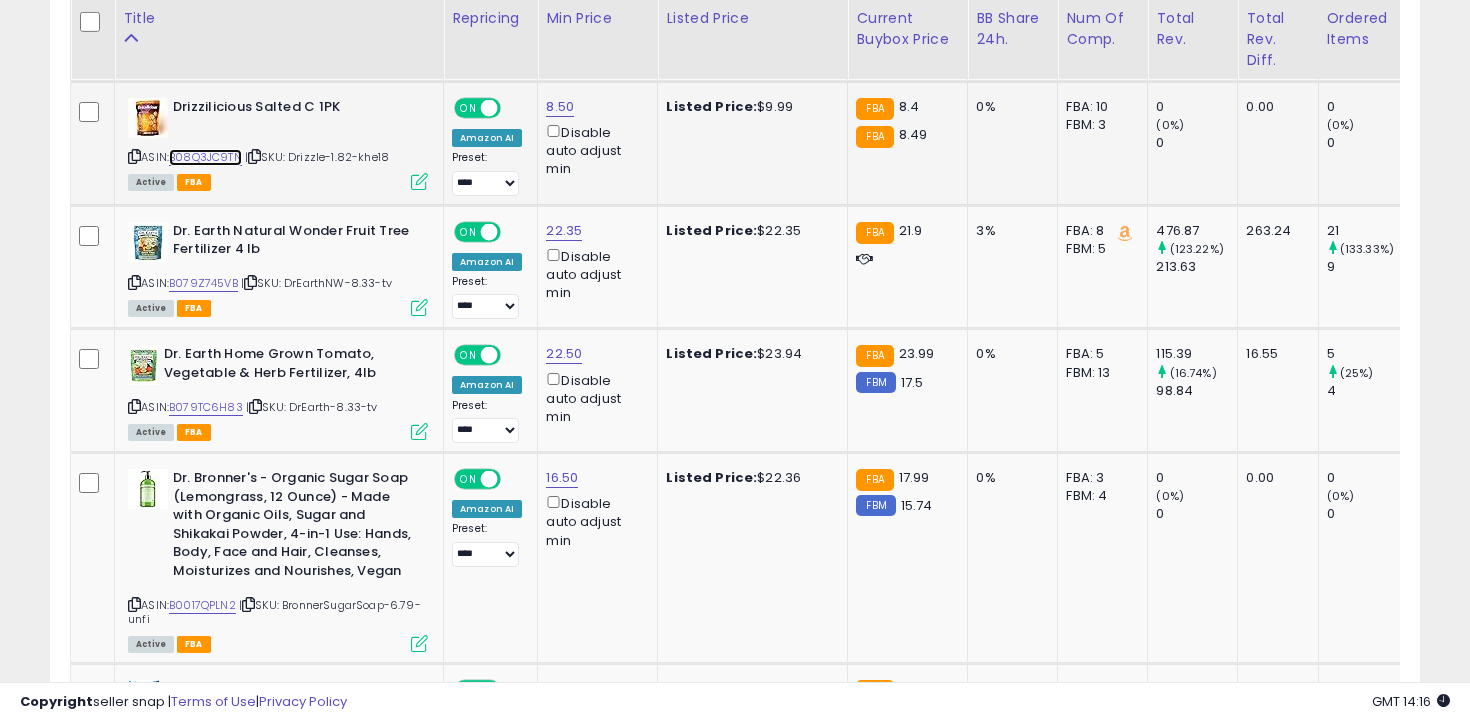 click on "B08Q3JC9TN" at bounding box center [205, 157] 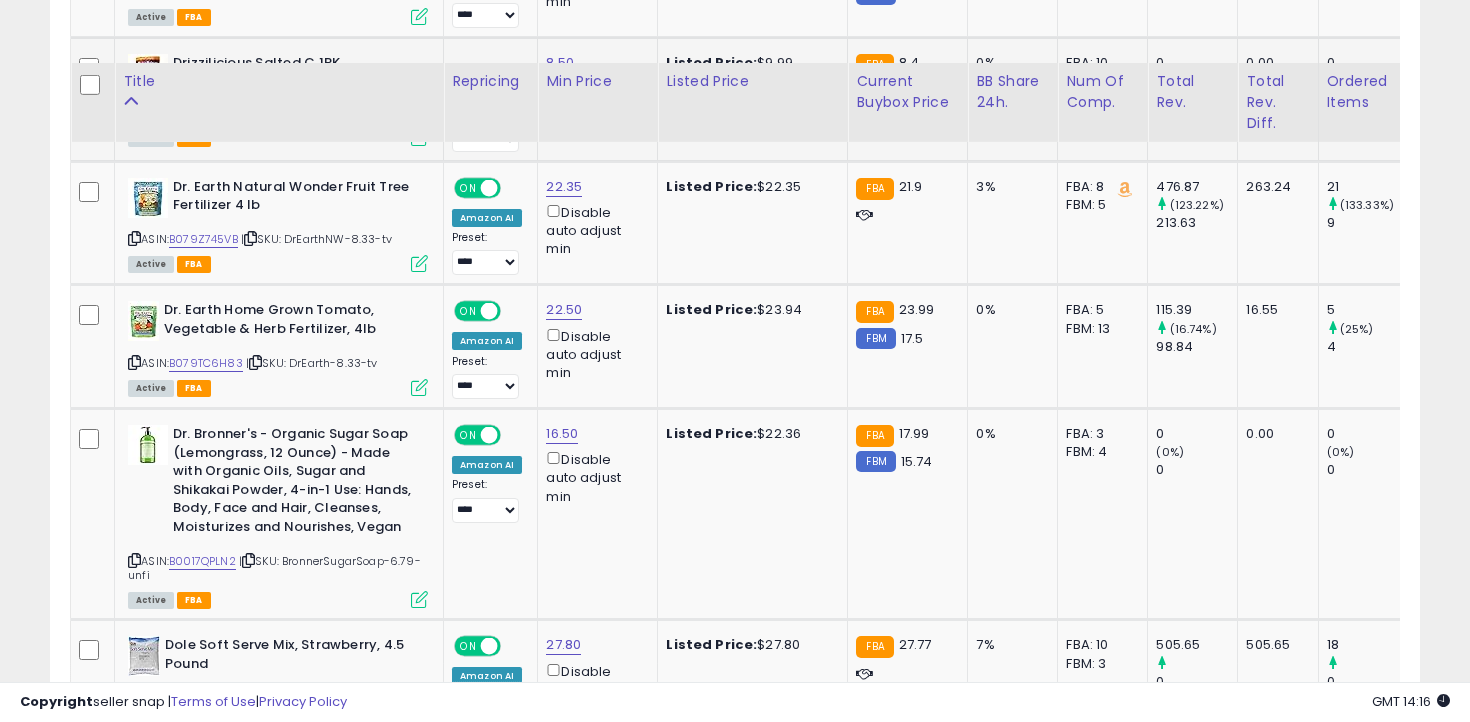 scroll, scrollTop: 3450, scrollLeft: 0, axis: vertical 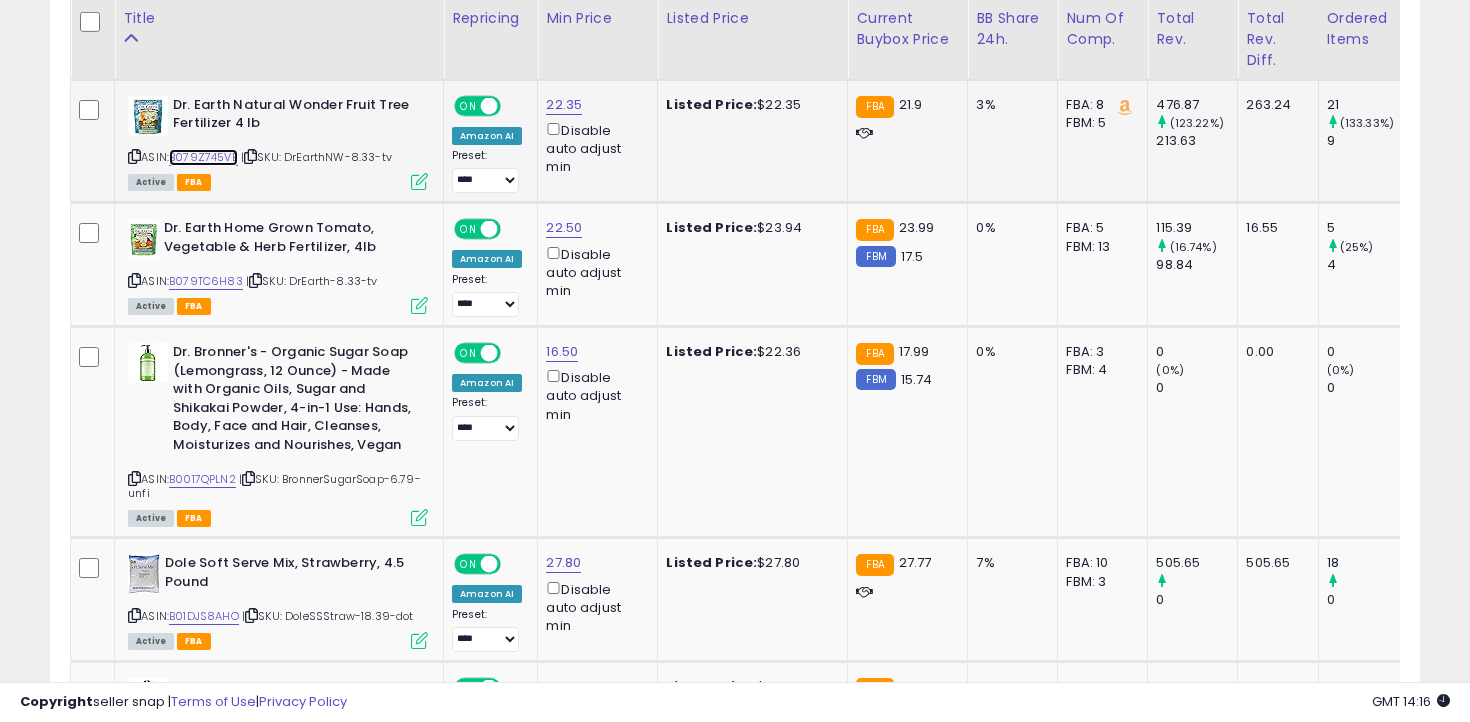 click on "B079Z745VB" at bounding box center (203, 157) 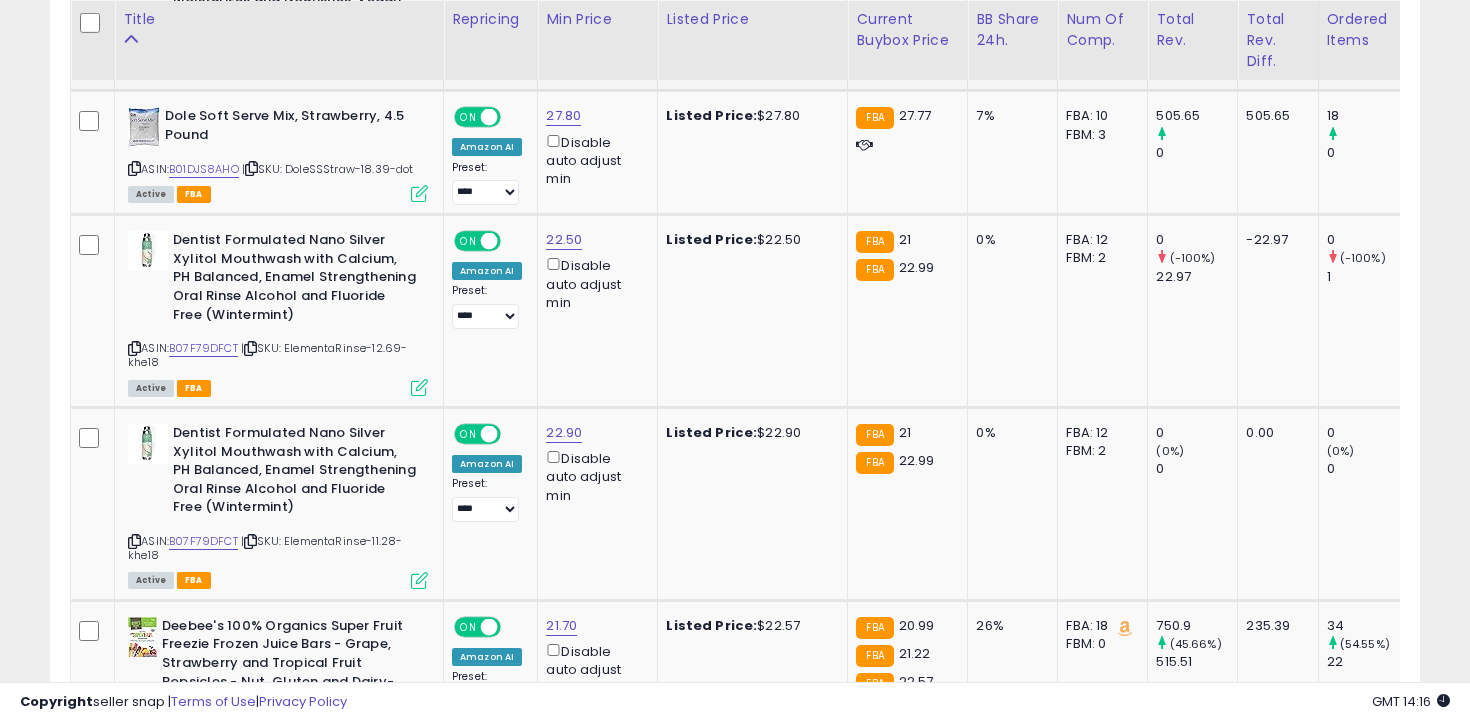 scroll, scrollTop: 3898, scrollLeft: 0, axis: vertical 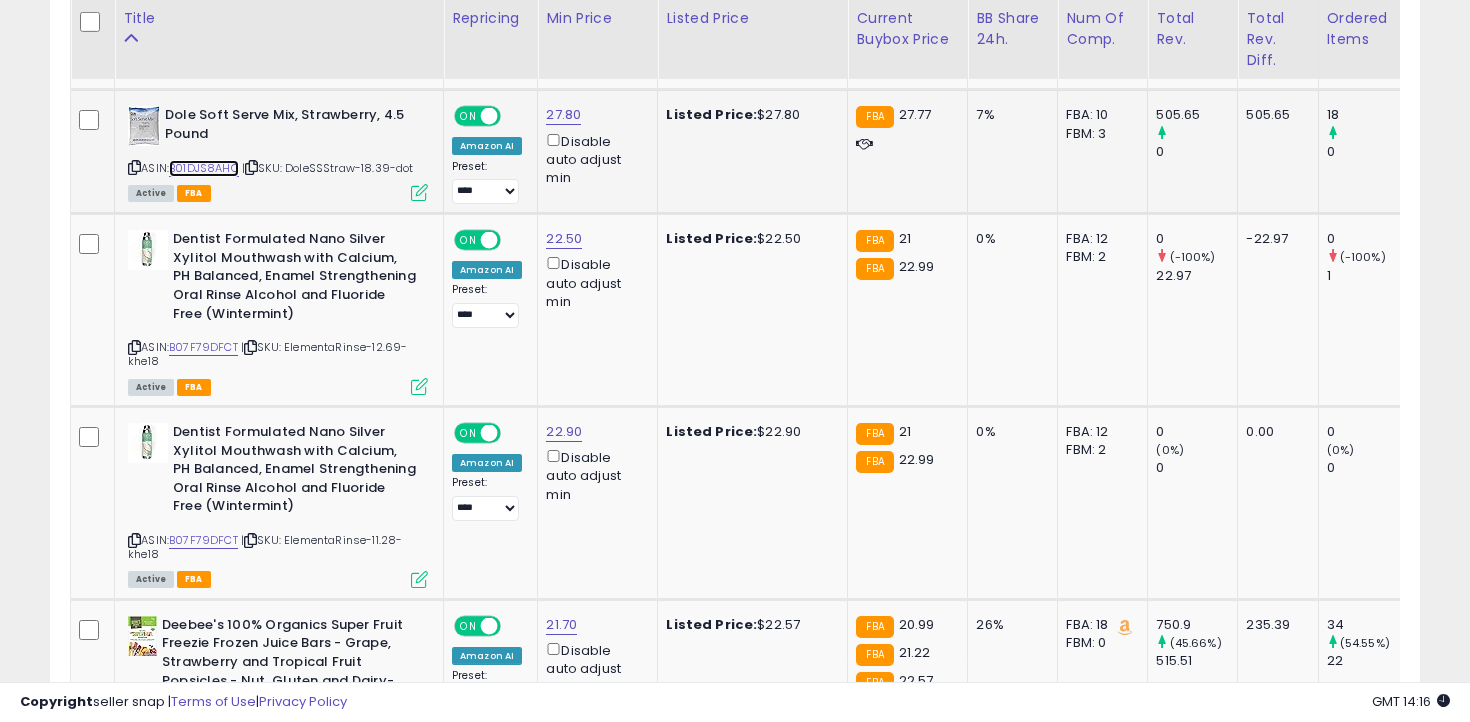click on "B01DJS8AHO" at bounding box center (204, 168) 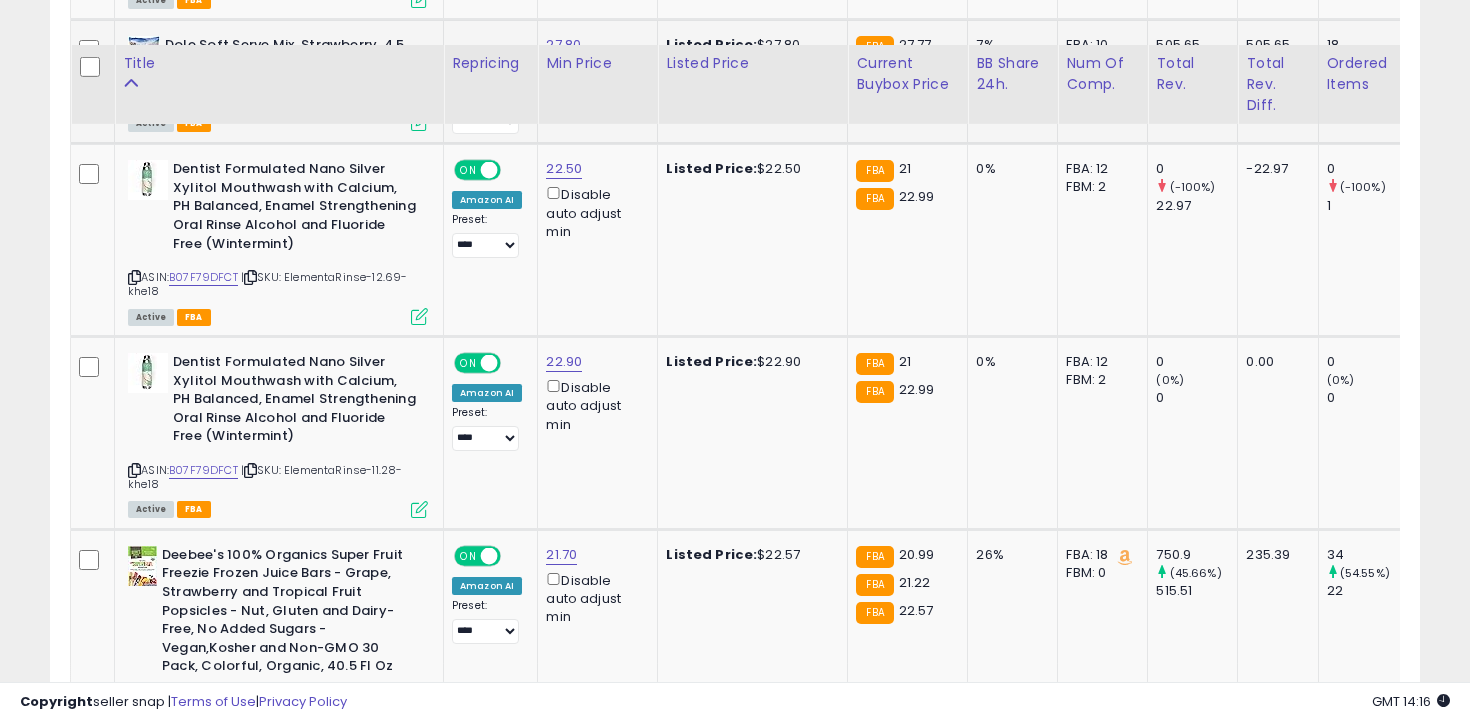 scroll, scrollTop: 4031, scrollLeft: 0, axis: vertical 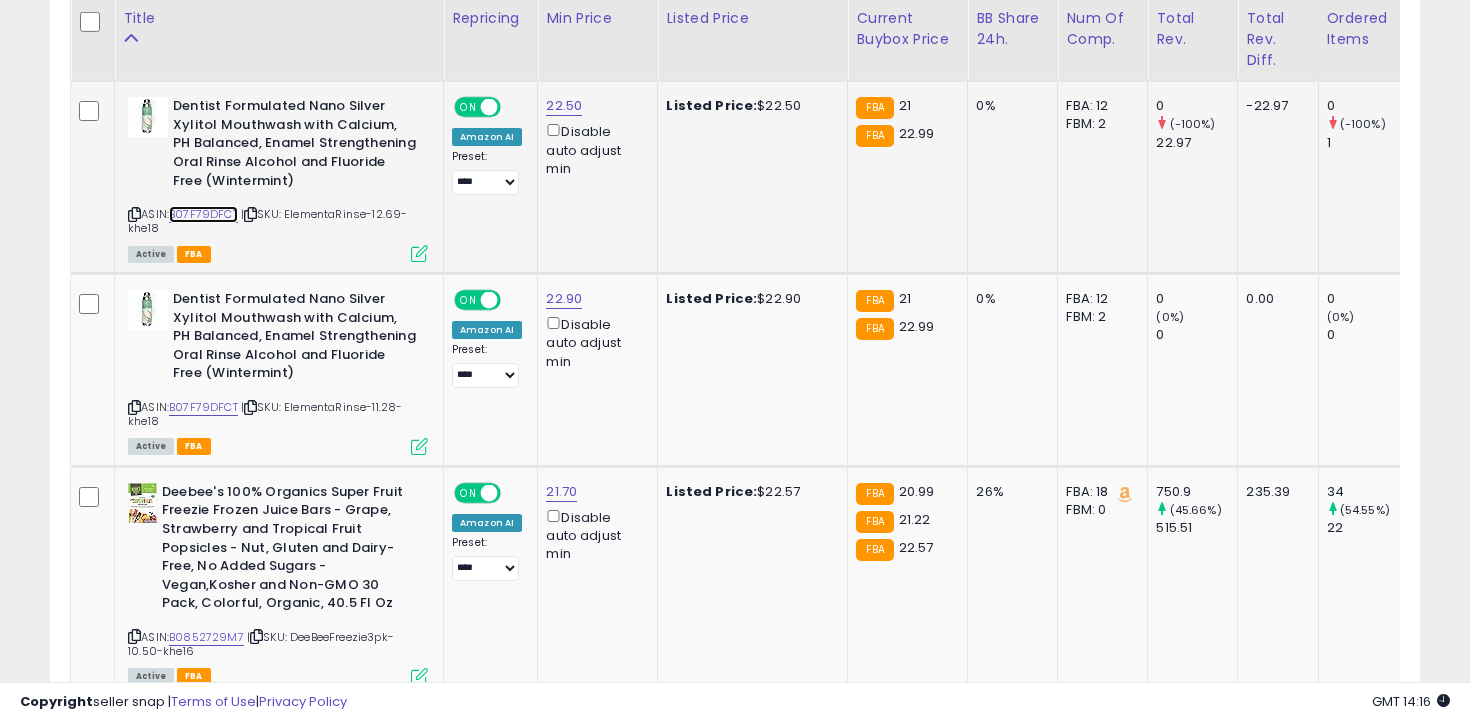 click on "B07F79DFCT" at bounding box center [203, 214] 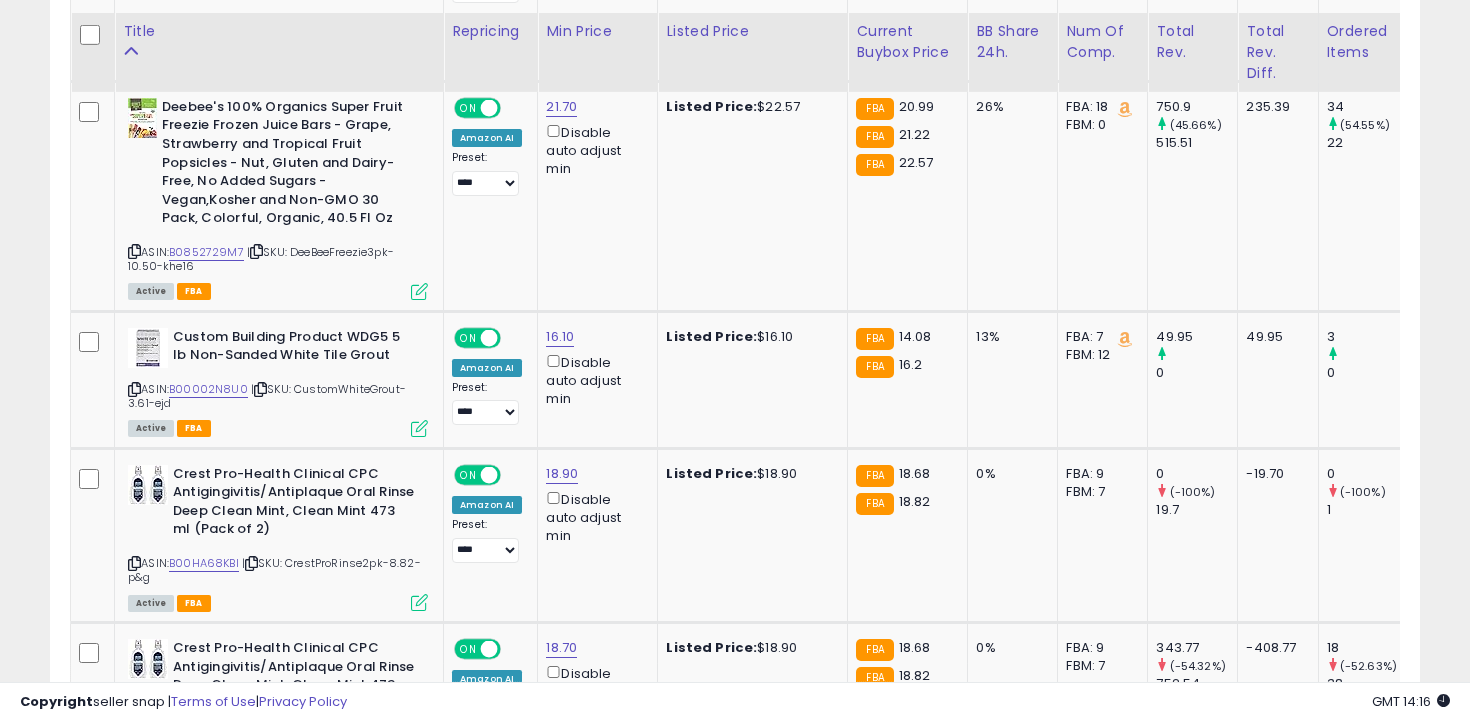 scroll, scrollTop: 4430, scrollLeft: 0, axis: vertical 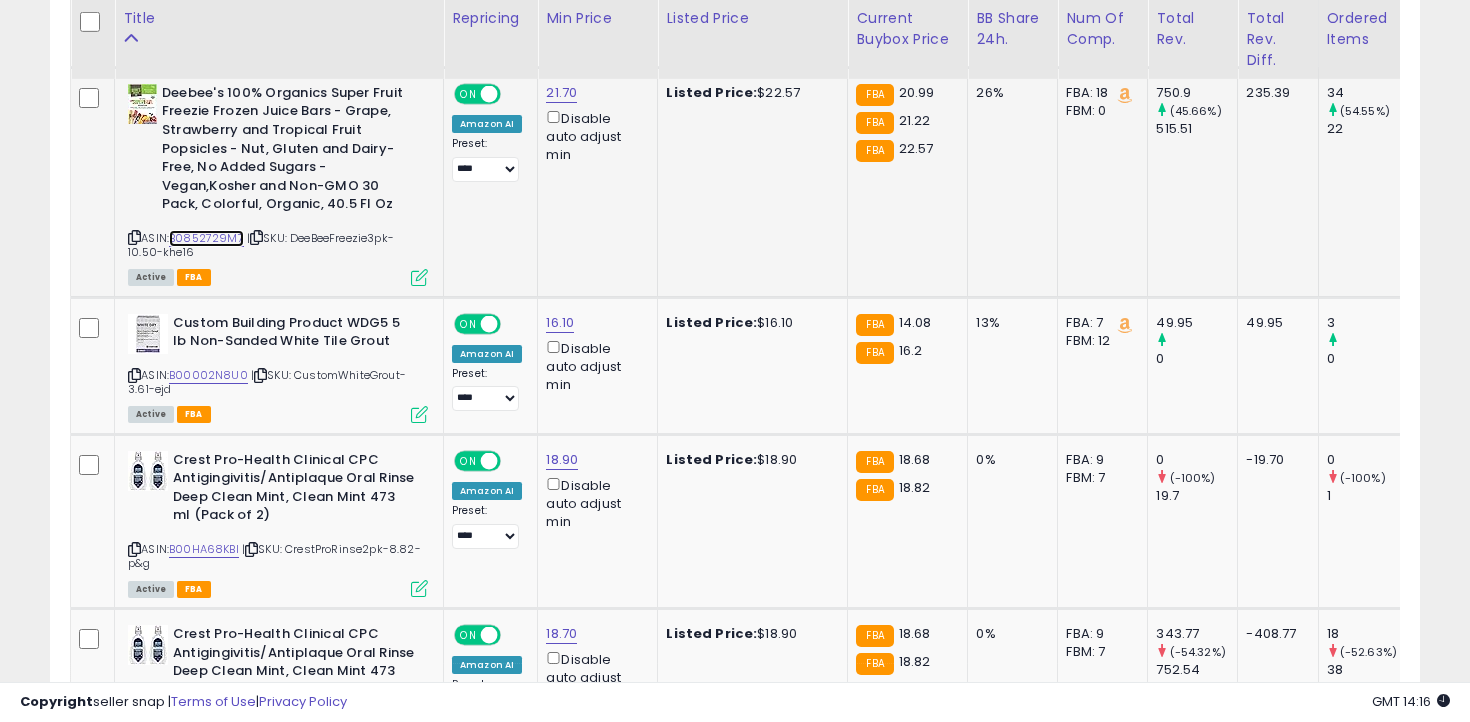 click on "B0852729M7" at bounding box center [206, 238] 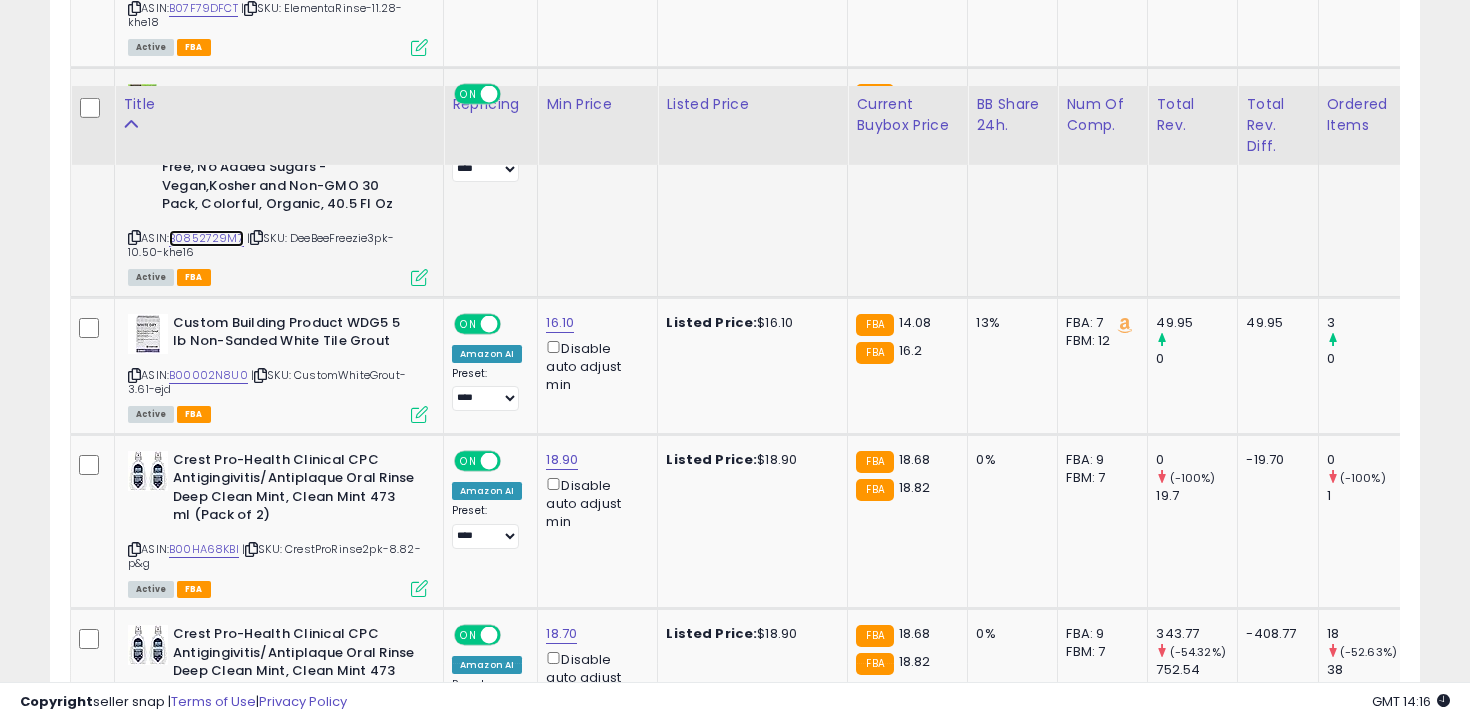 scroll, scrollTop: 4624, scrollLeft: 0, axis: vertical 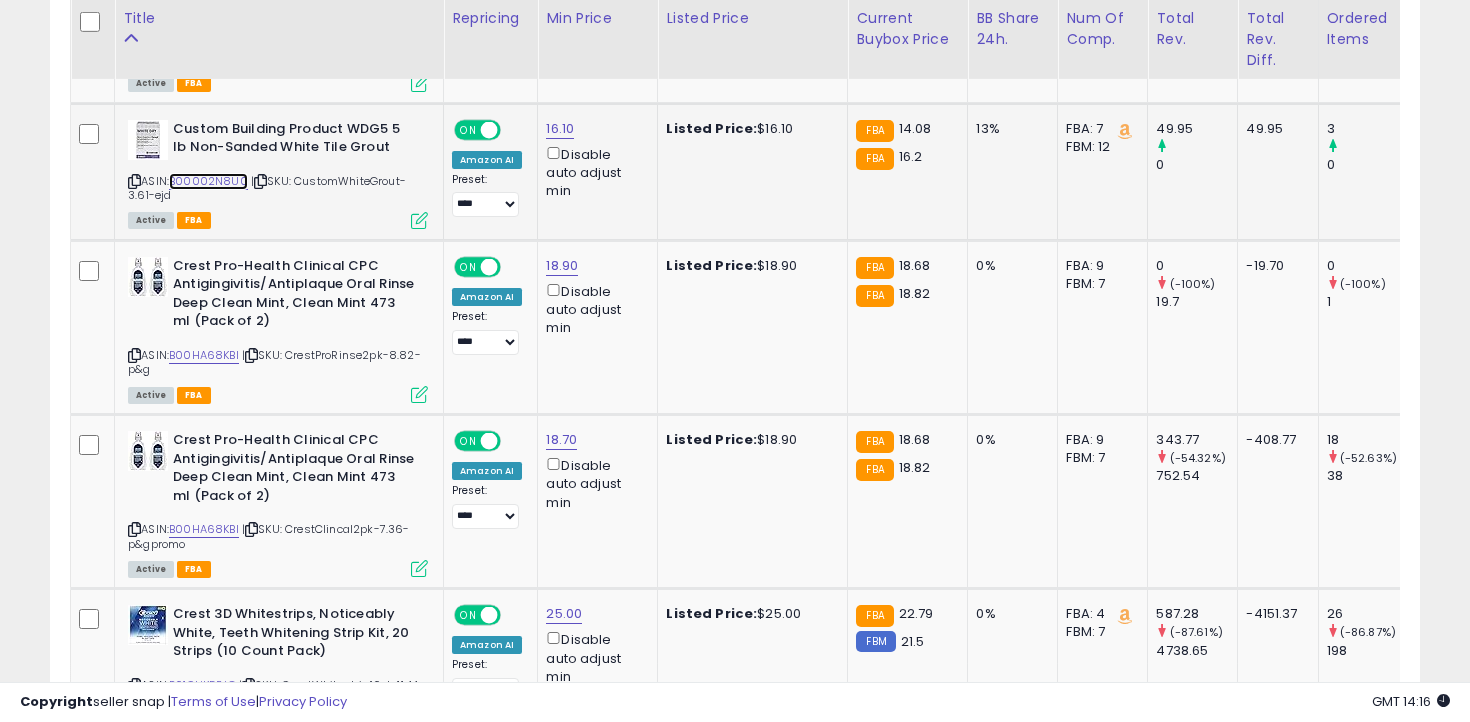 click on "B00002N8U0" at bounding box center [208, 181] 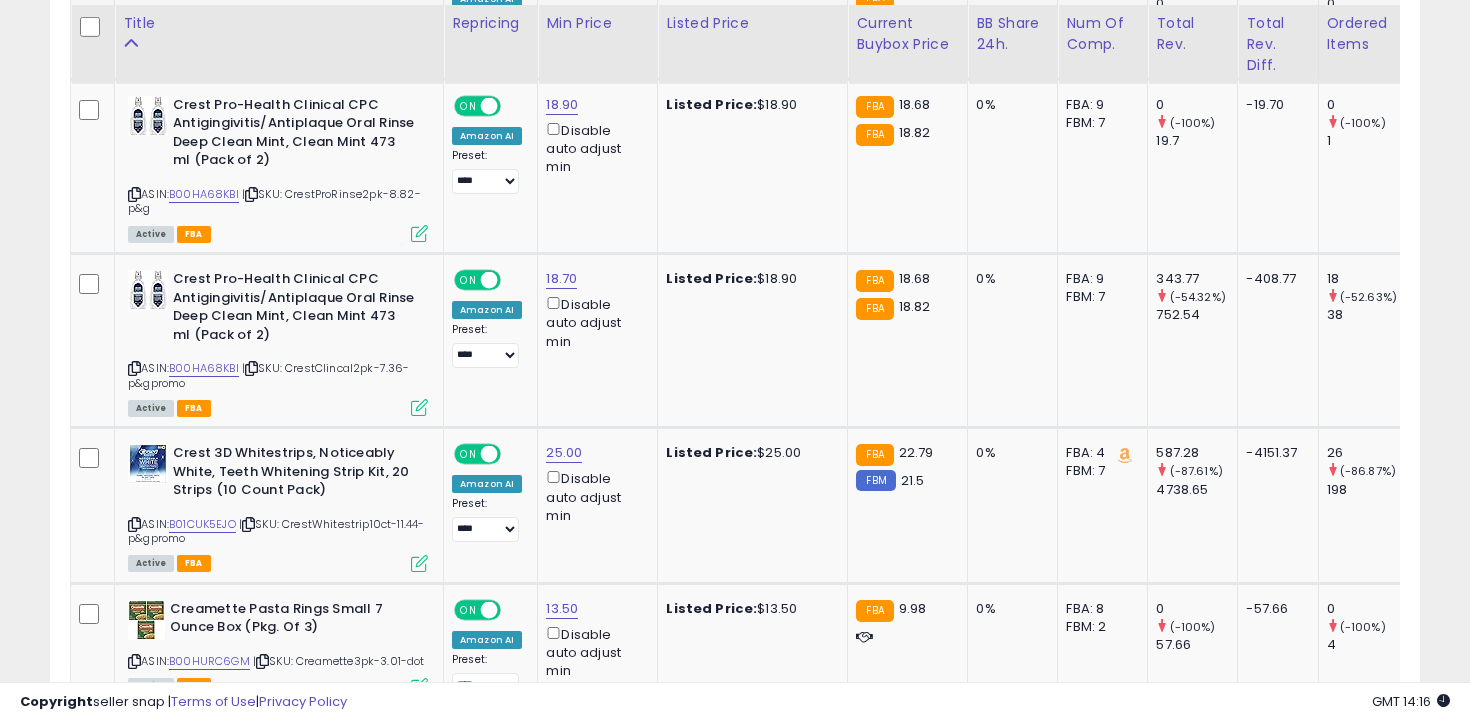 scroll, scrollTop: 4790, scrollLeft: 0, axis: vertical 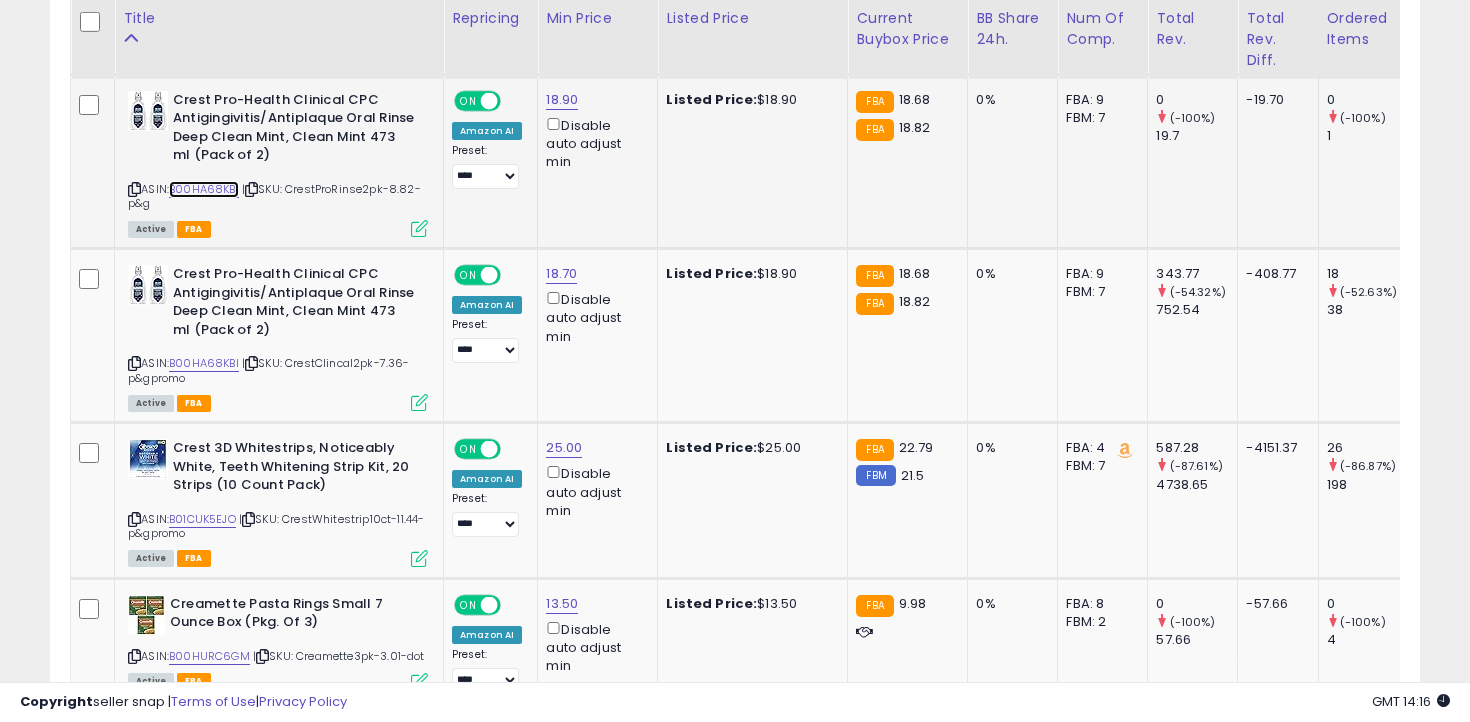 click on "B00HA68KBI" at bounding box center (204, 189) 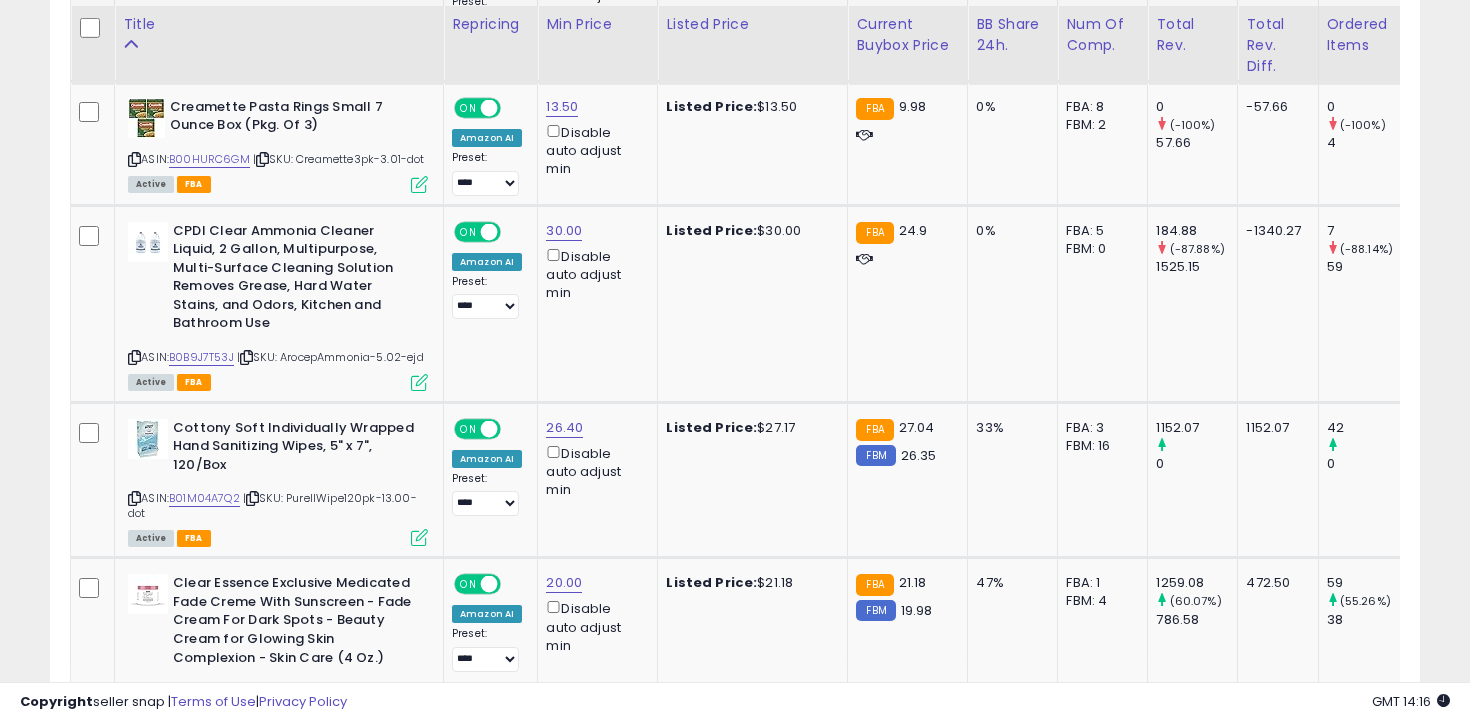 scroll, scrollTop: 5293, scrollLeft: 0, axis: vertical 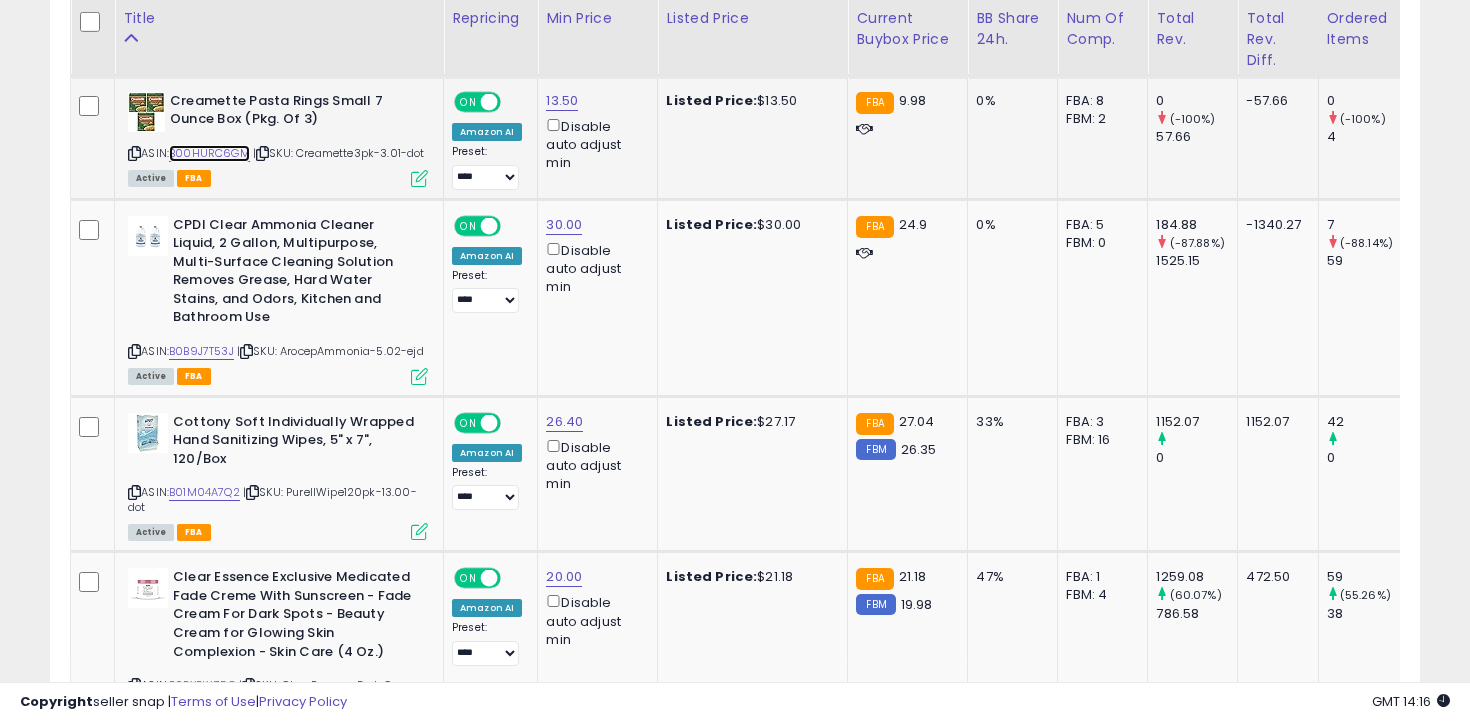 click on "B00HURC6GM" at bounding box center [209, 153] 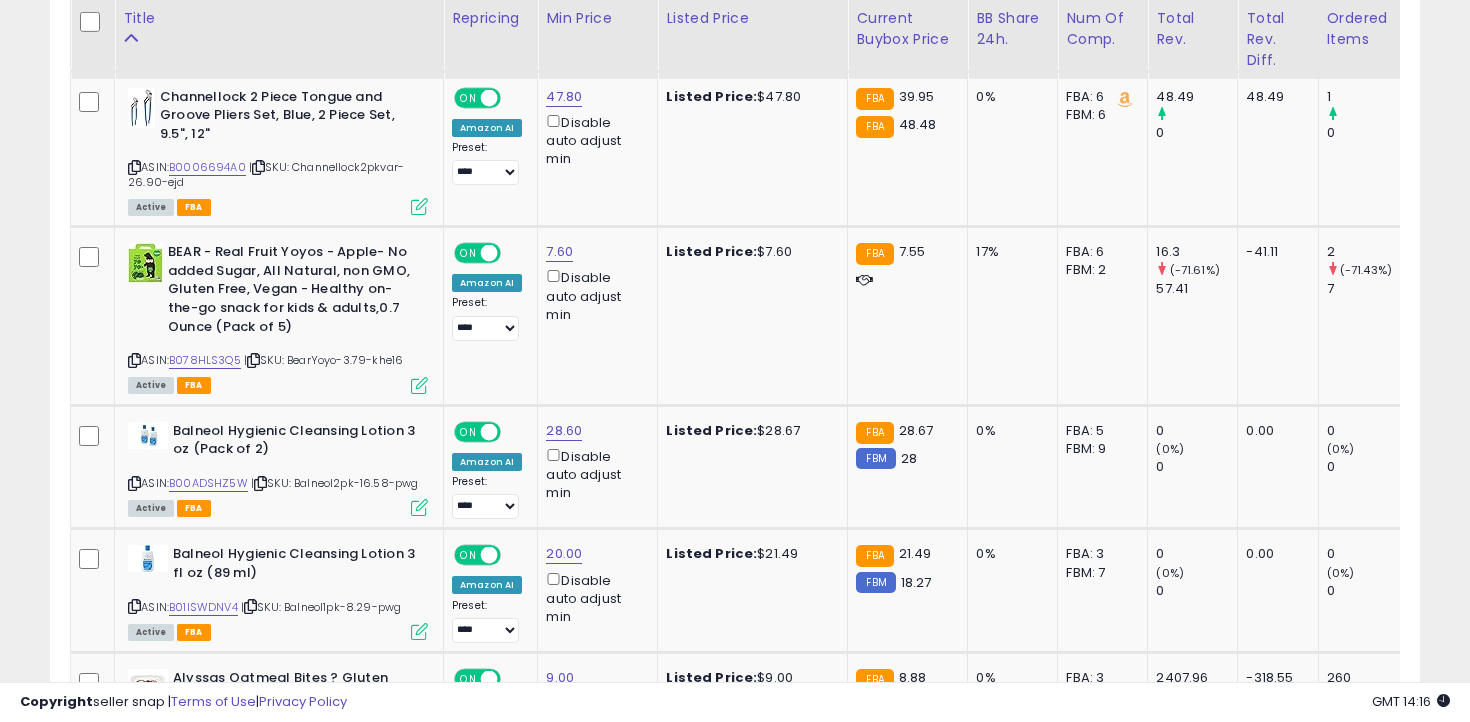 scroll, scrollTop: 6134, scrollLeft: 0, axis: vertical 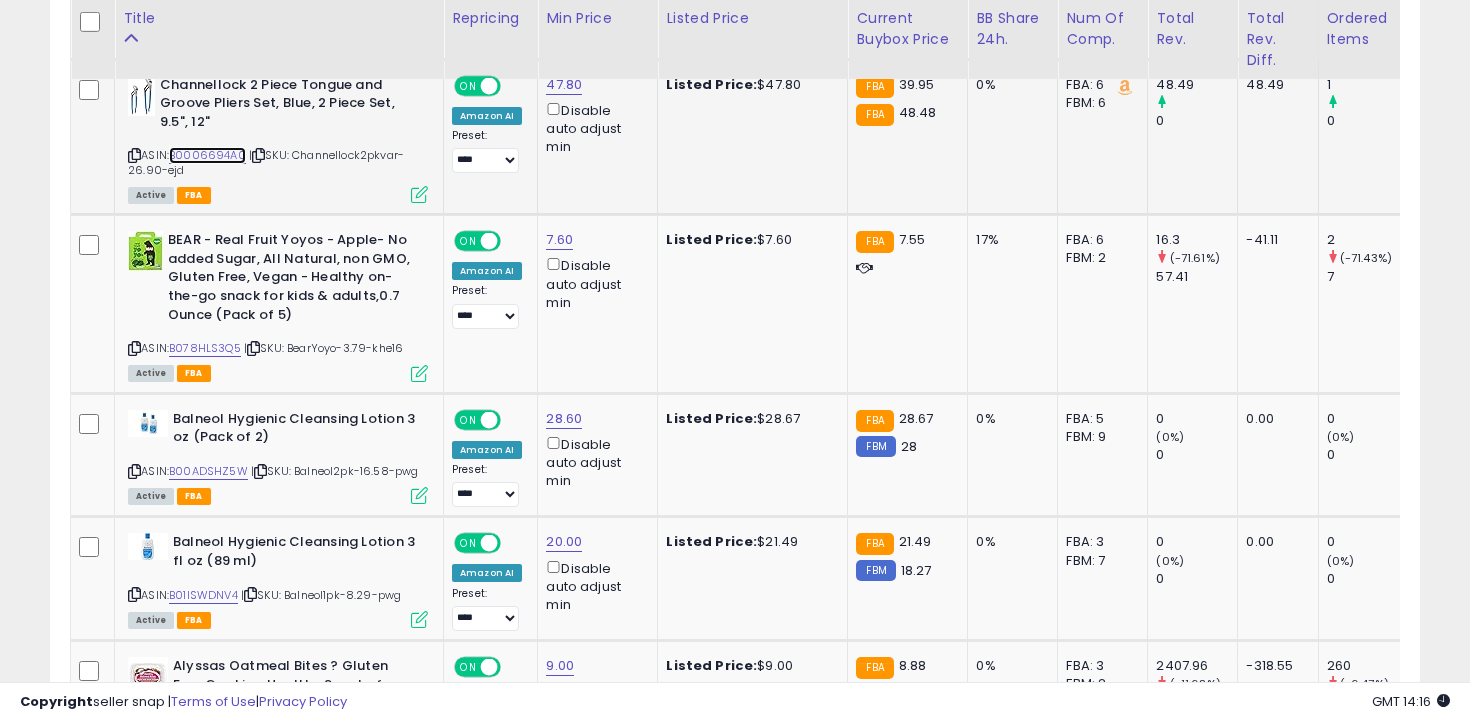 click on "B0006694A0" at bounding box center [207, 155] 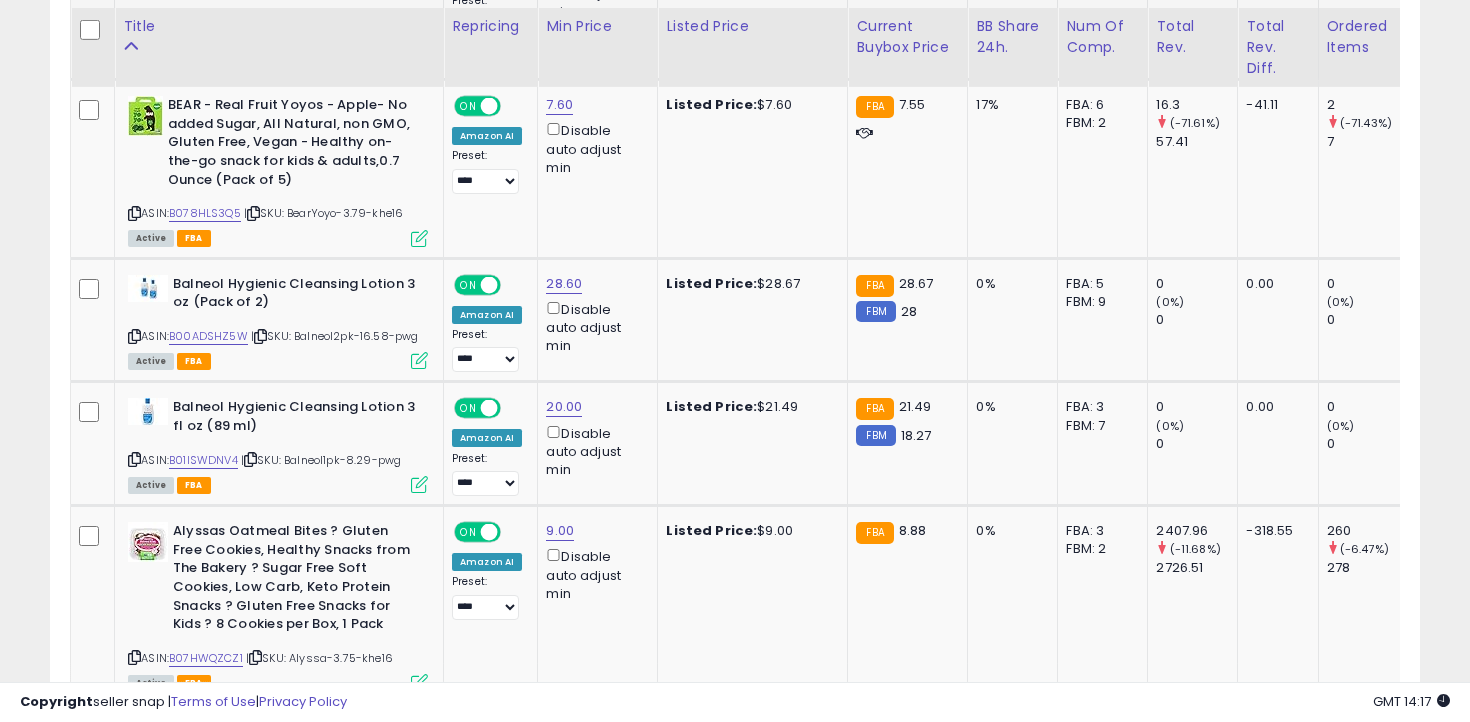 scroll, scrollTop: 6279, scrollLeft: 0, axis: vertical 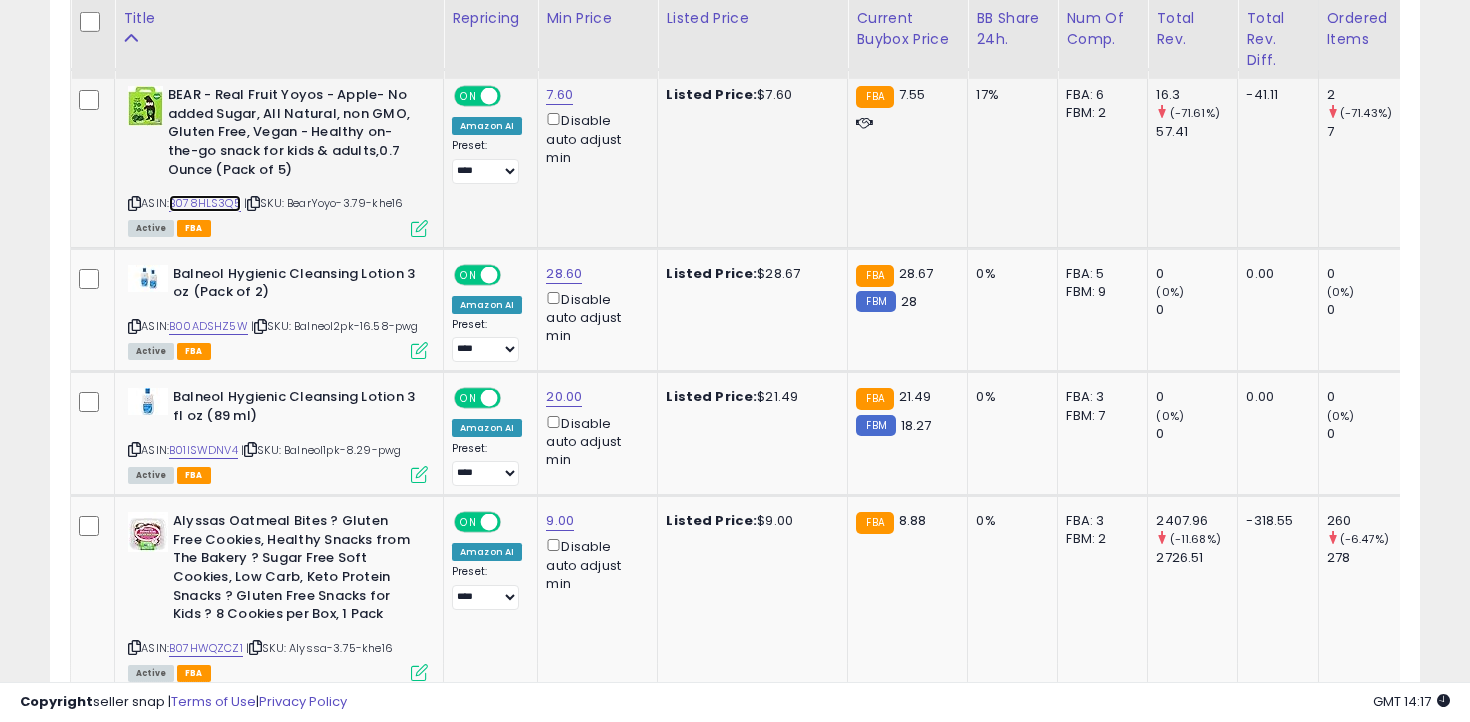 click on "B078HLS3Q5" at bounding box center (205, 203) 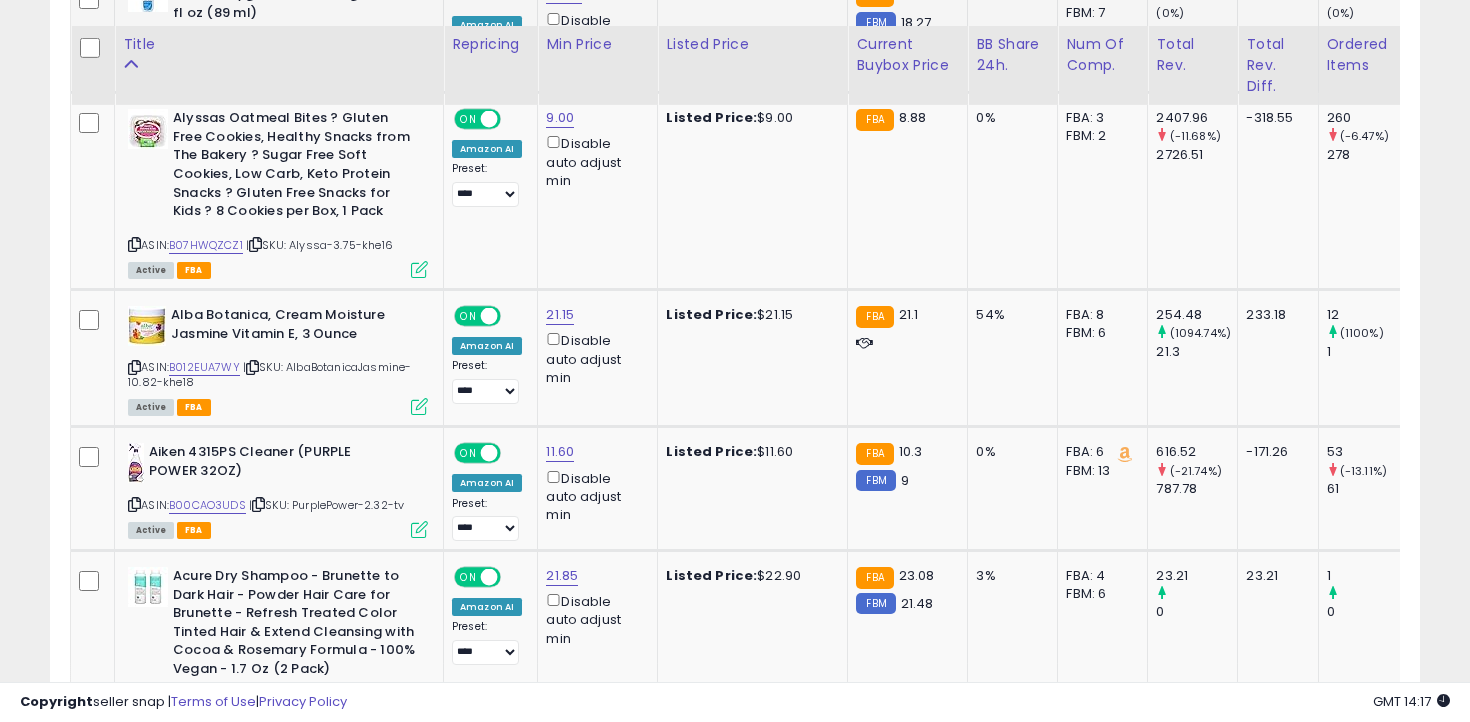 scroll, scrollTop: 6713, scrollLeft: 0, axis: vertical 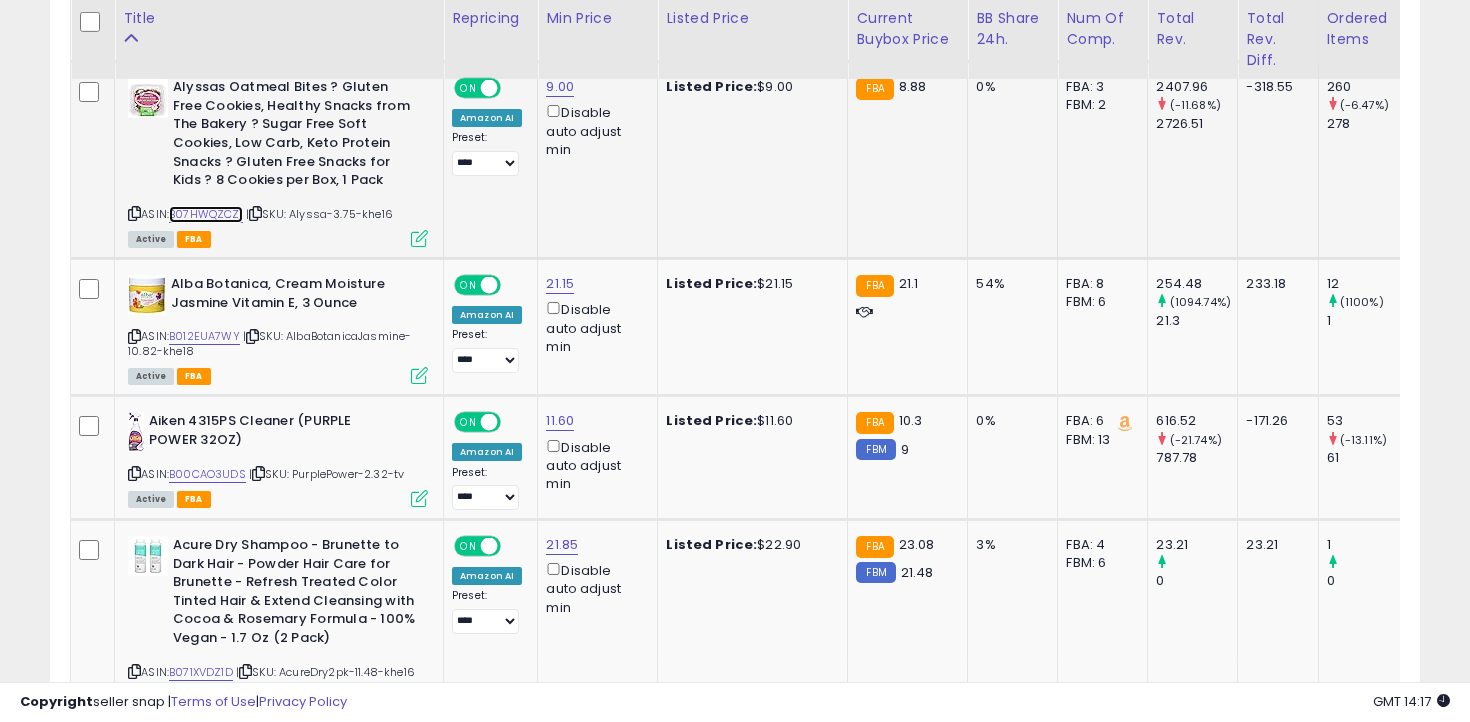 click on "B07HWQZCZ1" at bounding box center [206, 214] 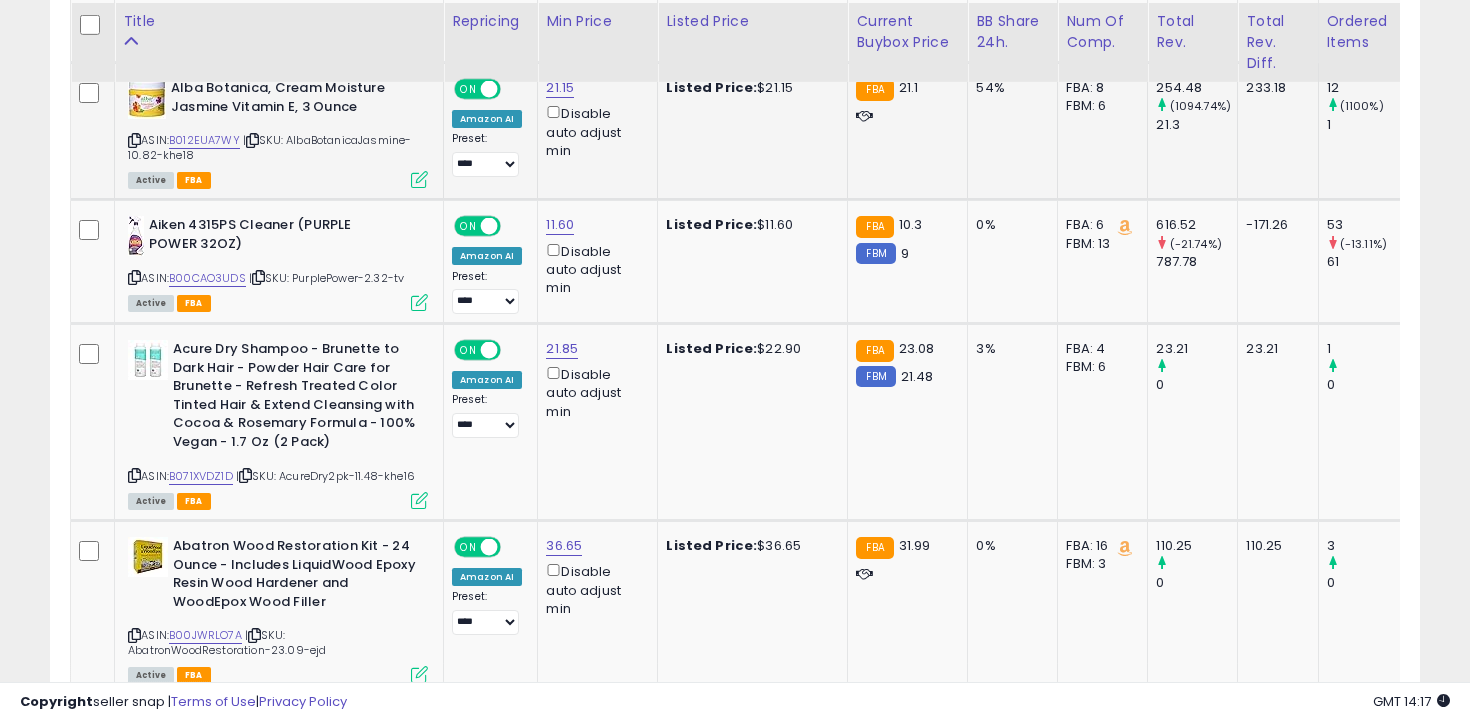 scroll, scrollTop: 6912, scrollLeft: 0, axis: vertical 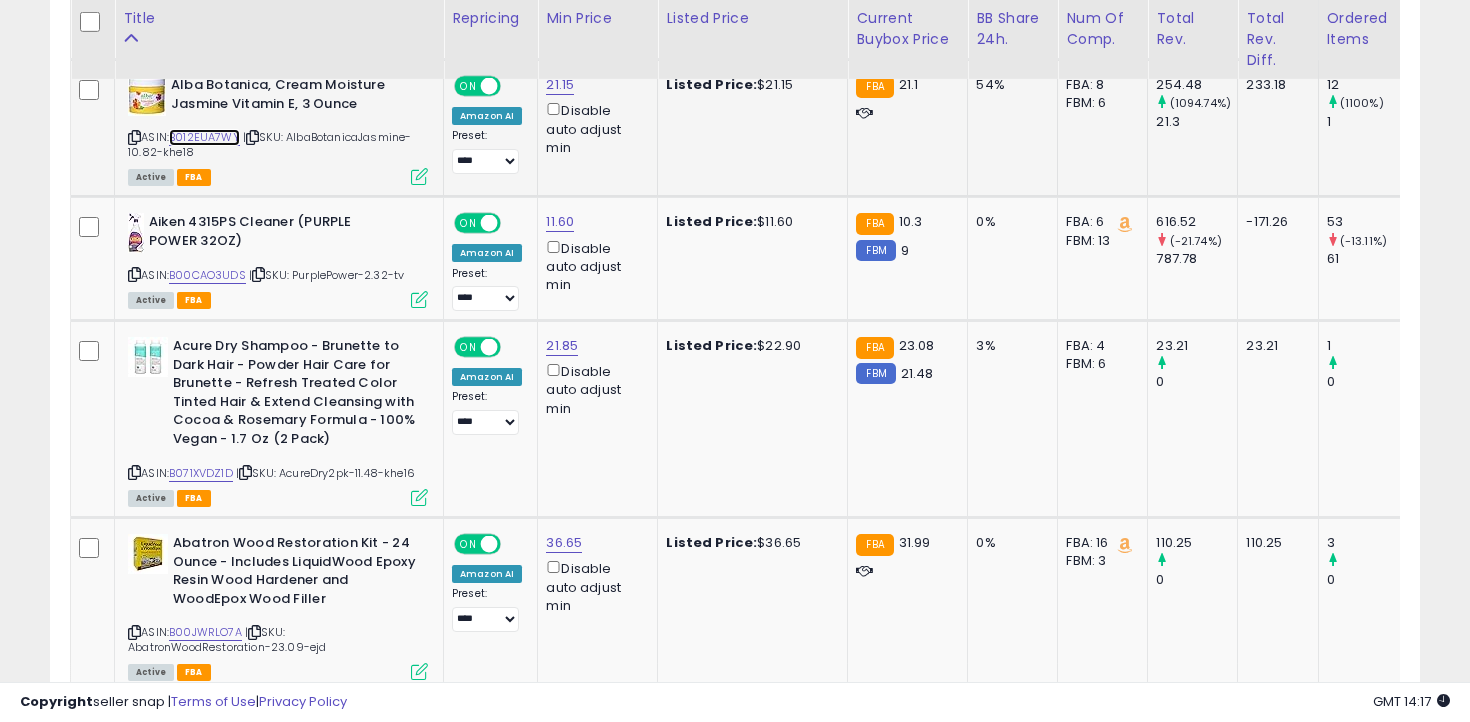 click on "B012EUA7WY" at bounding box center [204, 137] 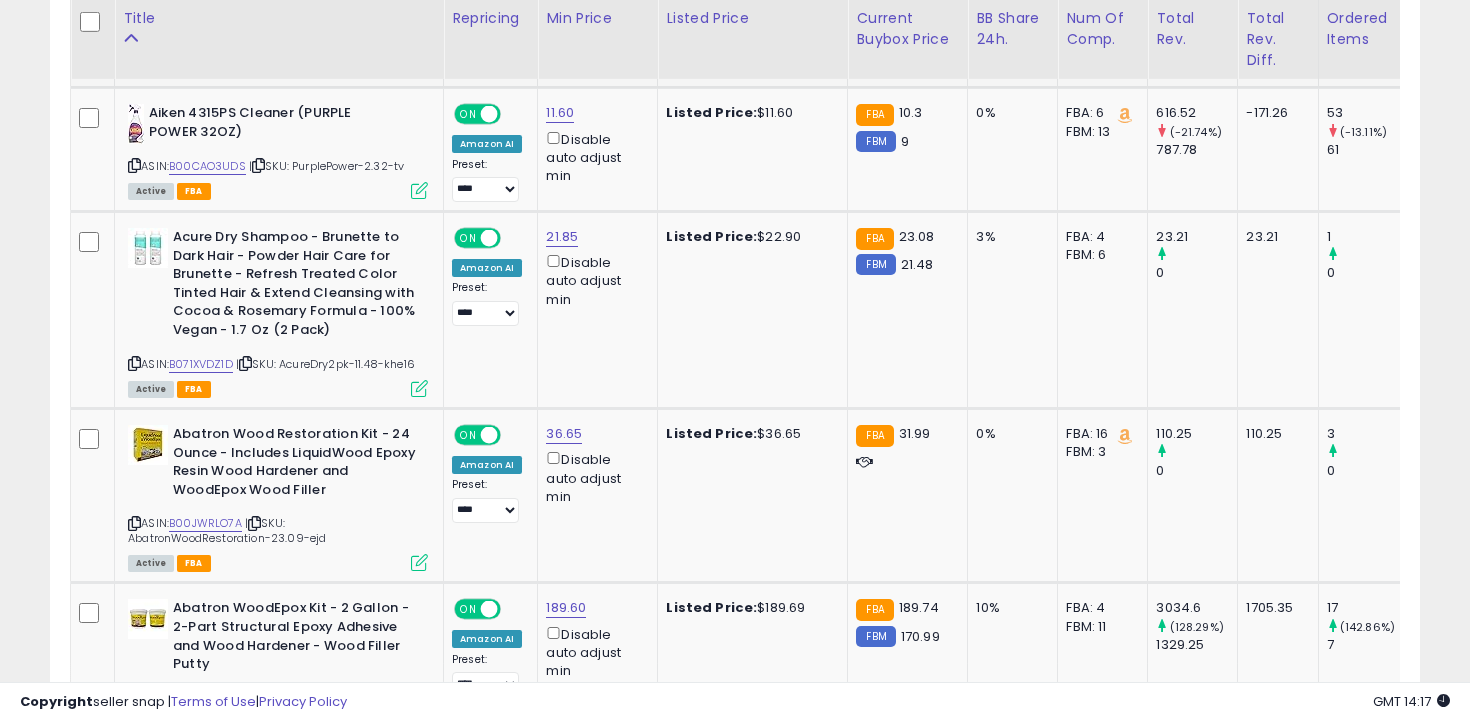 scroll, scrollTop: 7057, scrollLeft: 0, axis: vertical 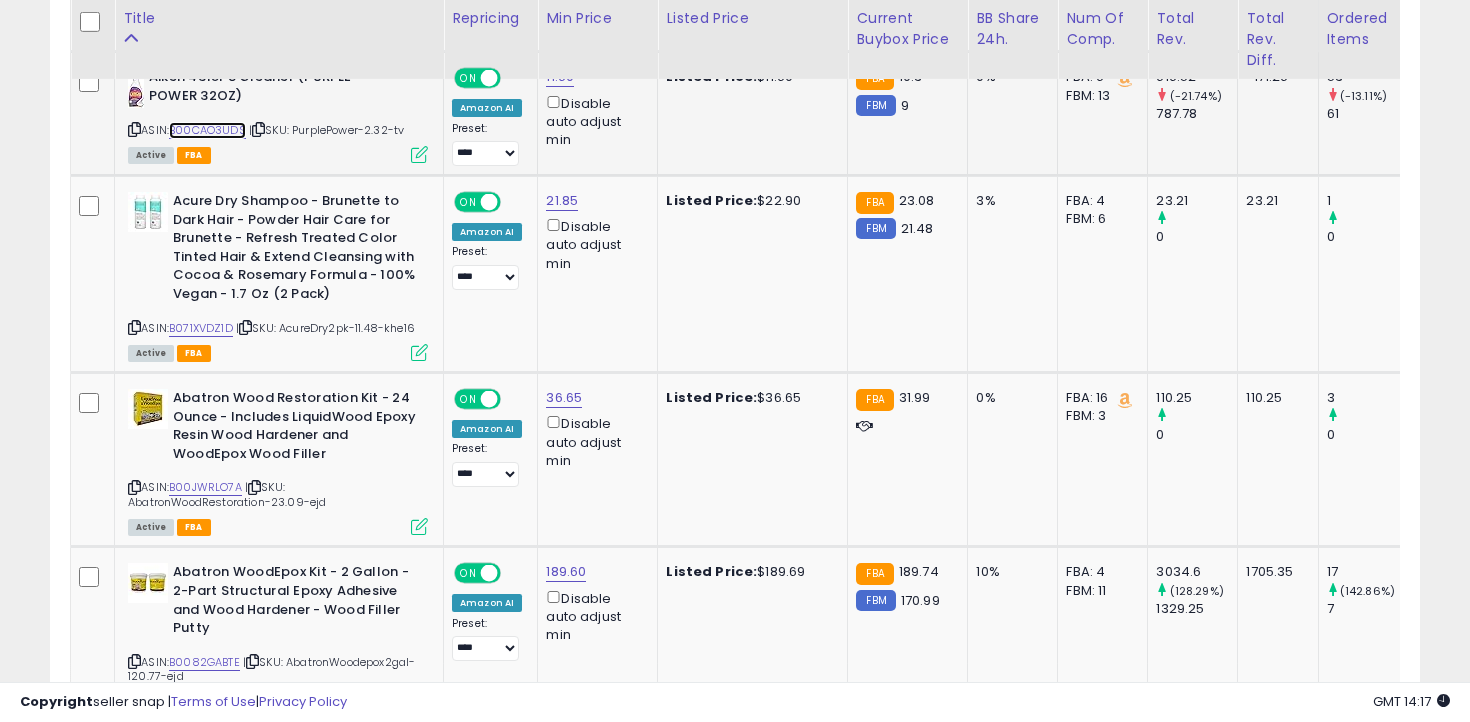 click on "B00CAO3UDS" at bounding box center (207, 130) 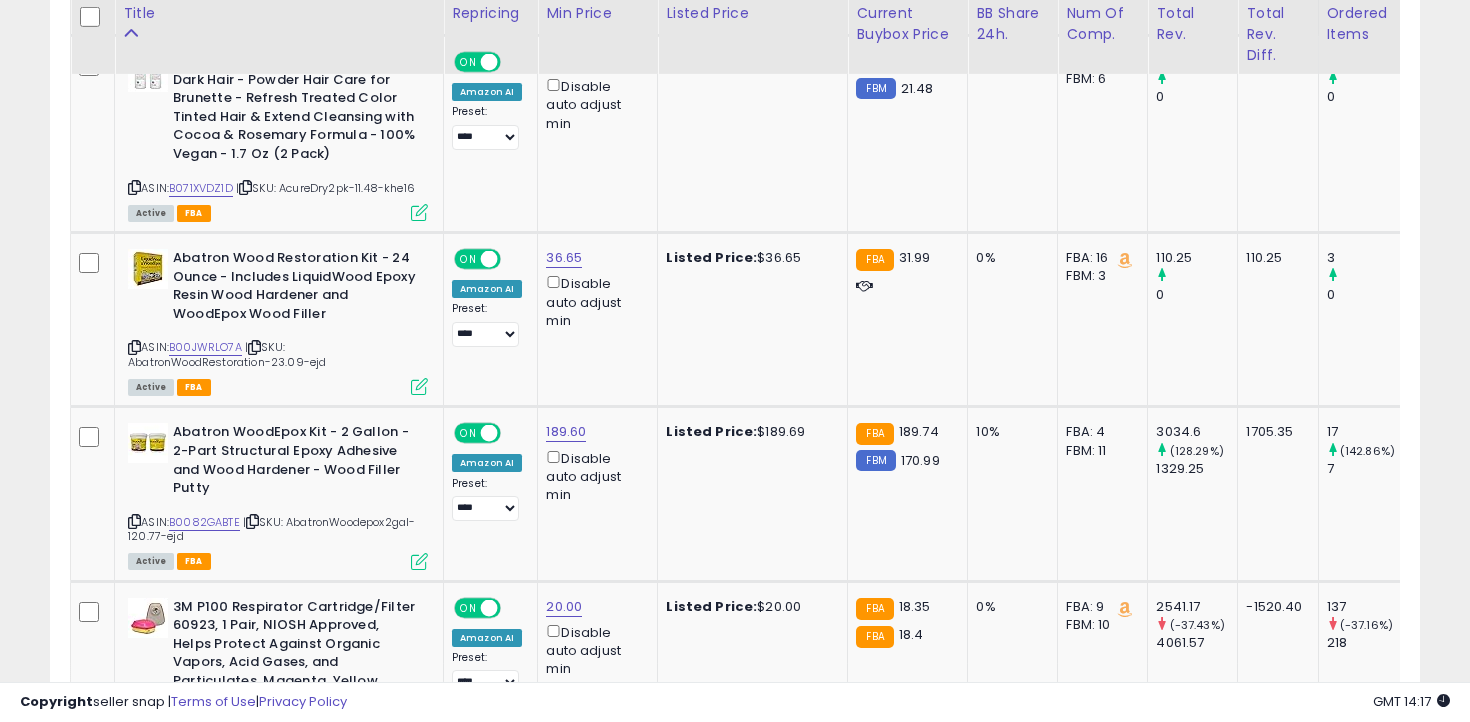 scroll, scrollTop: 7178, scrollLeft: 0, axis: vertical 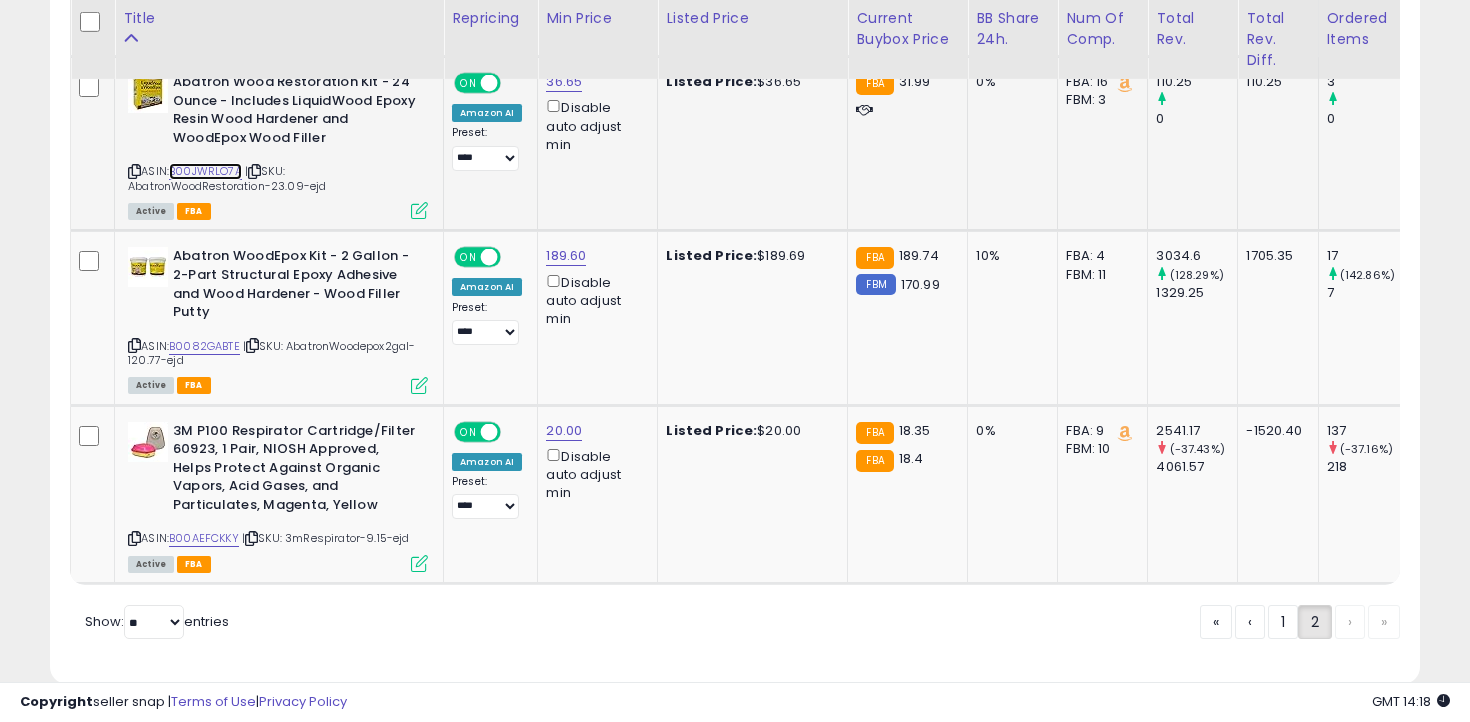click on "B00JWRLO7A" at bounding box center [205, 171] 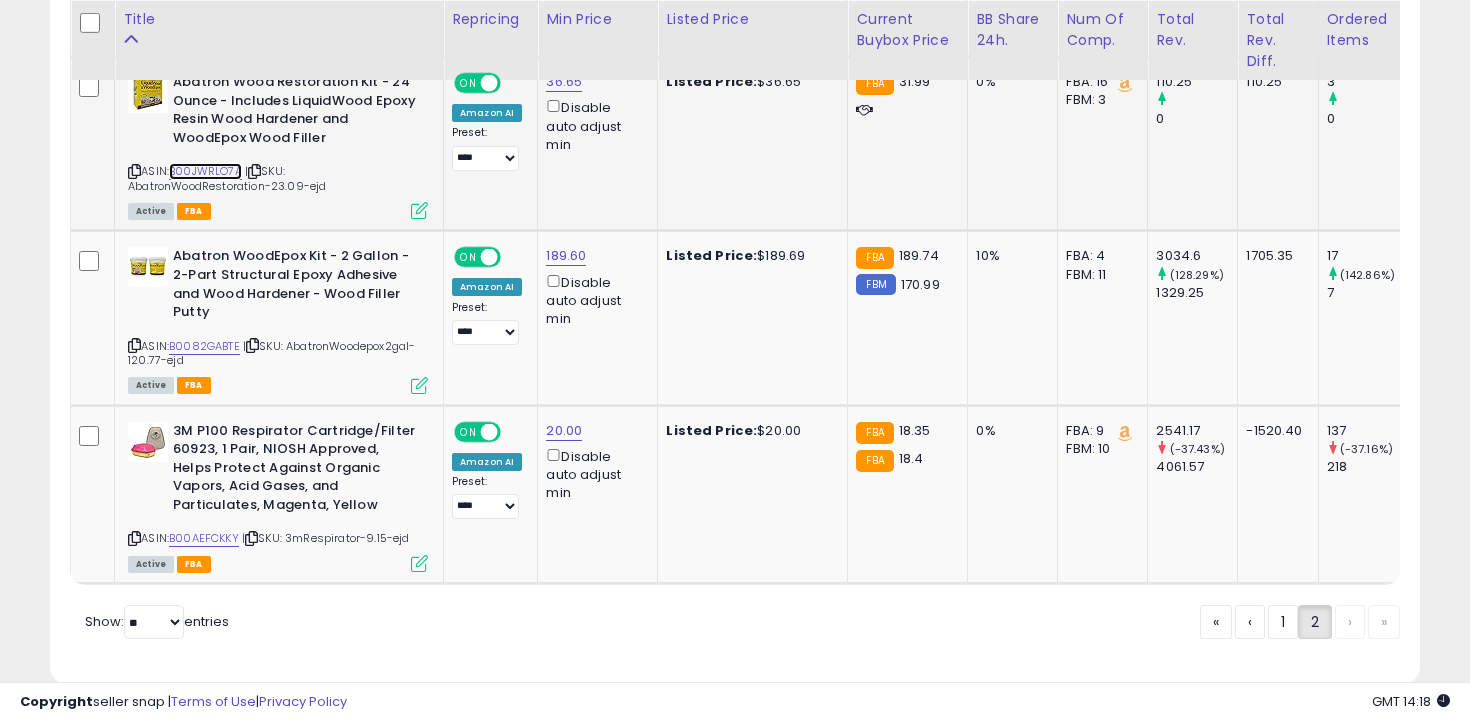 scroll, scrollTop: 7439, scrollLeft: 0, axis: vertical 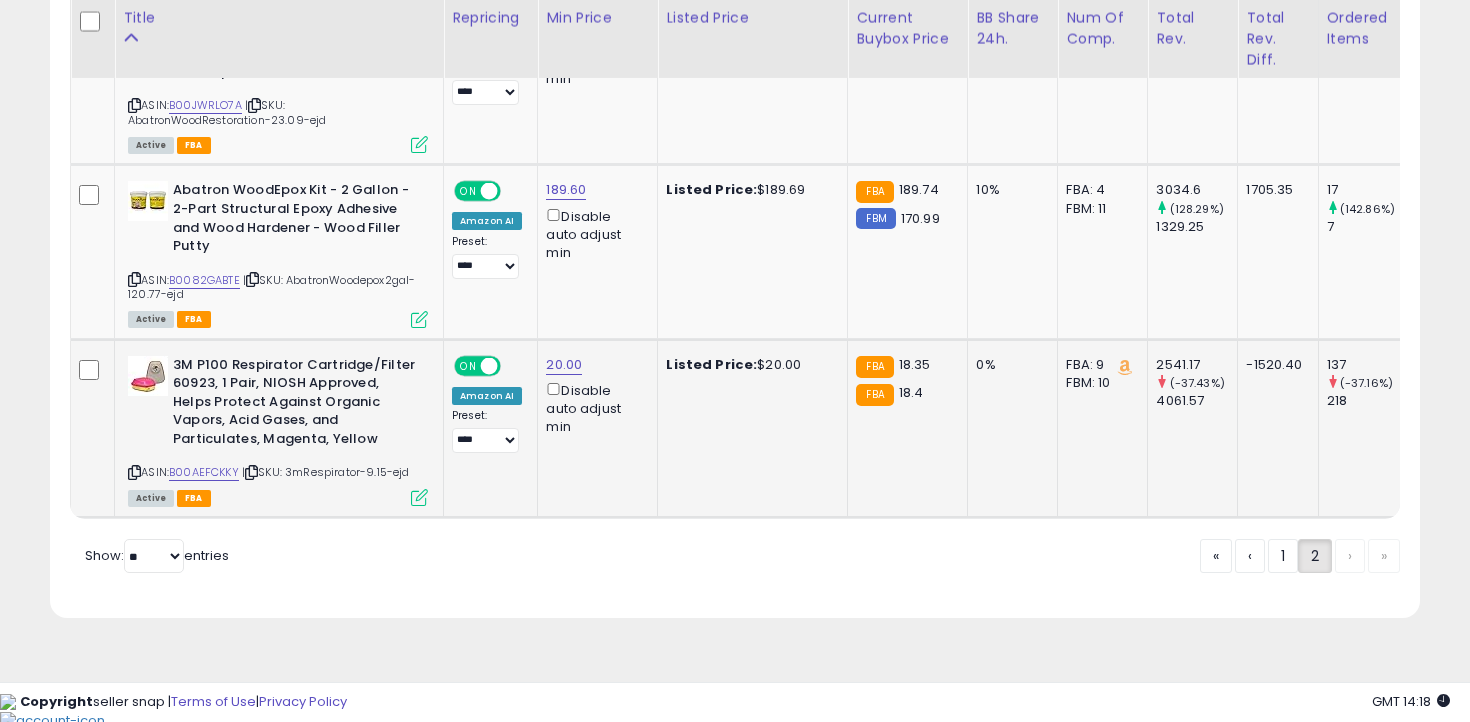 click at bounding box center (134, 472) 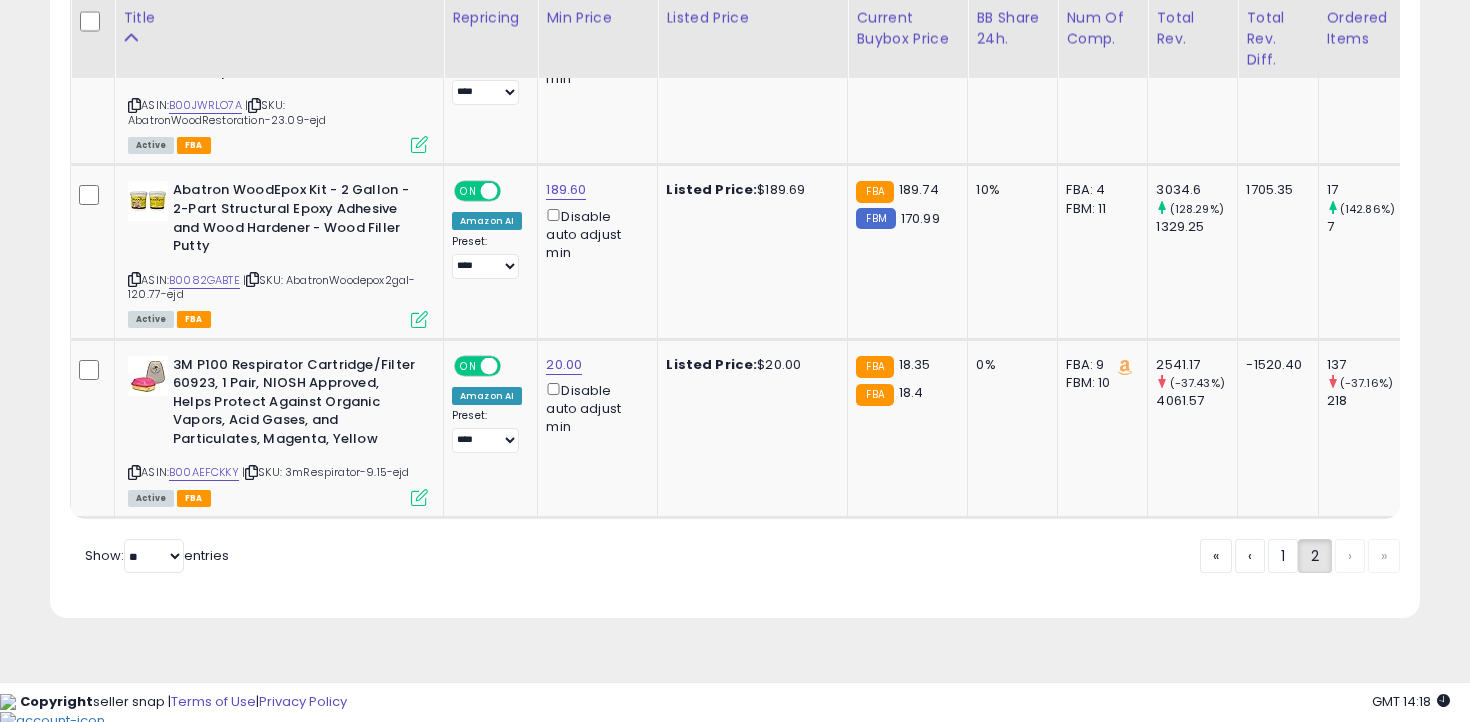 click on "«
‹
1
2
›
»" at bounding box center (1300, 558) 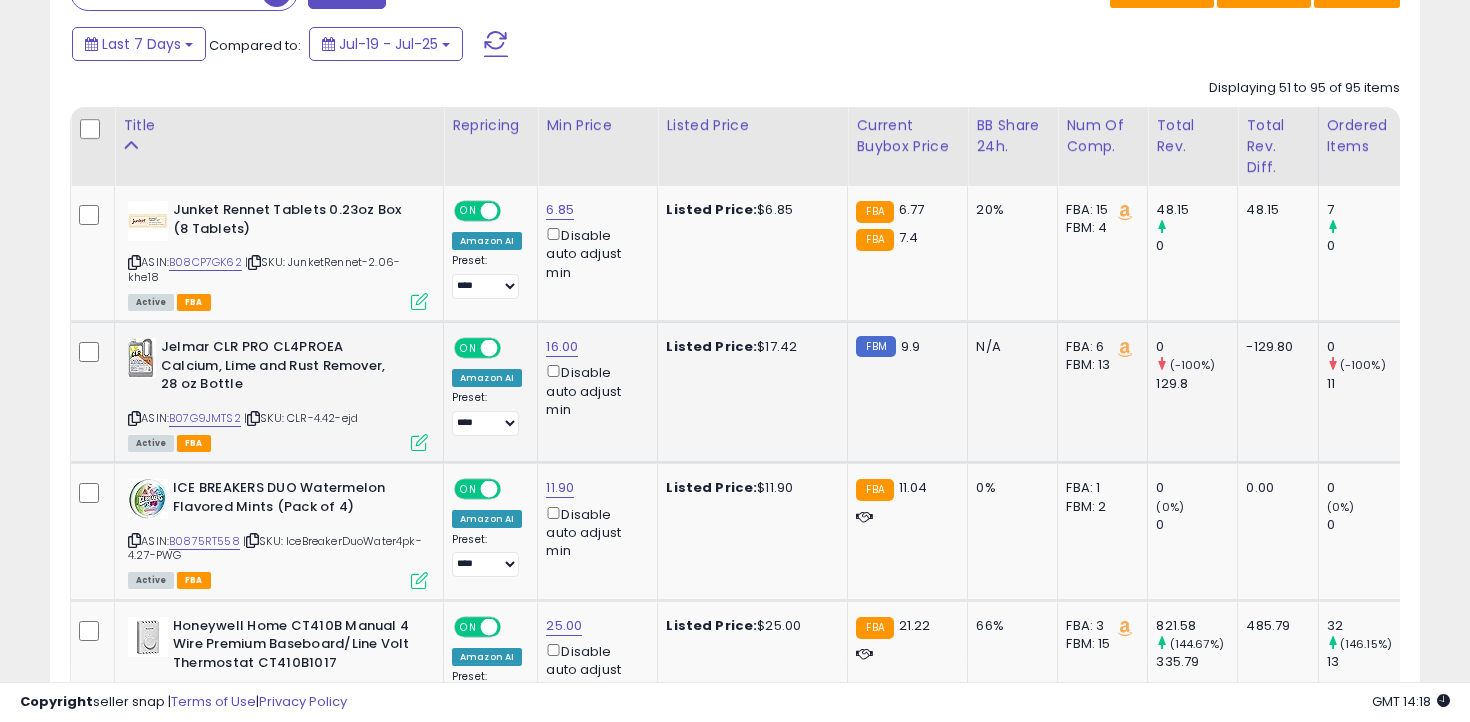 scroll, scrollTop: 493, scrollLeft: 0, axis: vertical 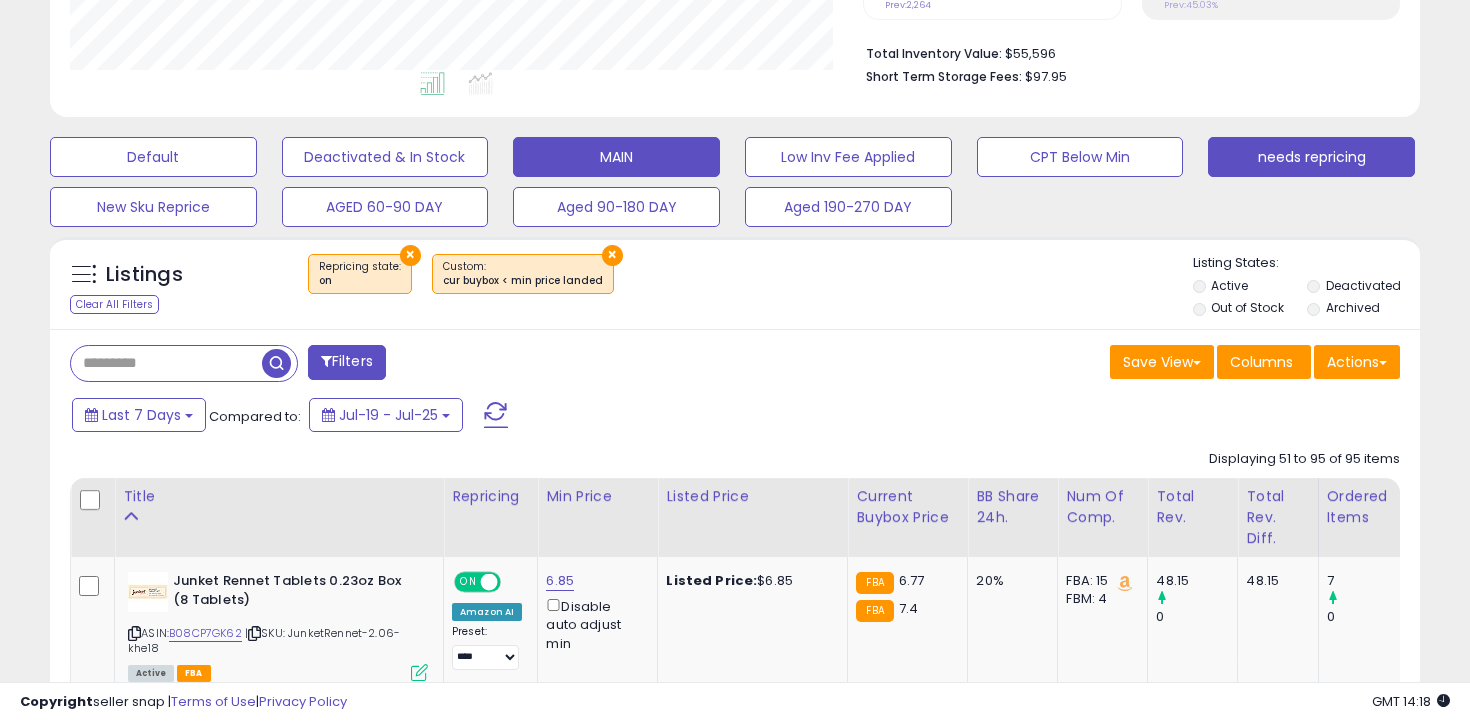 click on "MAIN" at bounding box center (153, 157) 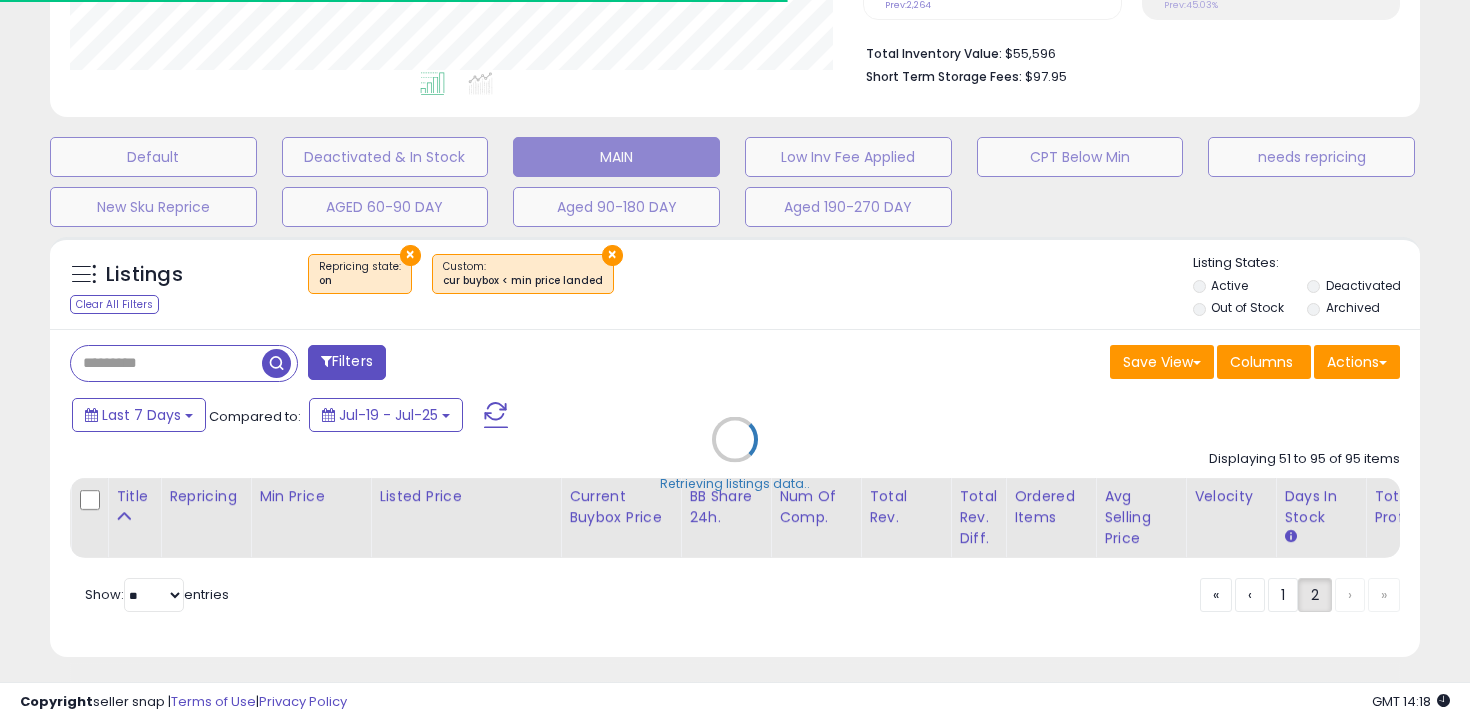 select on "**" 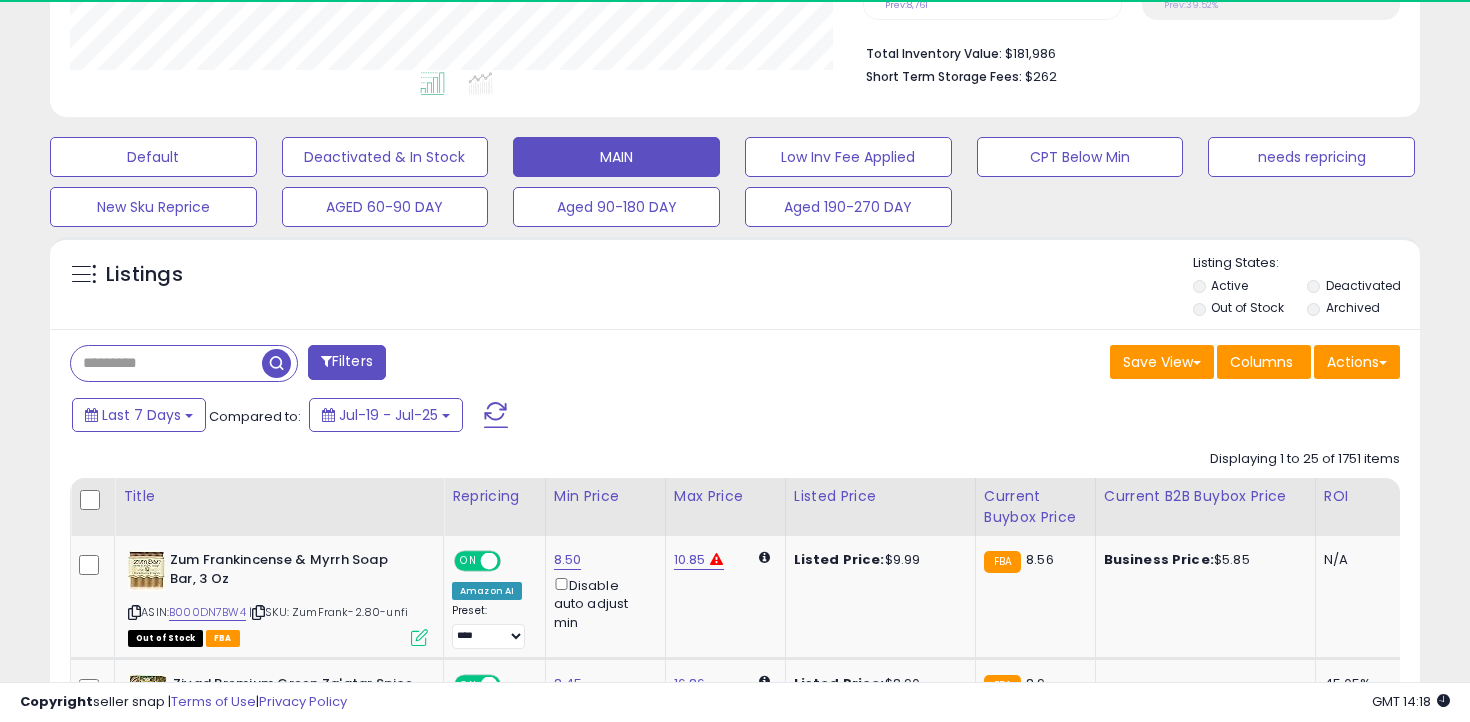scroll, scrollTop: 999590, scrollLeft: 999206, axis: both 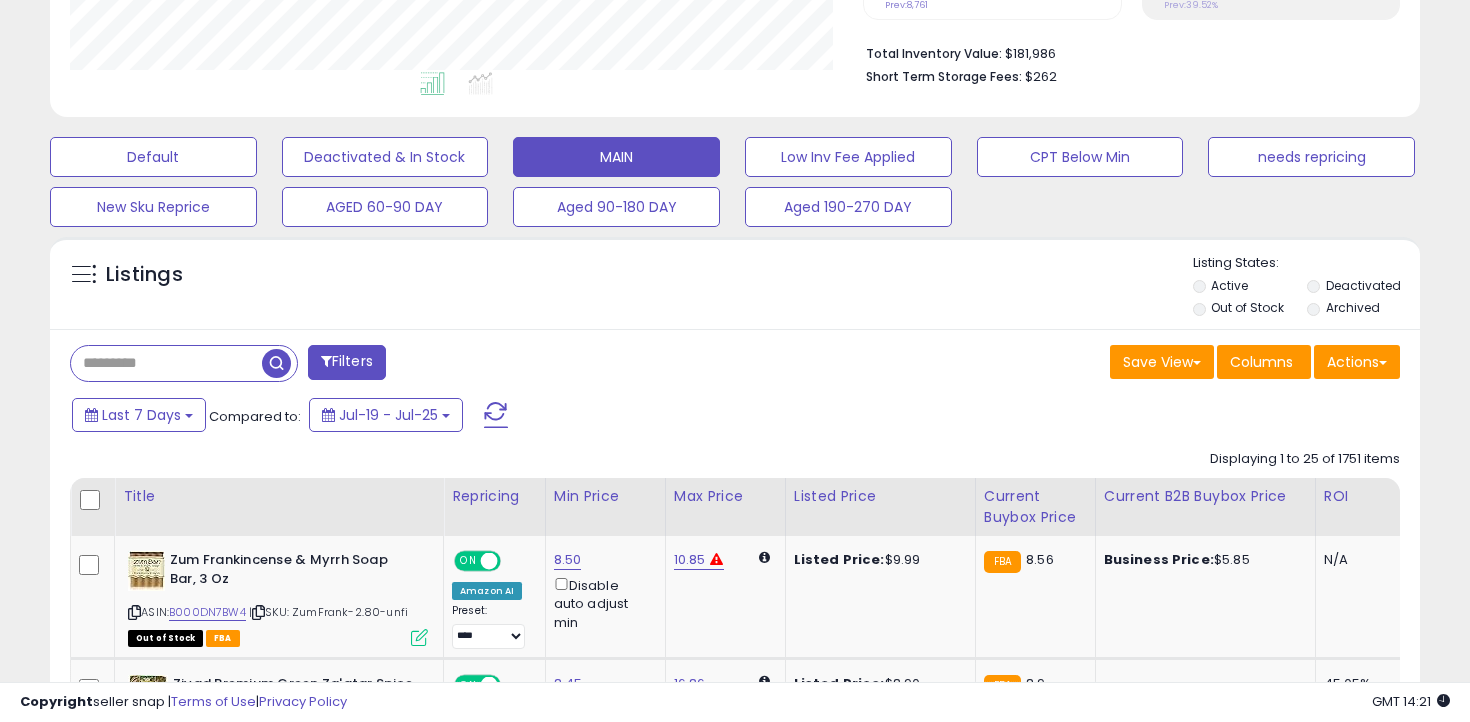 click on "Filters
Save View
Save As New View" at bounding box center [735, 2584] 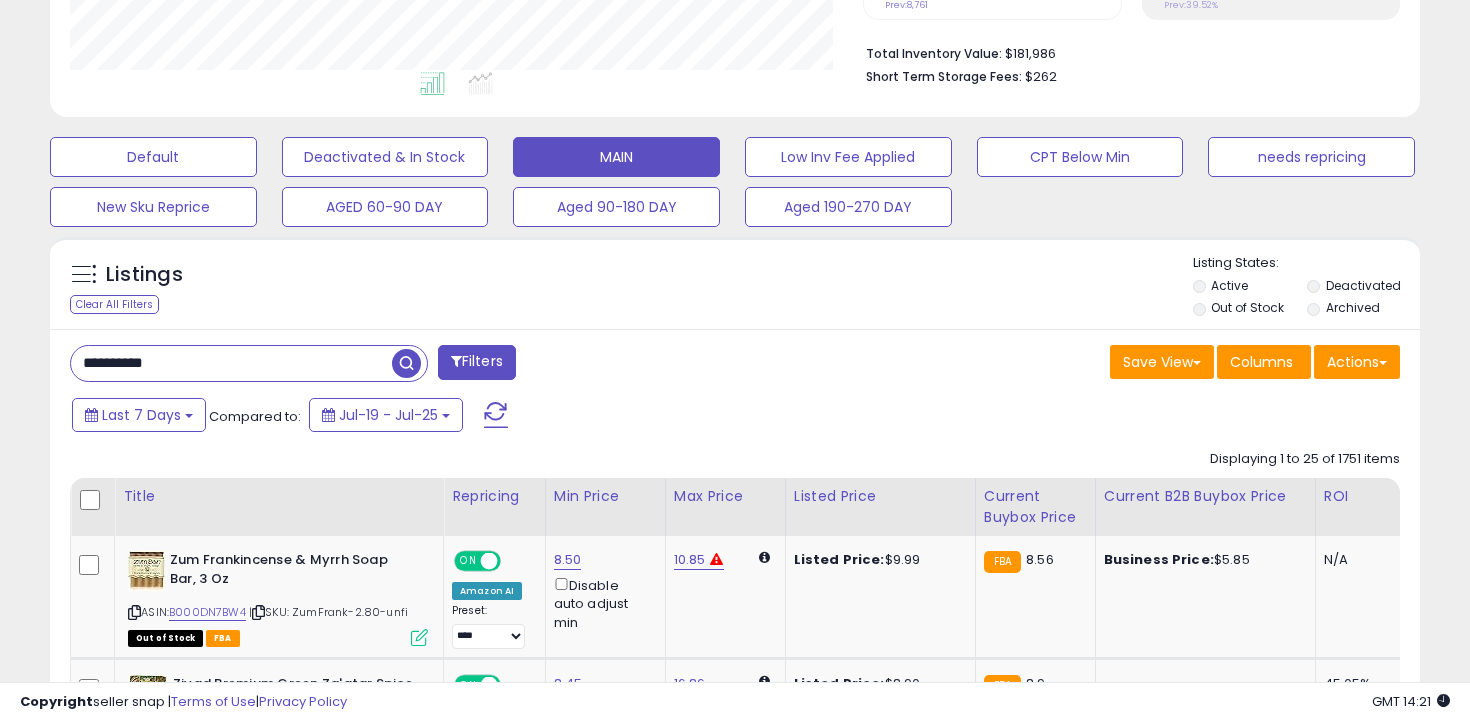 type on "**********" 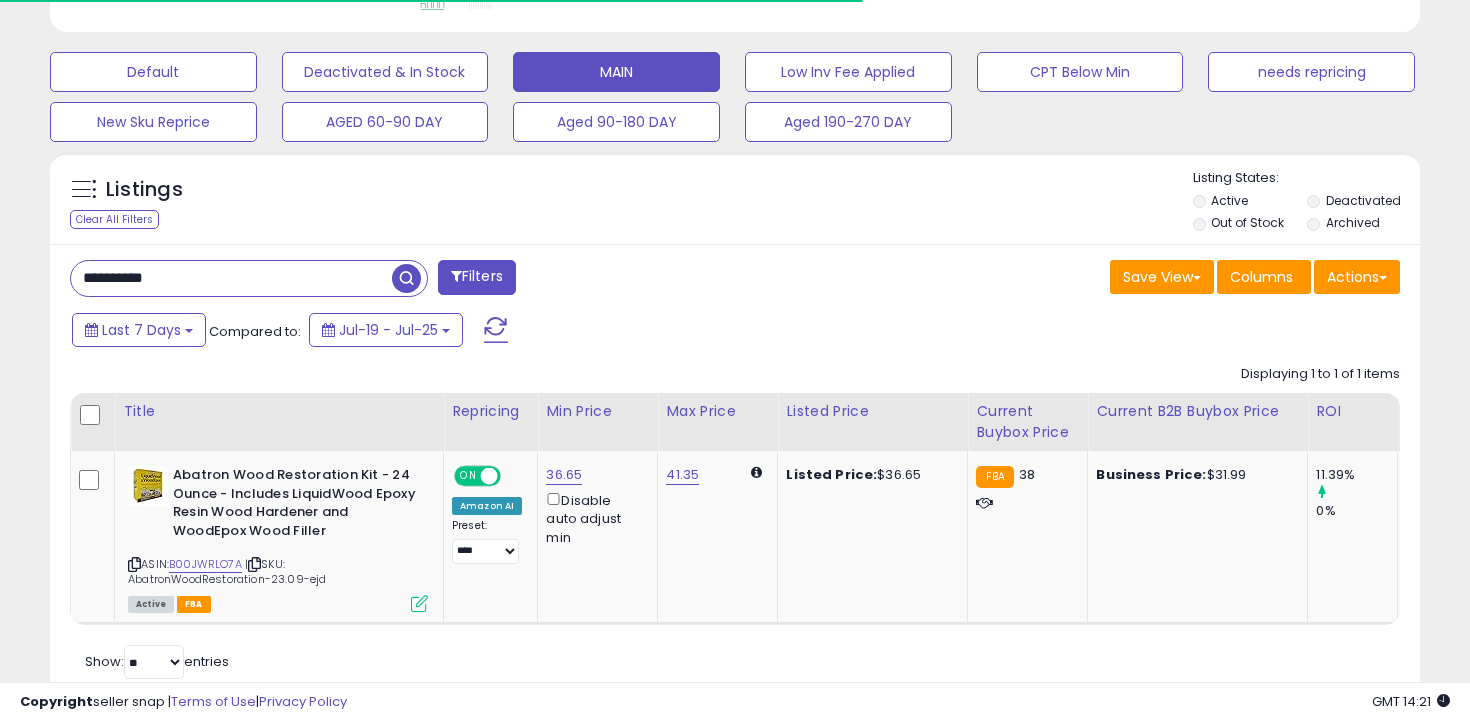 scroll, scrollTop: 636, scrollLeft: 0, axis: vertical 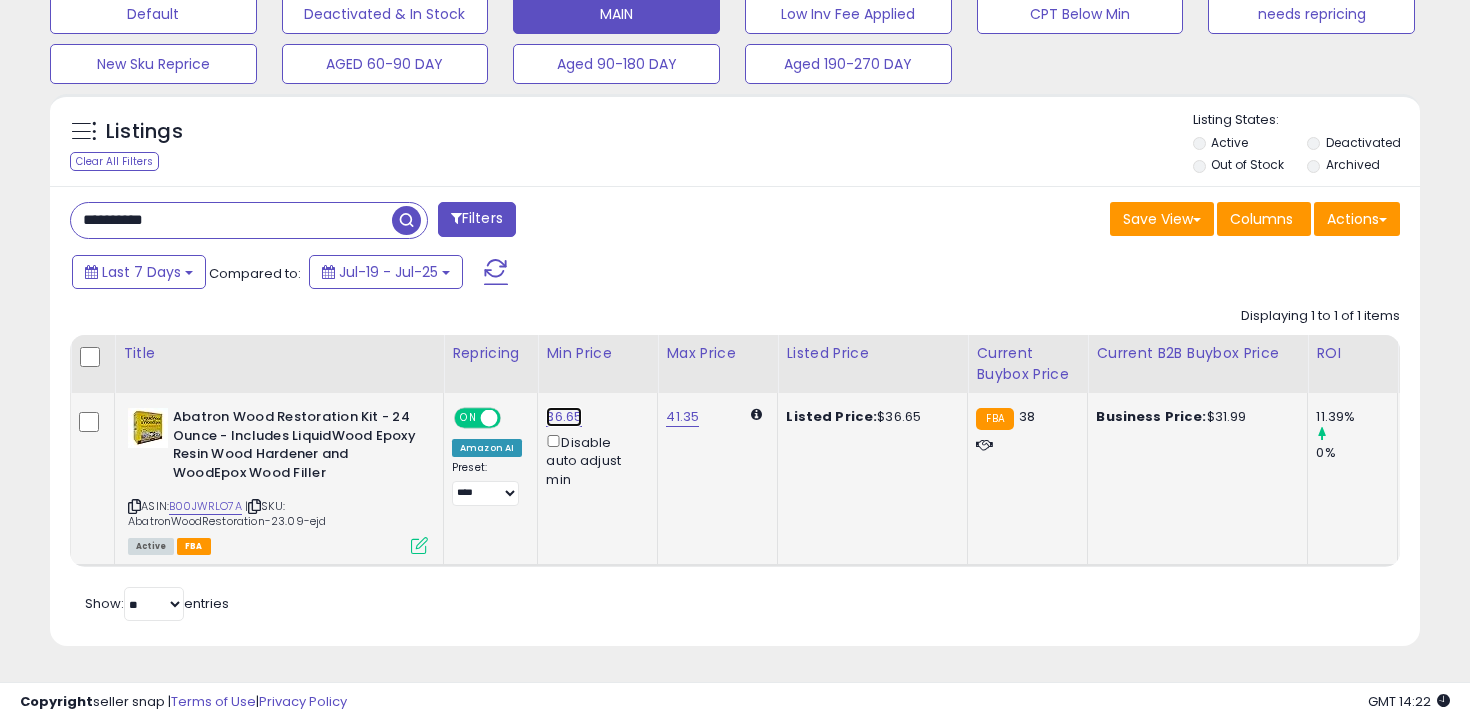 click on "36.65" at bounding box center [564, 417] 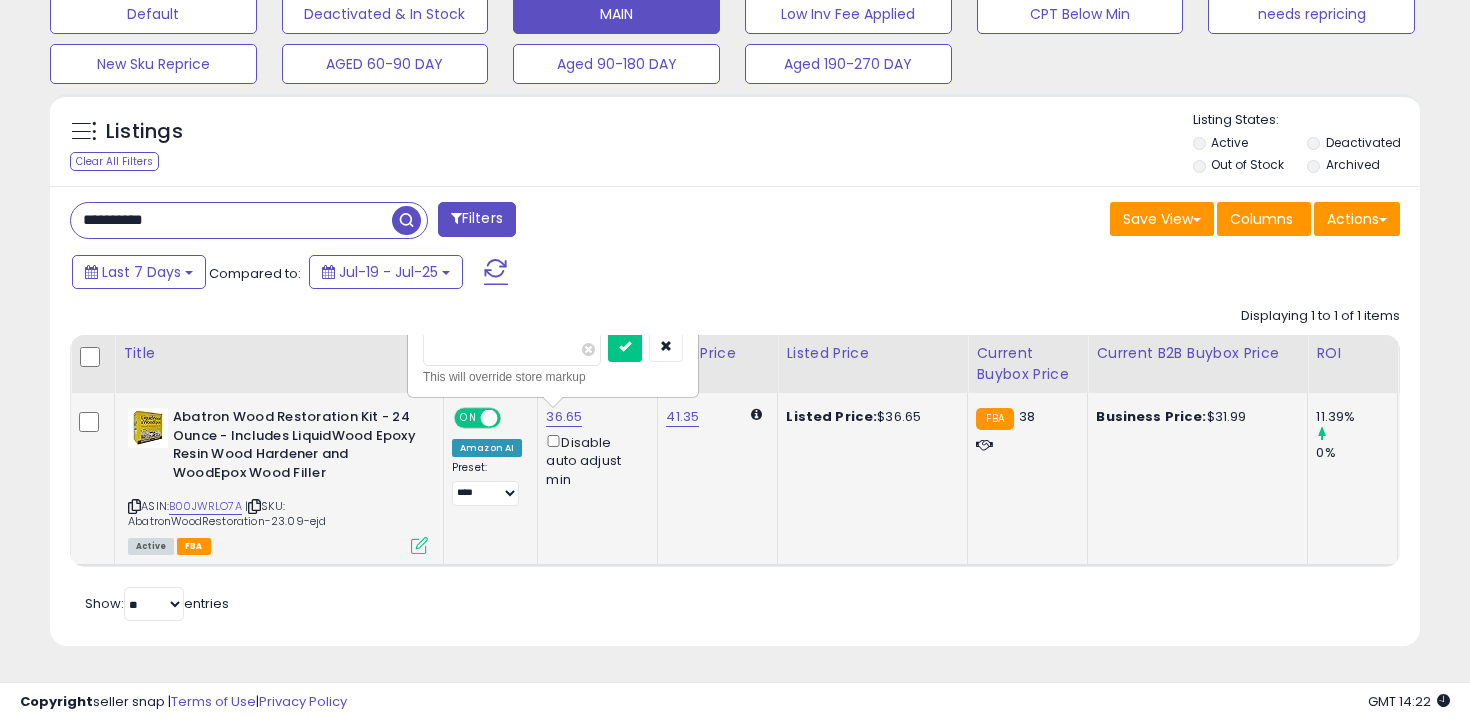 click on "*****" at bounding box center (512, 349) 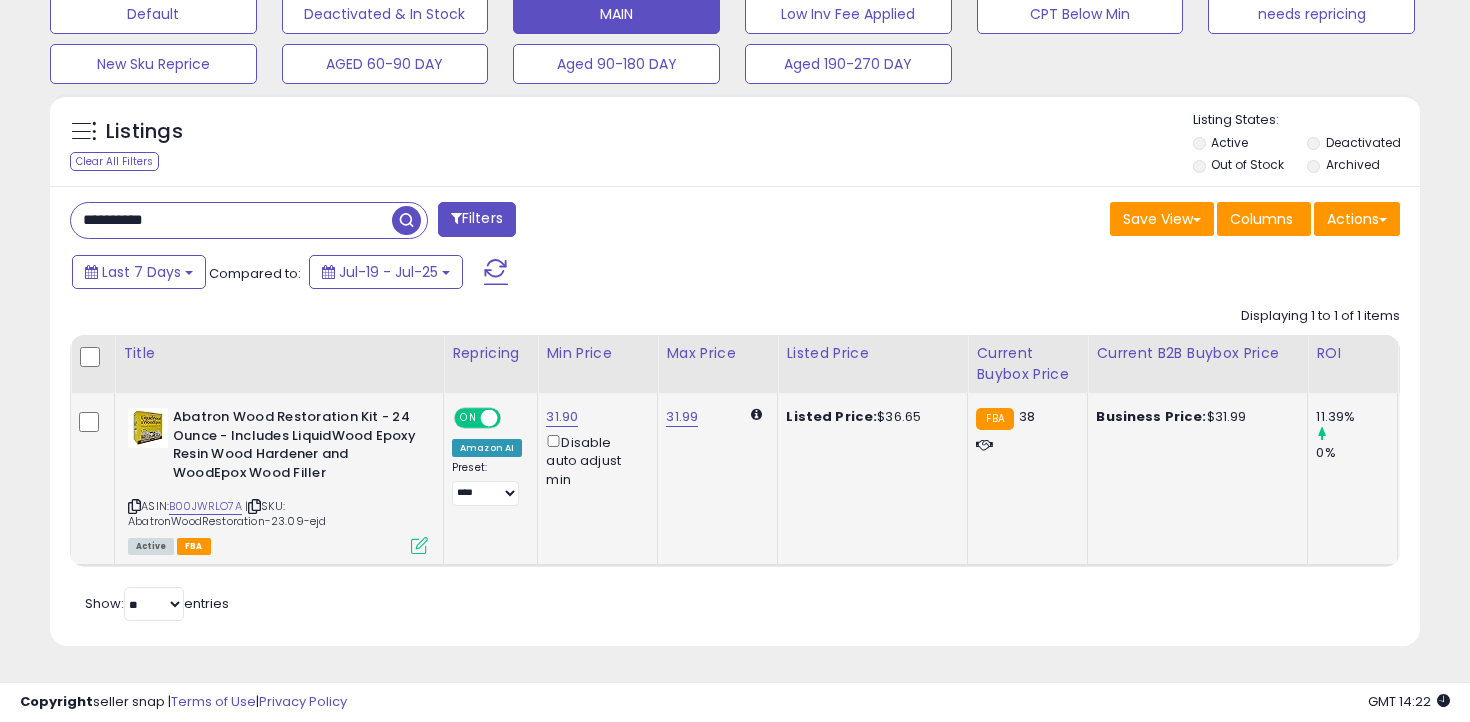 click on "**********" at bounding box center [231, 220] 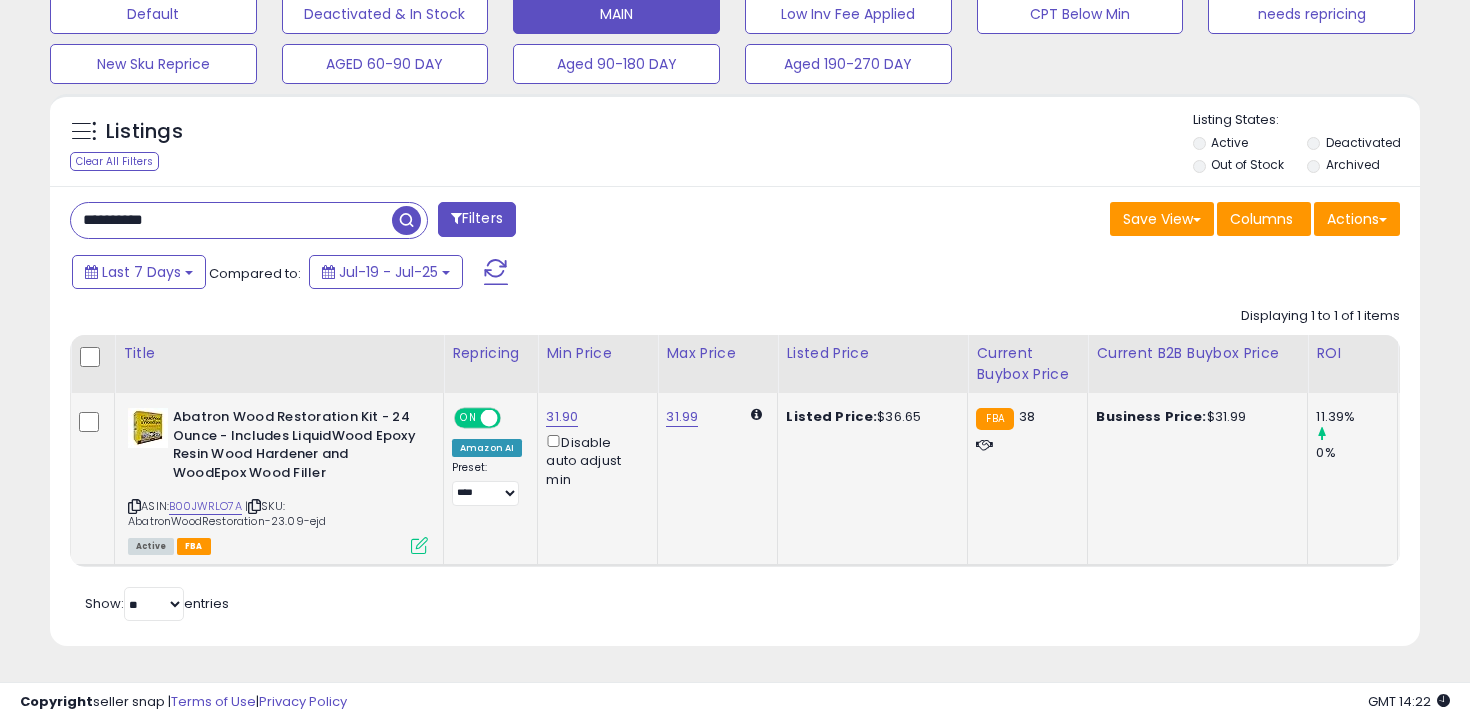 paste 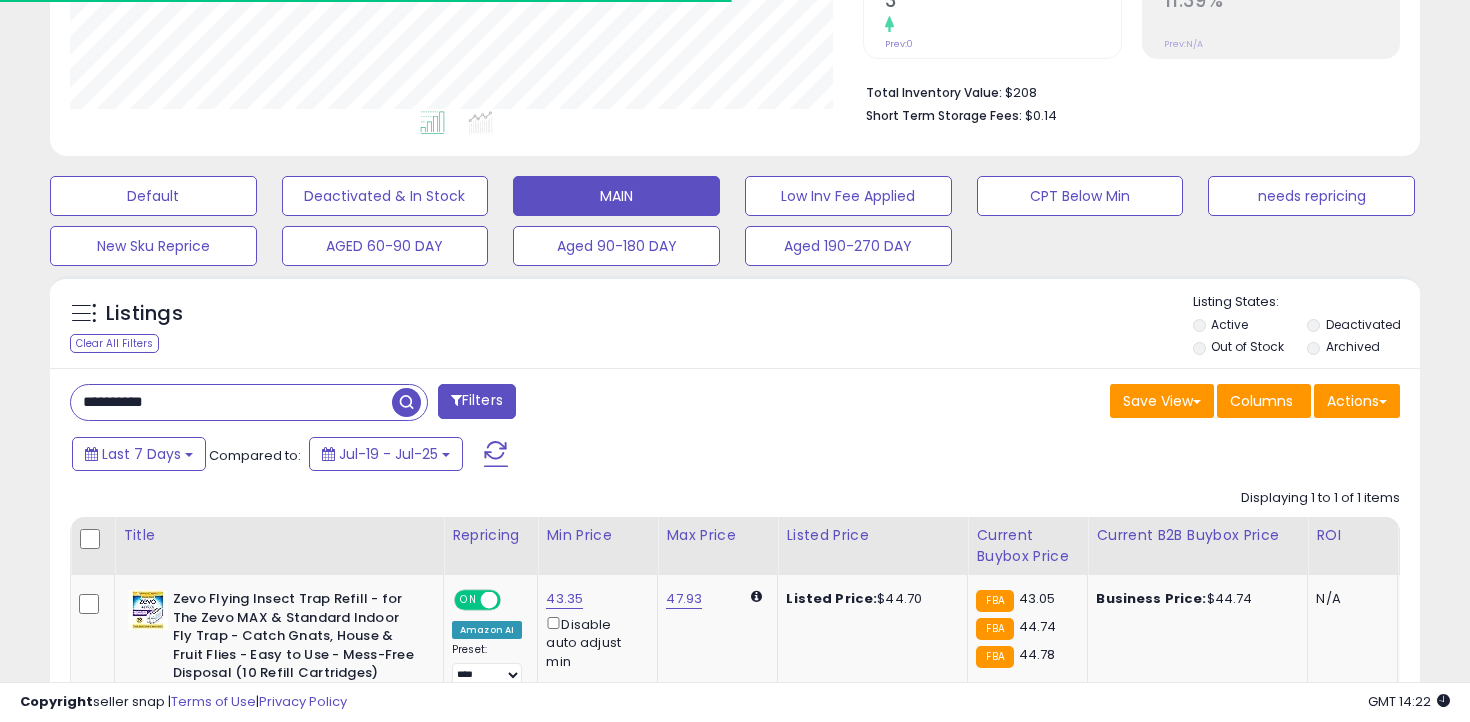 scroll, scrollTop: 636, scrollLeft: 0, axis: vertical 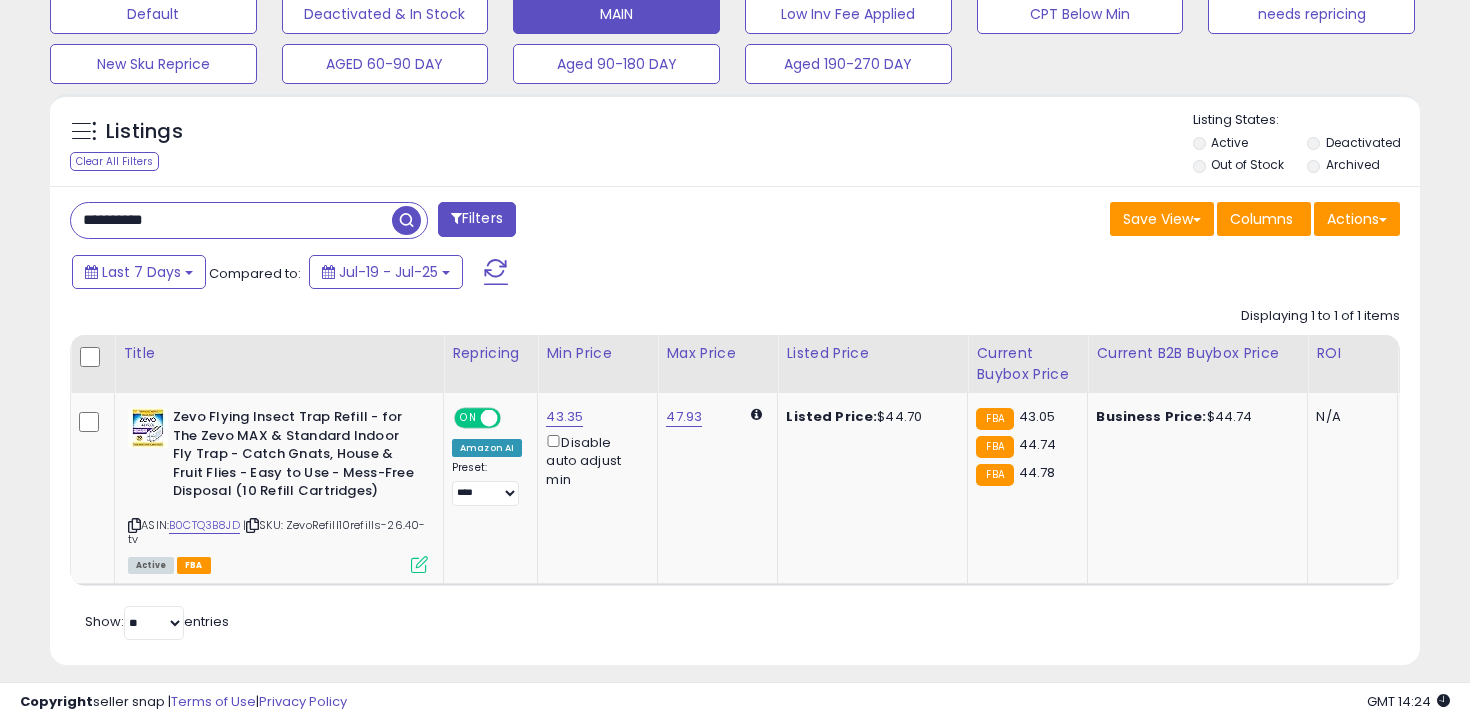 click on "**********" at bounding box center (231, 220) 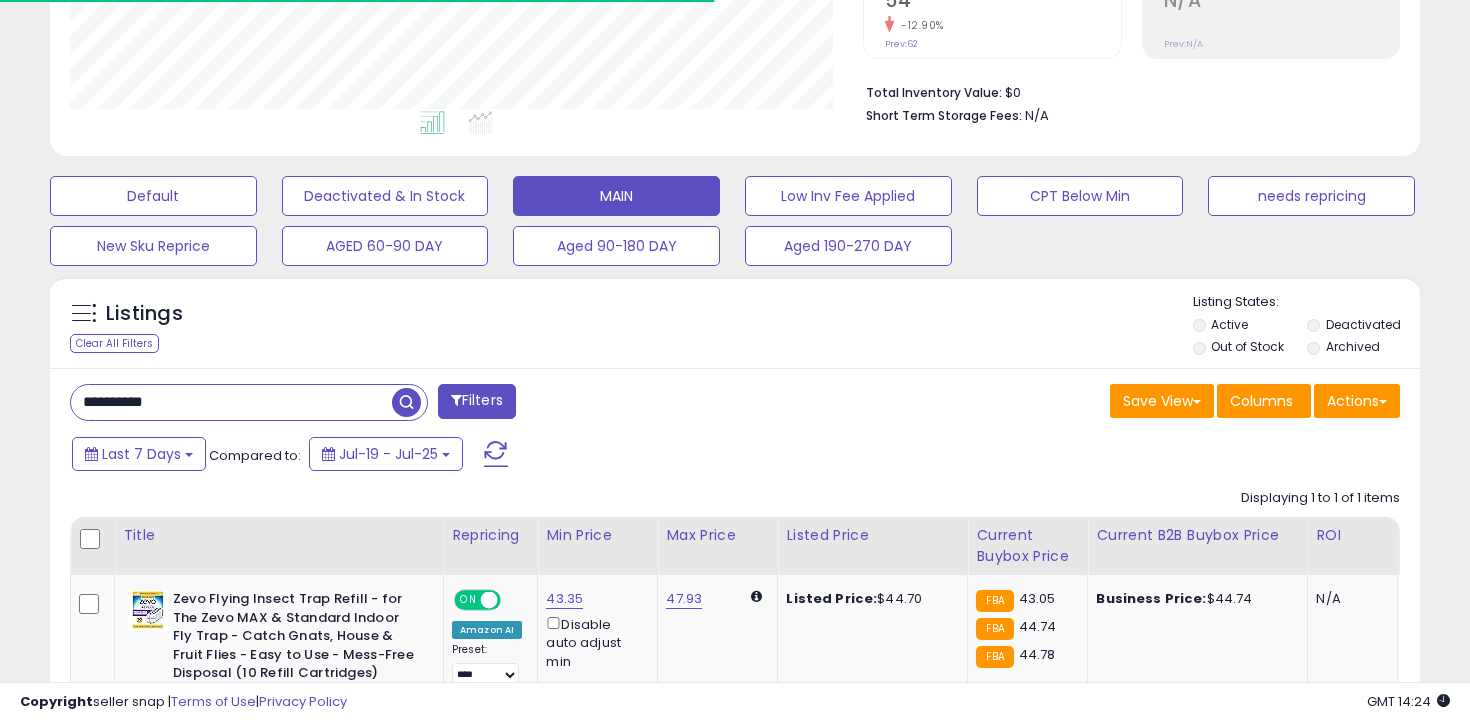 scroll, scrollTop: 636, scrollLeft: 0, axis: vertical 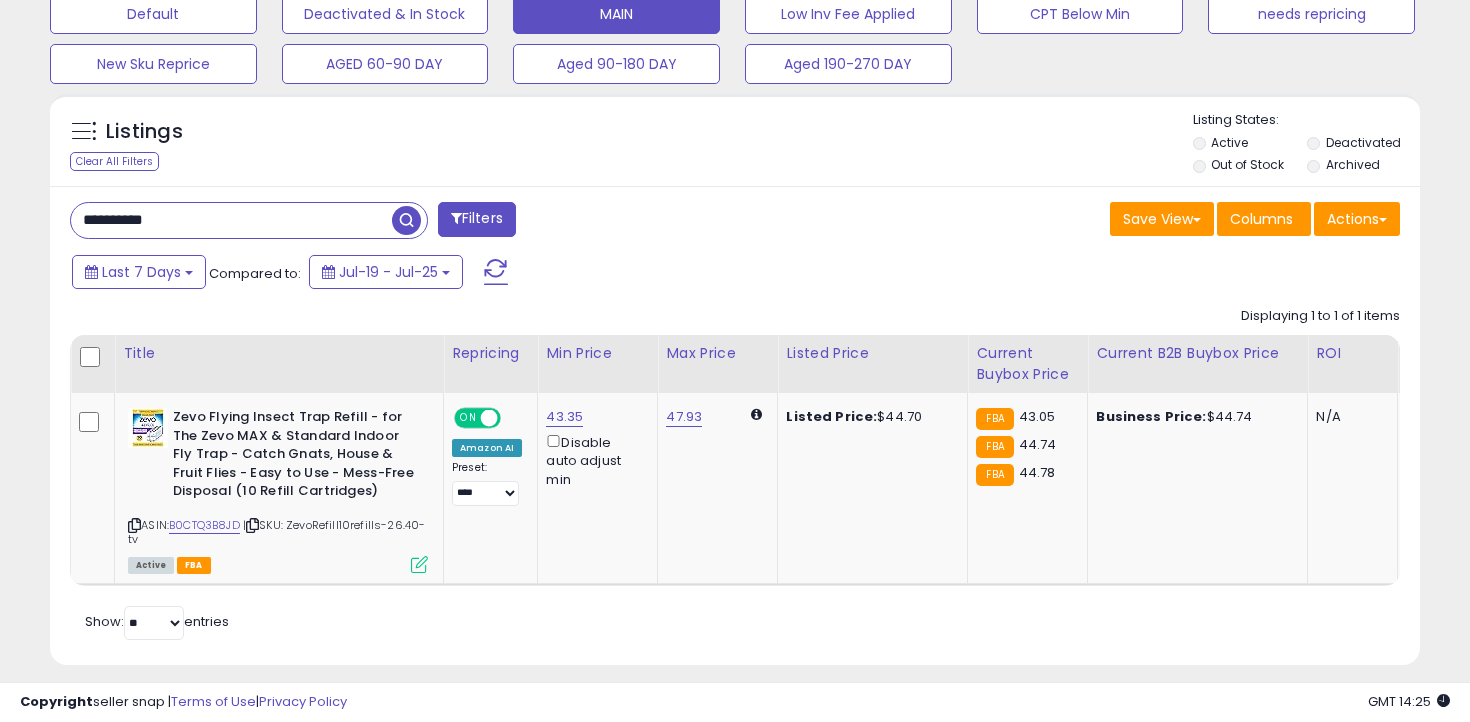 click on "**********" at bounding box center [231, 220] 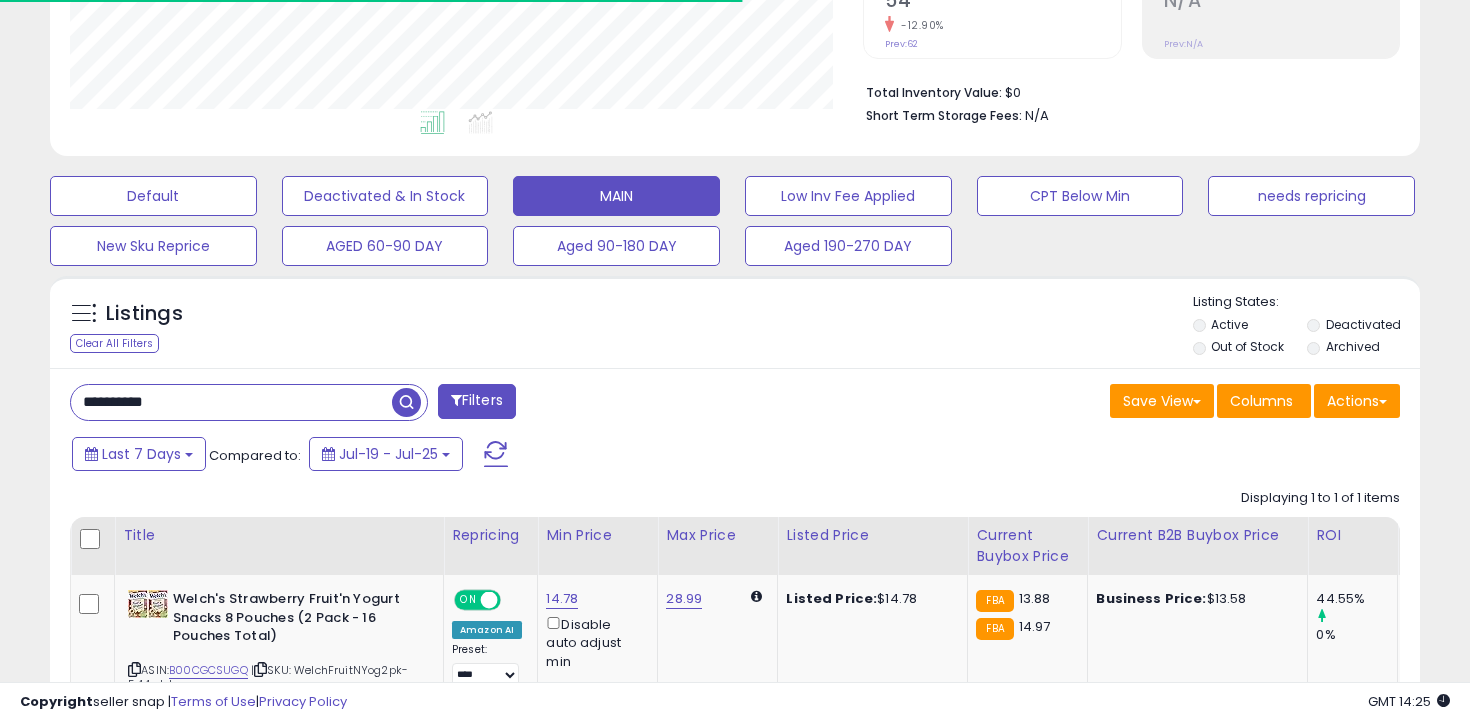 scroll, scrollTop: 617, scrollLeft: 0, axis: vertical 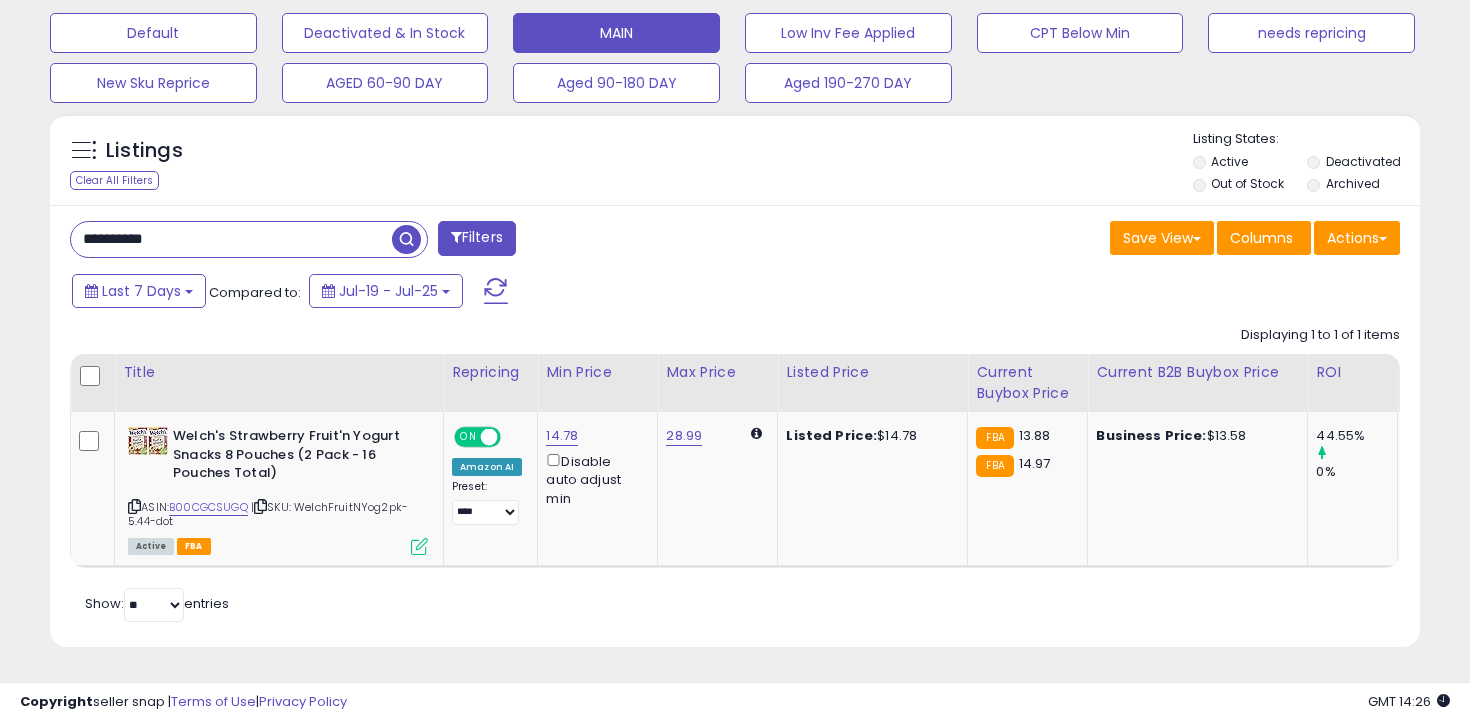click on "**********" at bounding box center [231, 239] 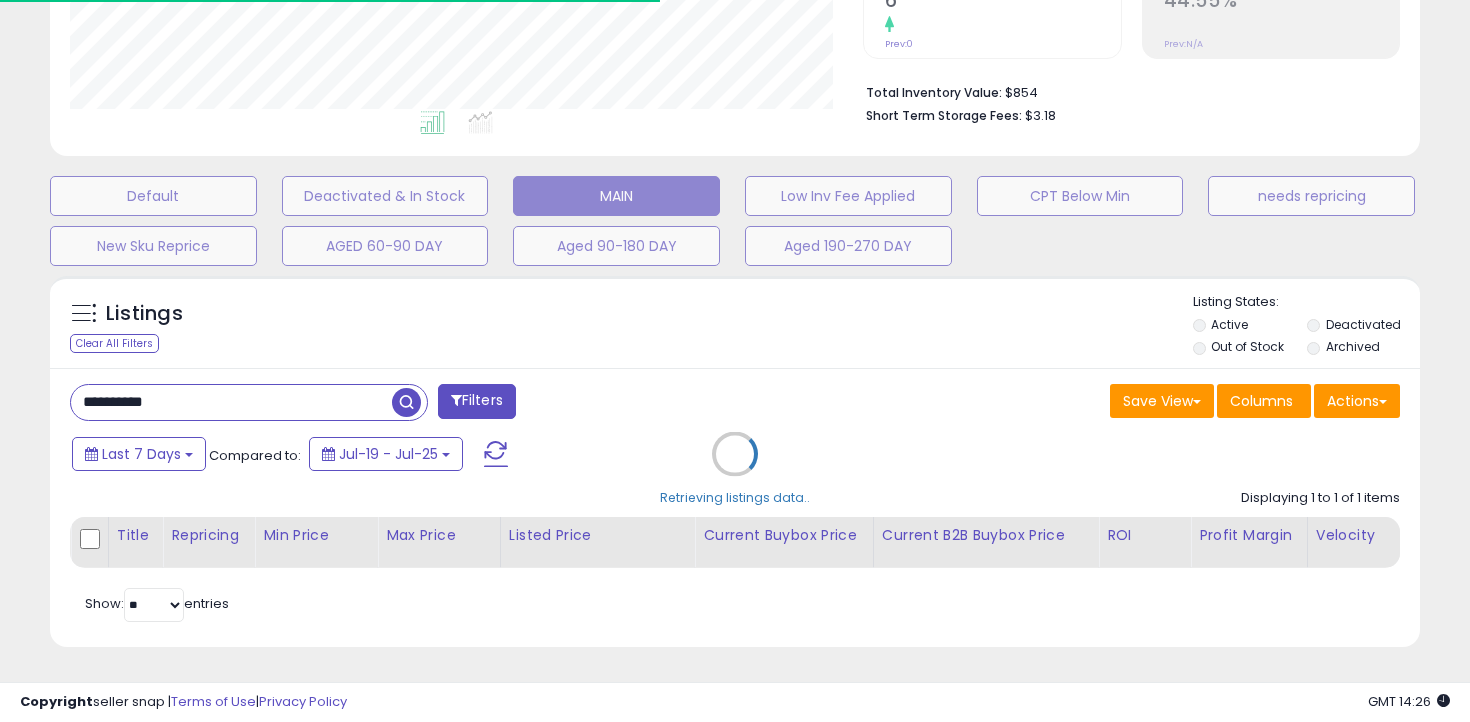 scroll, scrollTop: 598, scrollLeft: 0, axis: vertical 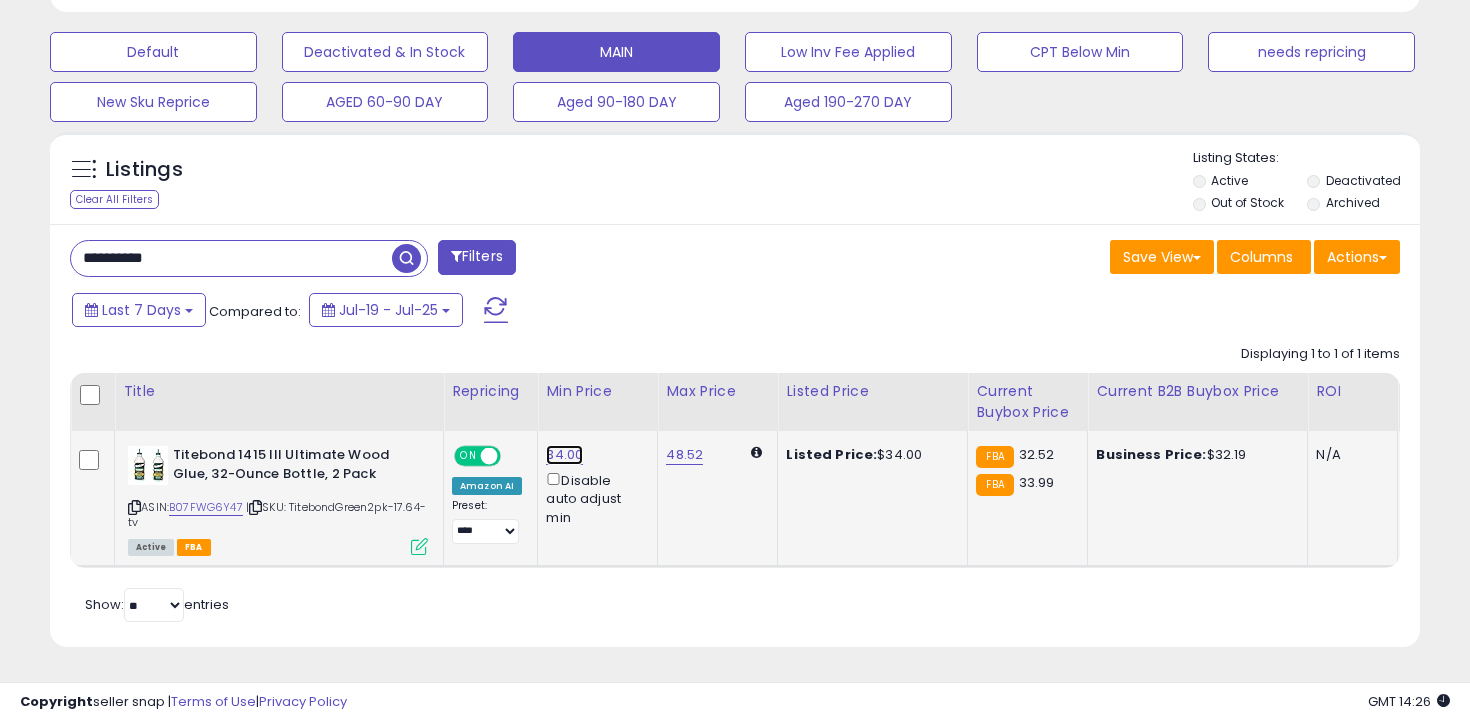 click on "34.00" at bounding box center (564, 455) 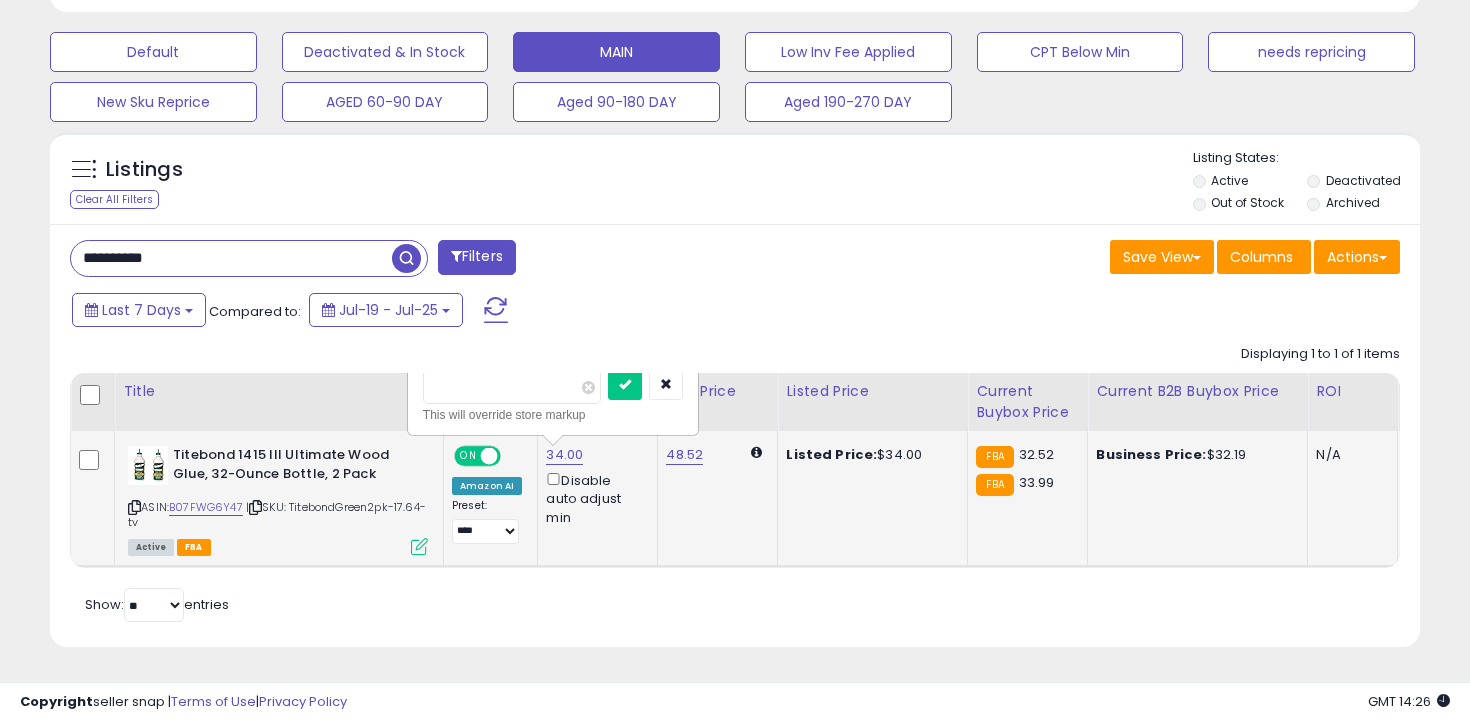 click on "*****" at bounding box center [512, 387] 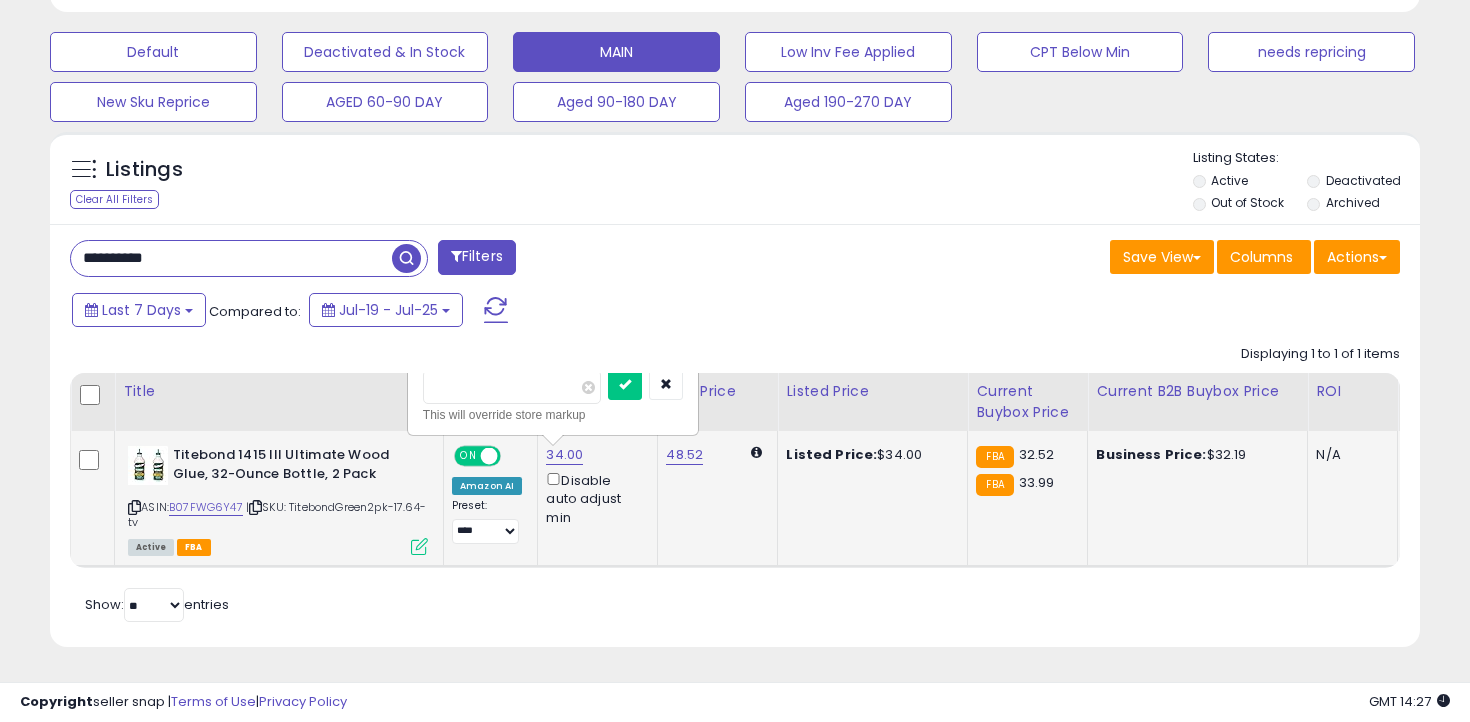 type on "****" 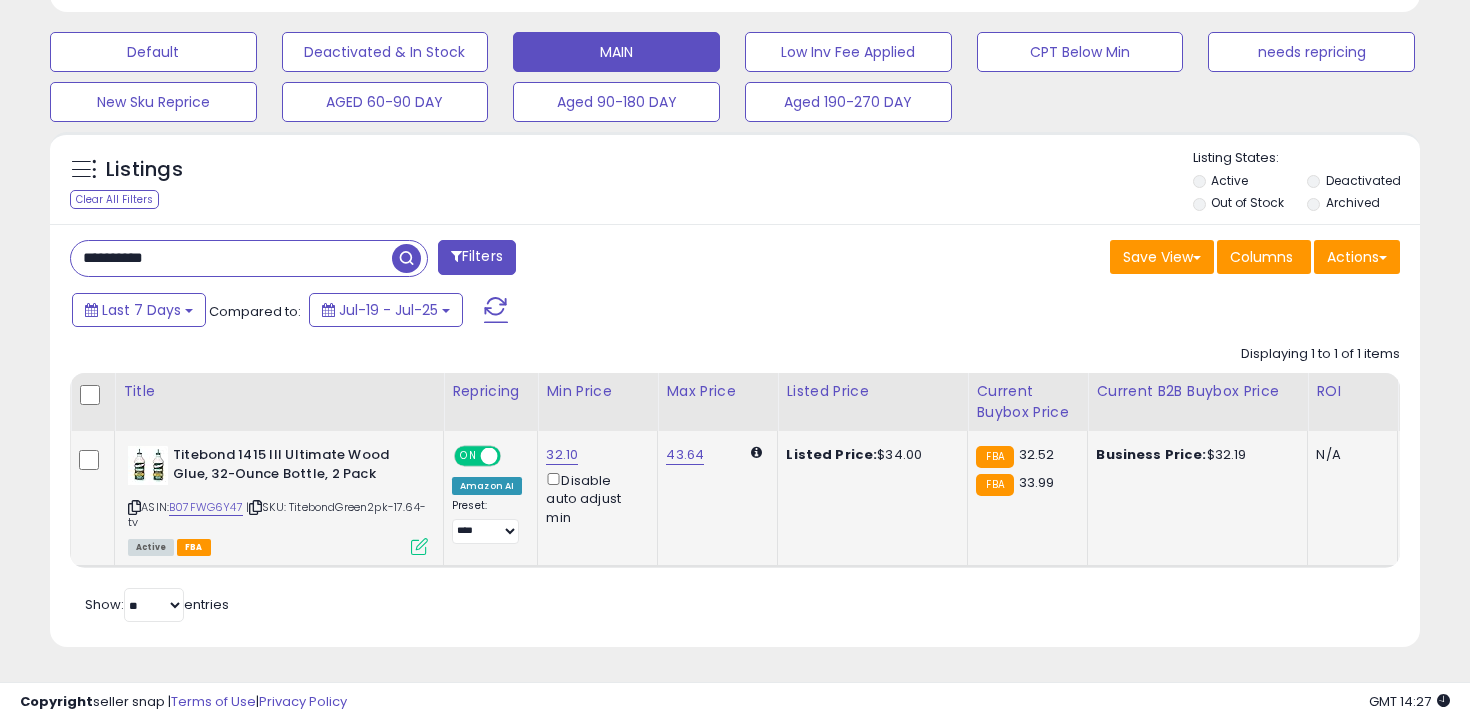 click on "**********" at bounding box center (231, 258) 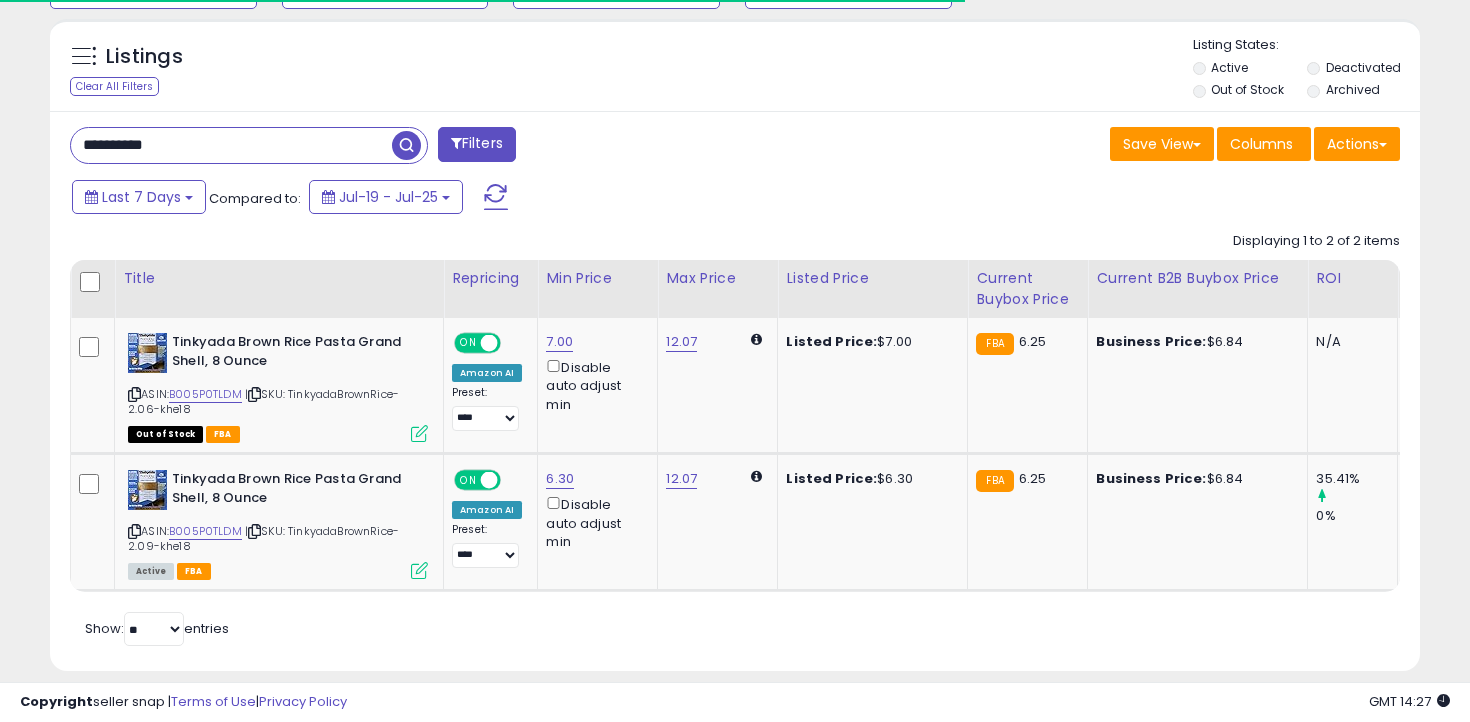 scroll, scrollTop: 736, scrollLeft: 0, axis: vertical 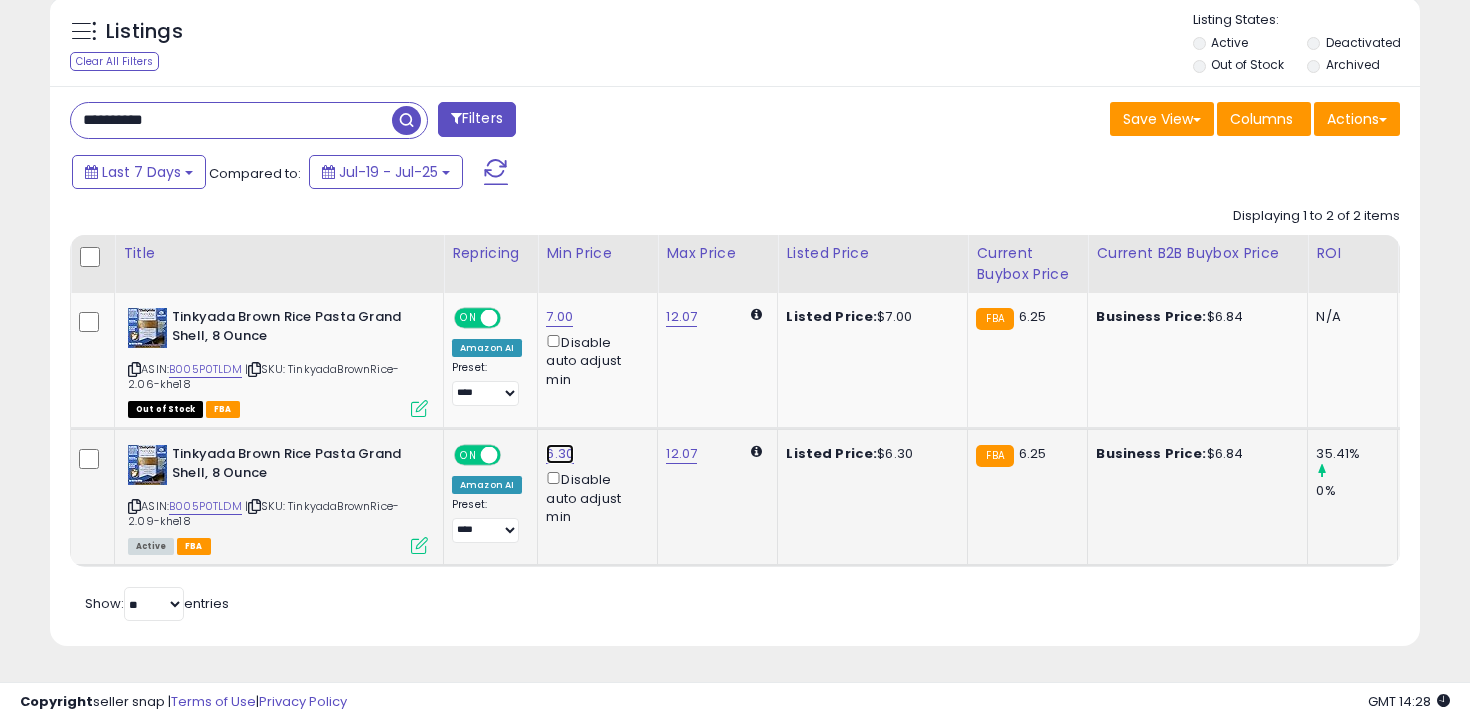 click on "6.30" at bounding box center [559, 317] 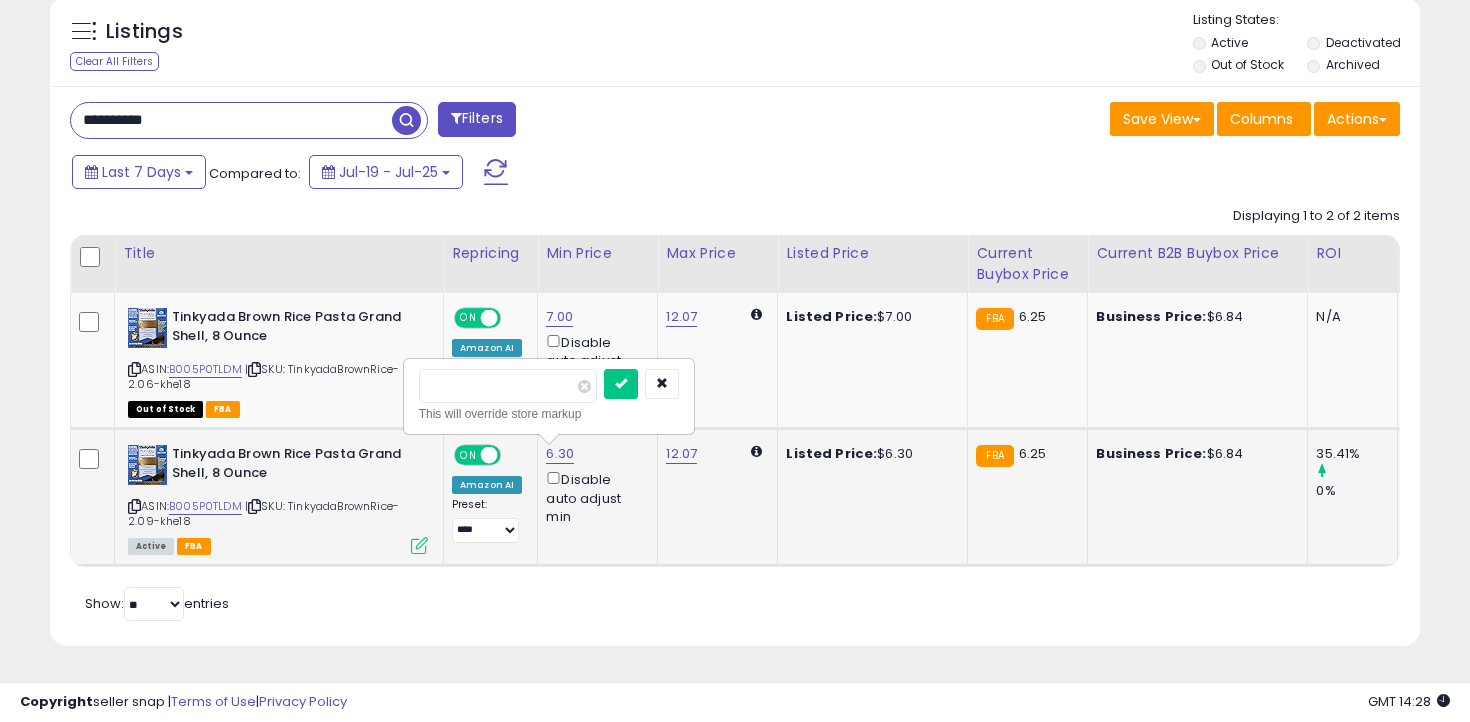 type on "***" 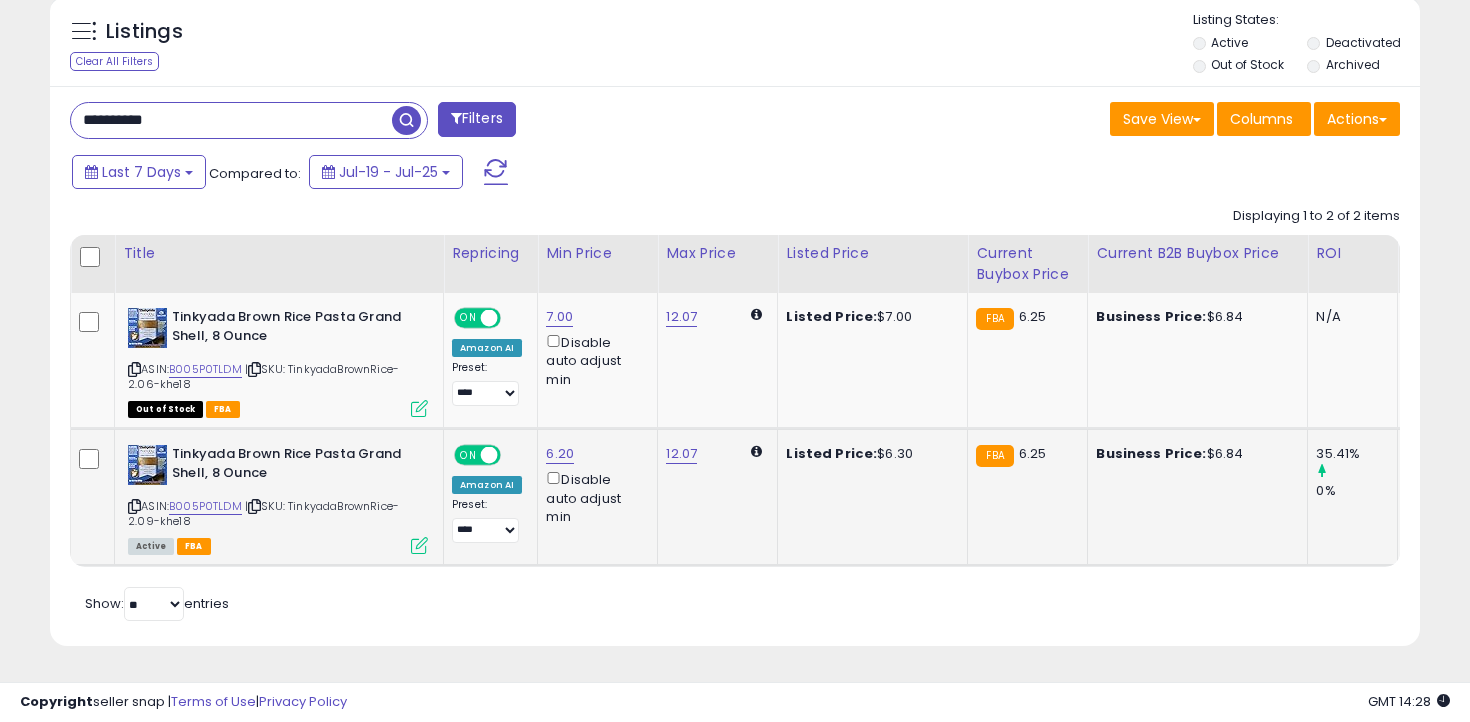 click on "**********" at bounding box center [735, 366] 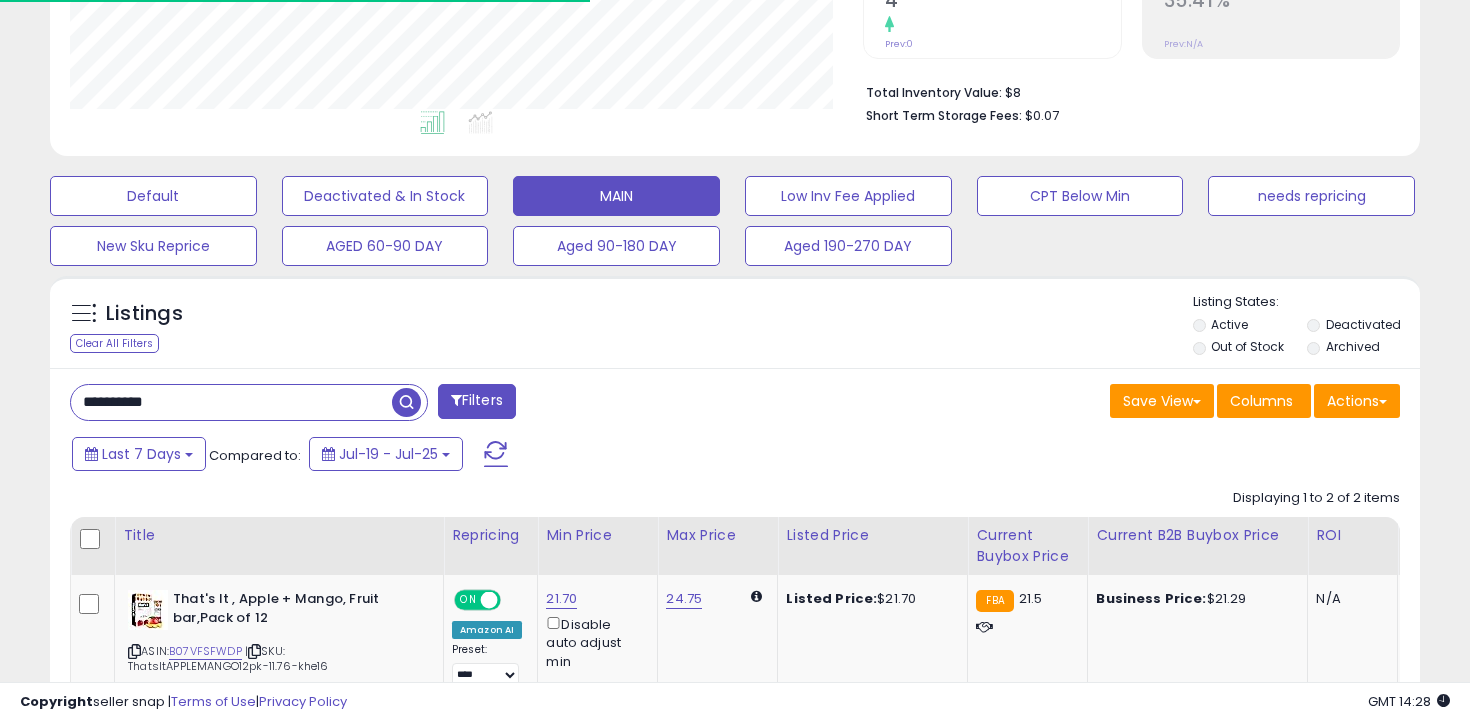 scroll, scrollTop: 736, scrollLeft: 0, axis: vertical 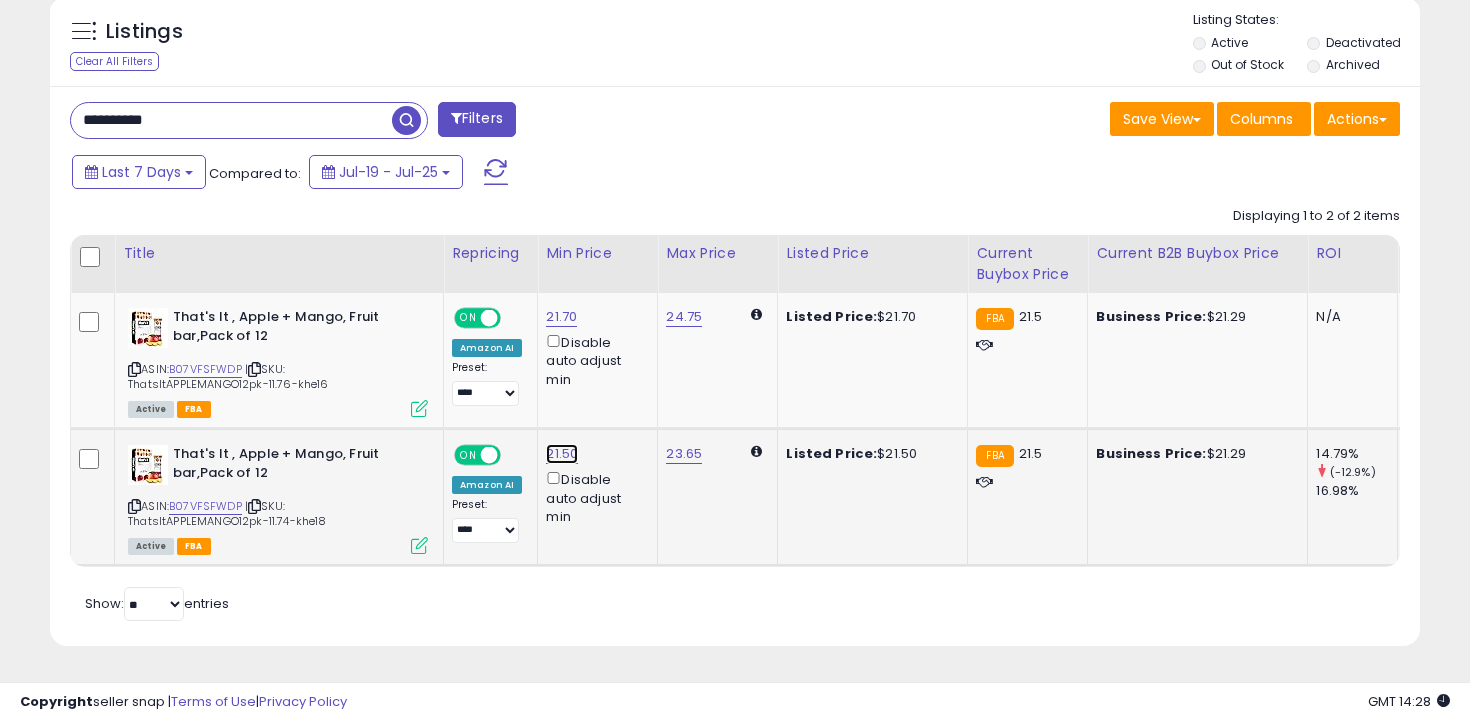 click on "21.50" at bounding box center (561, 317) 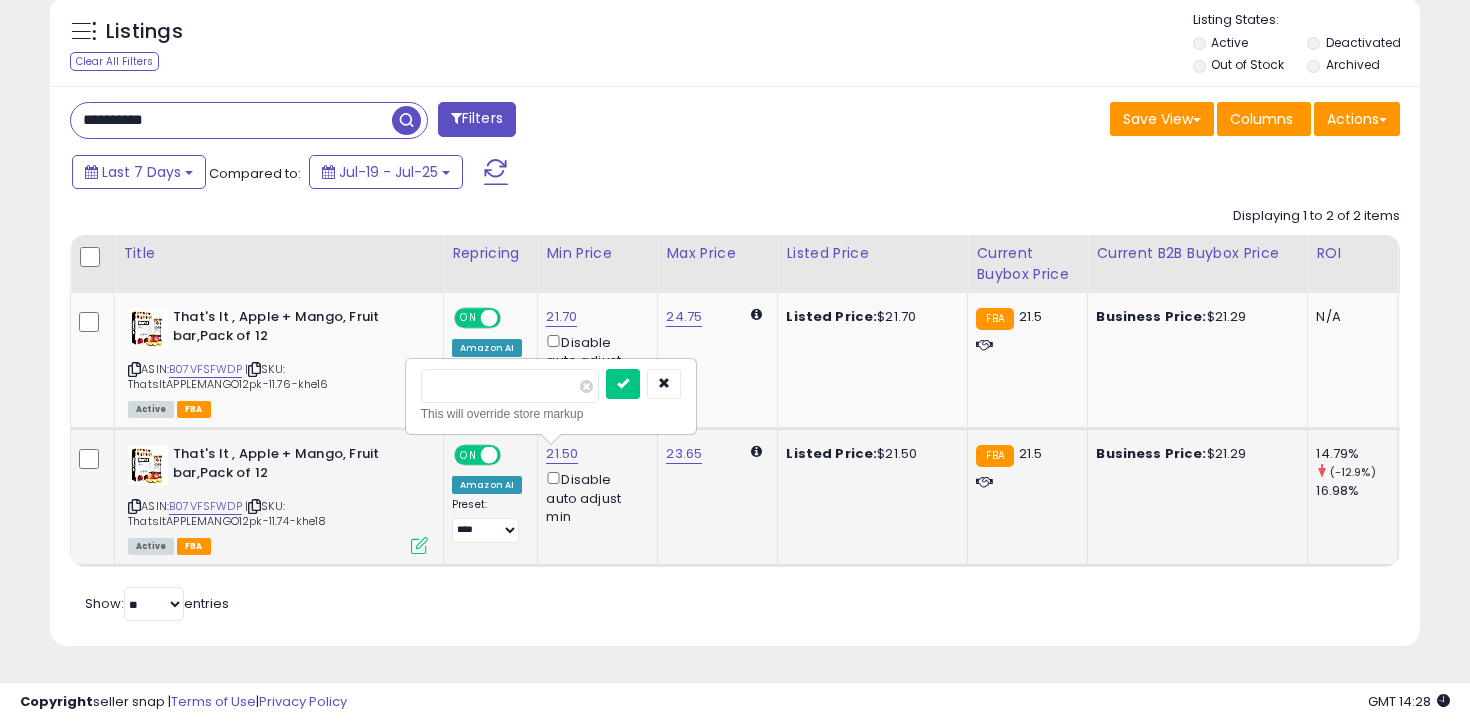 type on "****" 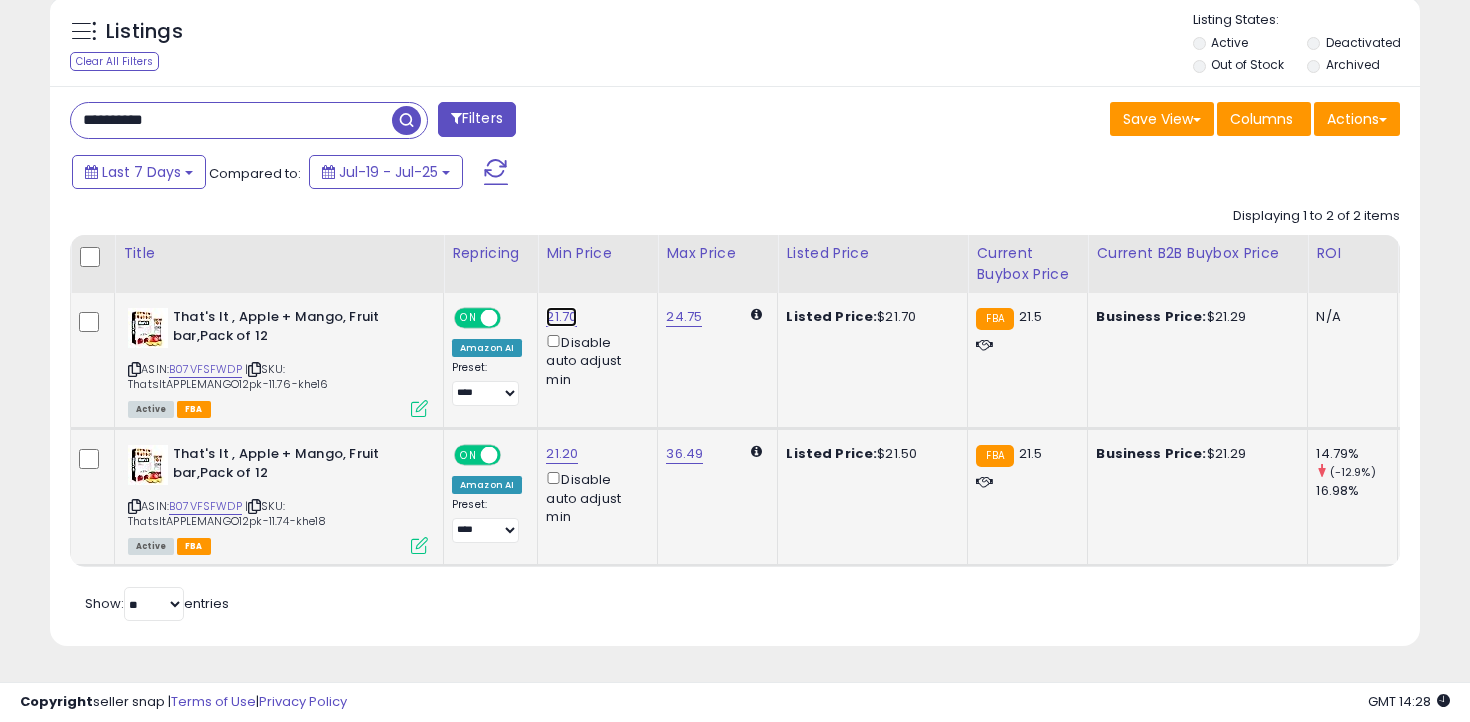 click on "21.70" at bounding box center (561, 317) 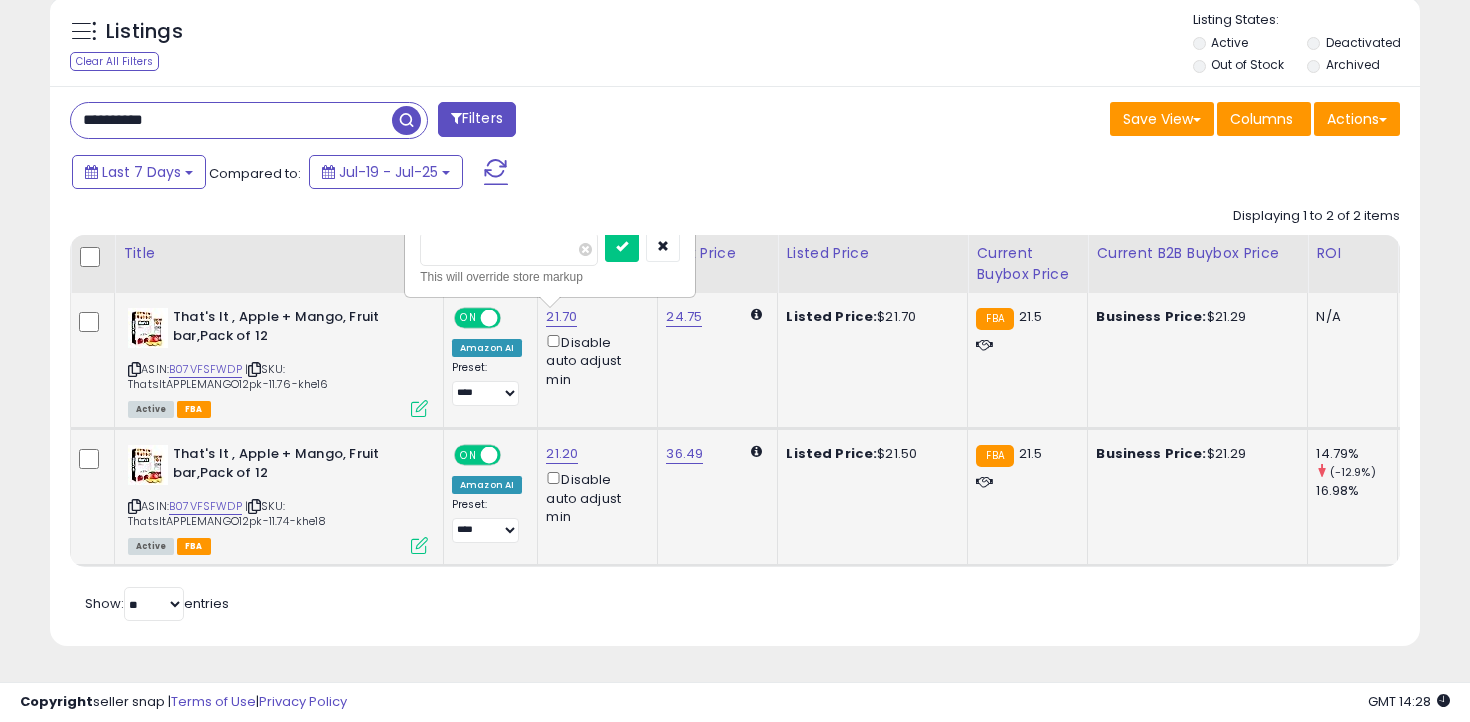 type on "****" 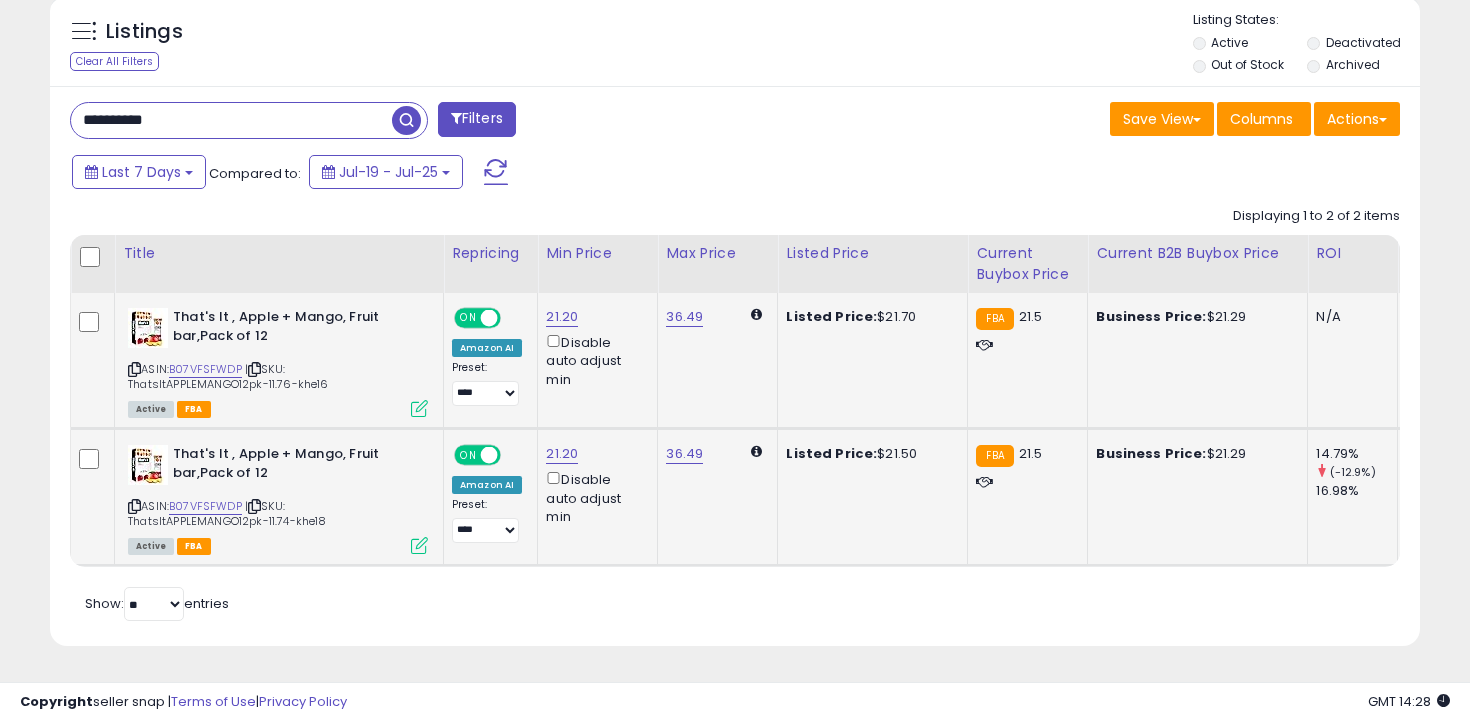 click on "**********" at bounding box center [231, 120] 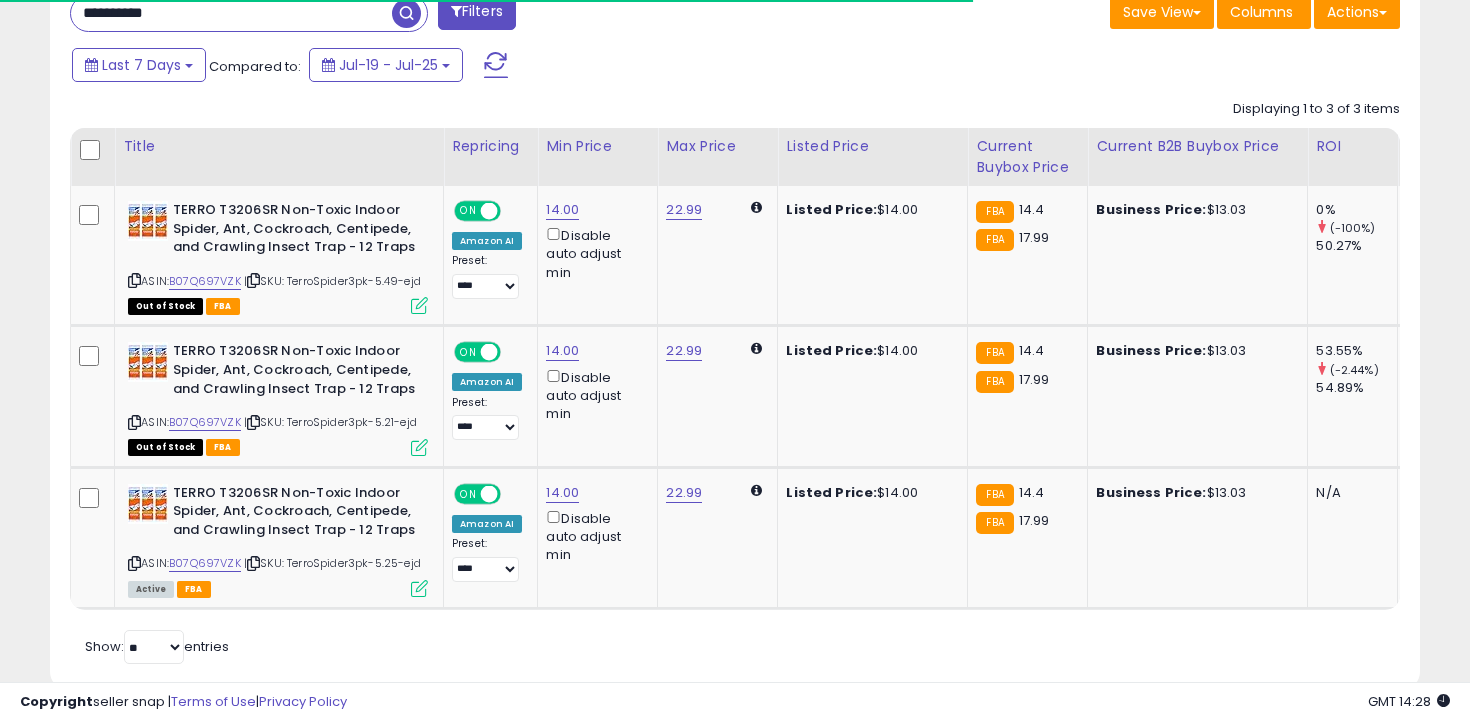 scroll, scrollTop: 914, scrollLeft: 0, axis: vertical 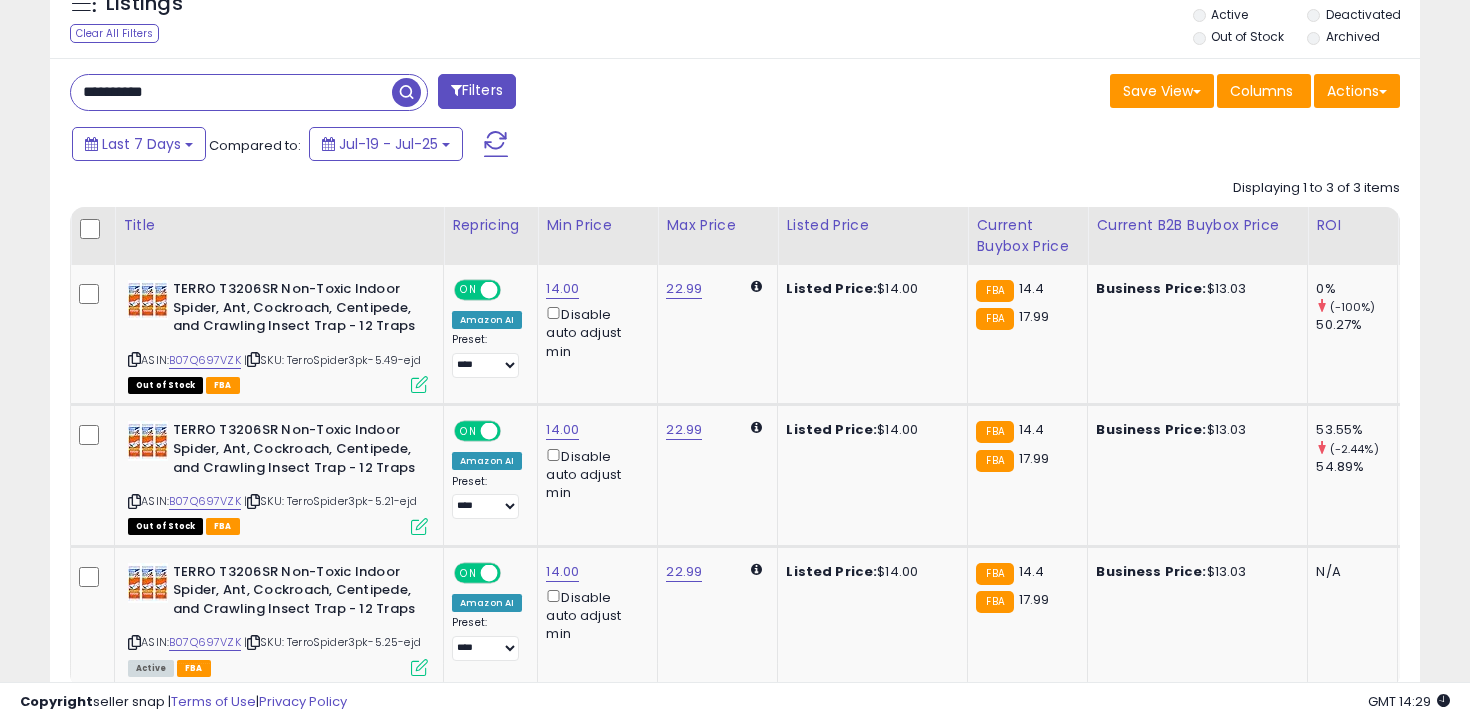 click on "**********" at bounding box center (231, 92) 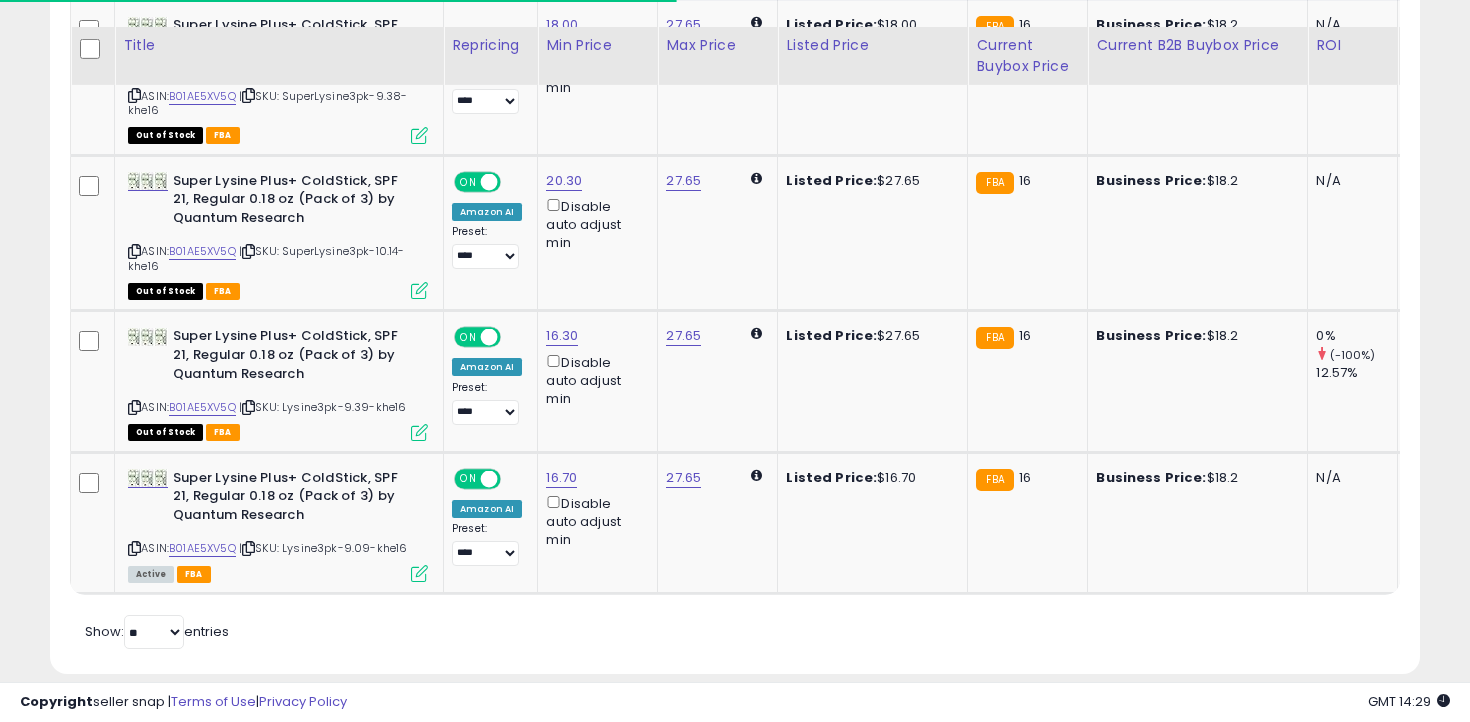 scroll, scrollTop: 1055, scrollLeft: 0, axis: vertical 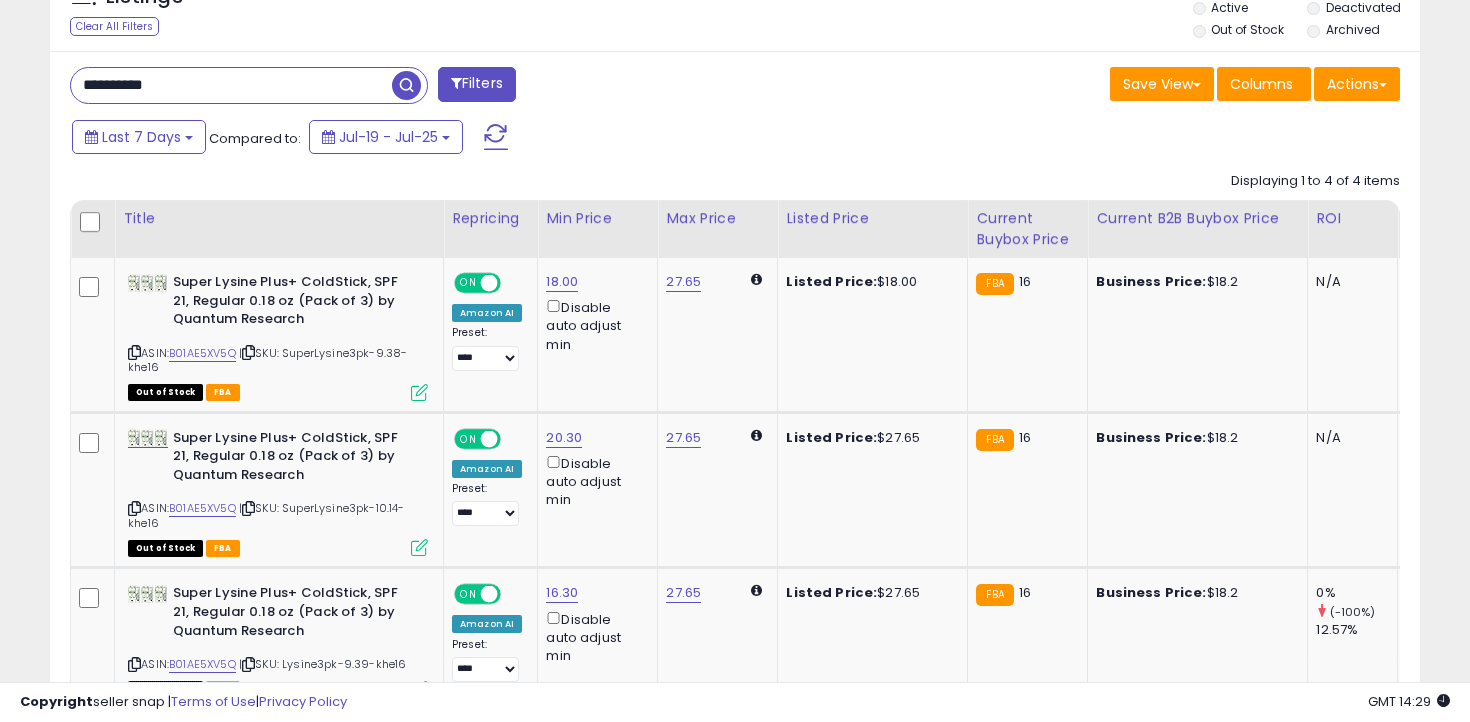 click on "**********" at bounding box center [231, 85] 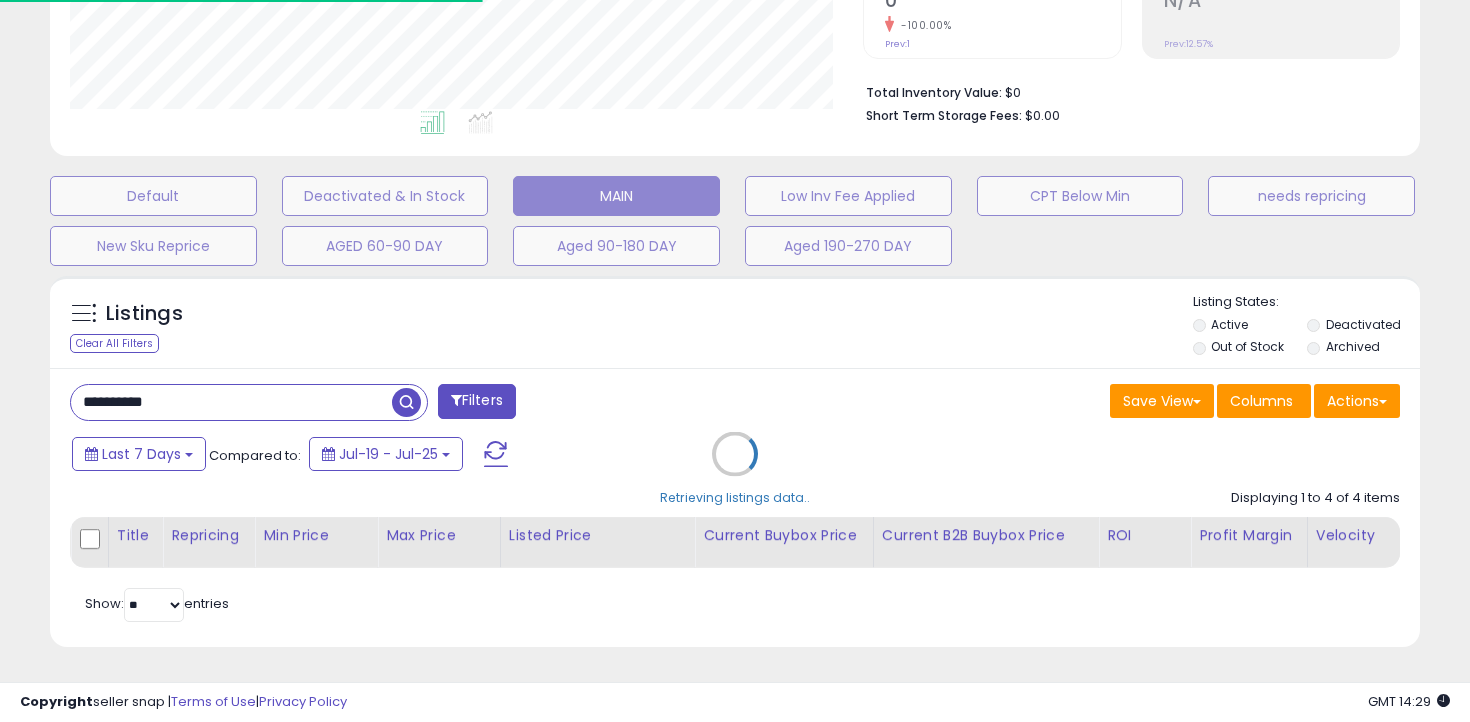 scroll, scrollTop: 673, scrollLeft: 0, axis: vertical 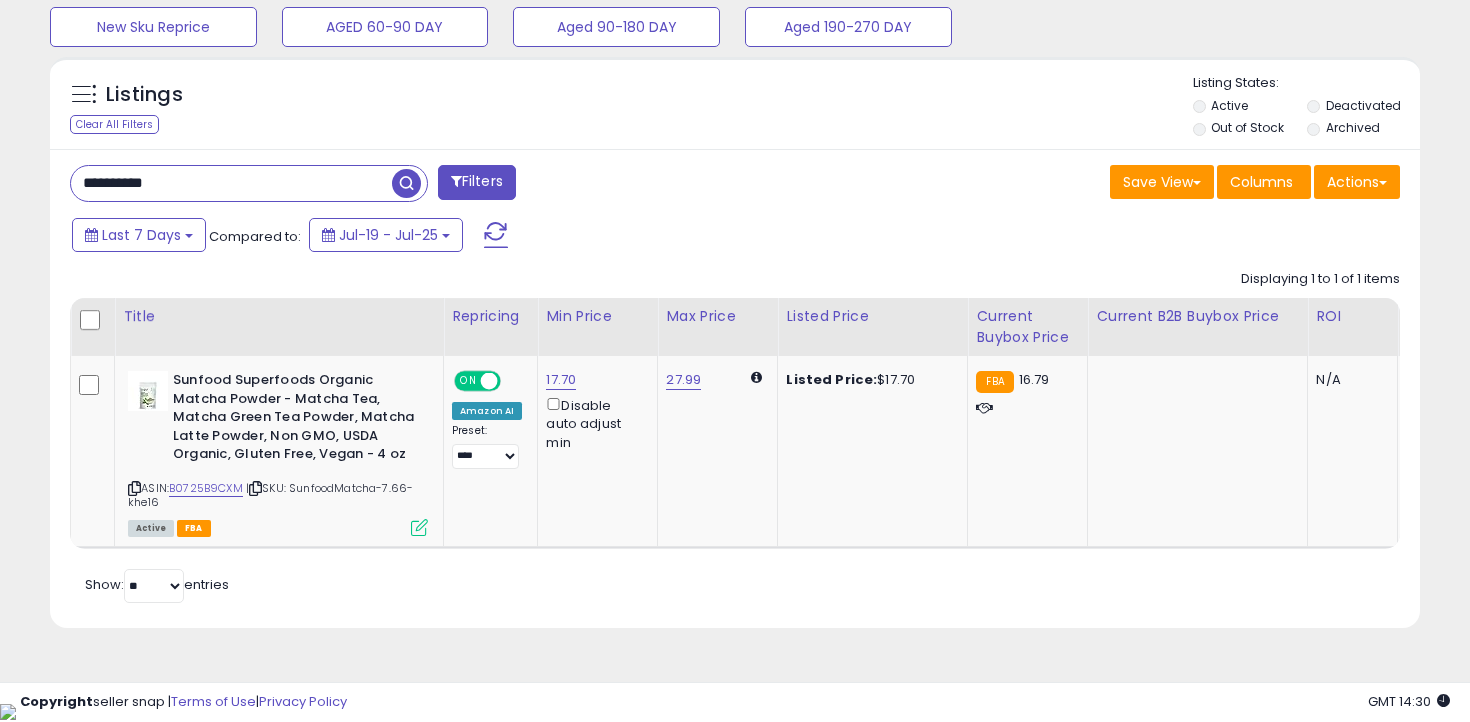 click on "**********" at bounding box center (231, 183) 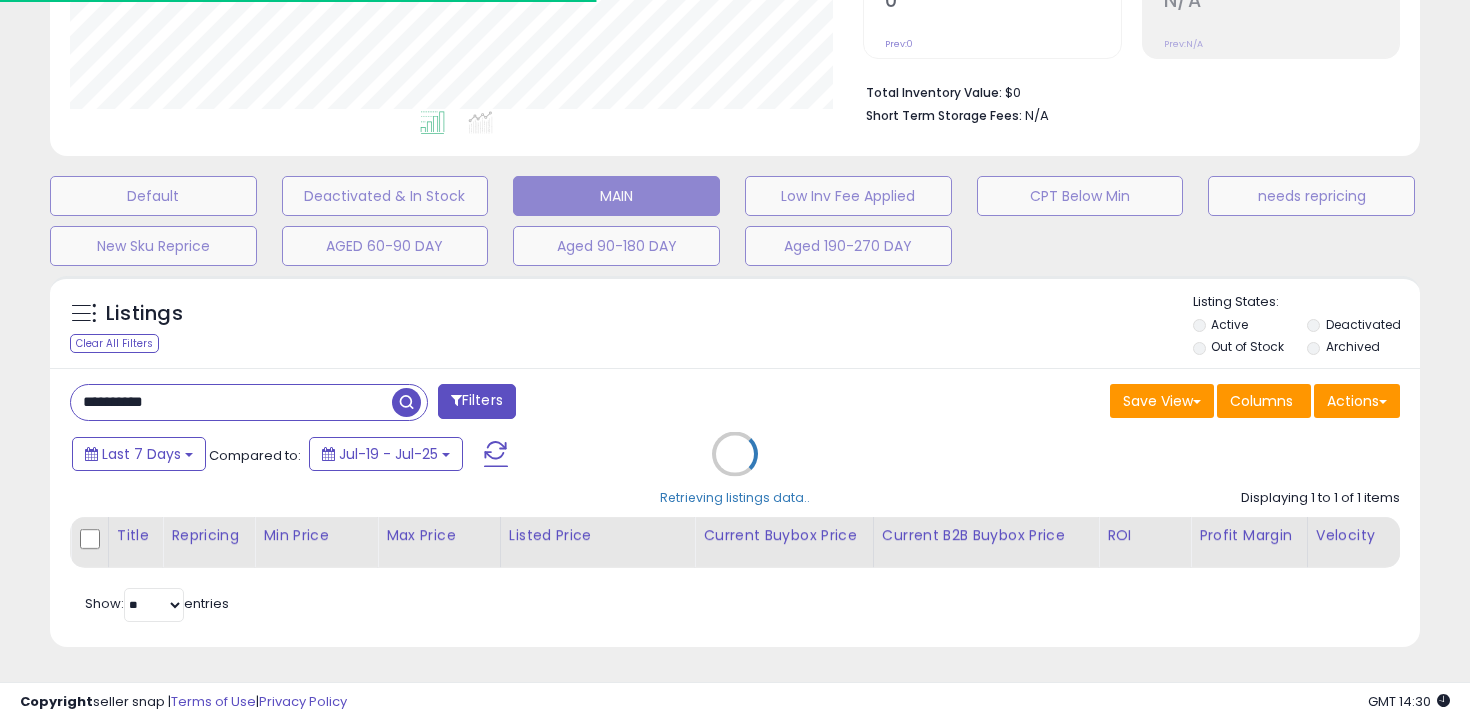 scroll, scrollTop: 603, scrollLeft: 0, axis: vertical 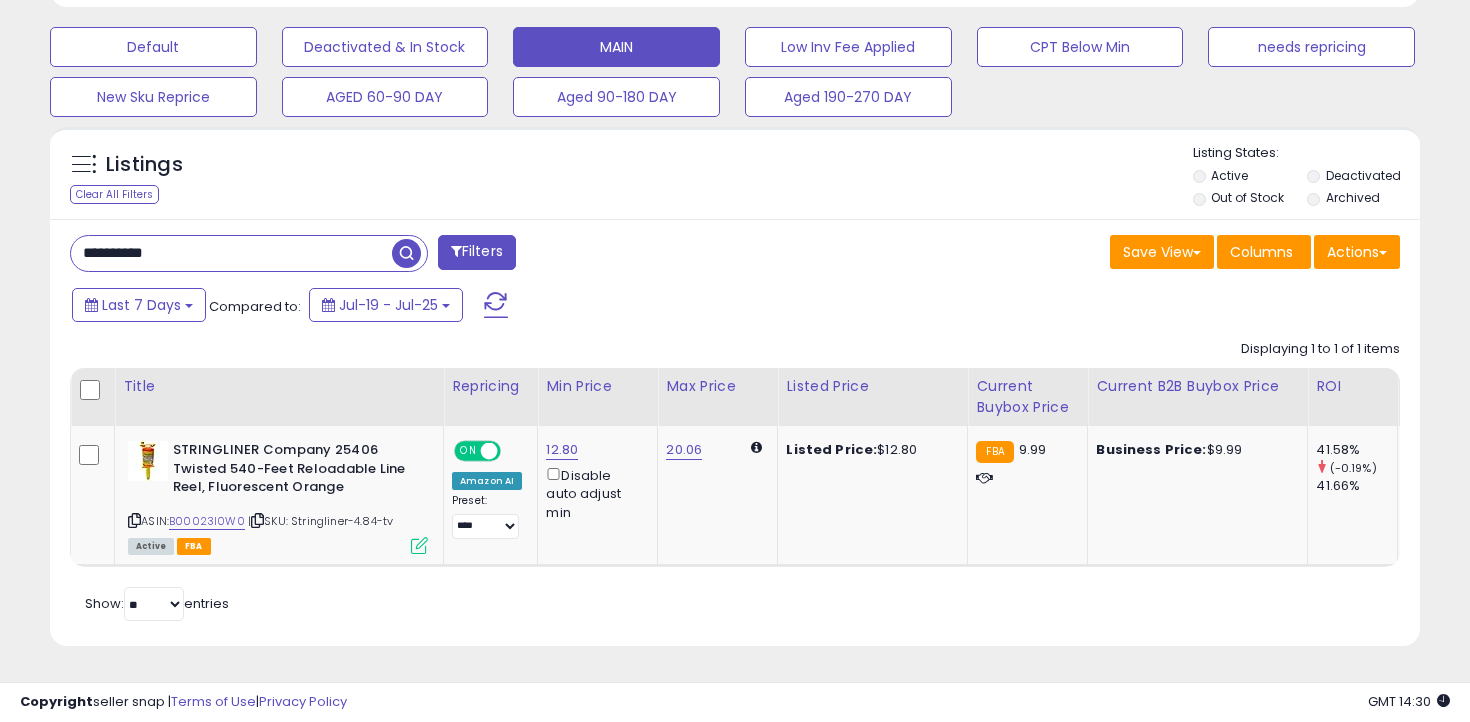click on "**********" at bounding box center [231, 253] 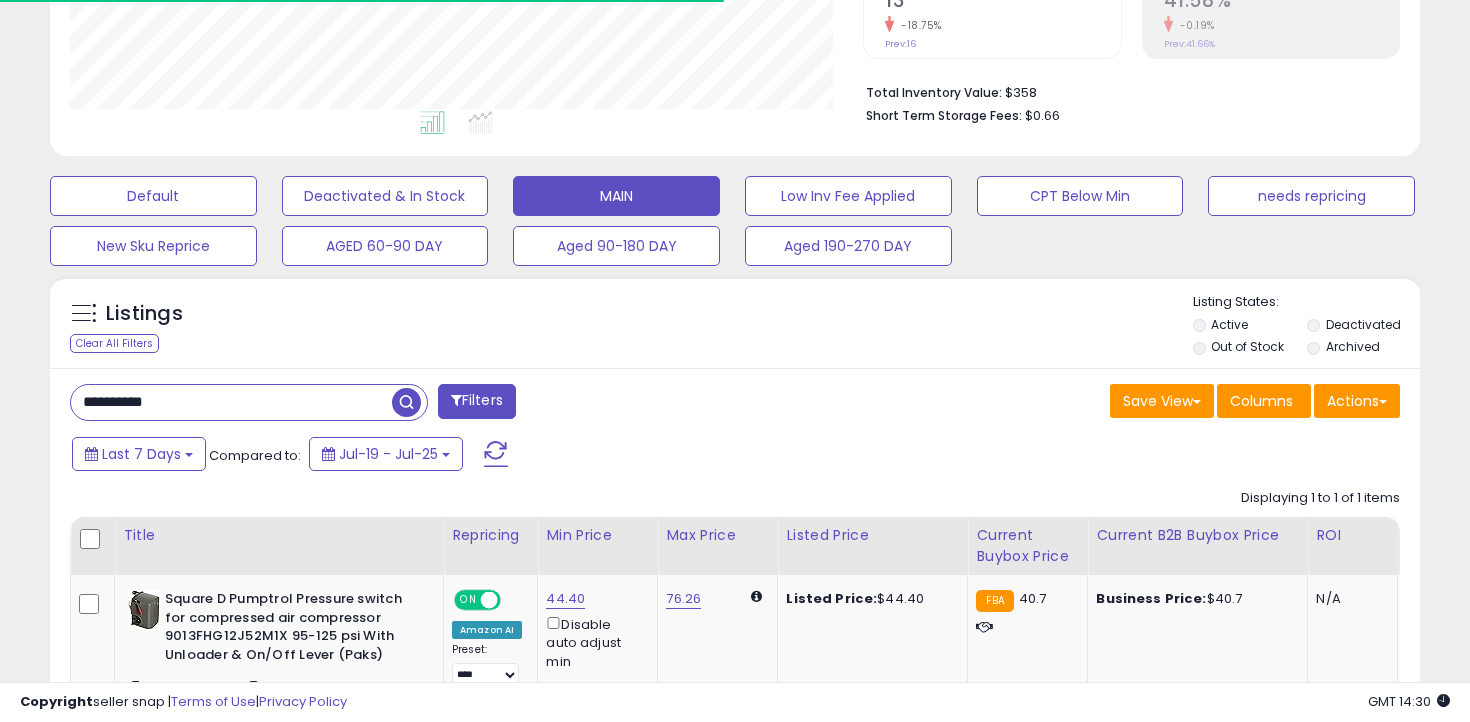 scroll, scrollTop: 603, scrollLeft: 0, axis: vertical 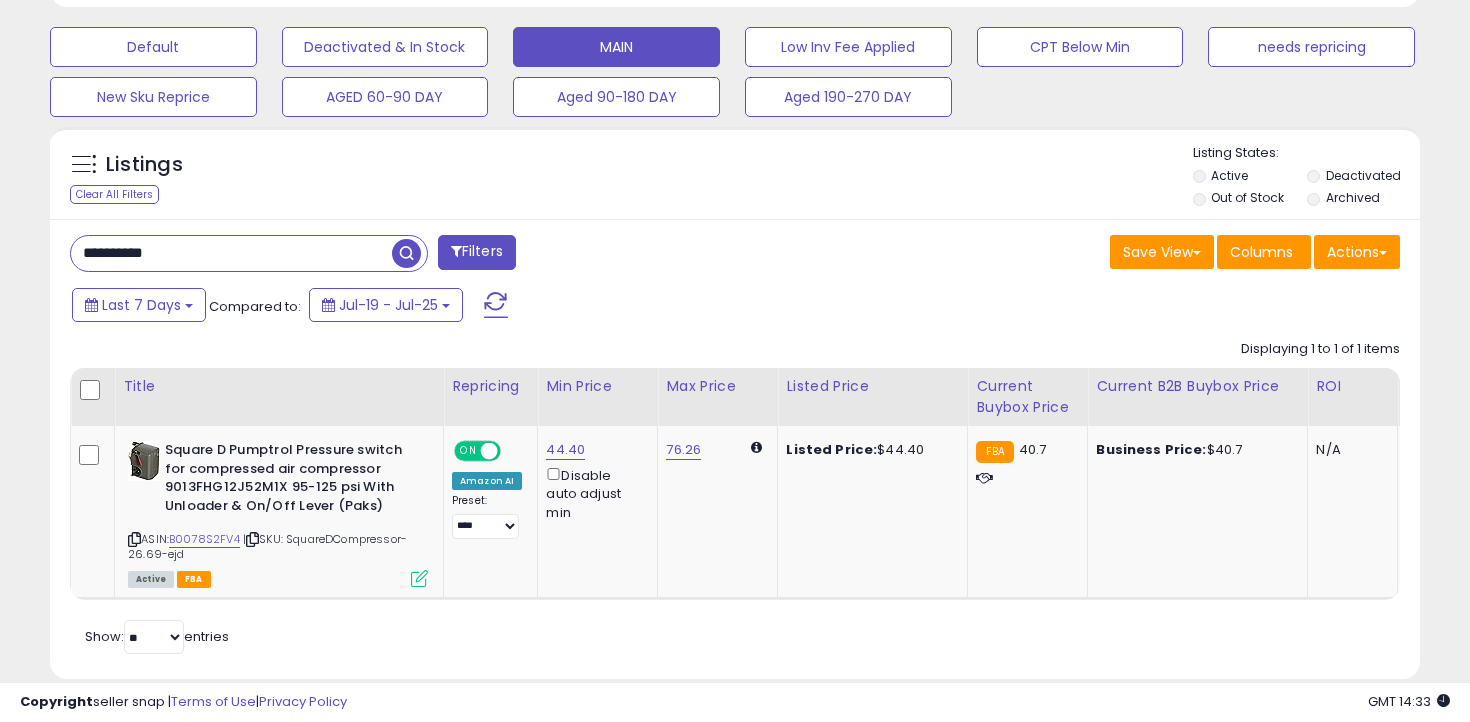 click on "**********" at bounding box center [231, 253] 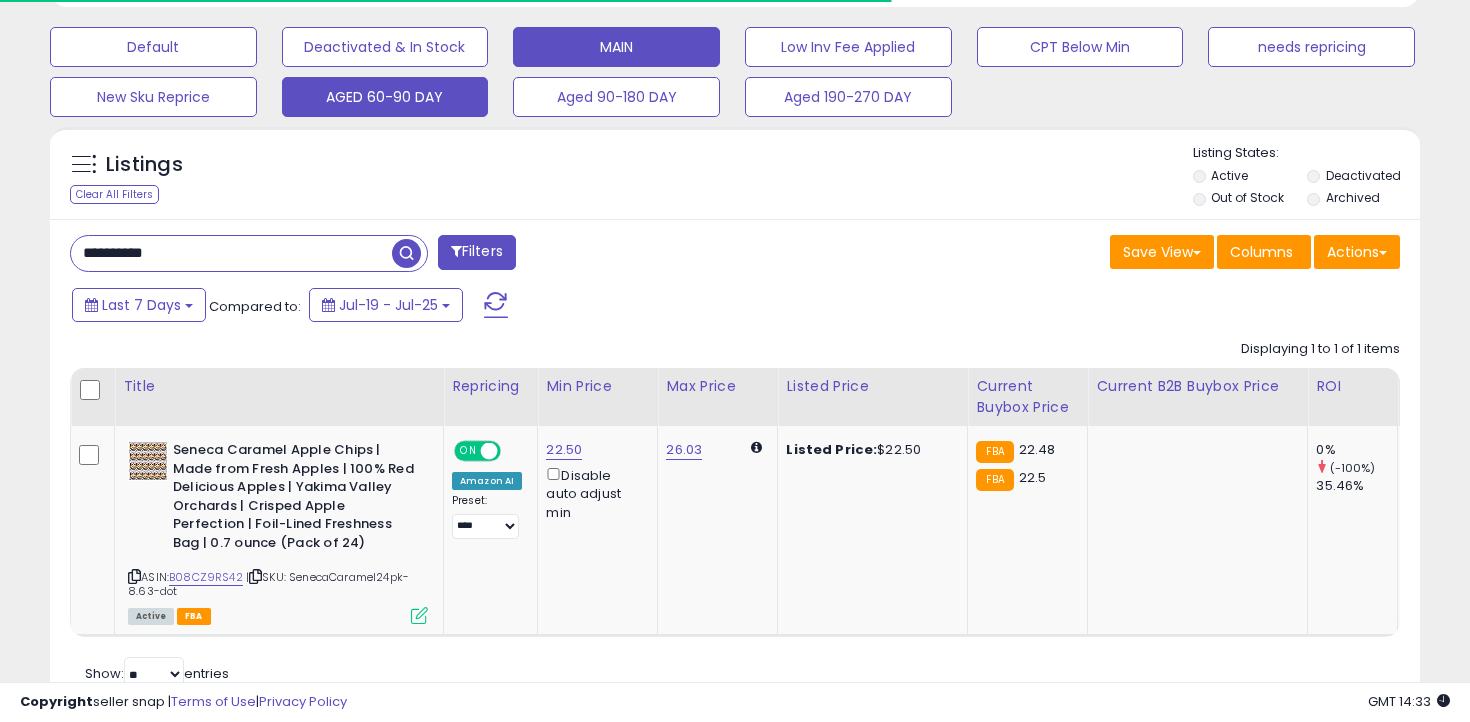scroll, scrollTop: 636, scrollLeft: 0, axis: vertical 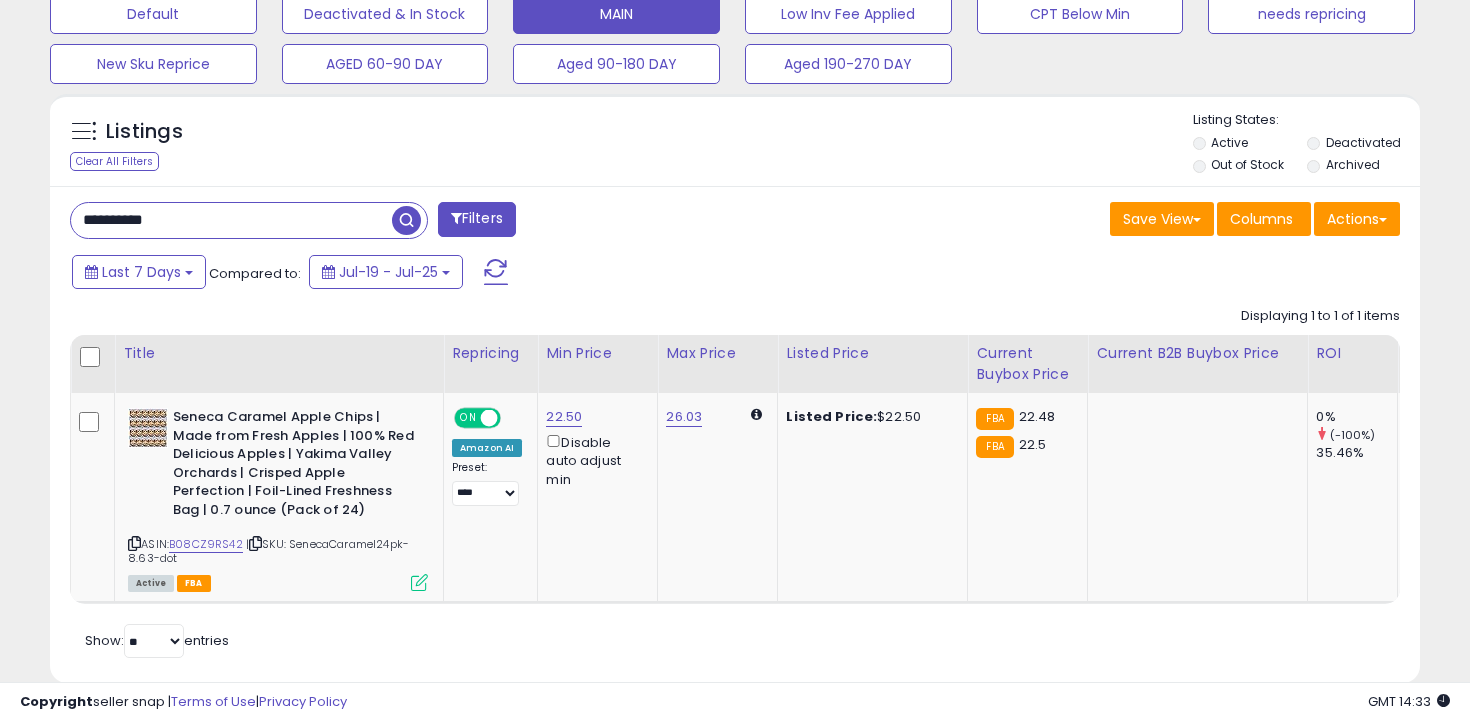 click on "**********" at bounding box center (231, 220) 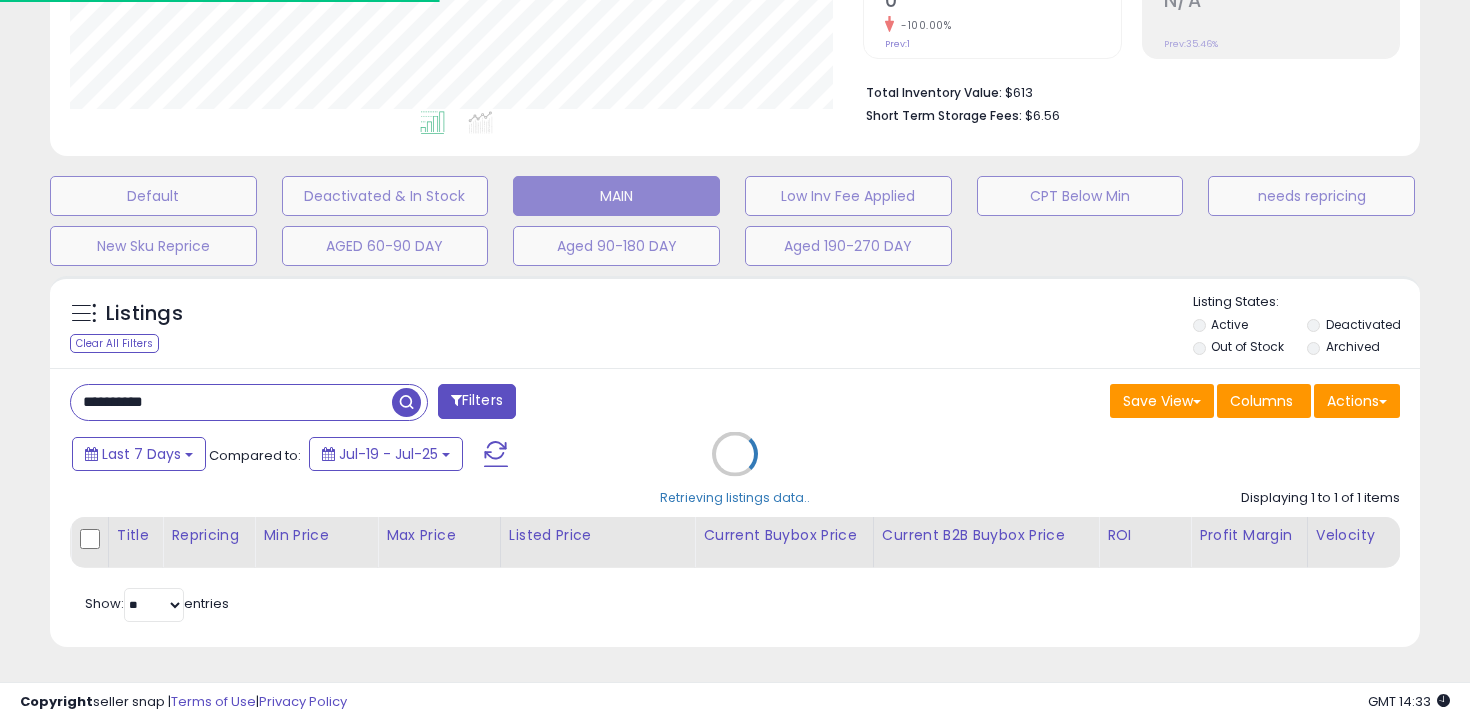 scroll, scrollTop: 598, scrollLeft: 0, axis: vertical 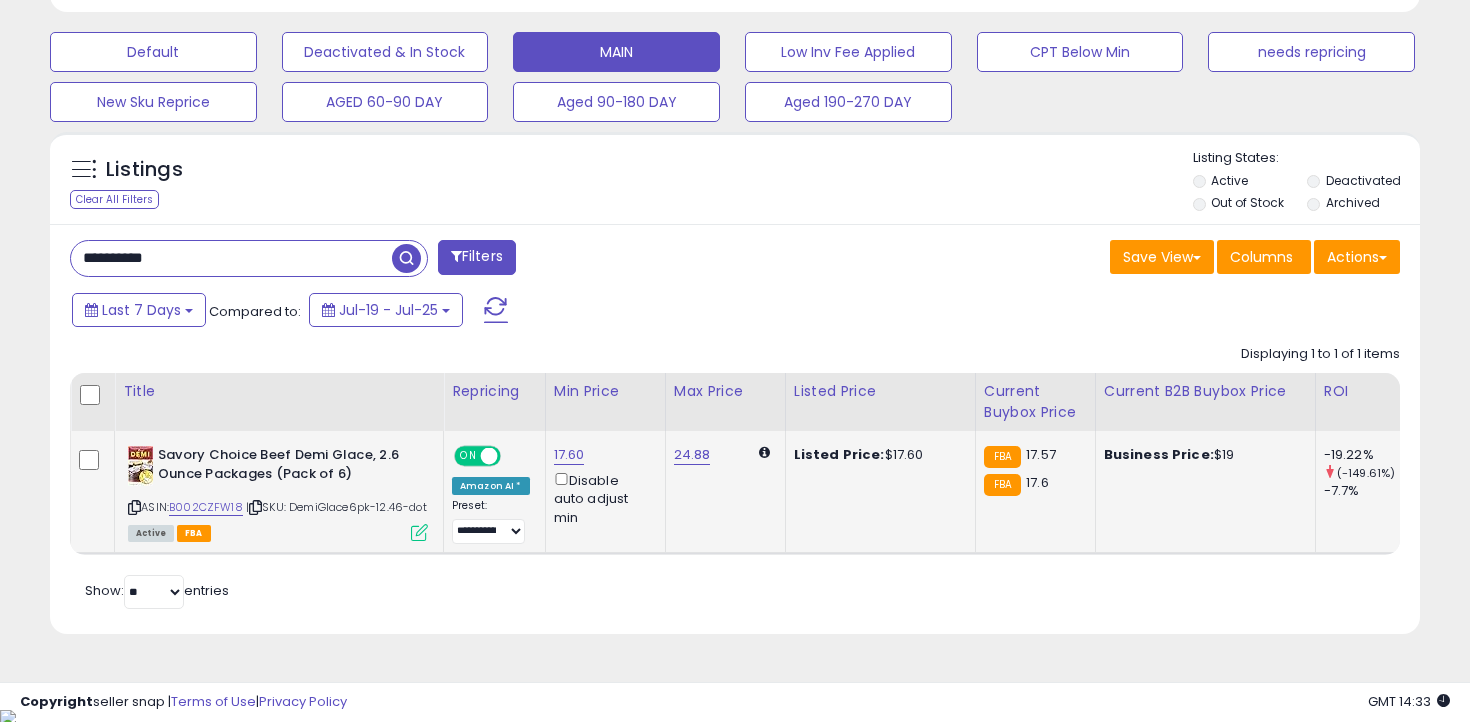 click on "17.60  Disable auto adjust min" at bounding box center [602, 486] 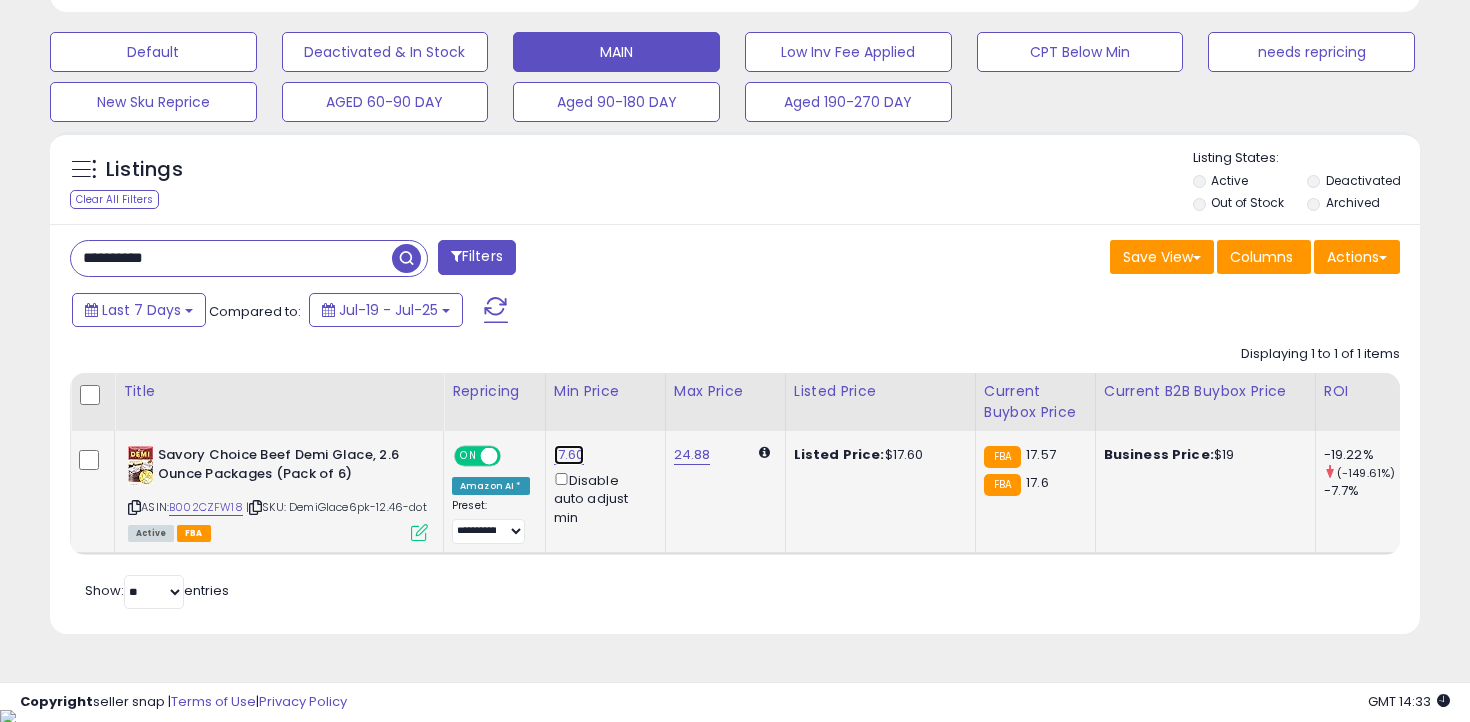 click on "17.60" at bounding box center (569, 455) 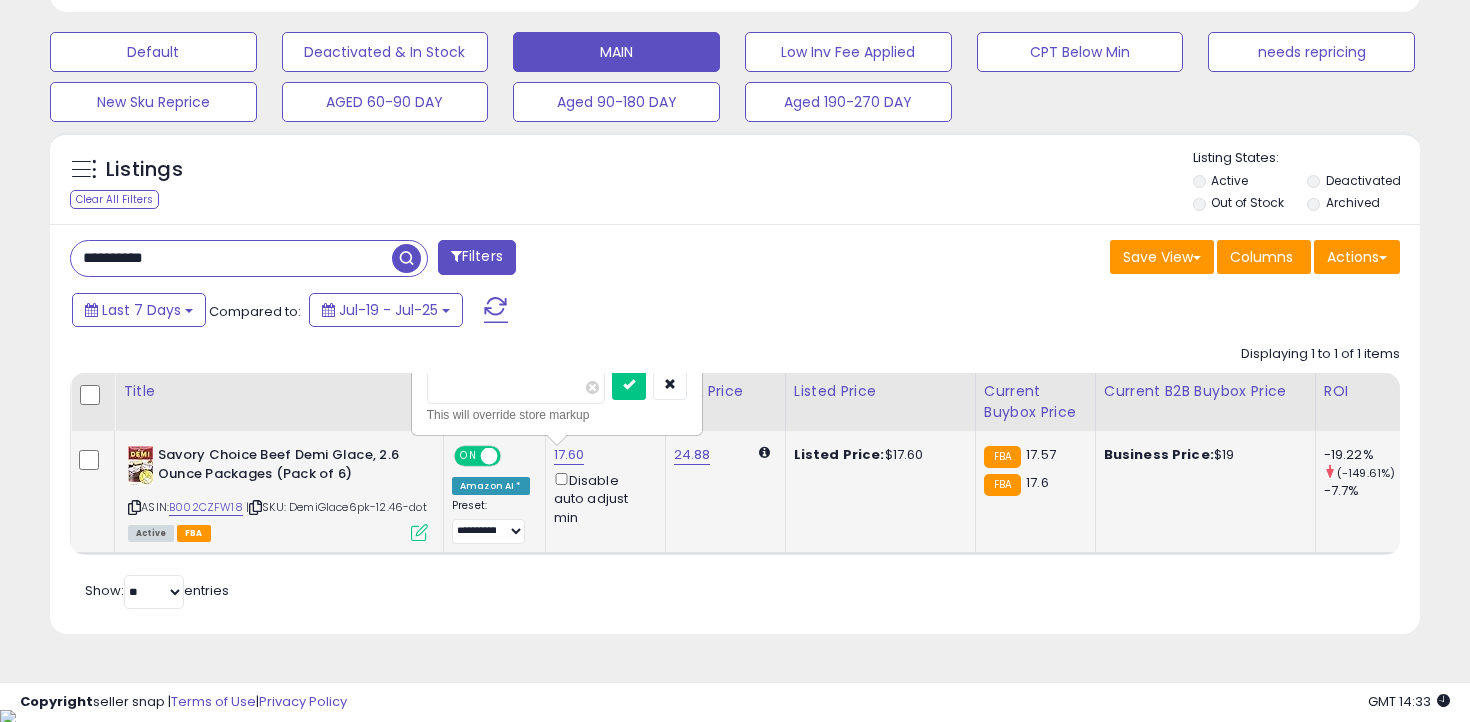 type on "****" 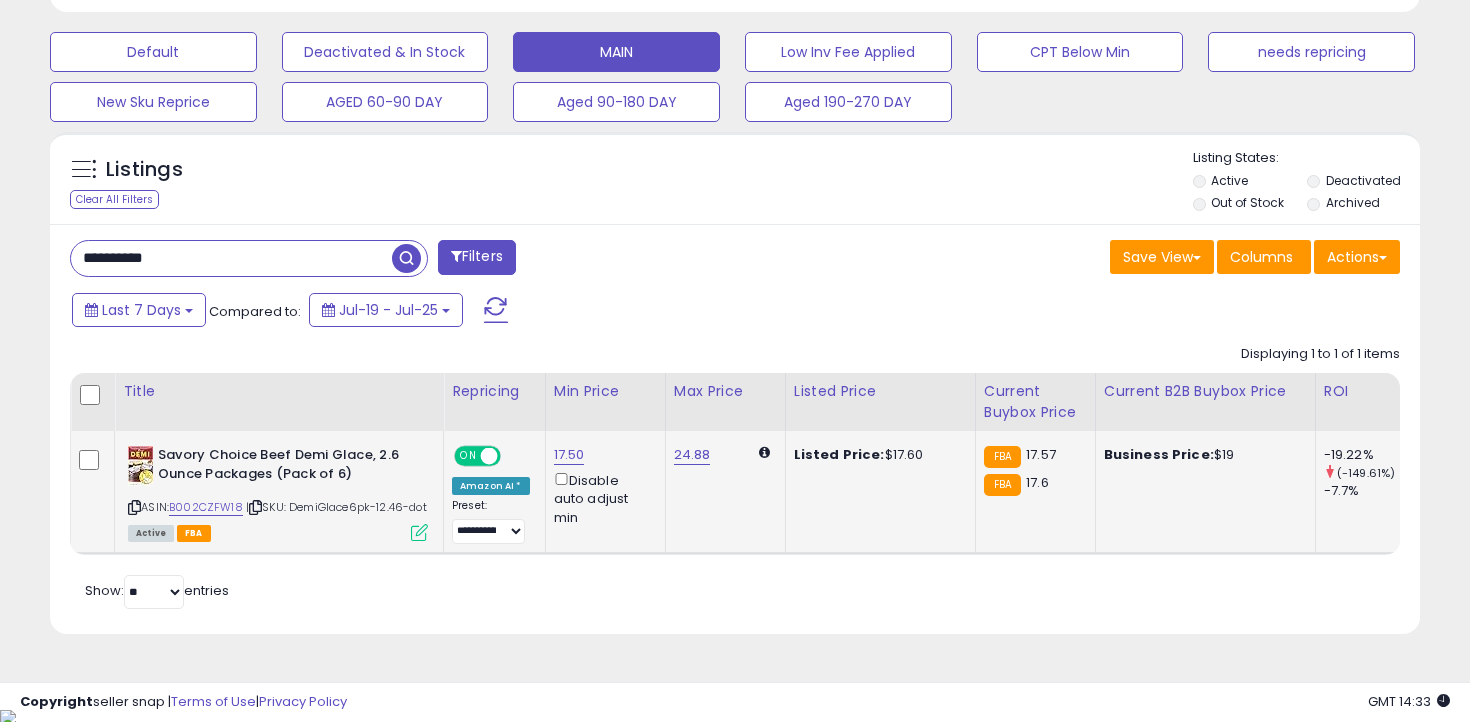 click on "**********" at bounding box center (231, 258) 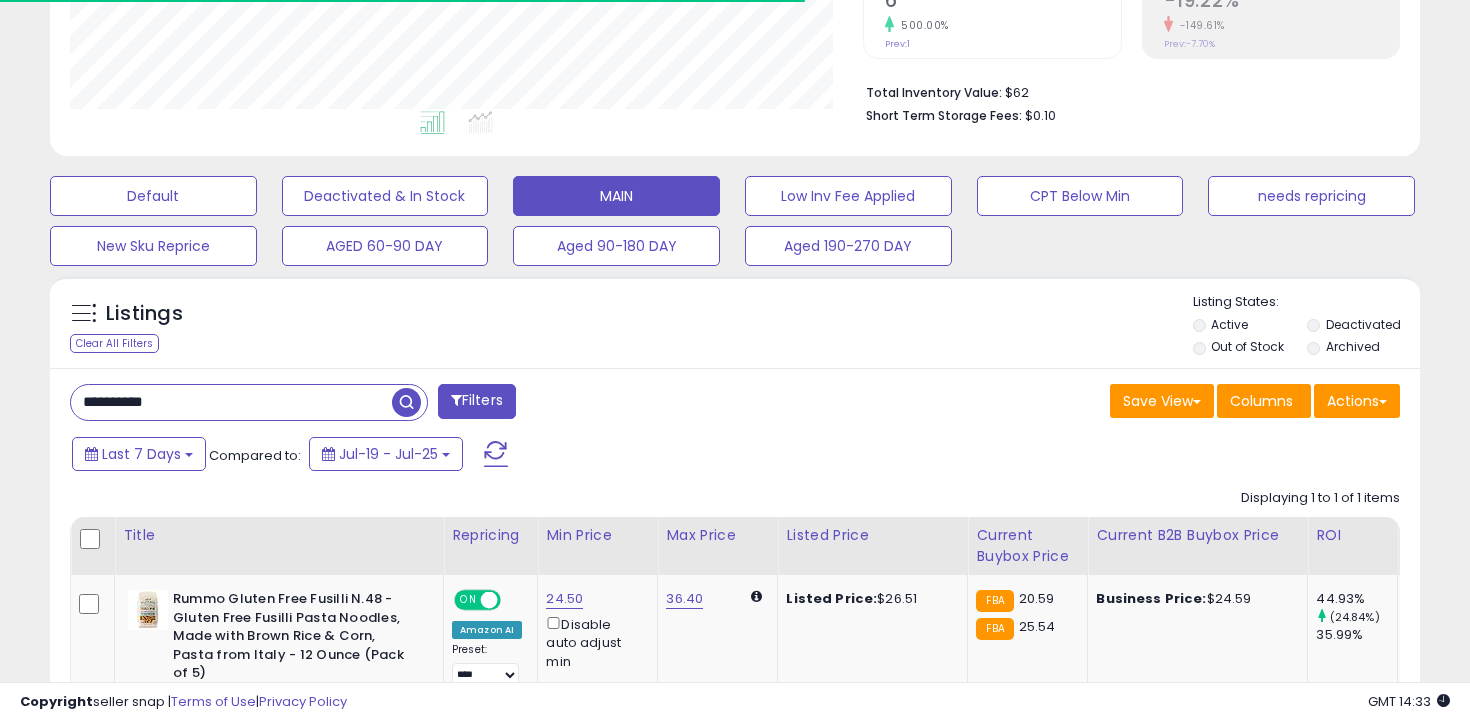 scroll, scrollTop: 598, scrollLeft: 0, axis: vertical 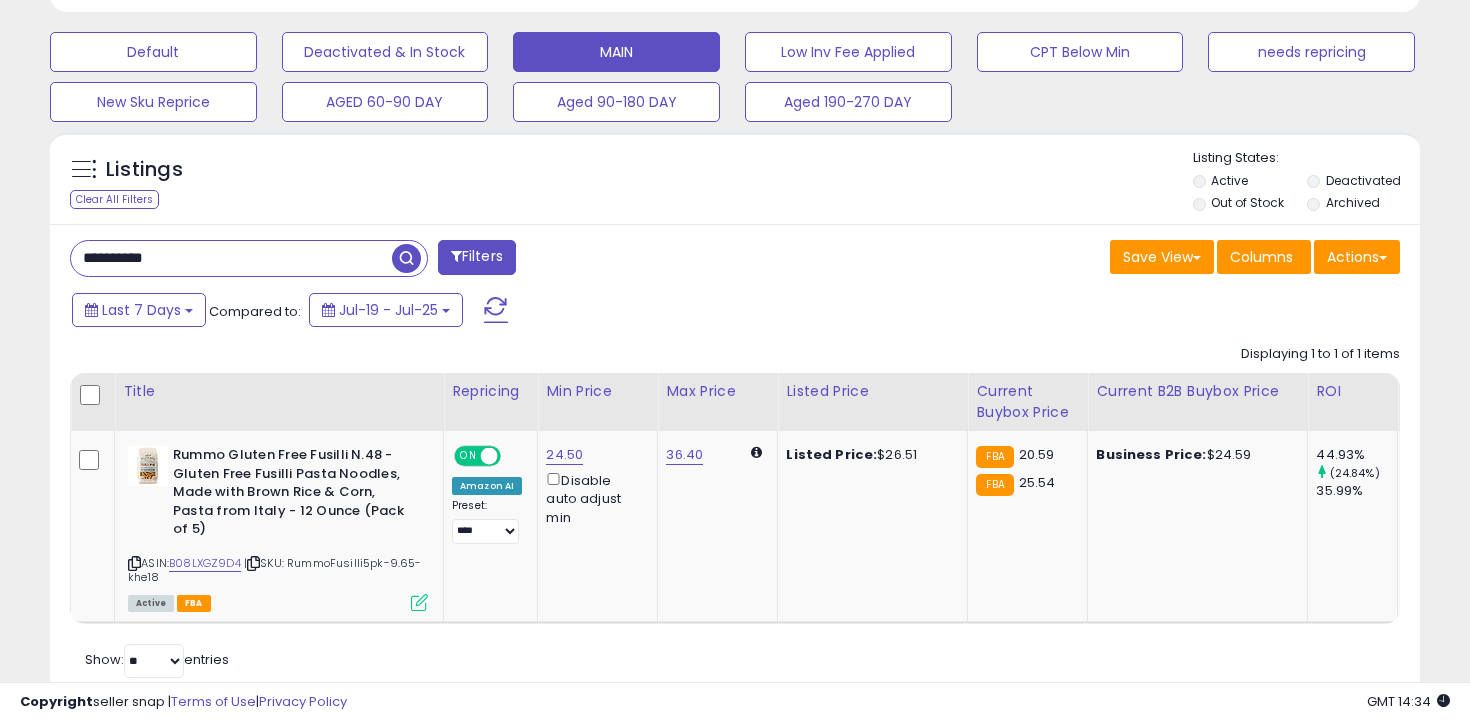 click on "**********" at bounding box center (231, 258) 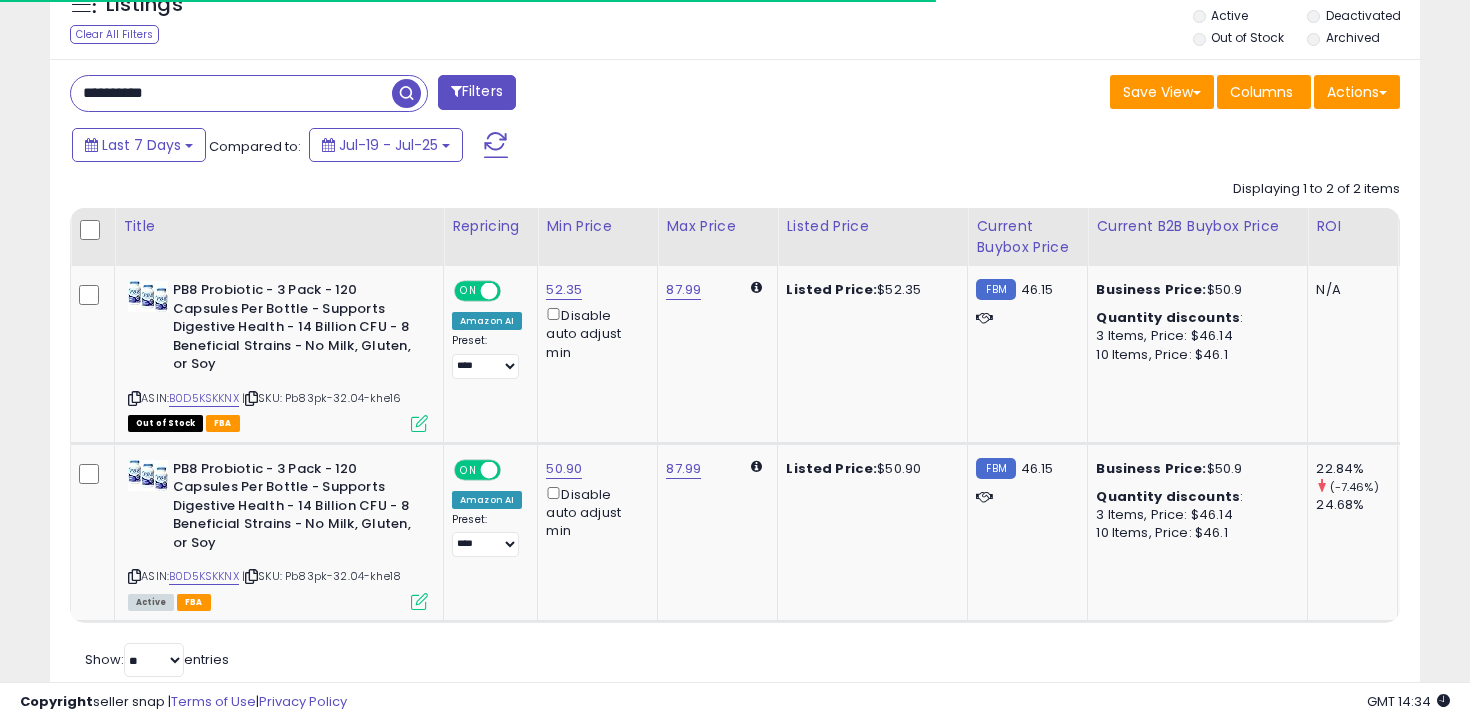scroll, scrollTop: 818, scrollLeft: 0, axis: vertical 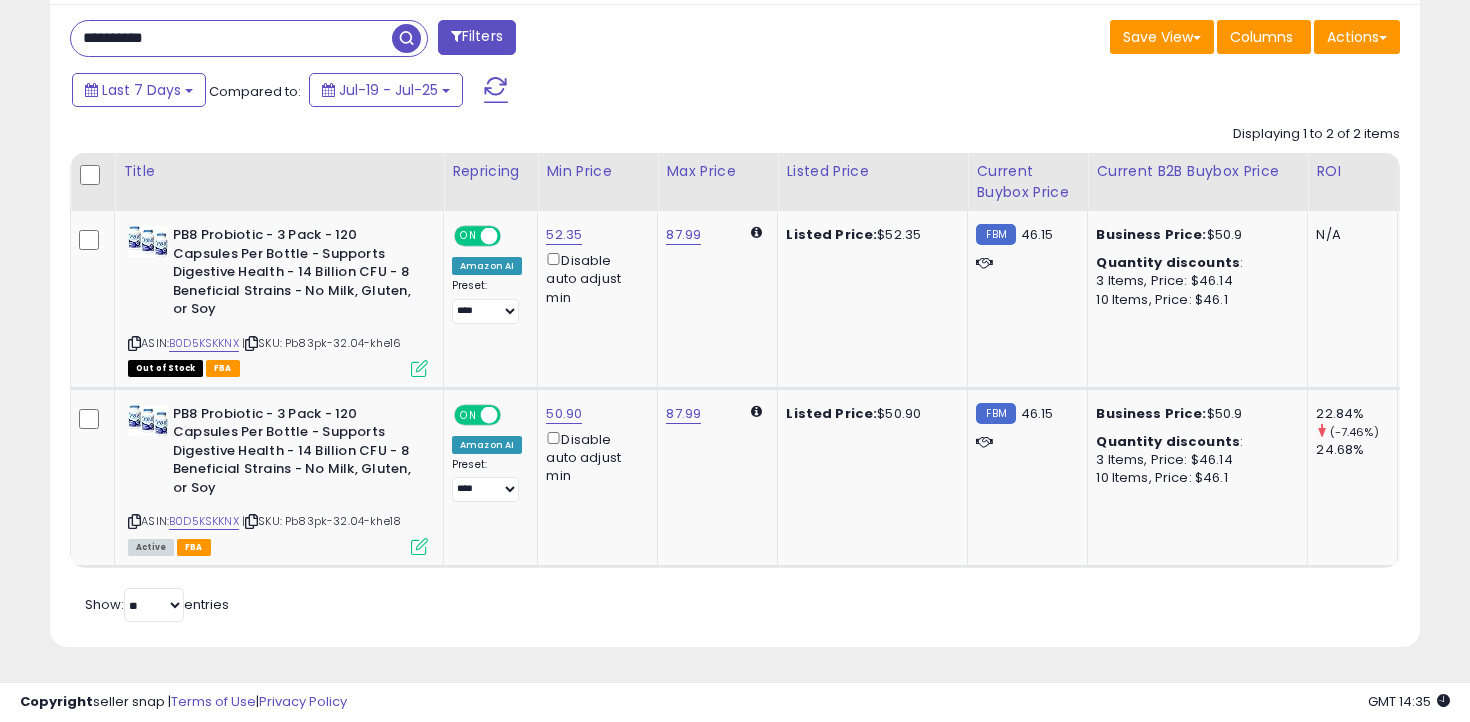 click on "**********" at bounding box center (231, 38) 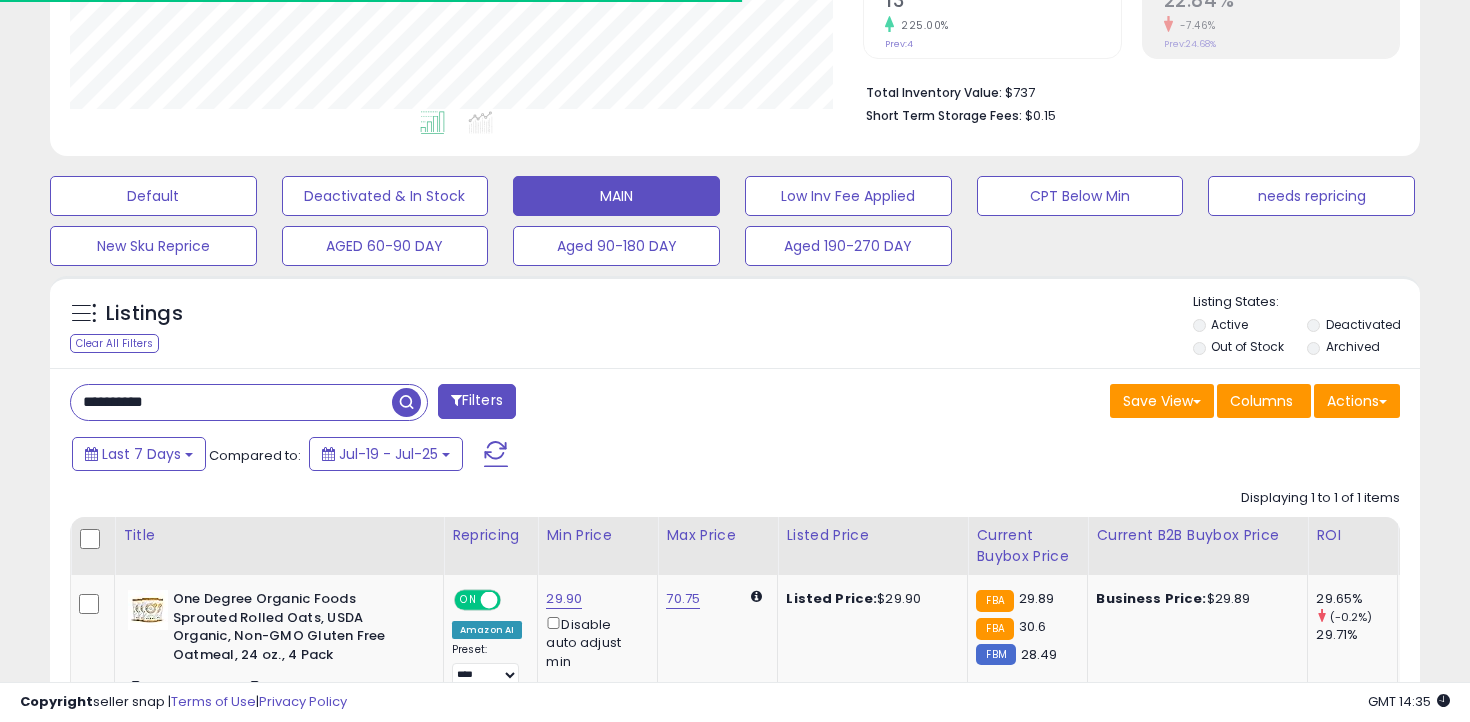 scroll, scrollTop: 636, scrollLeft: 0, axis: vertical 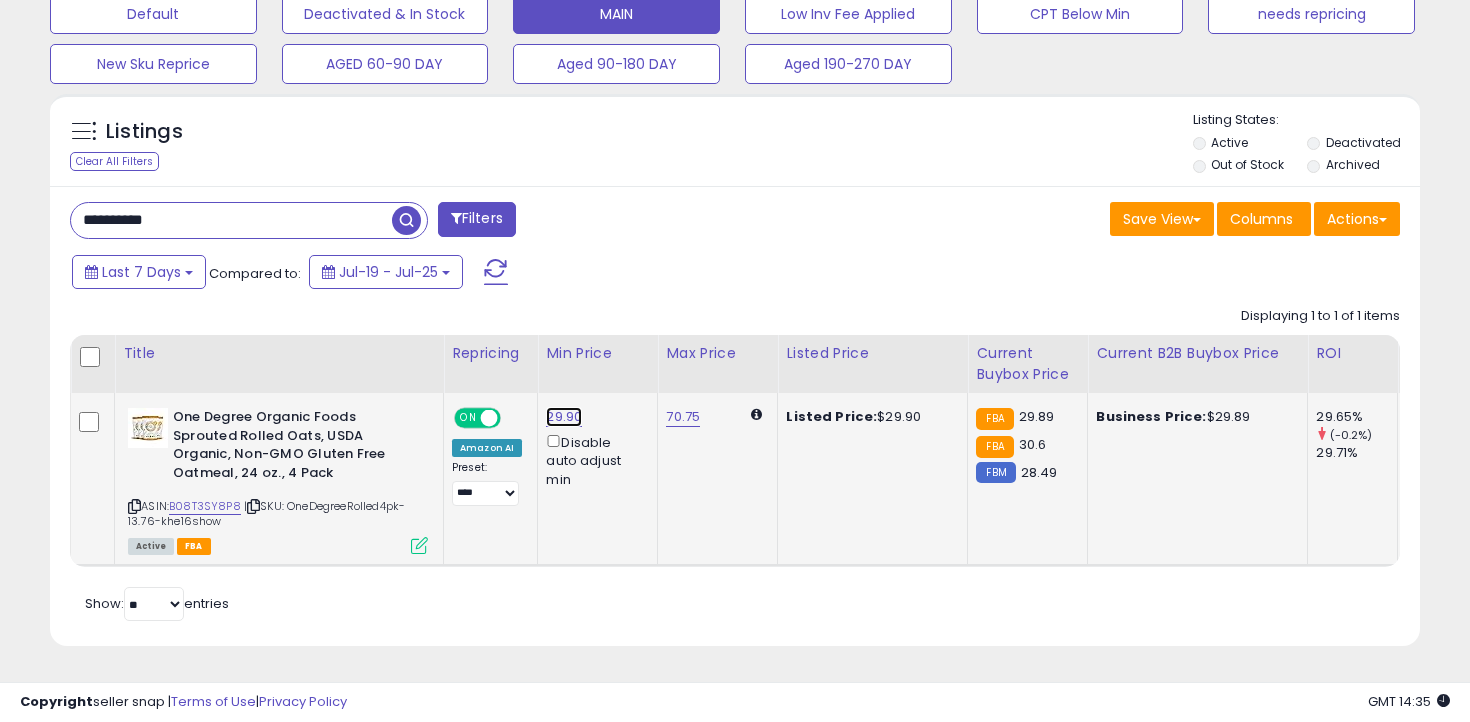 click on "29.90" at bounding box center [564, 417] 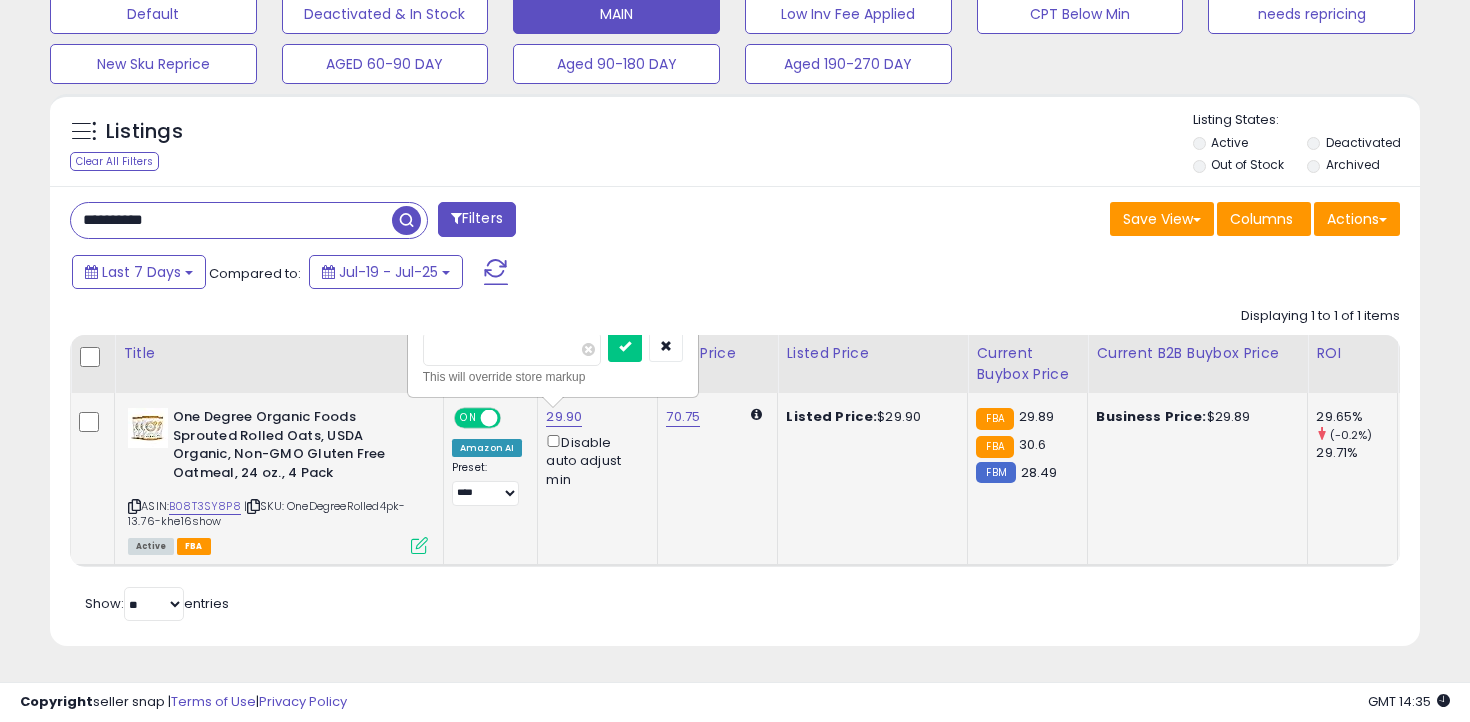type on "*****" 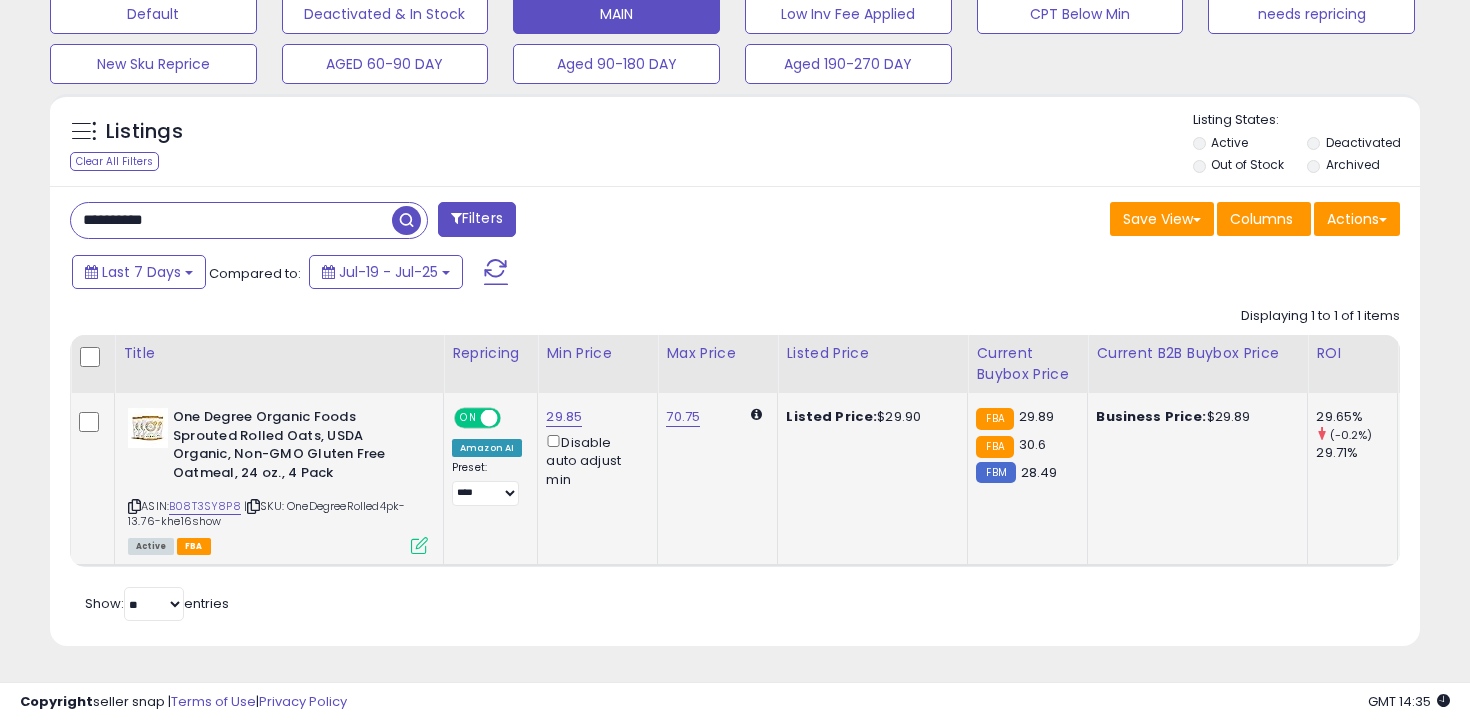 click on "**********" at bounding box center (231, 220) 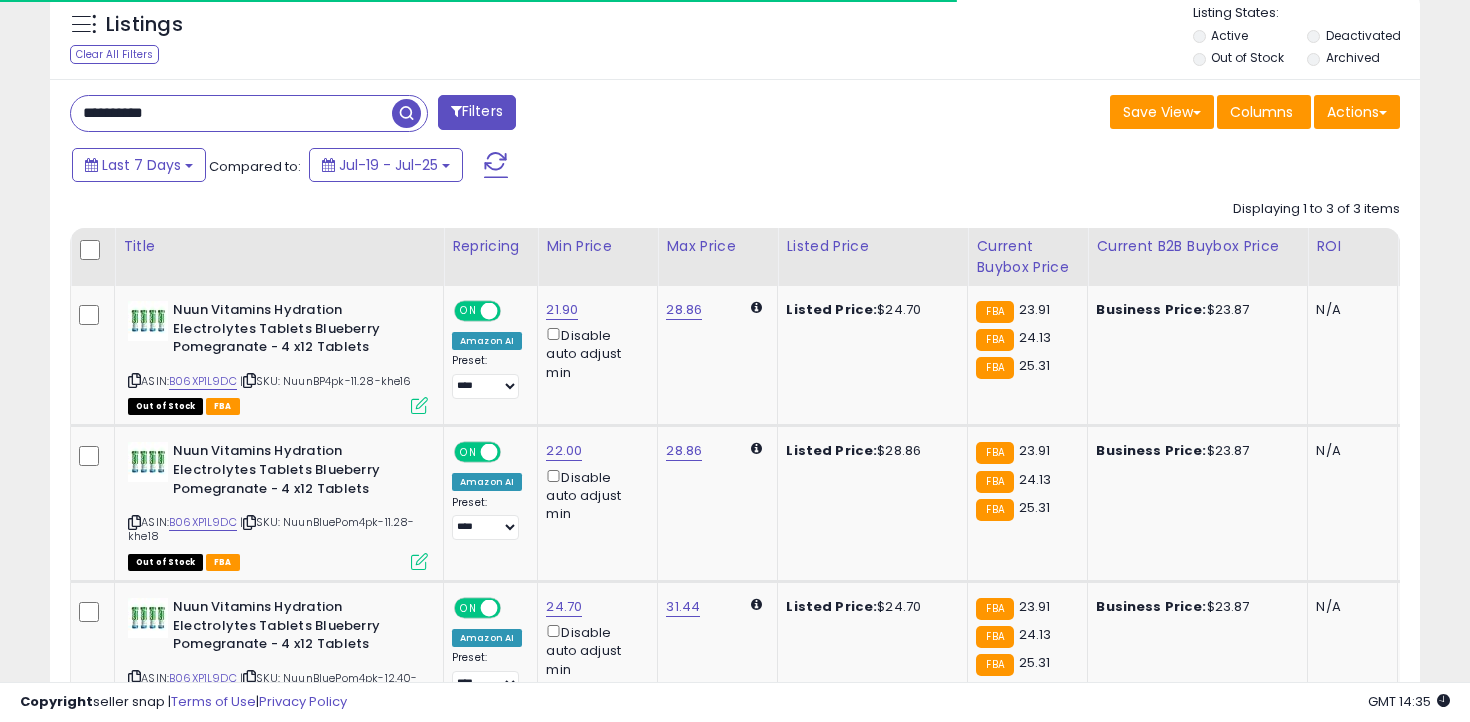 scroll, scrollTop: 914, scrollLeft: 0, axis: vertical 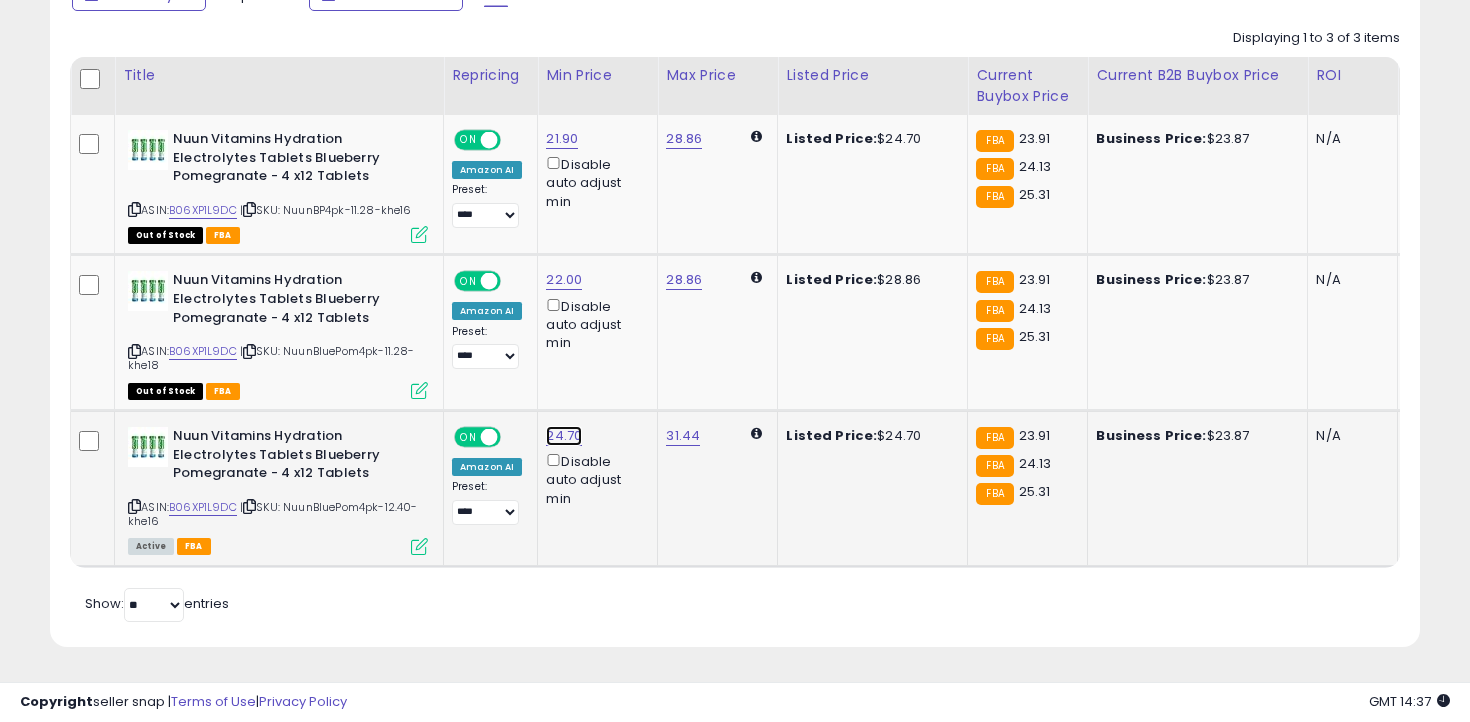 click on "24.70" at bounding box center (562, 139) 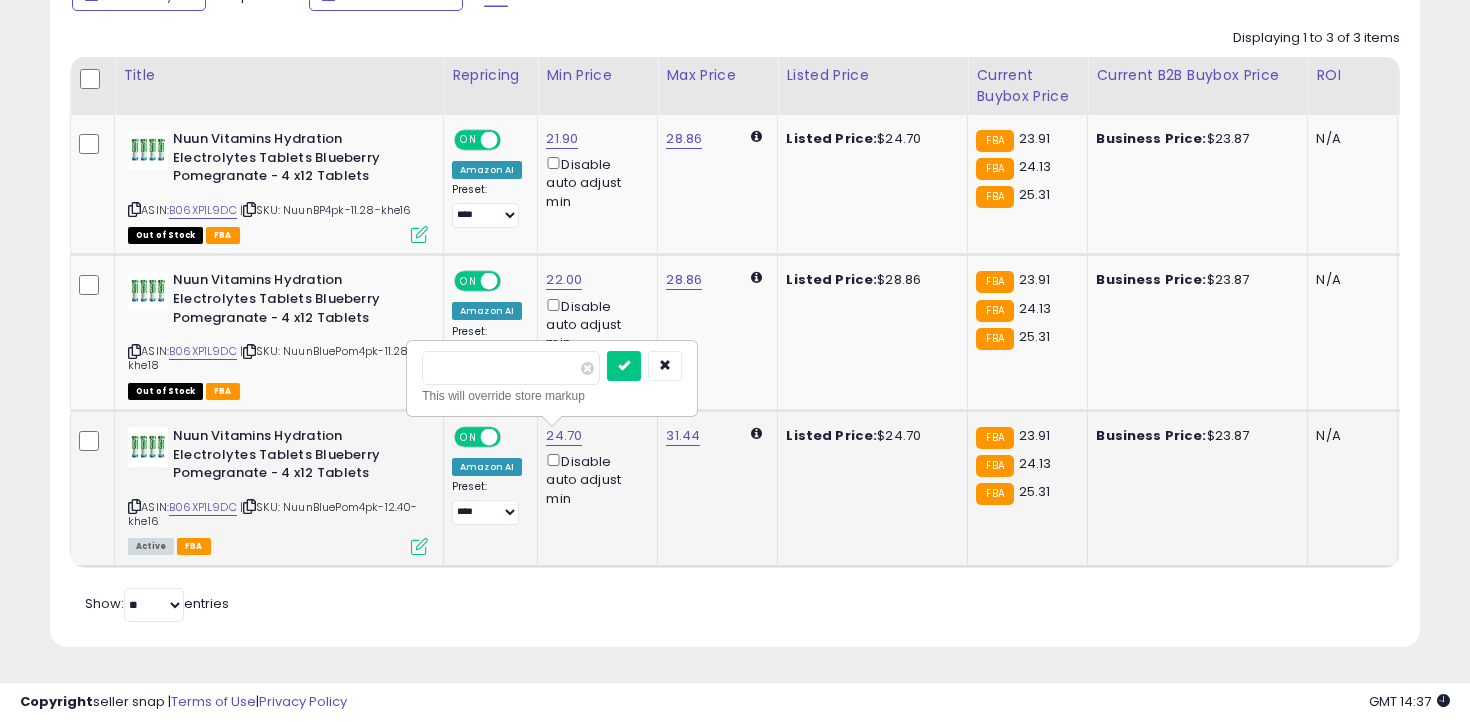 click on "*****" at bounding box center (511, 368) 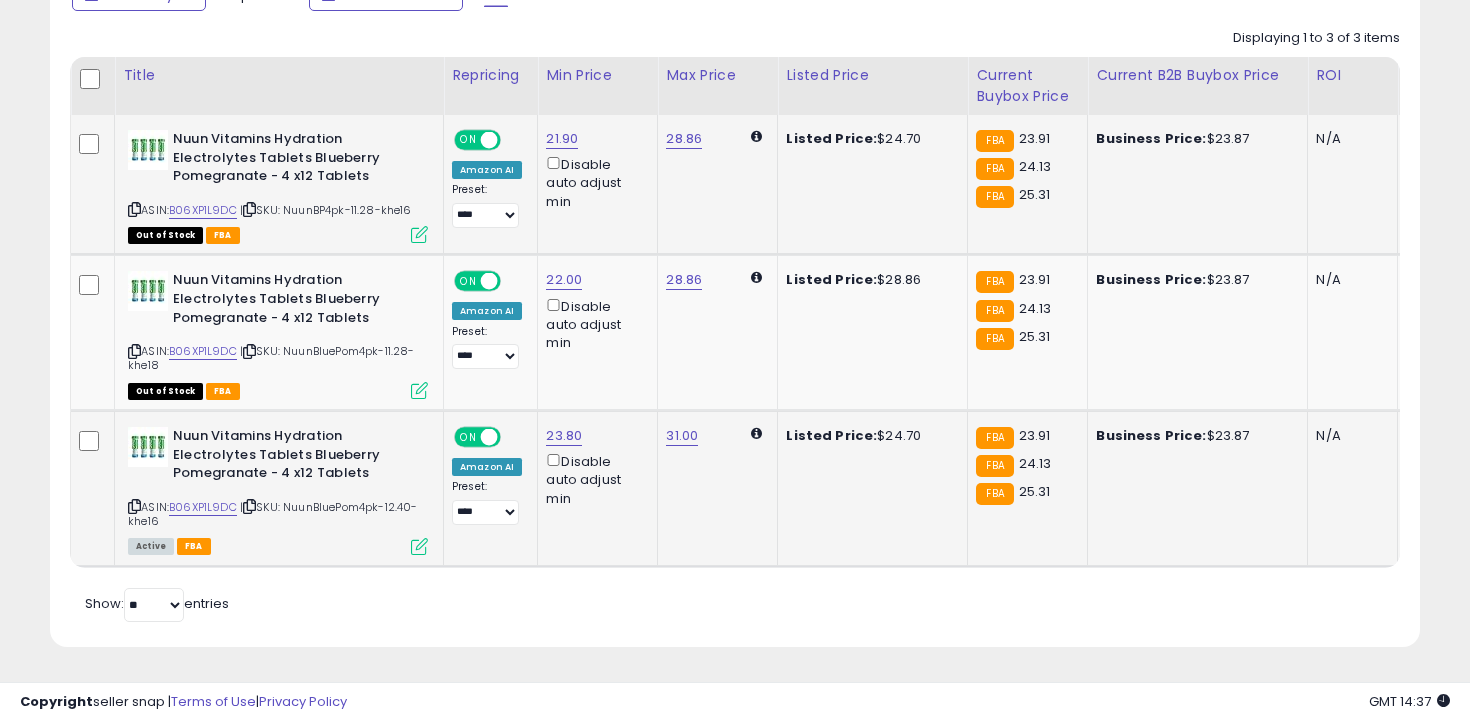 scroll, scrollTop: 805, scrollLeft: 0, axis: vertical 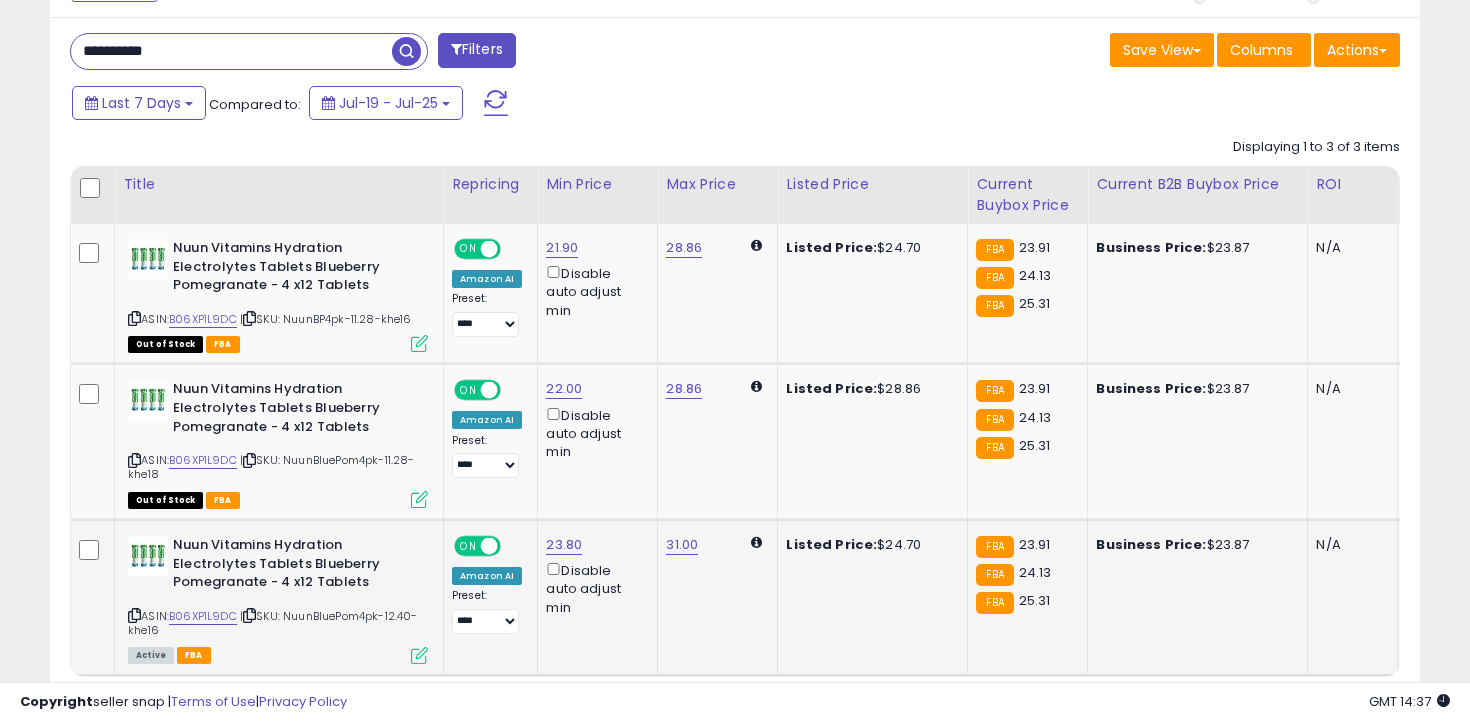 click on "**********" at bounding box center [231, 51] 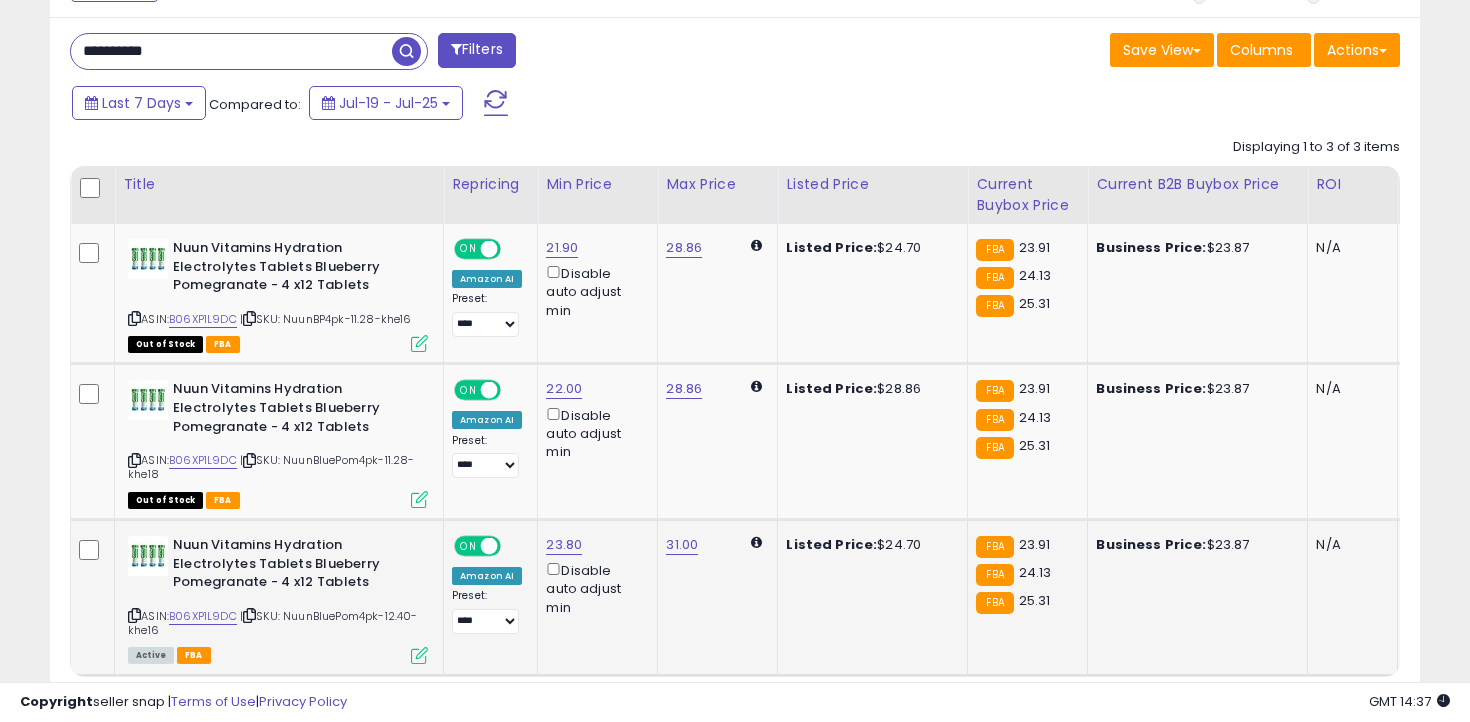 paste 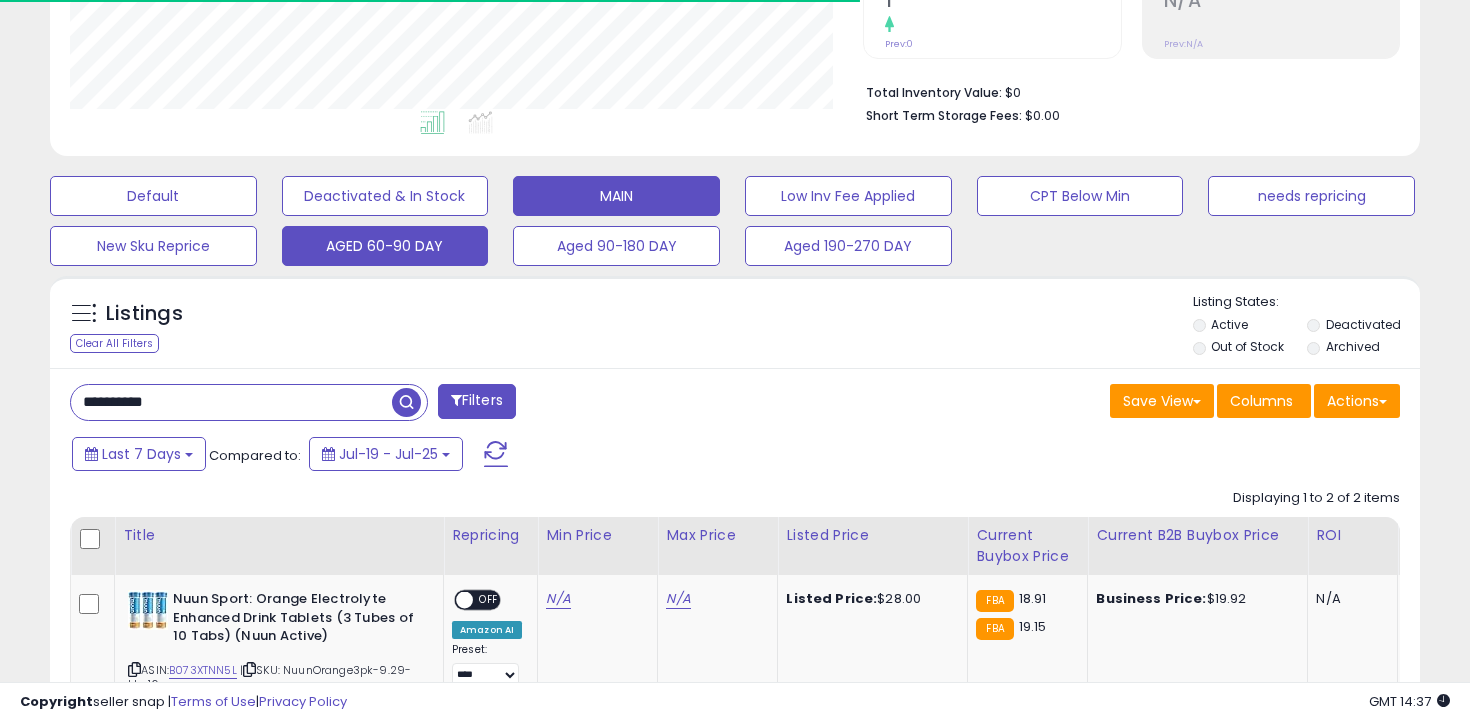scroll, scrollTop: 773, scrollLeft: 0, axis: vertical 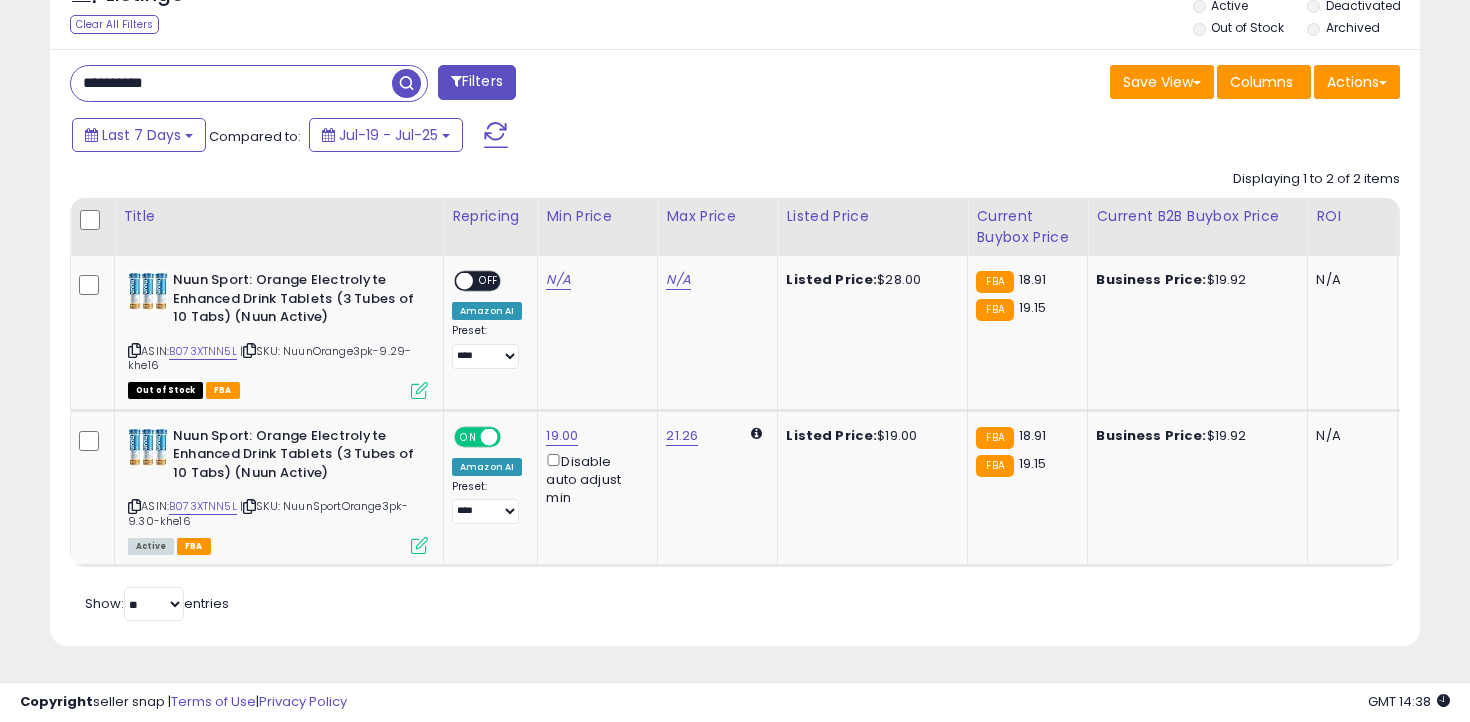 click on "**********" at bounding box center [231, 83] 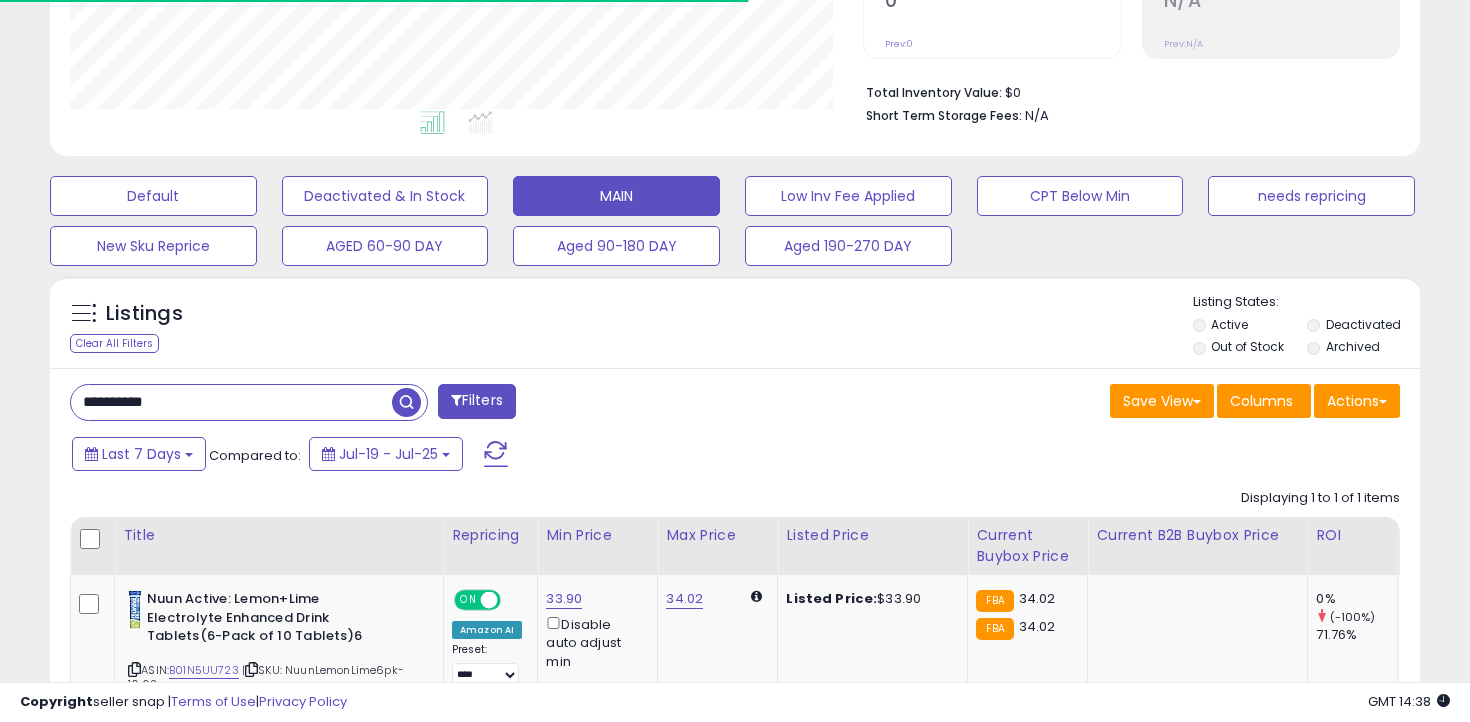 scroll, scrollTop: 617, scrollLeft: 0, axis: vertical 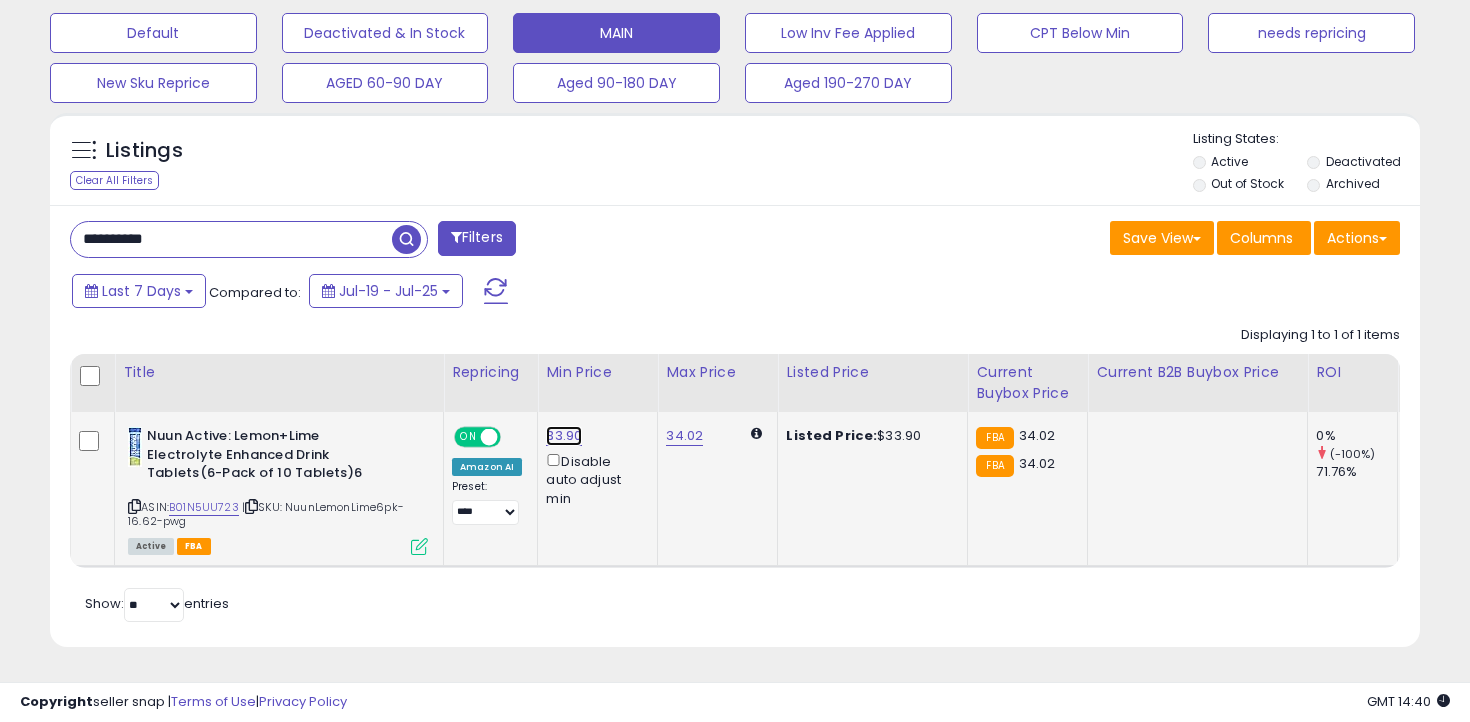 click on "33.90" at bounding box center (564, 436) 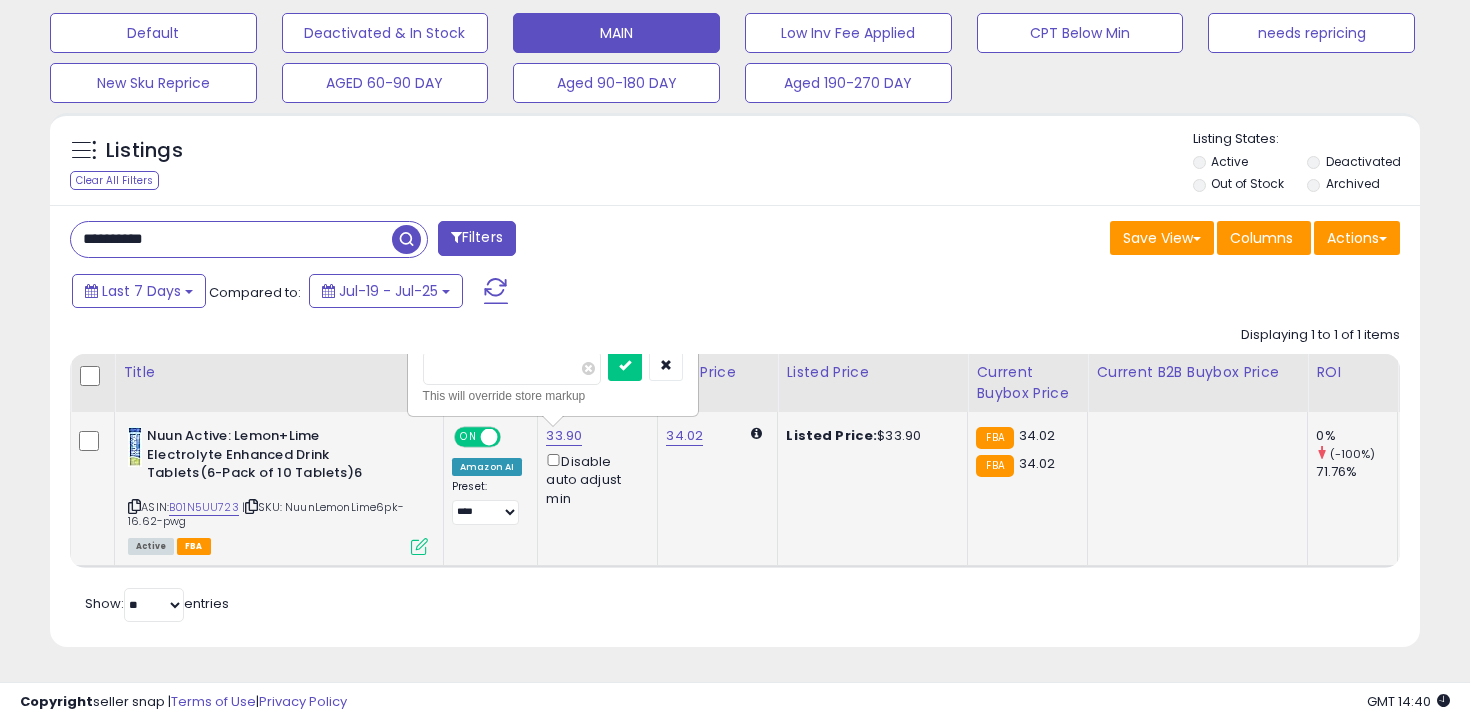 type on "****" 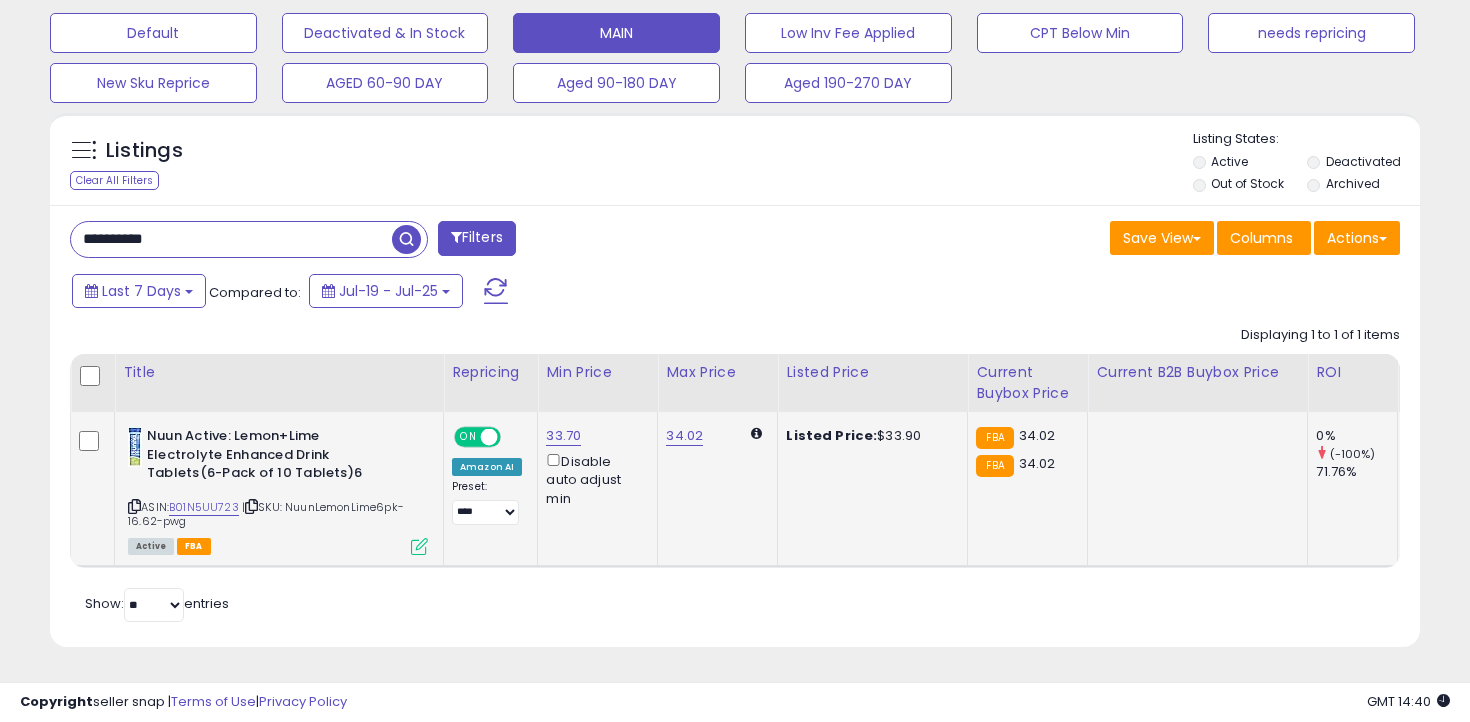 click on "**********" at bounding box center (231, 239) 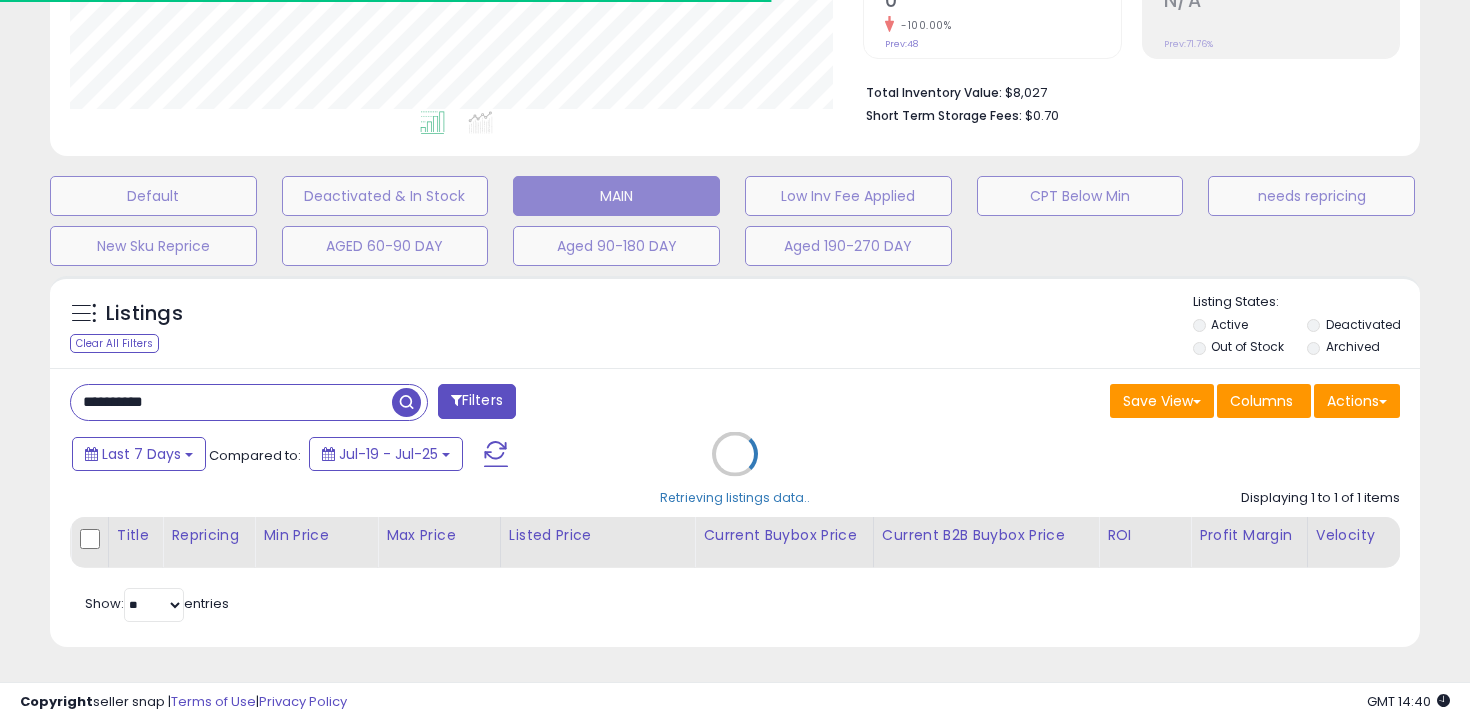 scroll, scrollTop: 598, scrollLeft: 0, axis: vertical 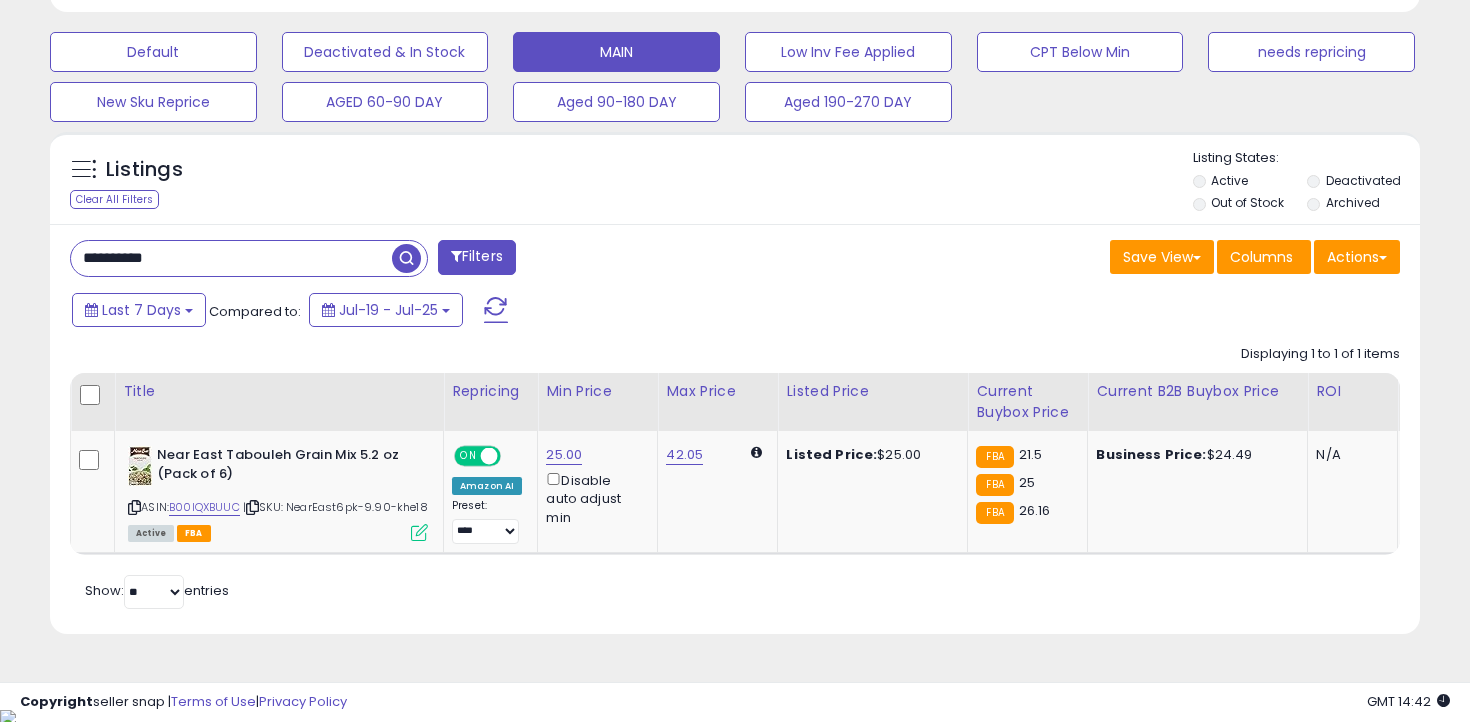 click on "**********" at bounding box center [231, 258] 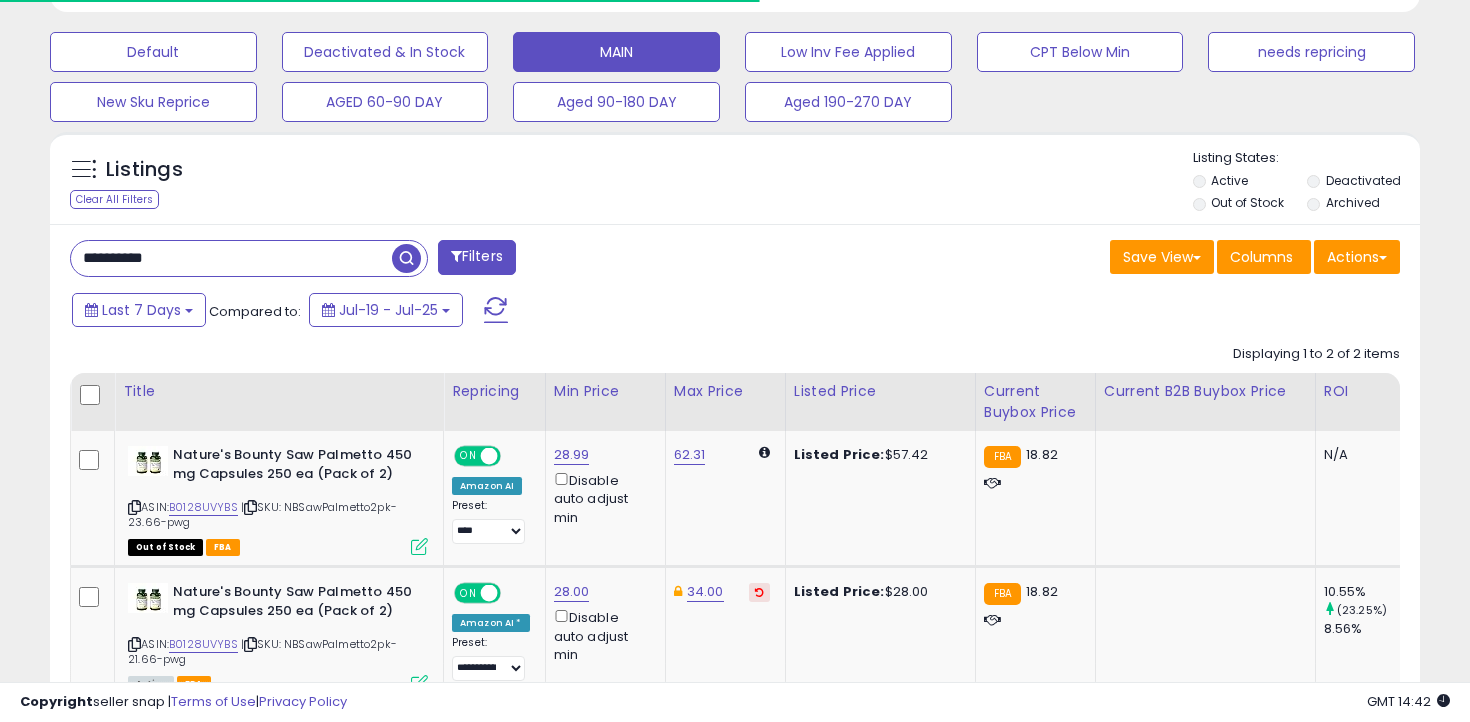 scroll, scrollTop: 736, scrollLeft: 0, axis: vertical 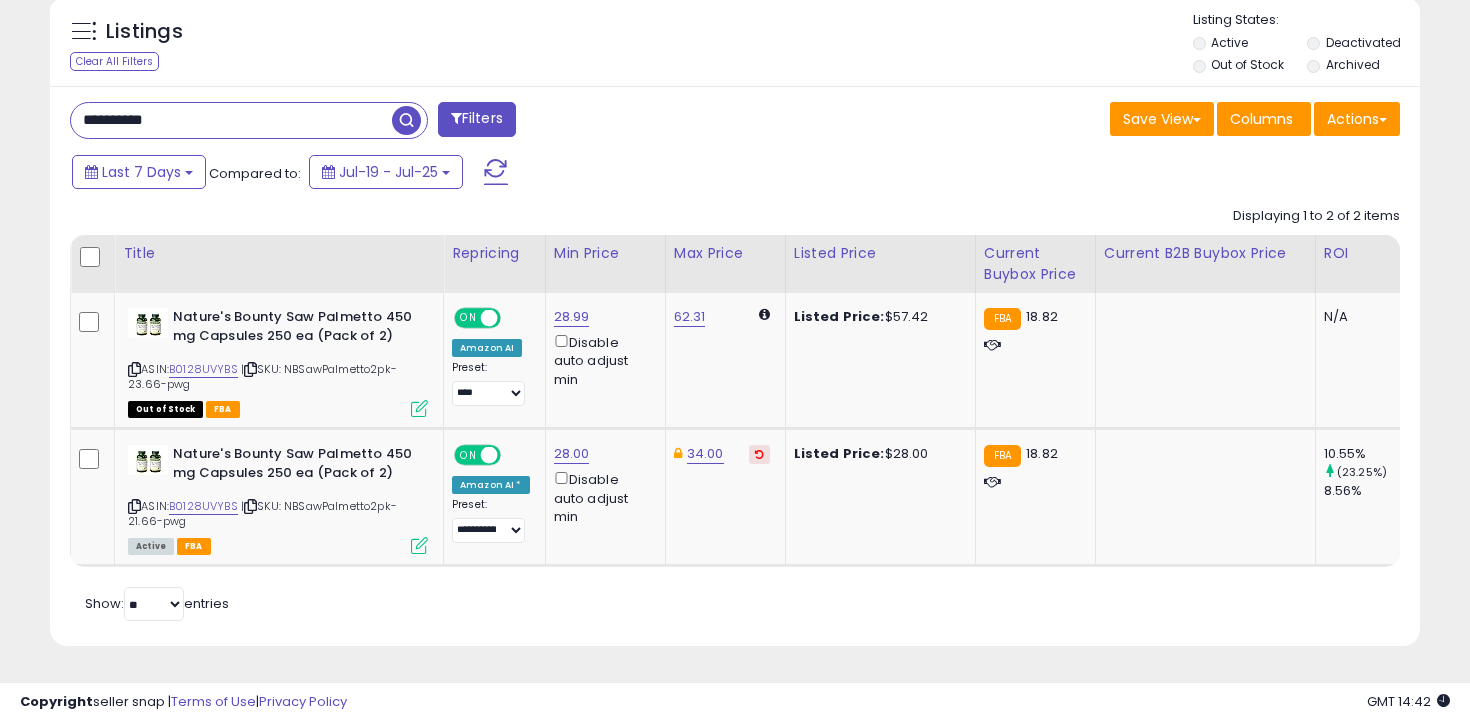 click on "**********" at bounding box center [231, 120] 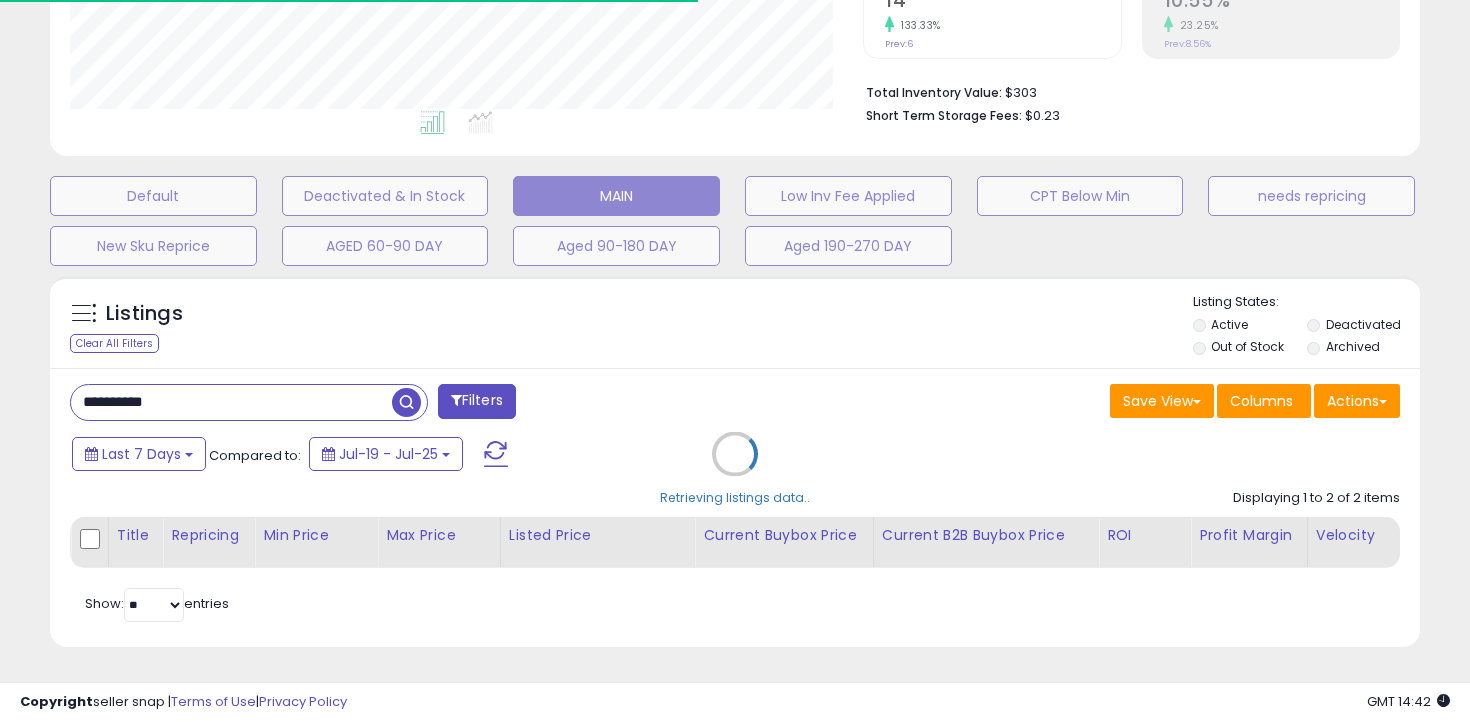 scroll, scrollTop: 617, scrollLeft: 0, axis: vertical 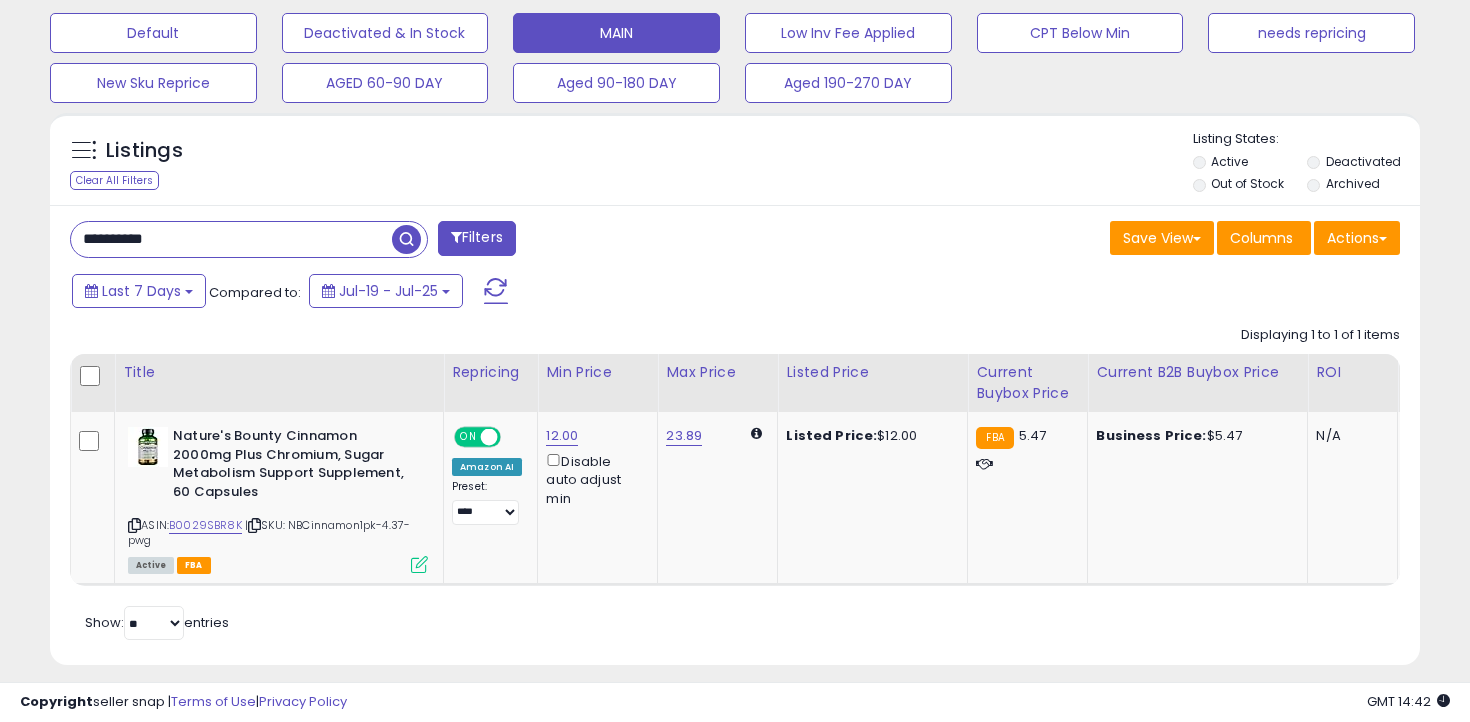 click on "**********" at bounding box center (231, 239) 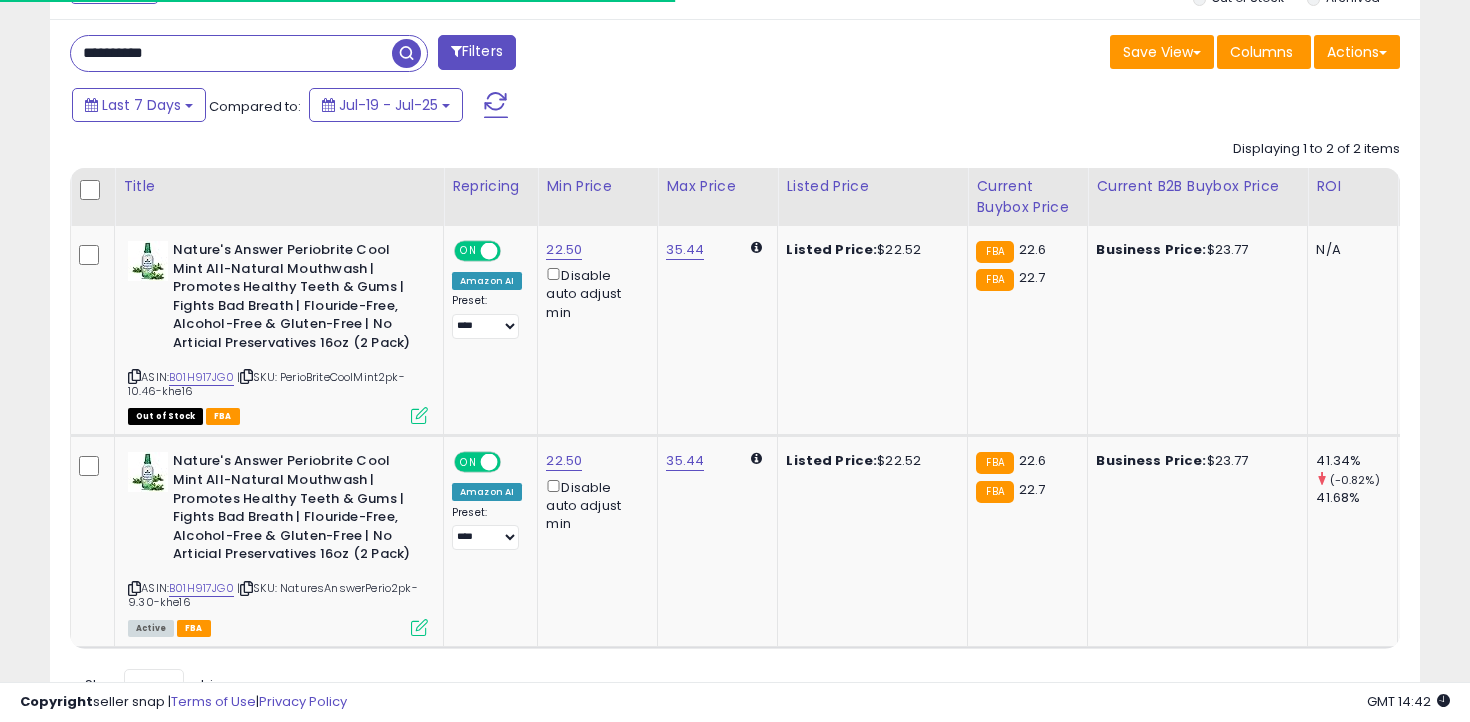 scroll, scrollTop: 884, scrollLeft: 0, axis: vertical 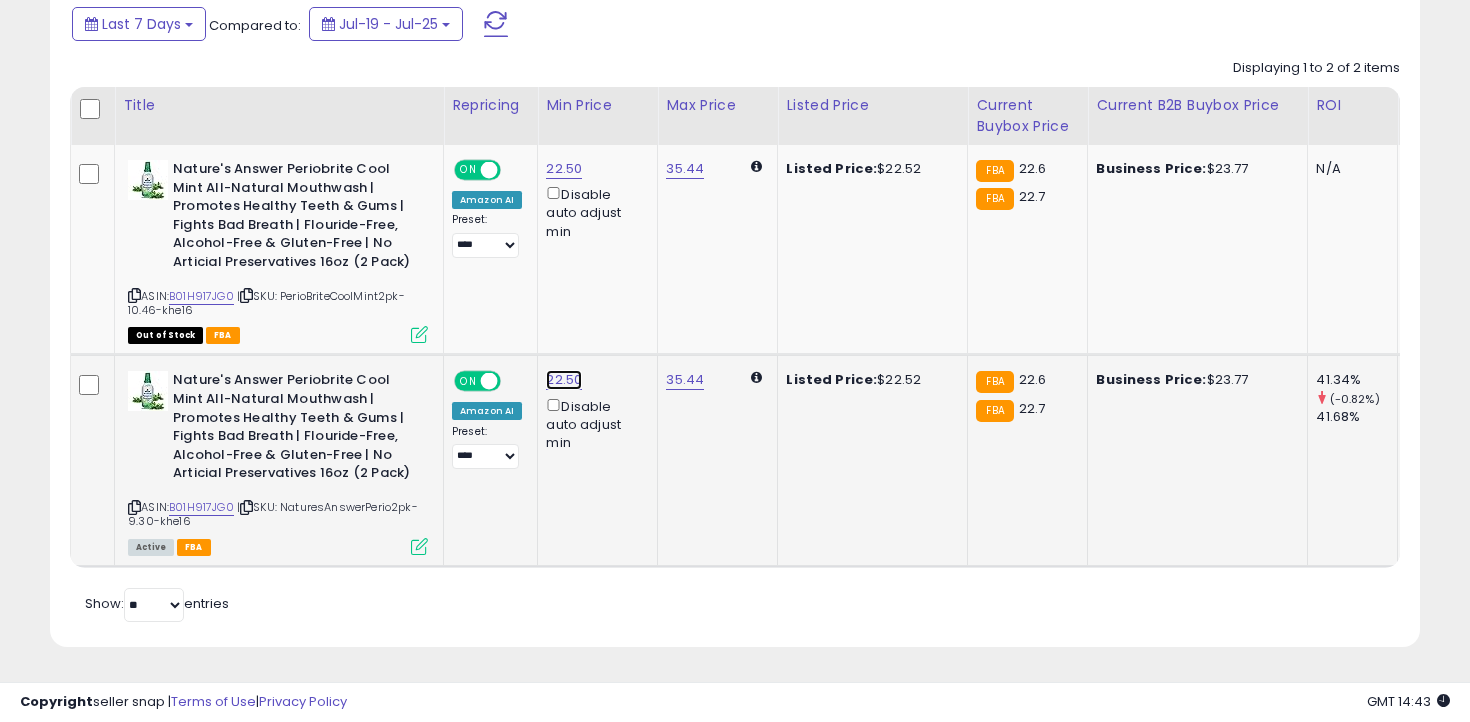 click on "22.50" at bounding box center [564, 169] 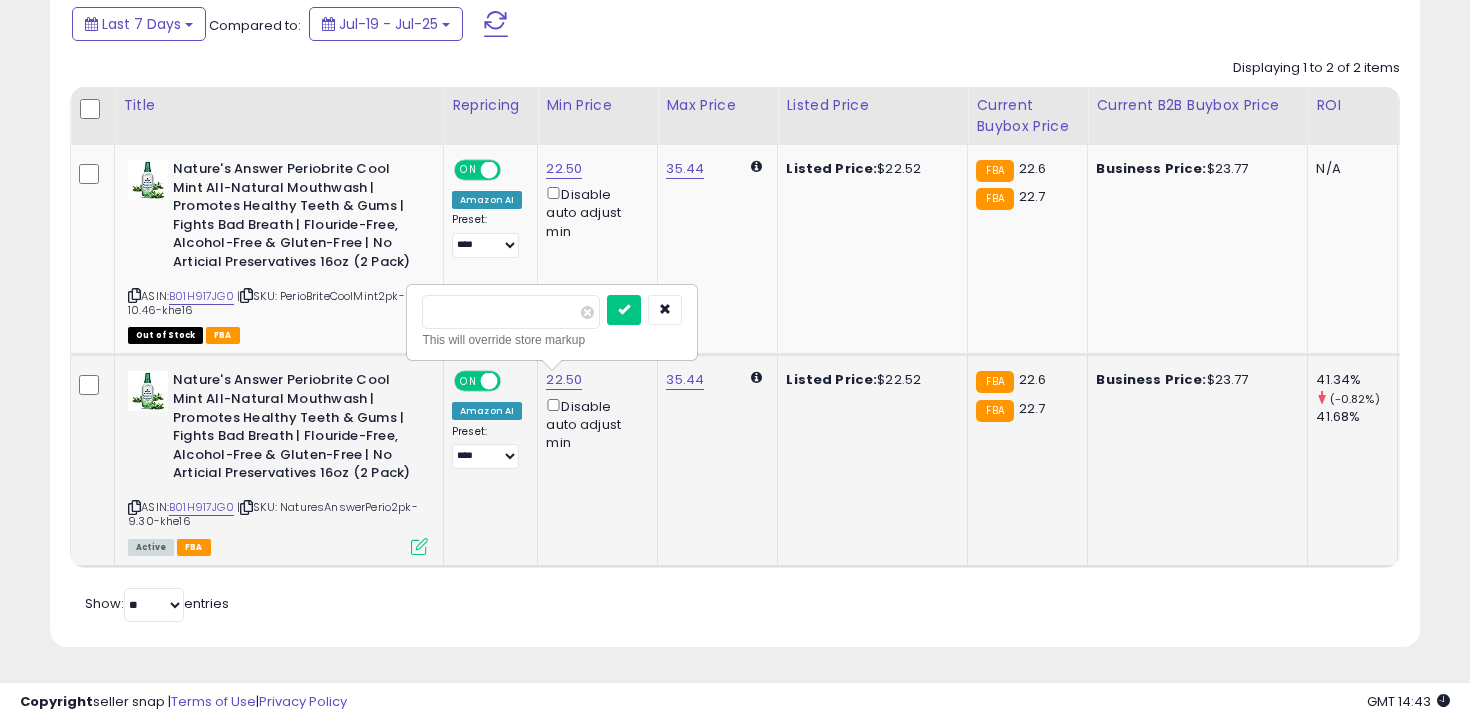 type on "*****" 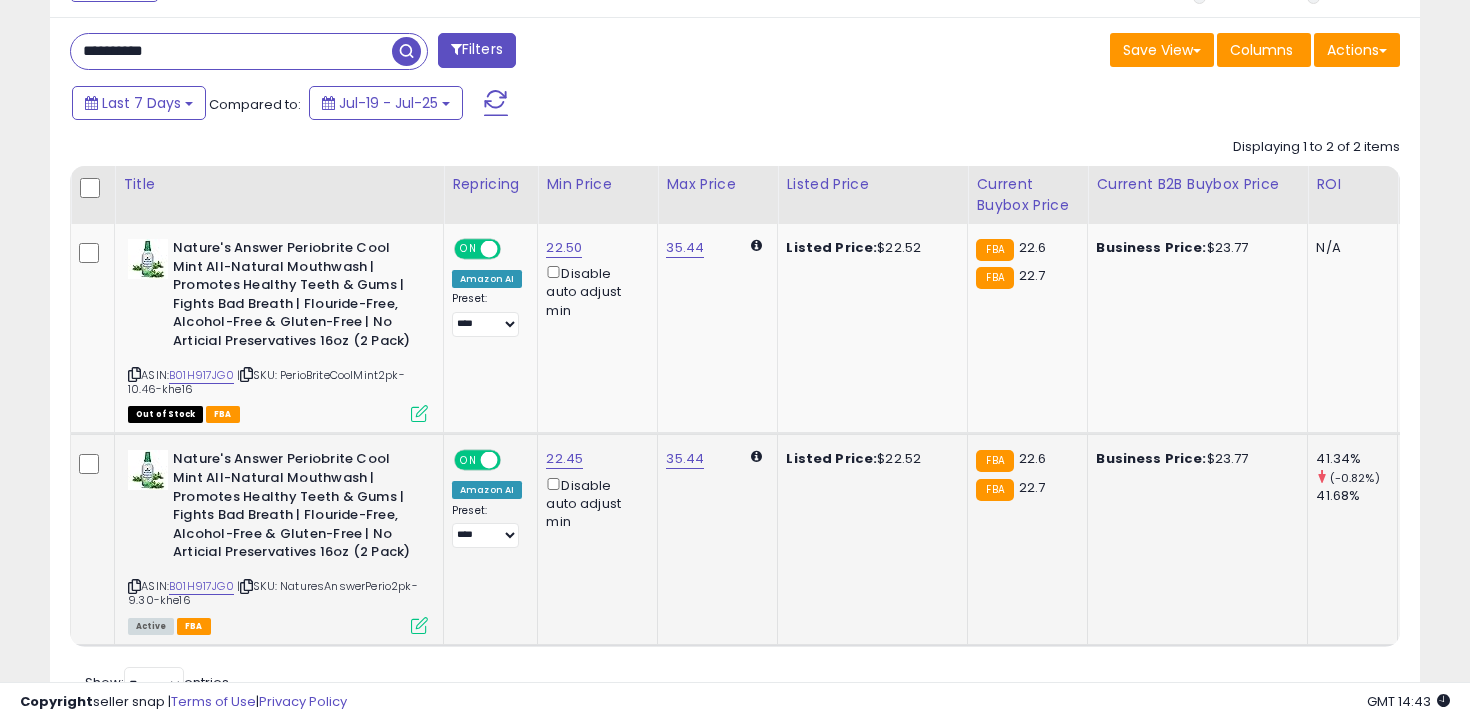 click on "**********" at bounding box center [231, 51] 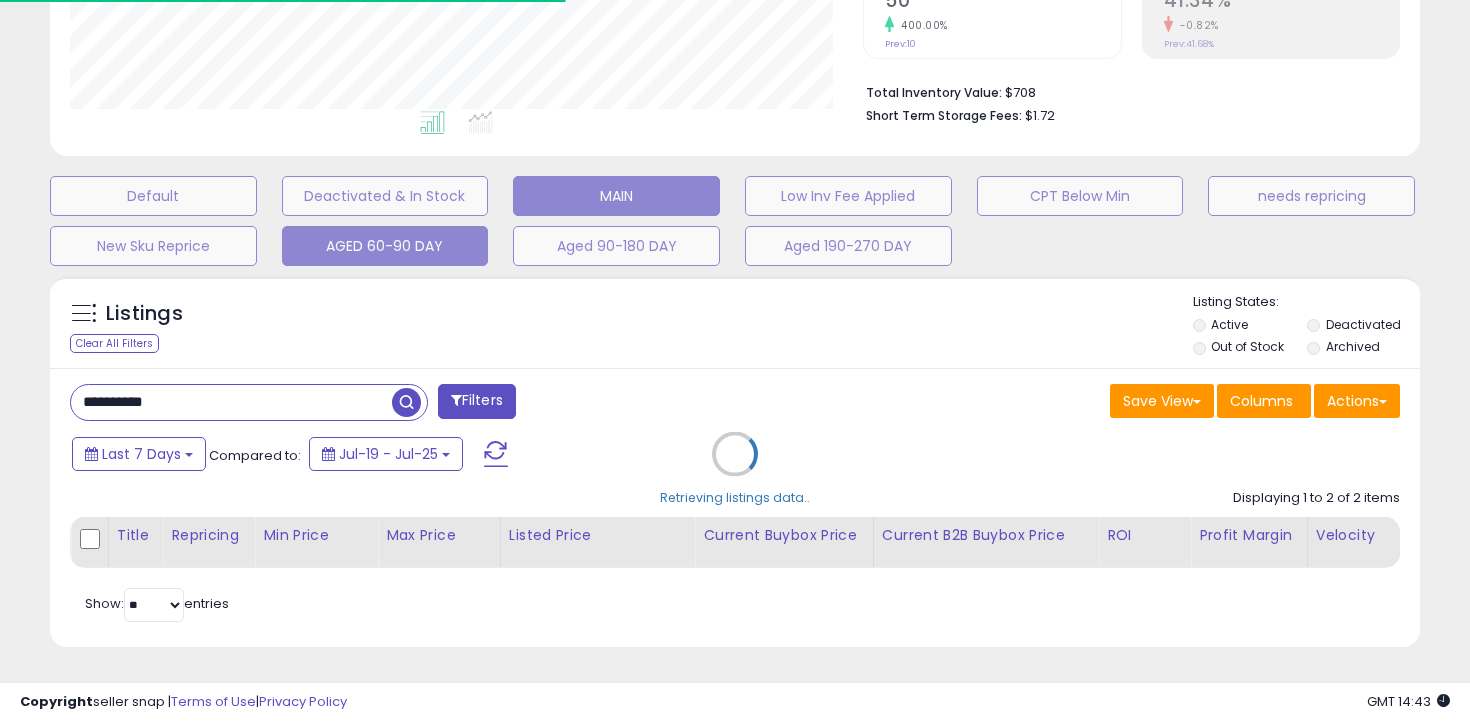 scroll, scrollTop: 585, scrollLeft: 0, axis: vertical 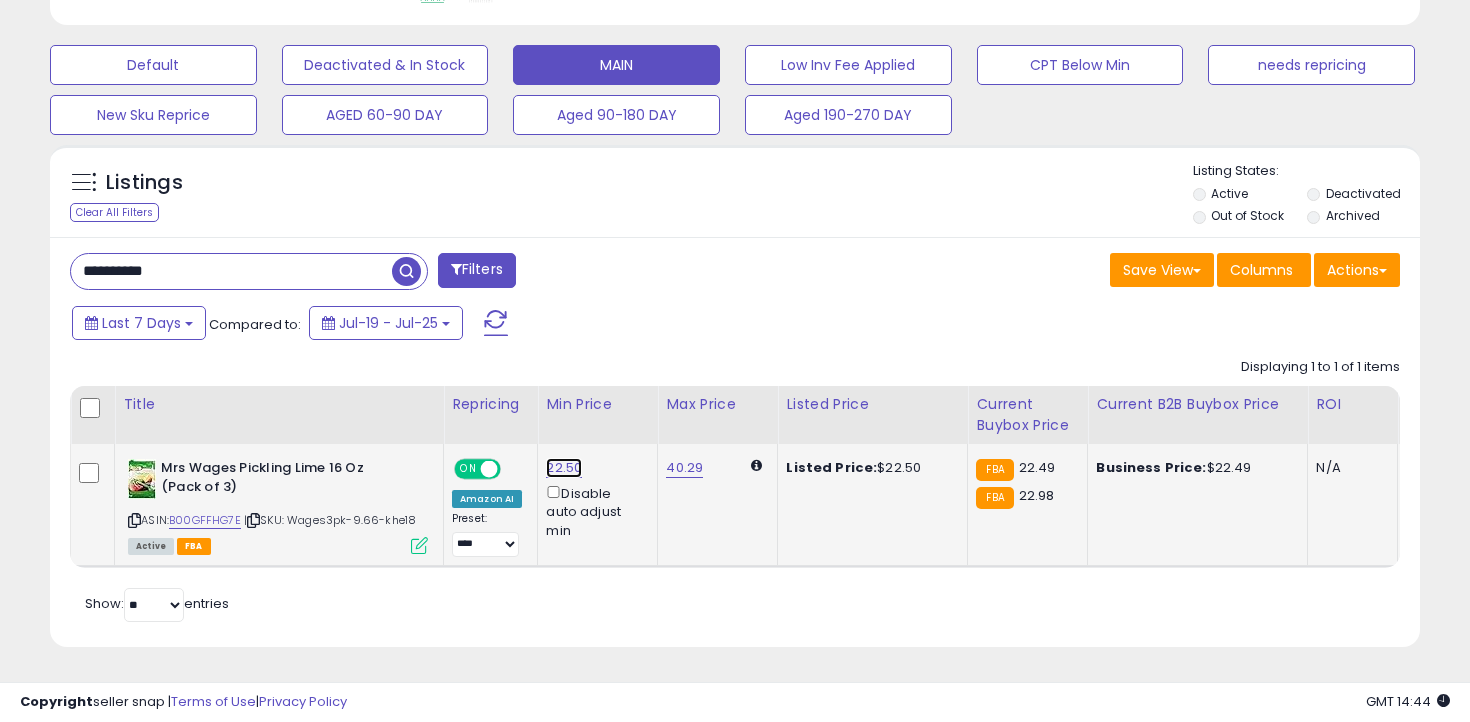 click on "22.50" at bounding box center (564, 468) 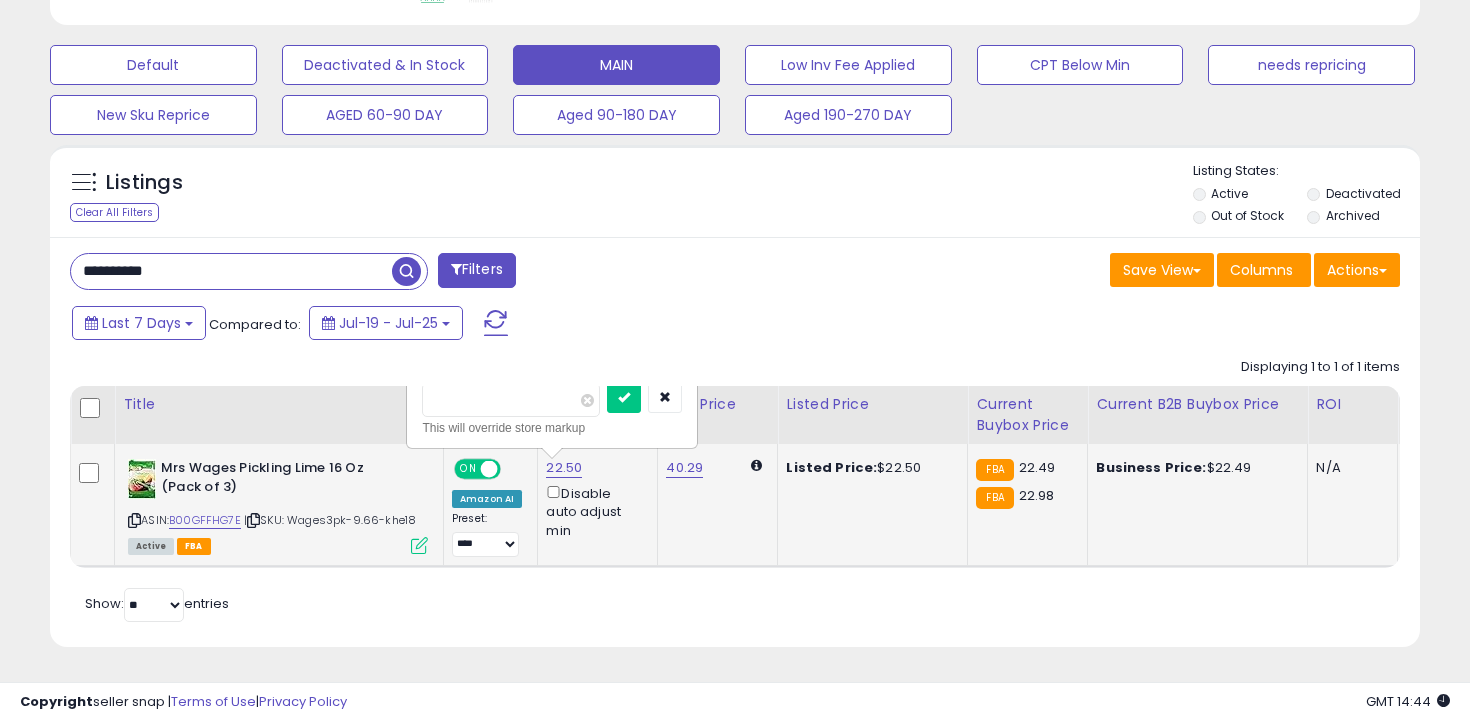 type on "*****" 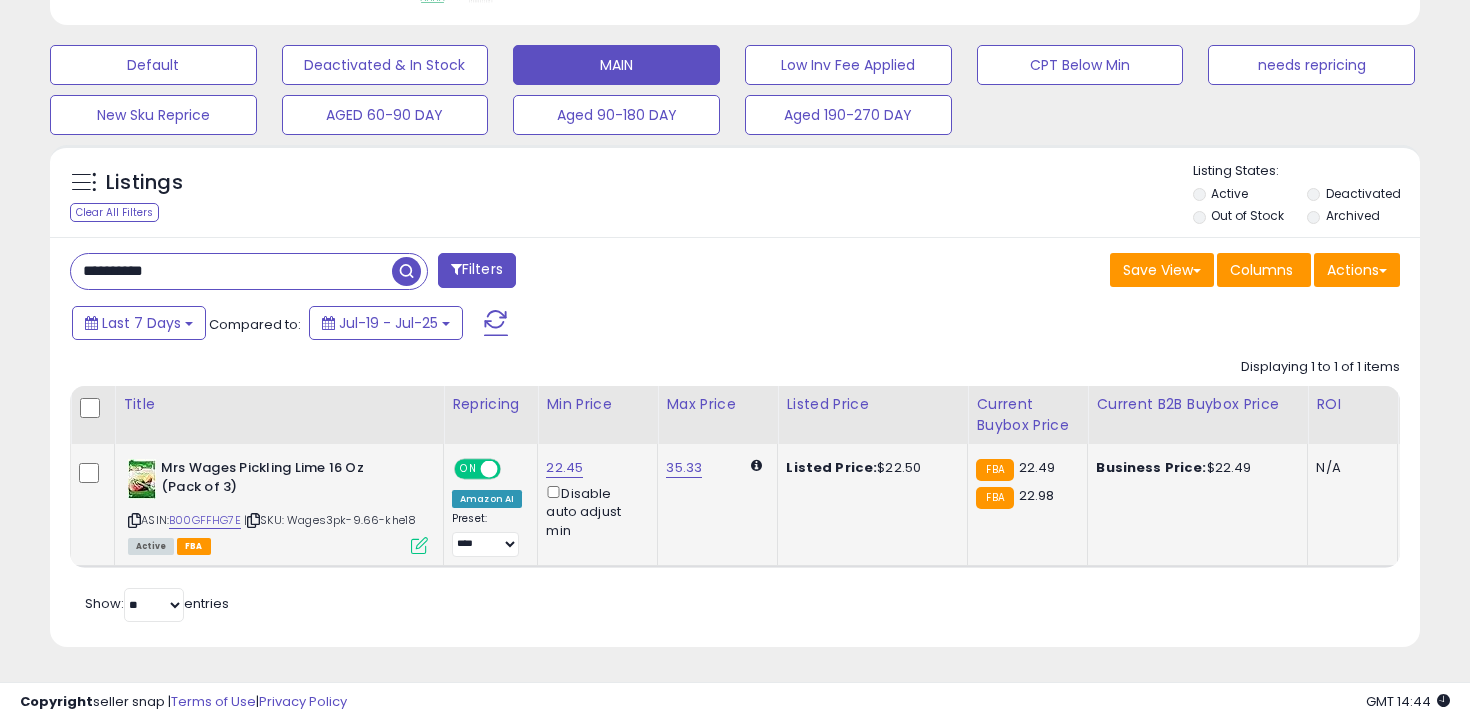 click on "**********" at bounding box center [231, 271] 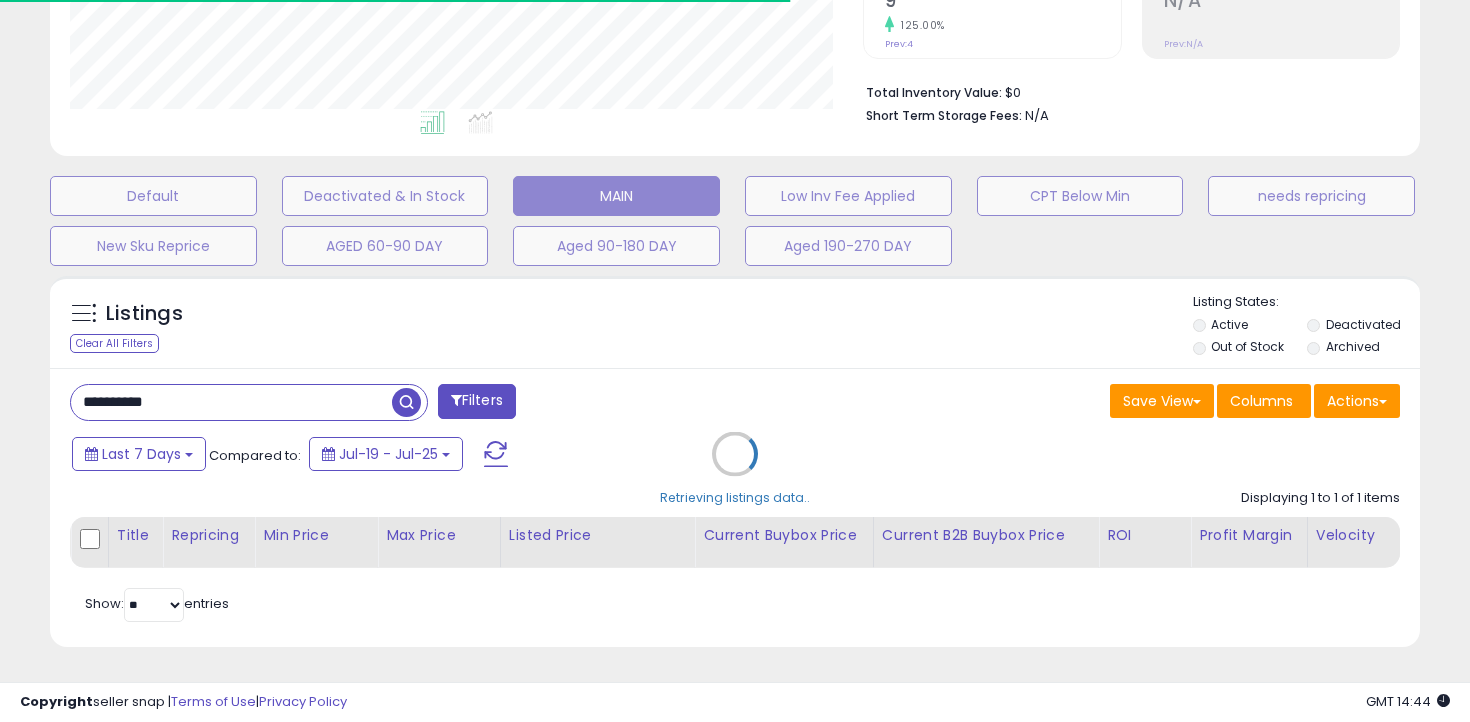 scroll, scrollTop: 585, scrollLeft: 0, axis: vertical 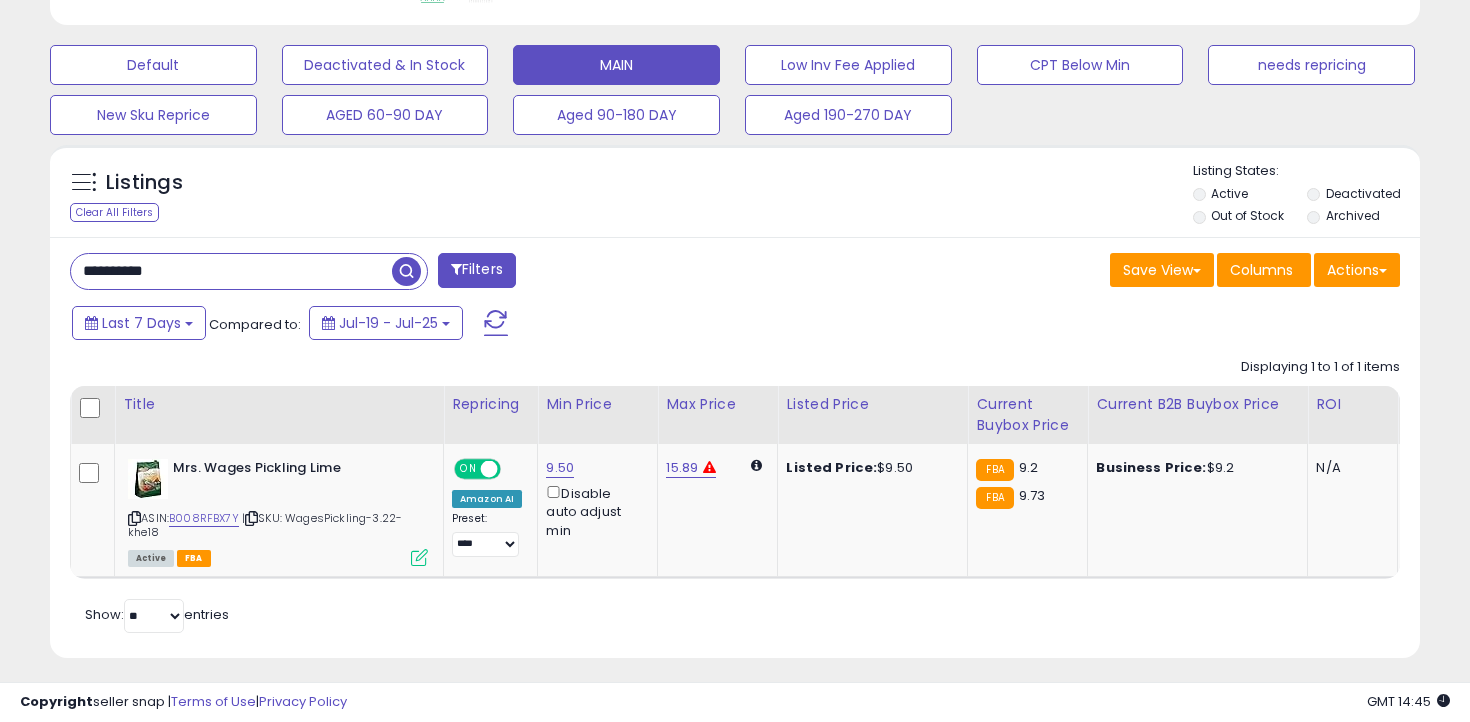click on "**********" at bounding box center [231, 271] 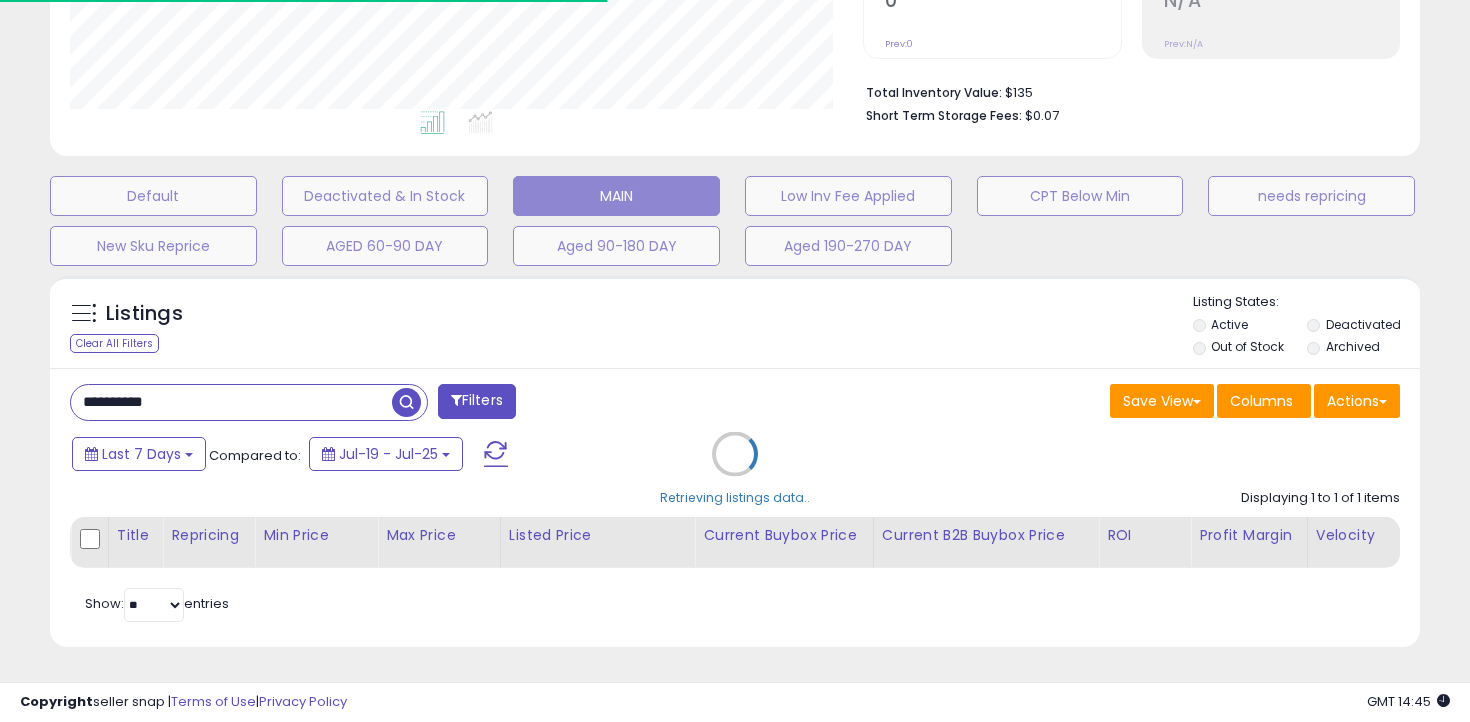scroll, scrollTop: 585, scrollLeft: 0, axis: vertical 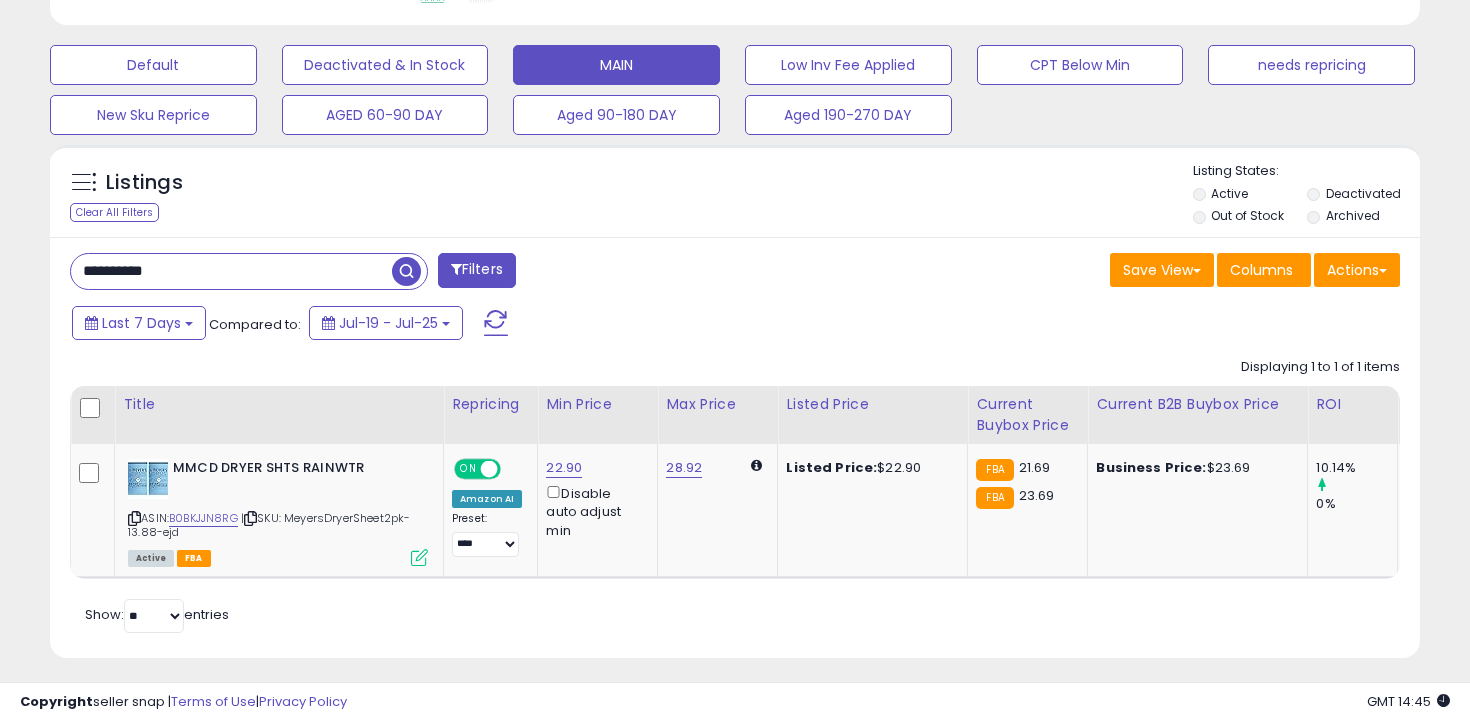 click on "**********" at bounding box center (231, 271) 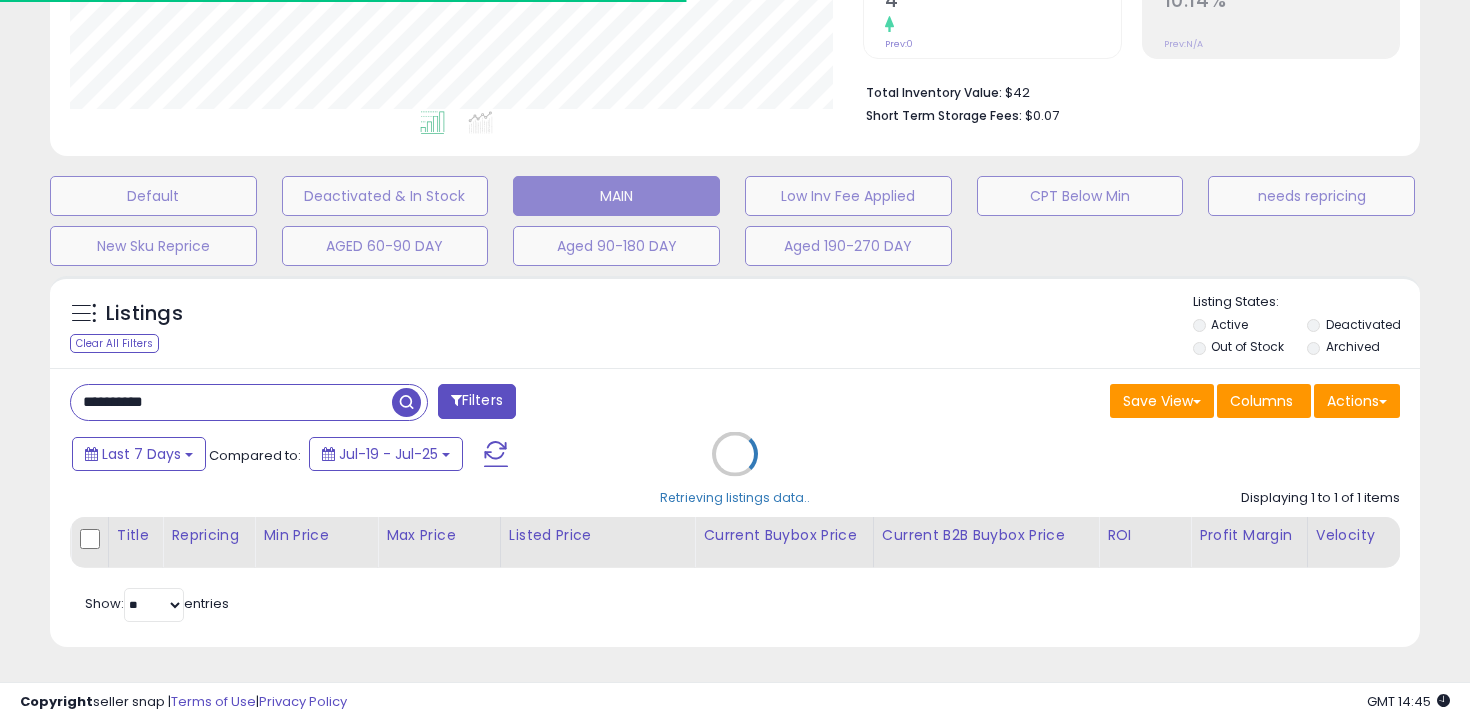 scroll, scrollTop: 585, scrollLeft: 0, axis: vertical 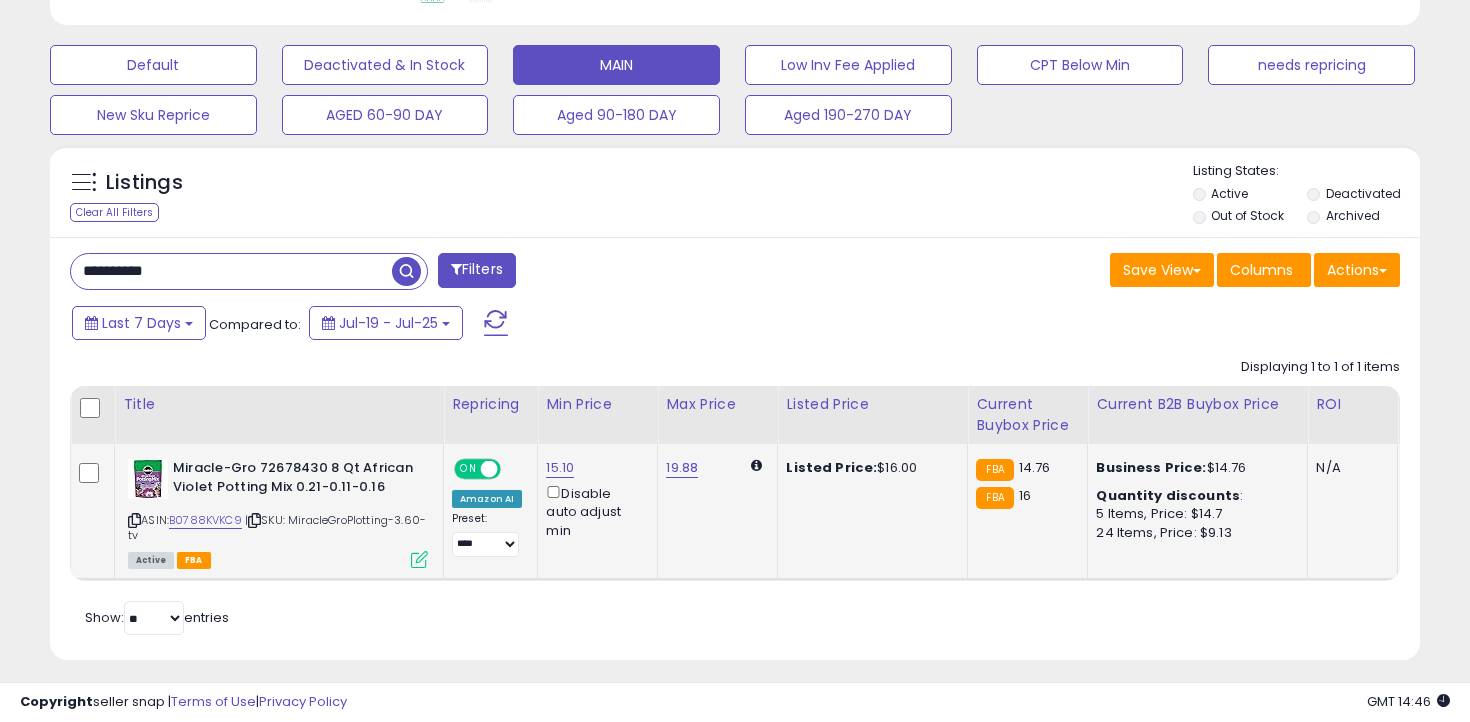 click on "15.10  Disable auto adjust min" 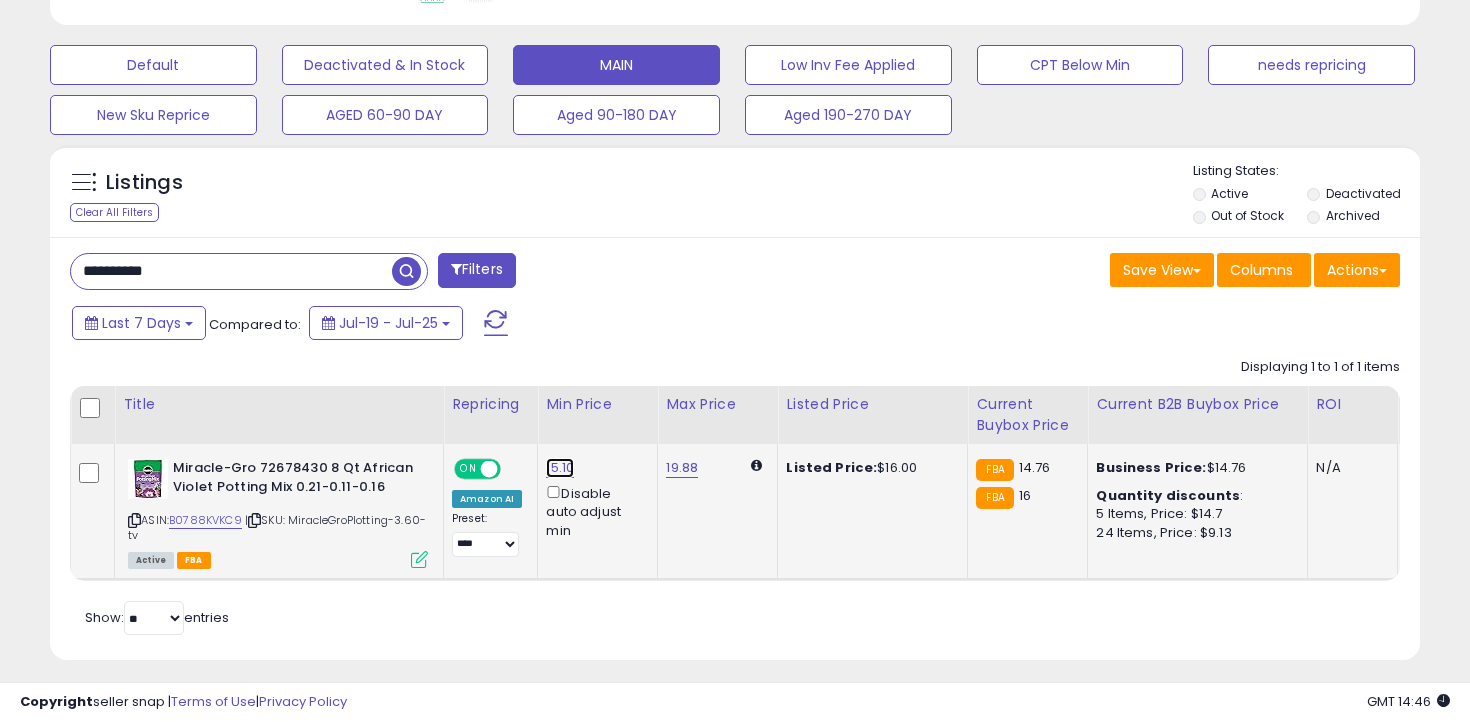 click on "15.10" at bounding box center (560, 468) 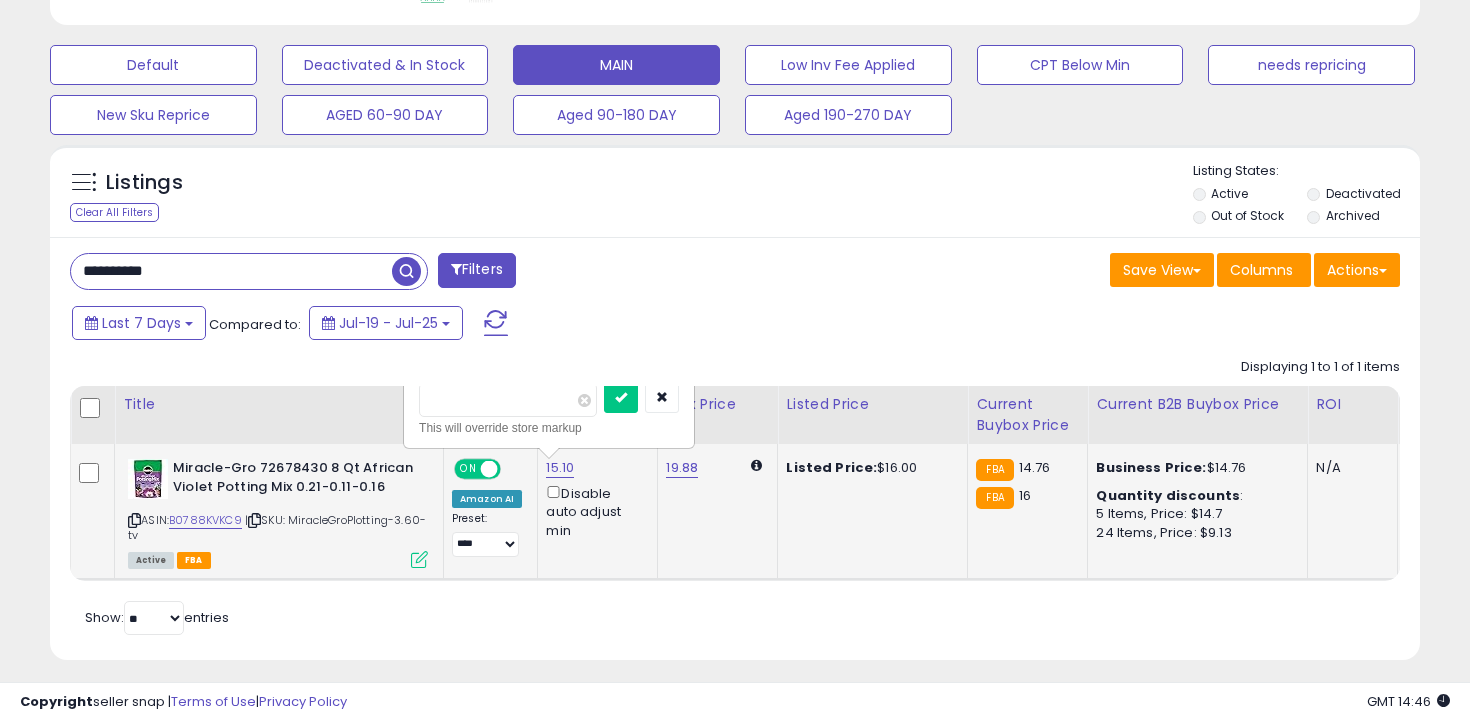 click on "*****" at bounding box center [508, 400] 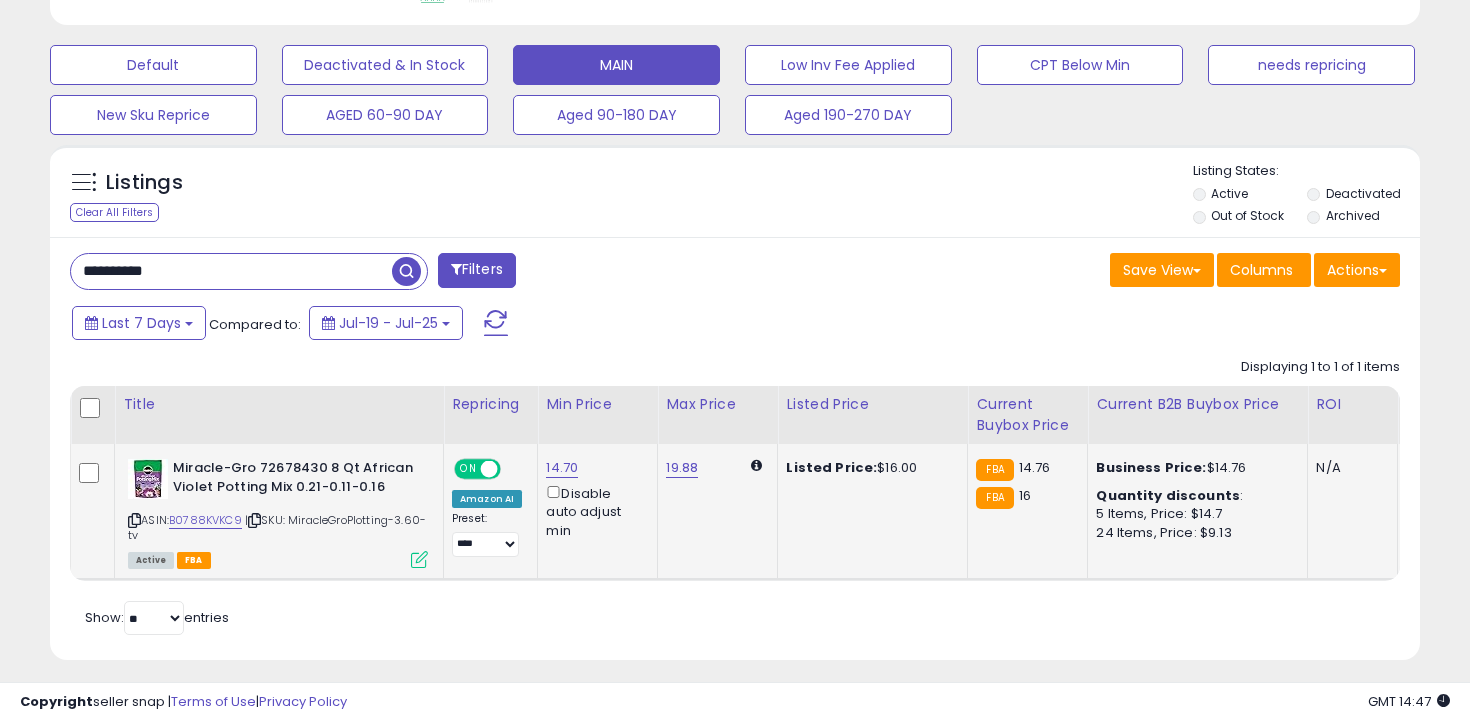 click on "**********" at bounding box center [231, 271] 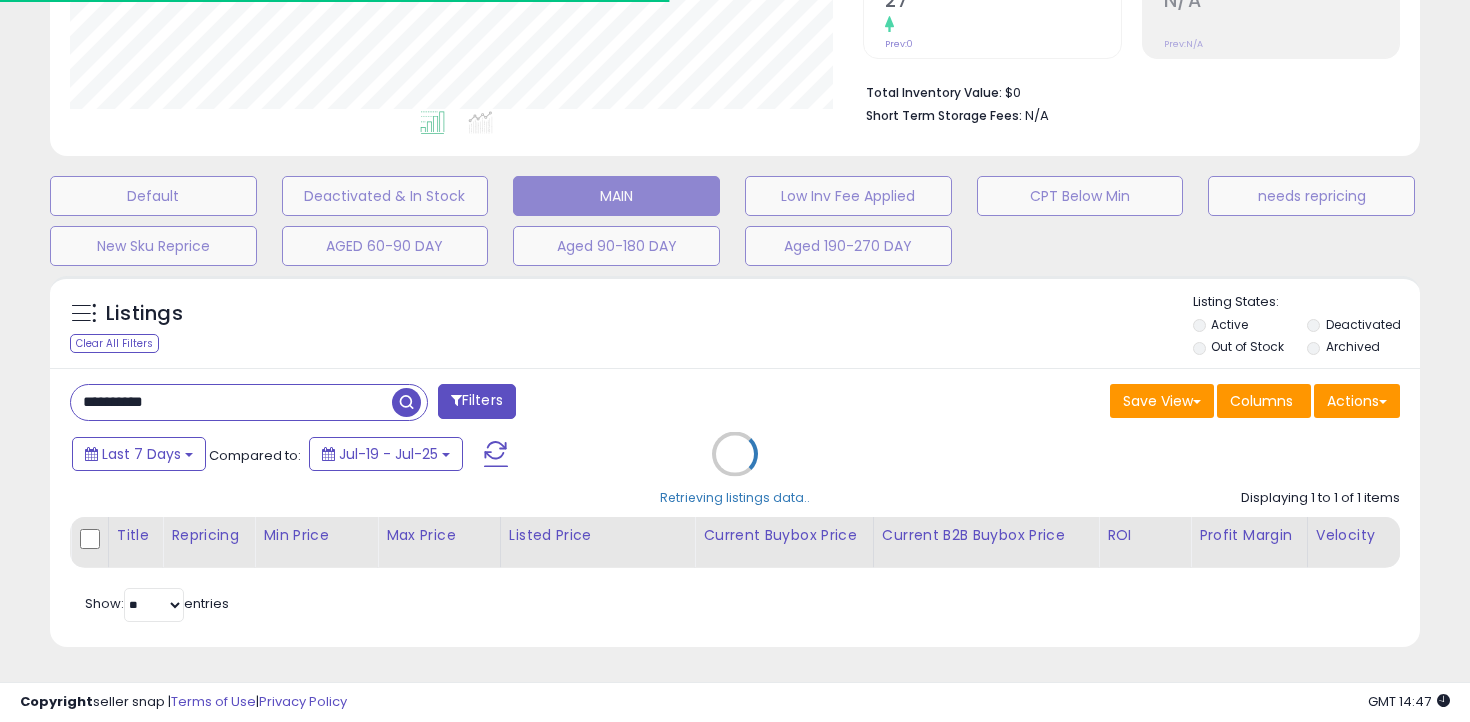 scroll, scrollTop: 585, scrollLeft: 0, axis: vertical 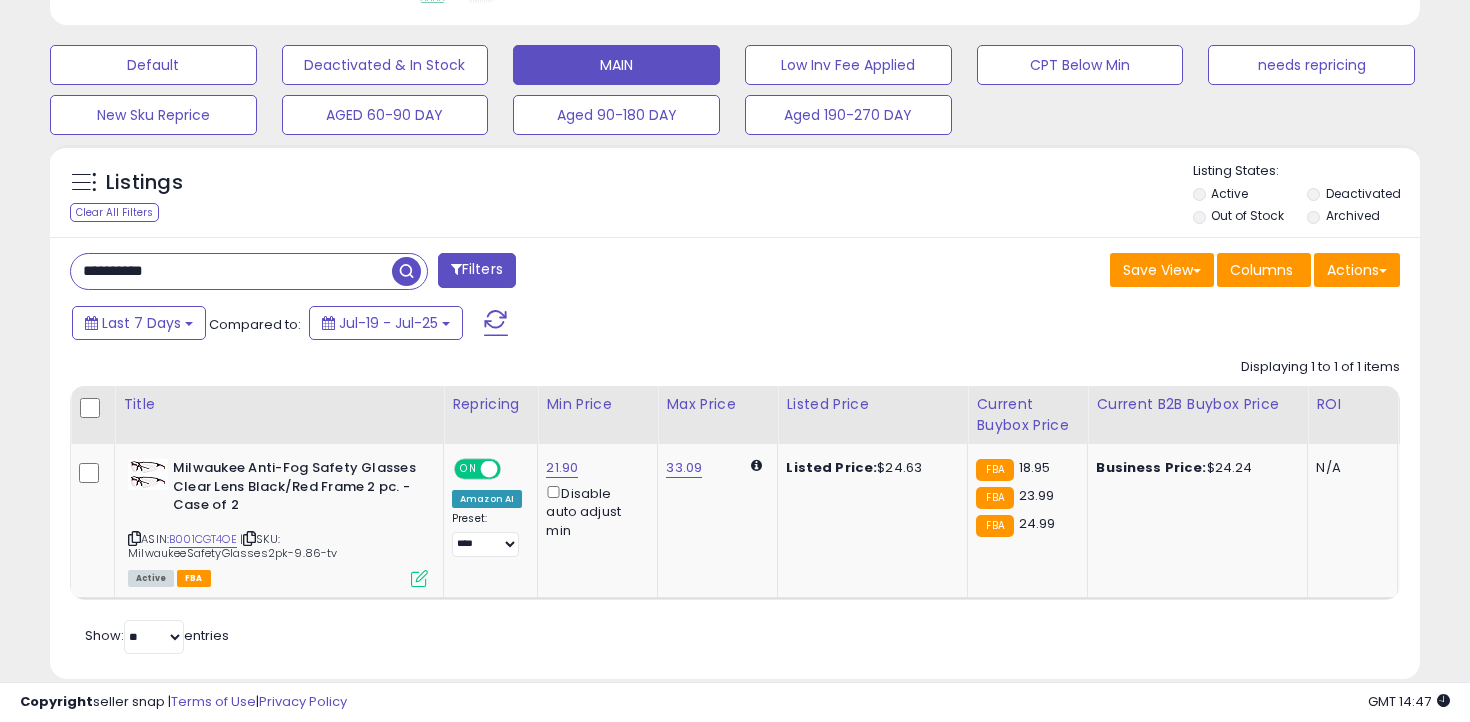 click on "**********" at bounding box center (231, 271) 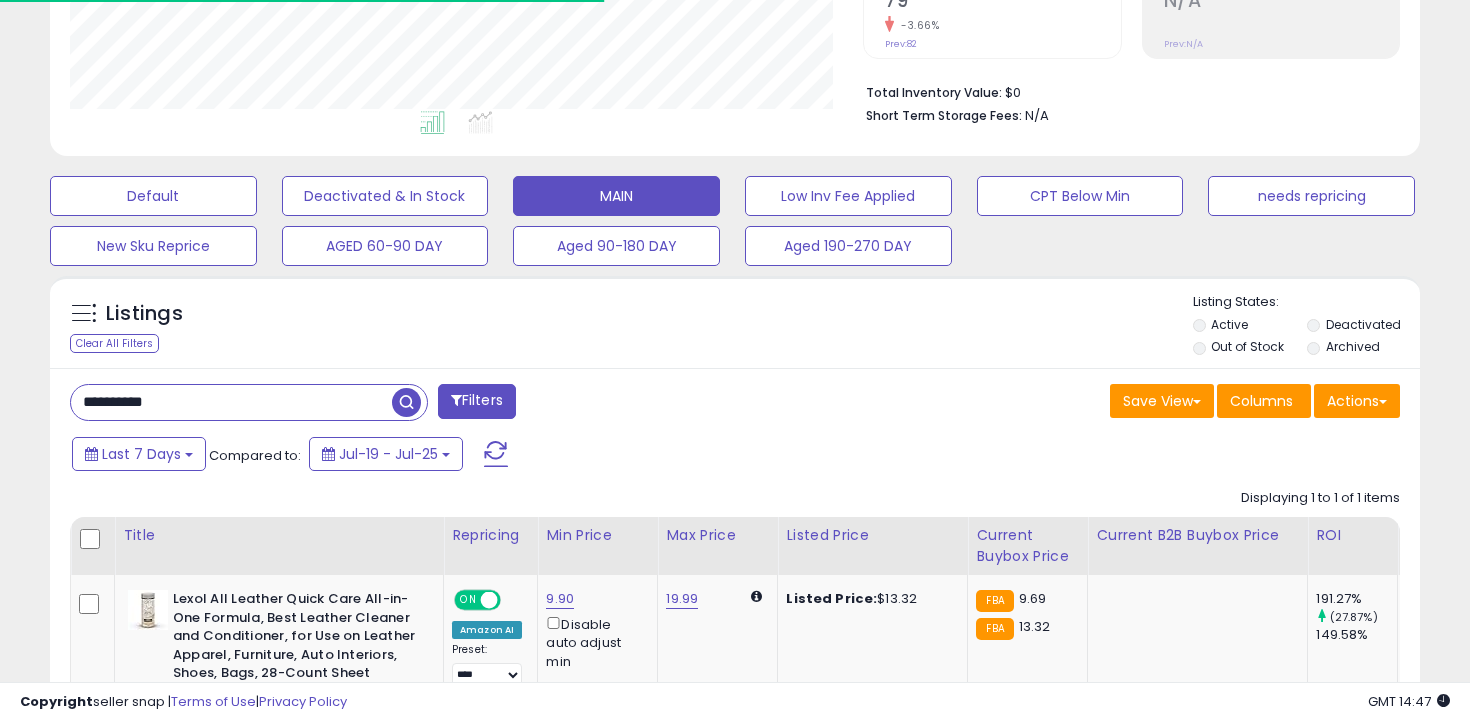 scroll, scrollTop: 585, scrollLeft: 0, axis: vertical 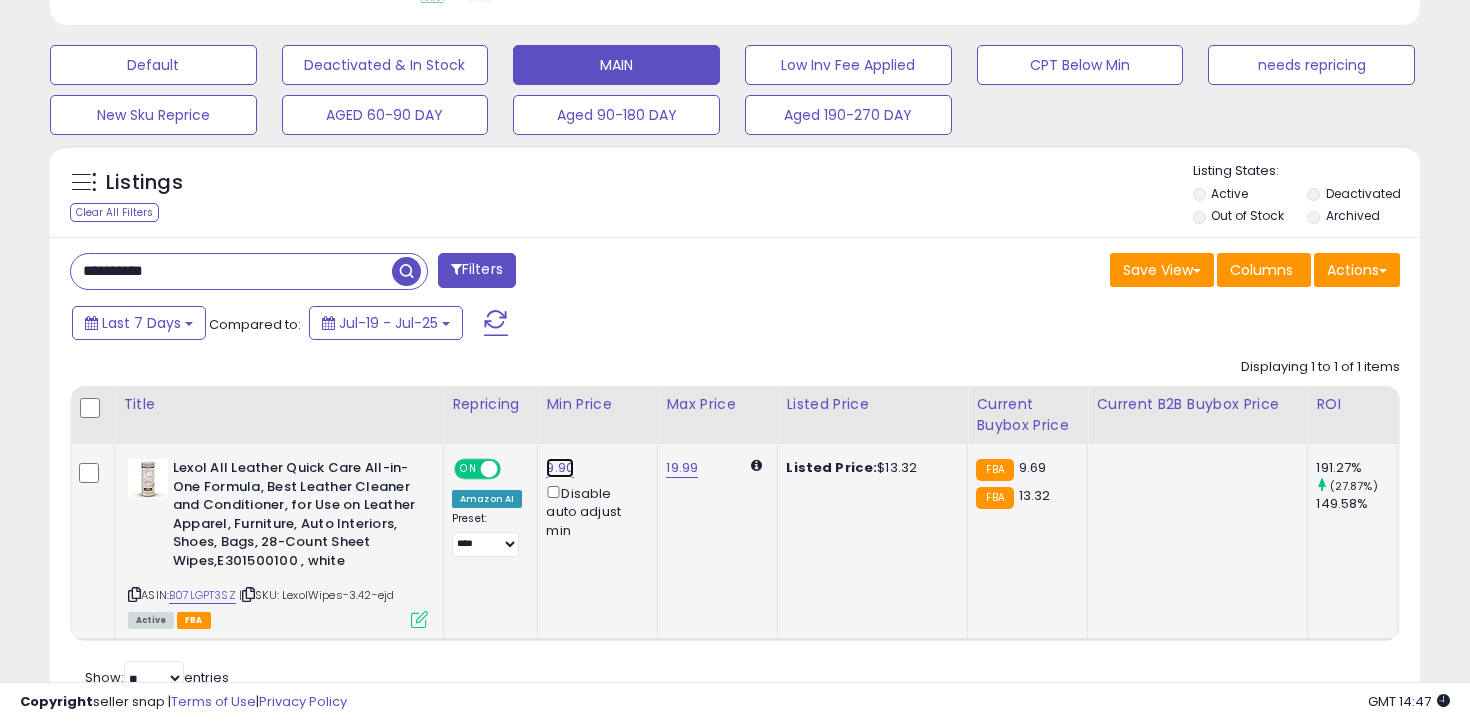 click on "9.90" at bounding box center (560, 468) 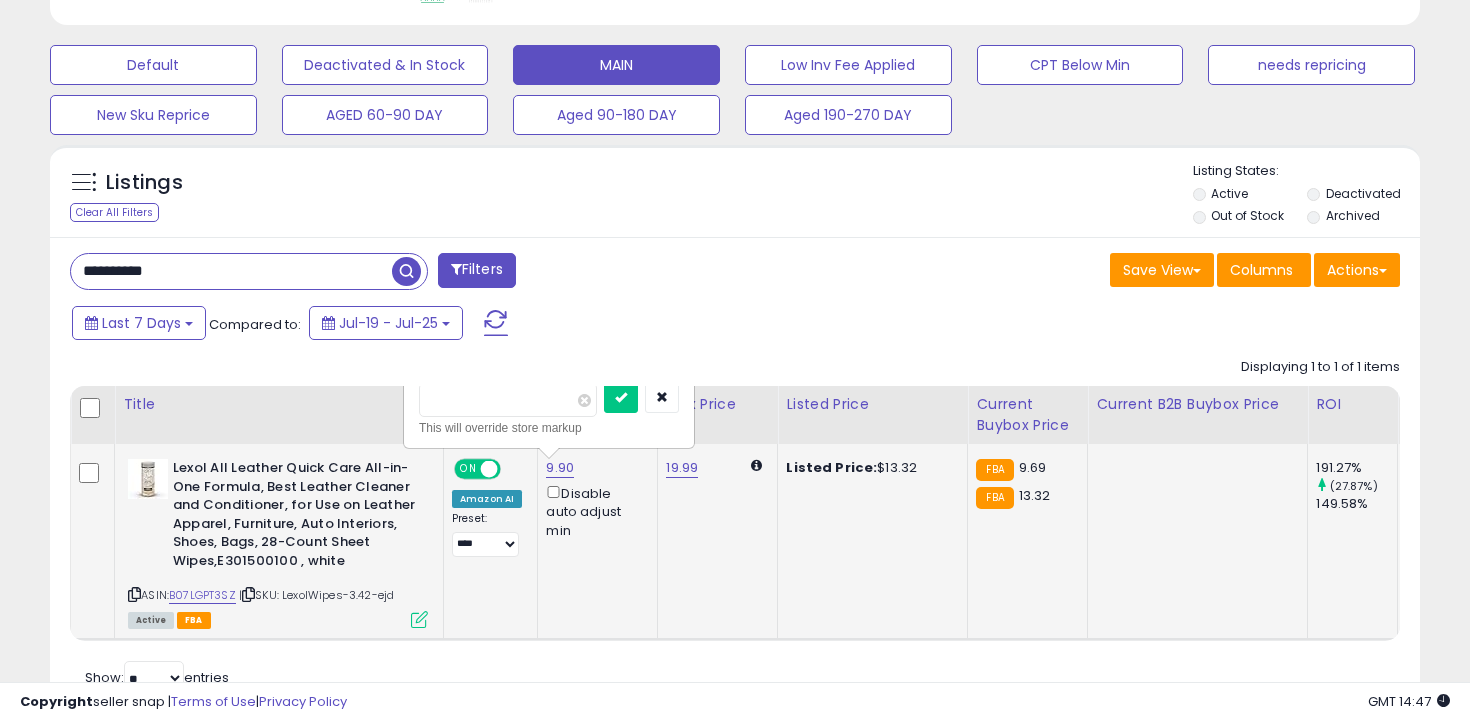 click on "****" at bounding box center [508, 400] 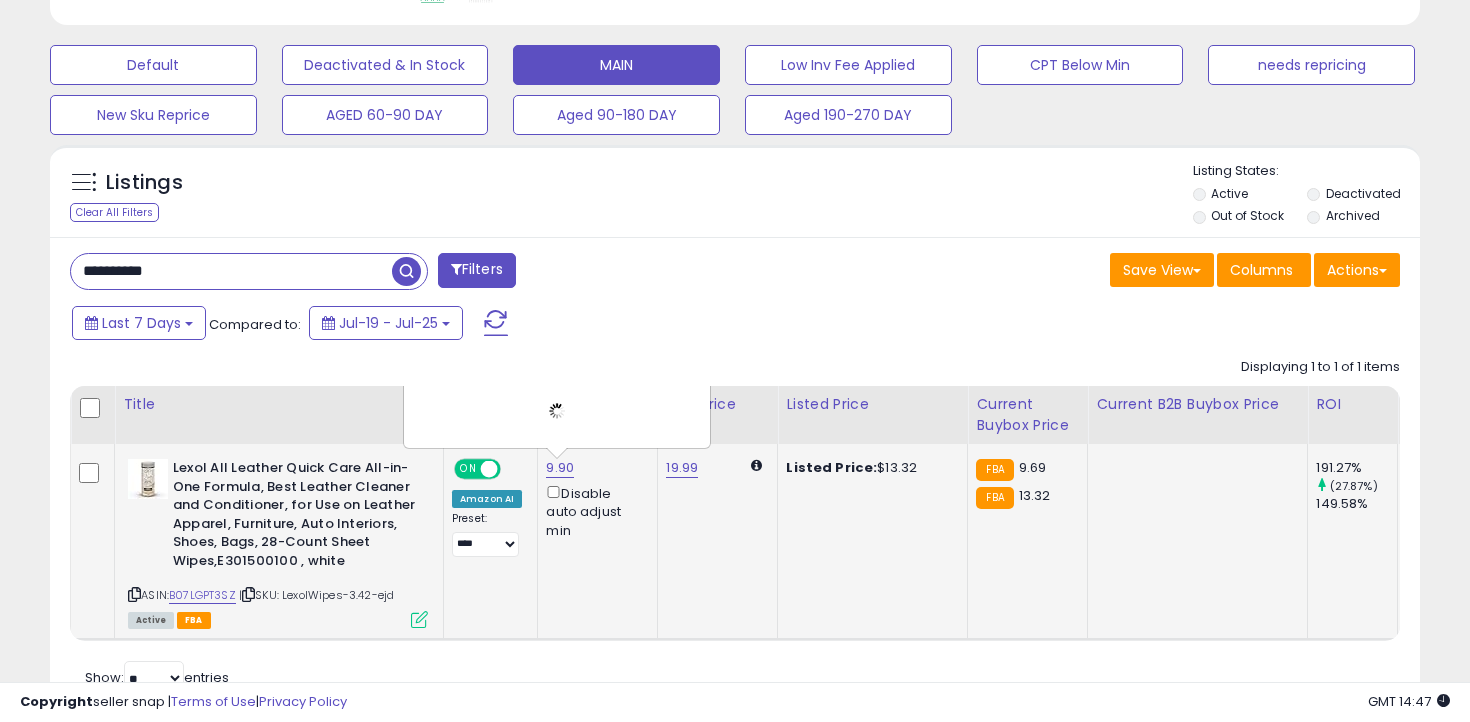 scroll, scrollTop: 645, scrollLeft: 0, axis: vertical 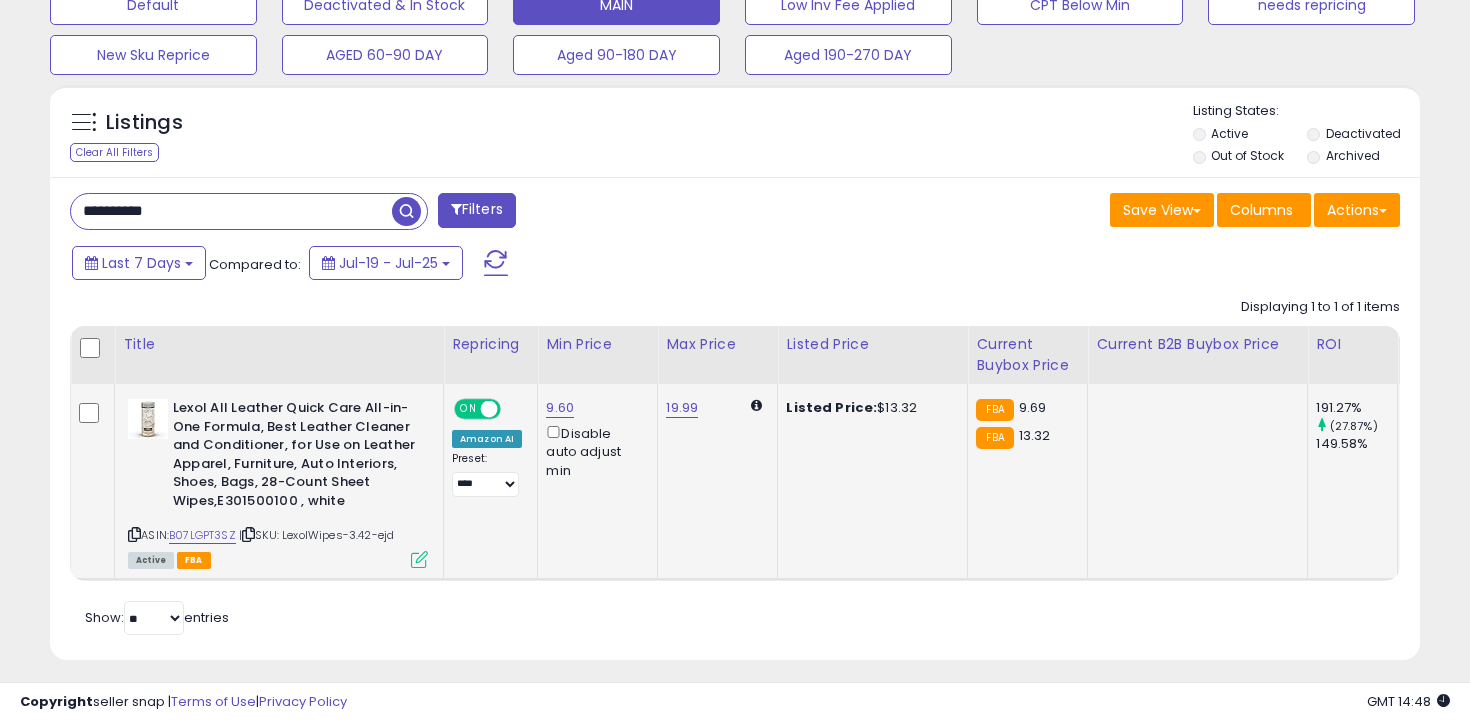 click on "**********" at bounding box center (231, 211) 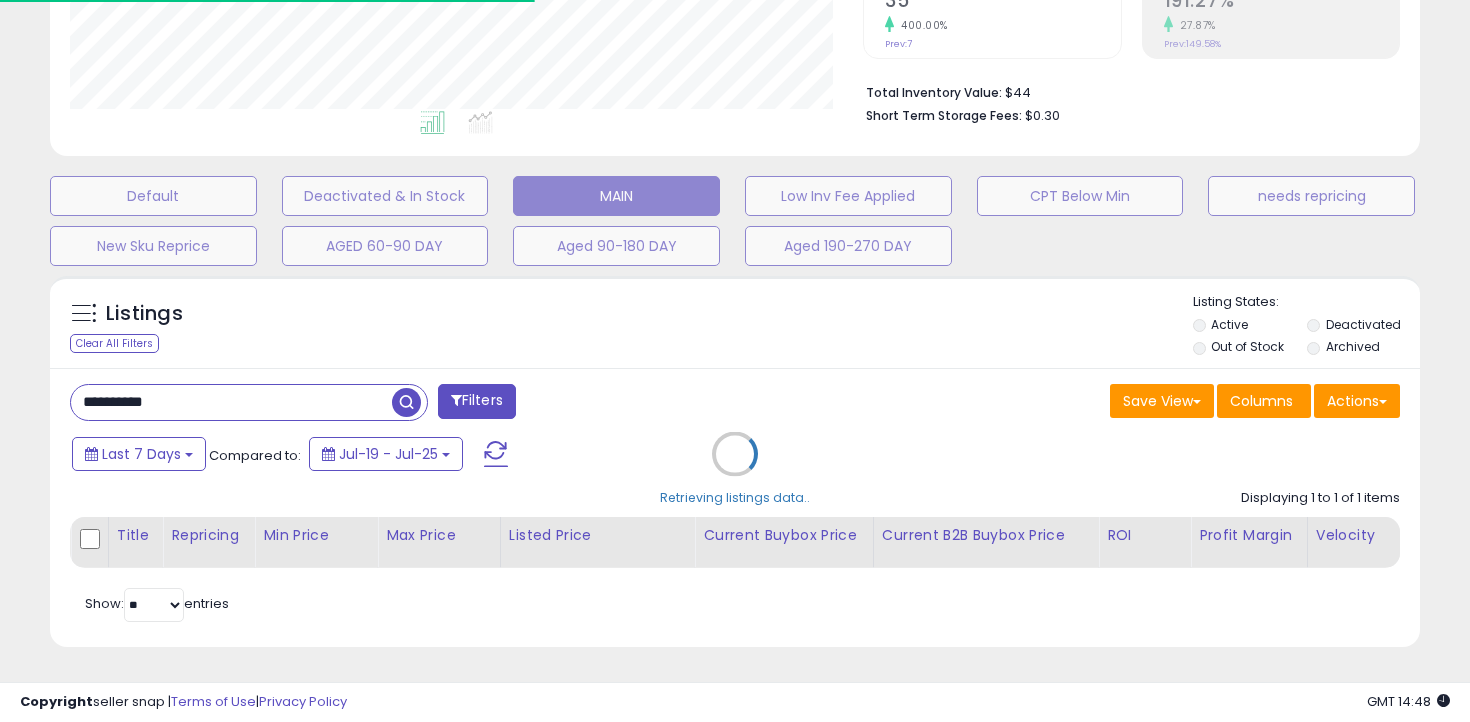 scroll, scrollTop: 585, scrollLeft: 0, axis: vertical 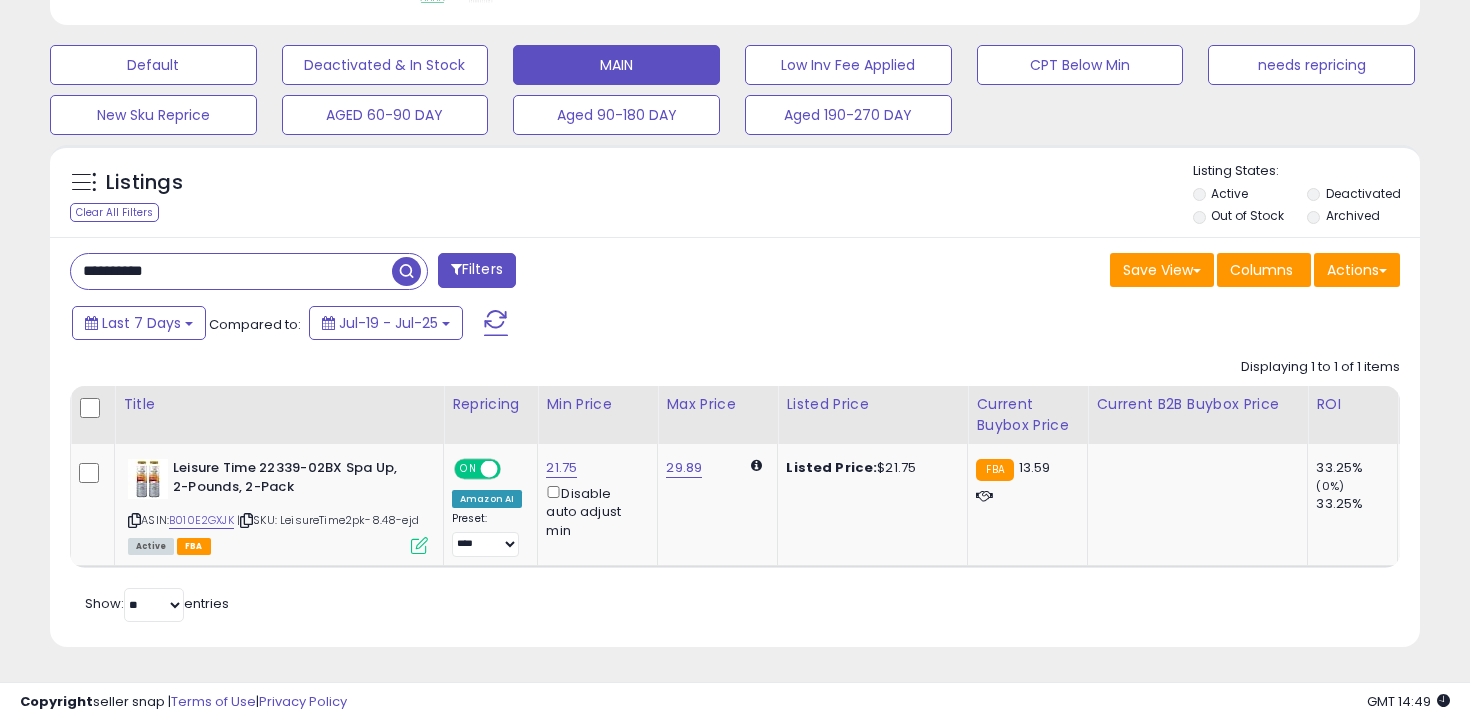 click on "**********" at bounding box center (231, 271) 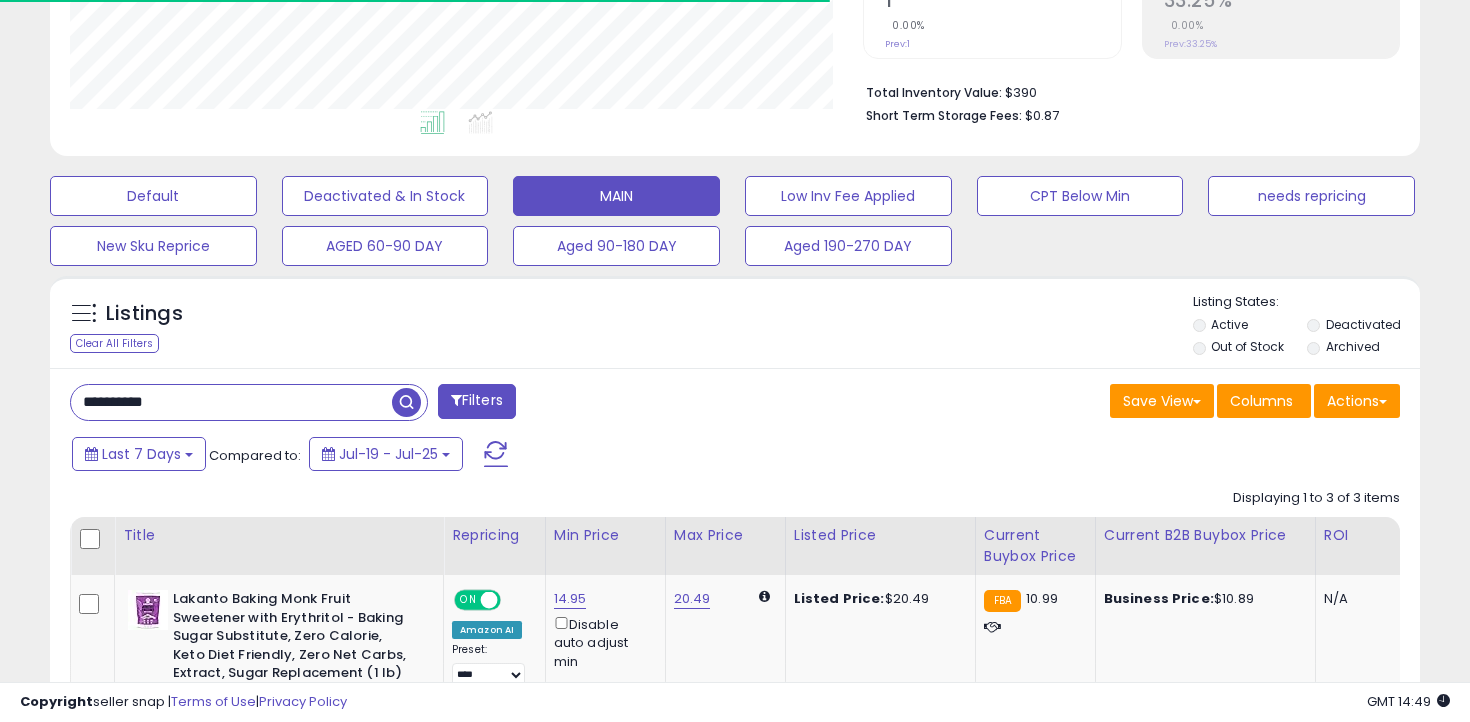 scroll, scrollTop: 1026, scrollLeft: 0, axis: vertical 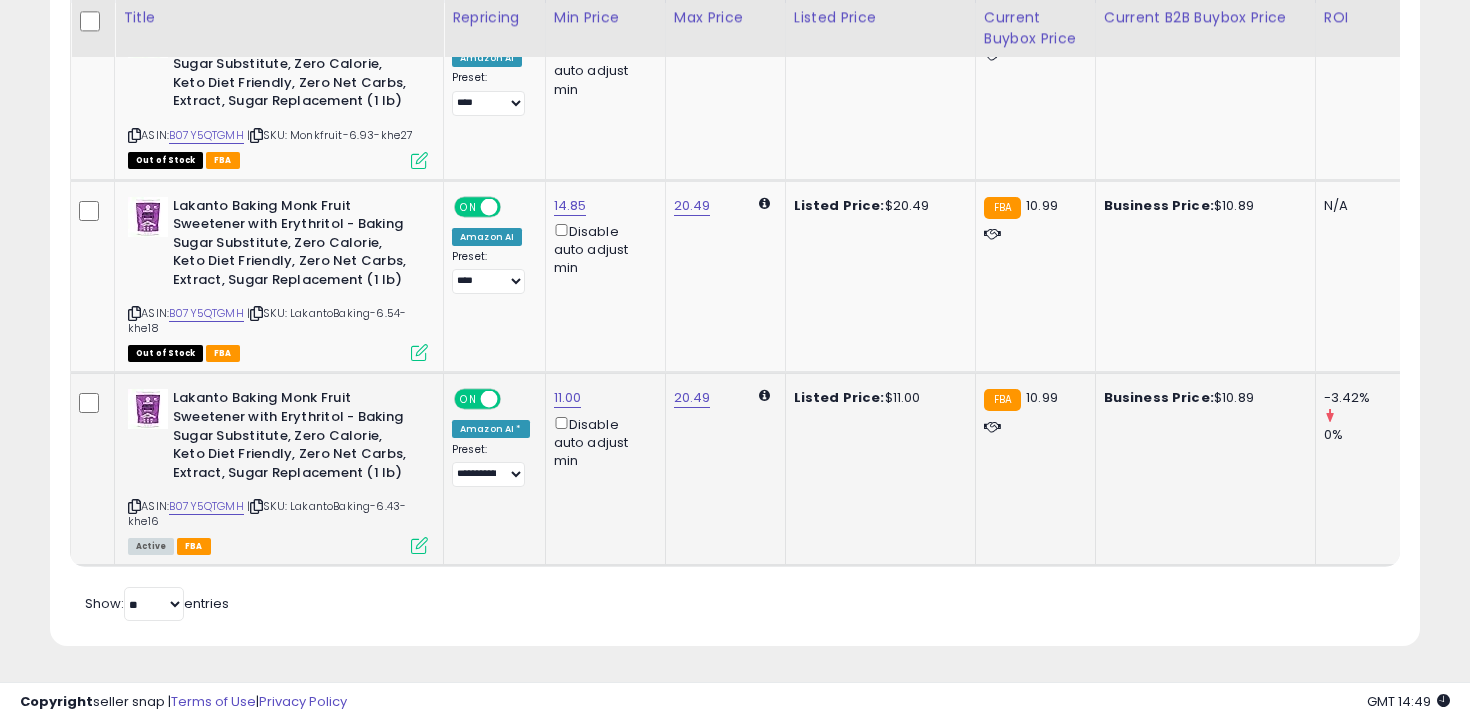 click on "11.00  Disable auto adjust min" at bounding box center (602, 429) 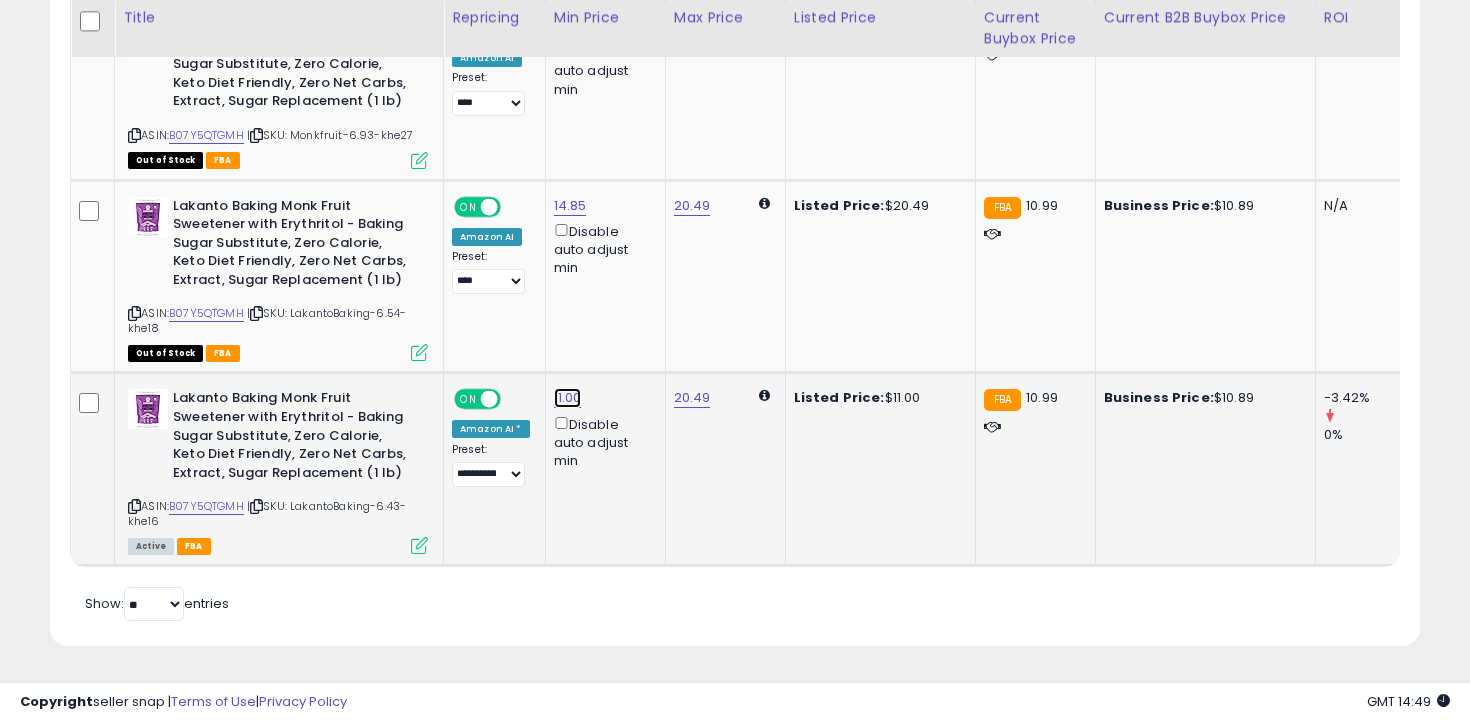 click on "11.00" at bounding box center (570, 27) 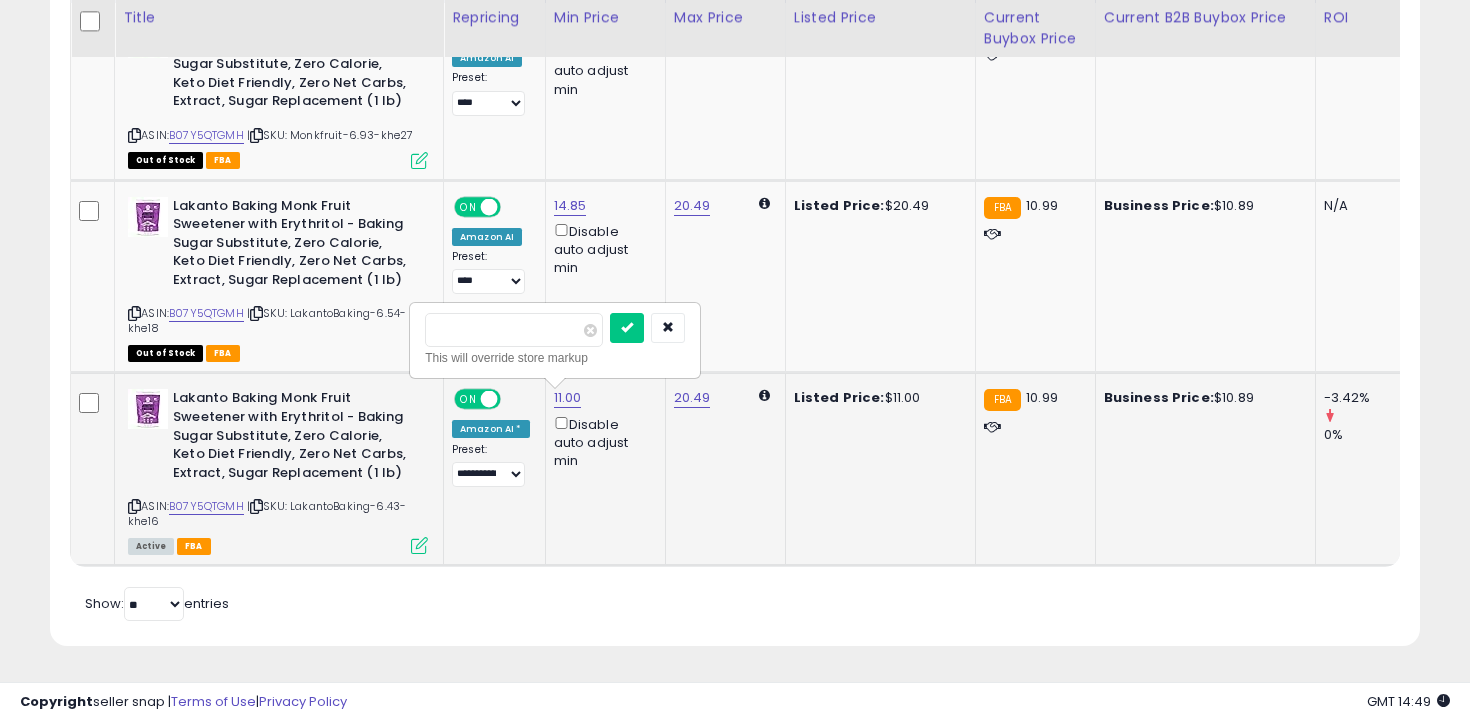click on "*****" at bounding box center [514, 330] 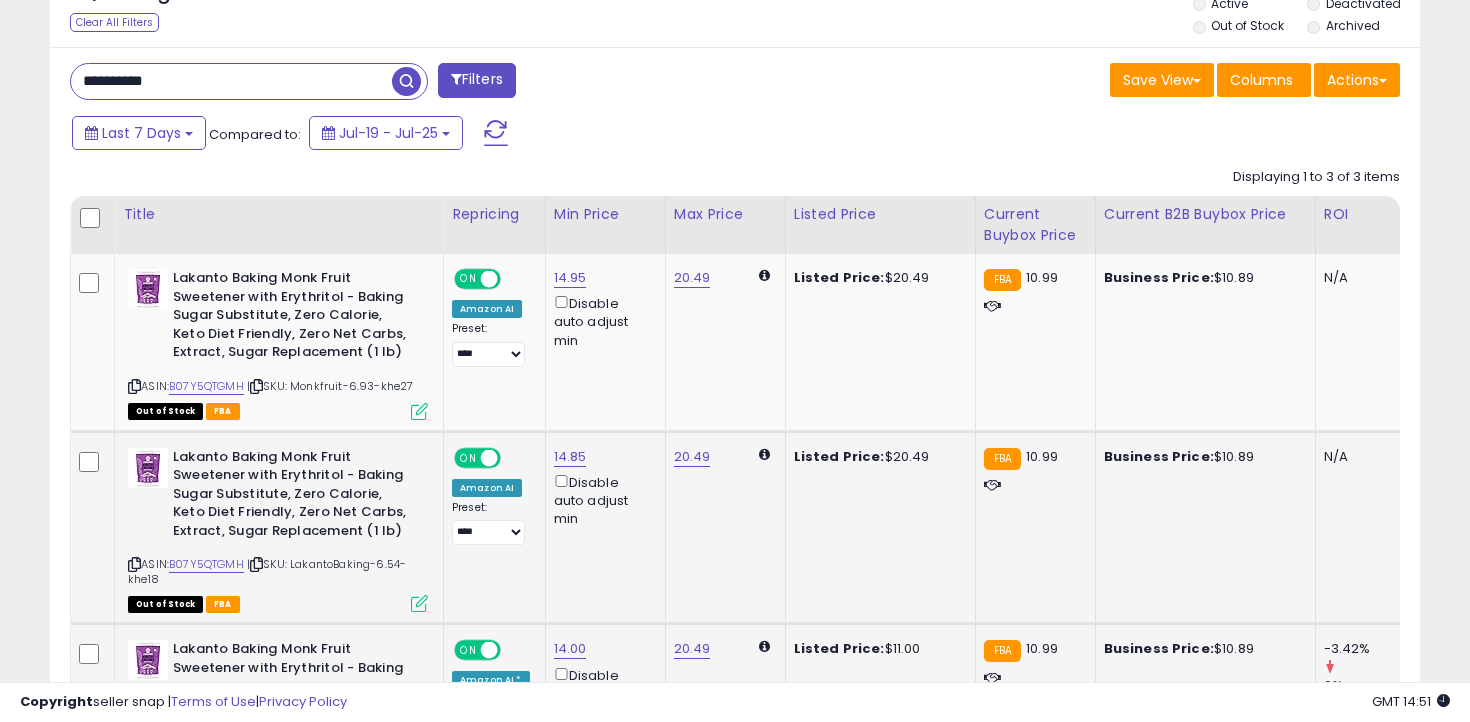 scroll, scrollTop: 730, scrollLeft: 0, axis: vertical 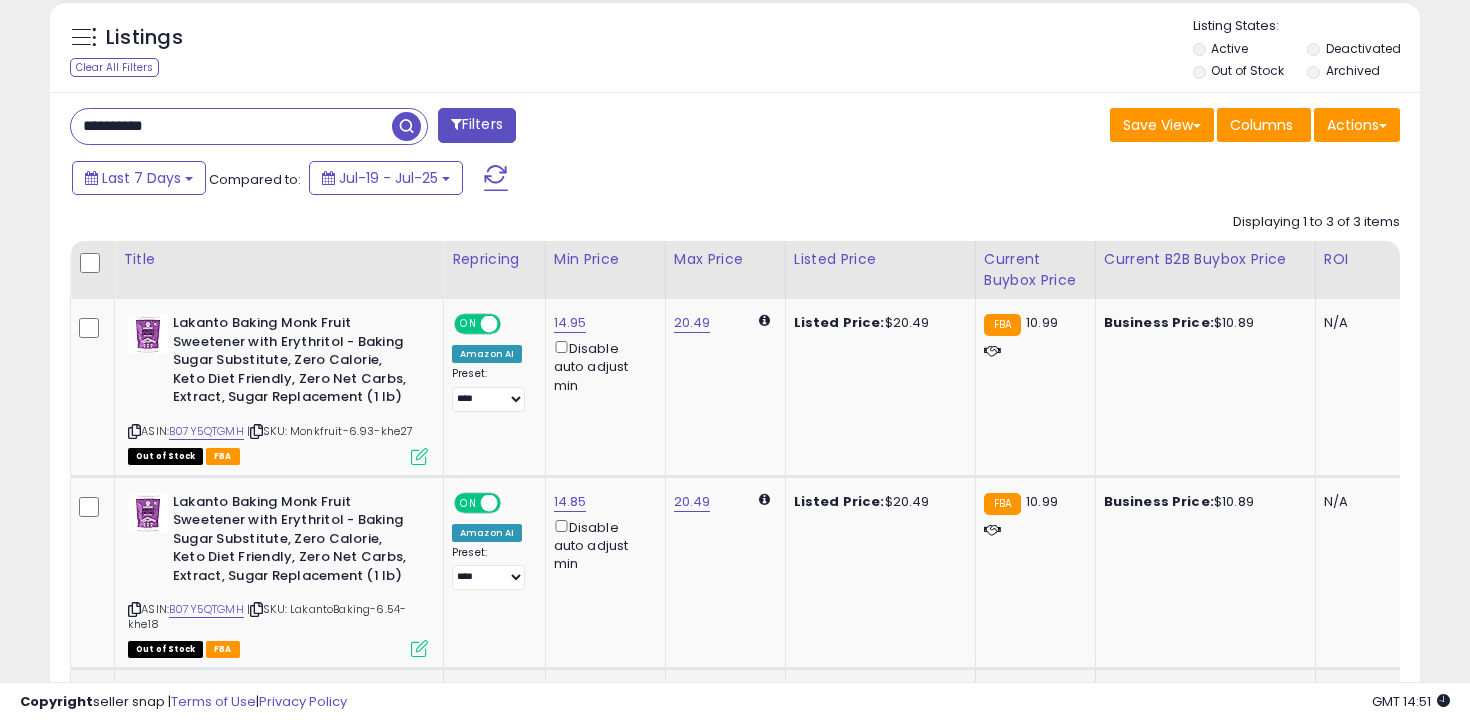 click on "**********" at bounding box center (231, 126) 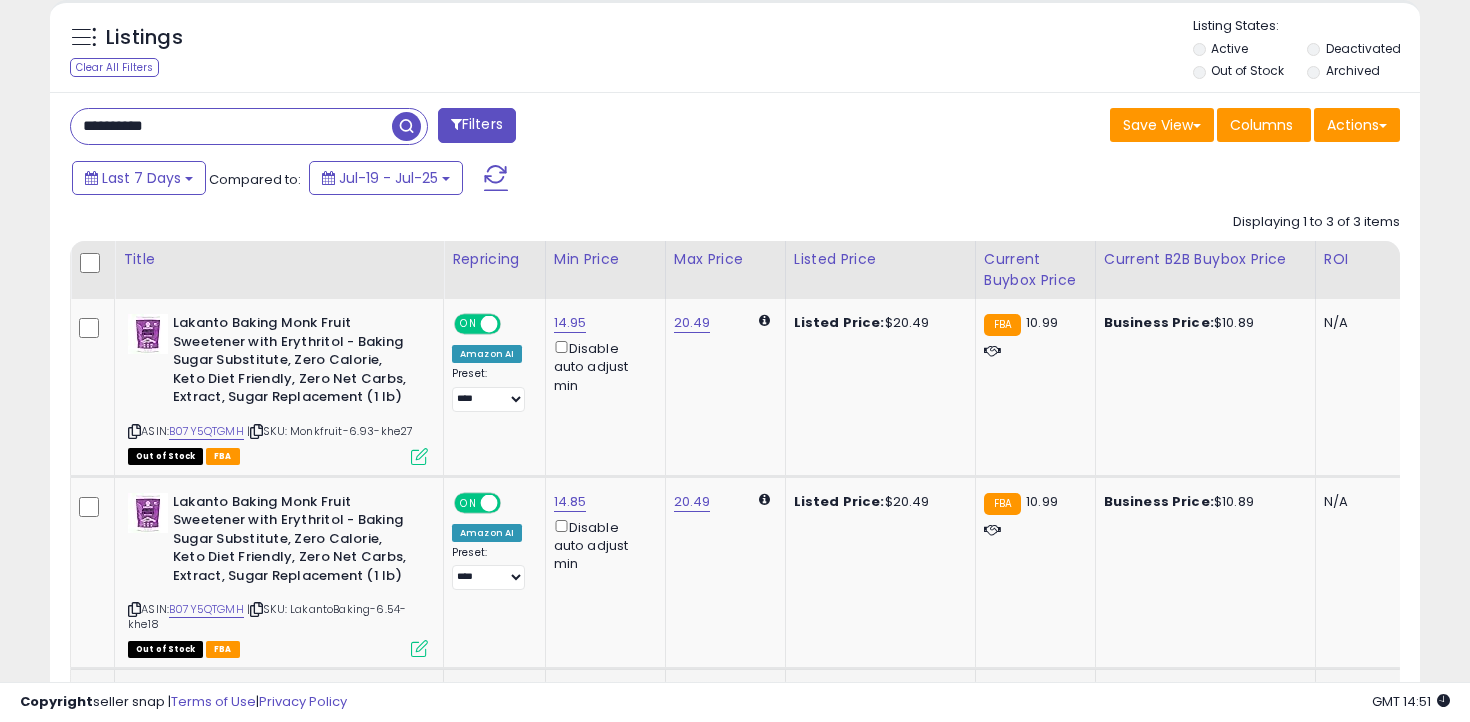 paste 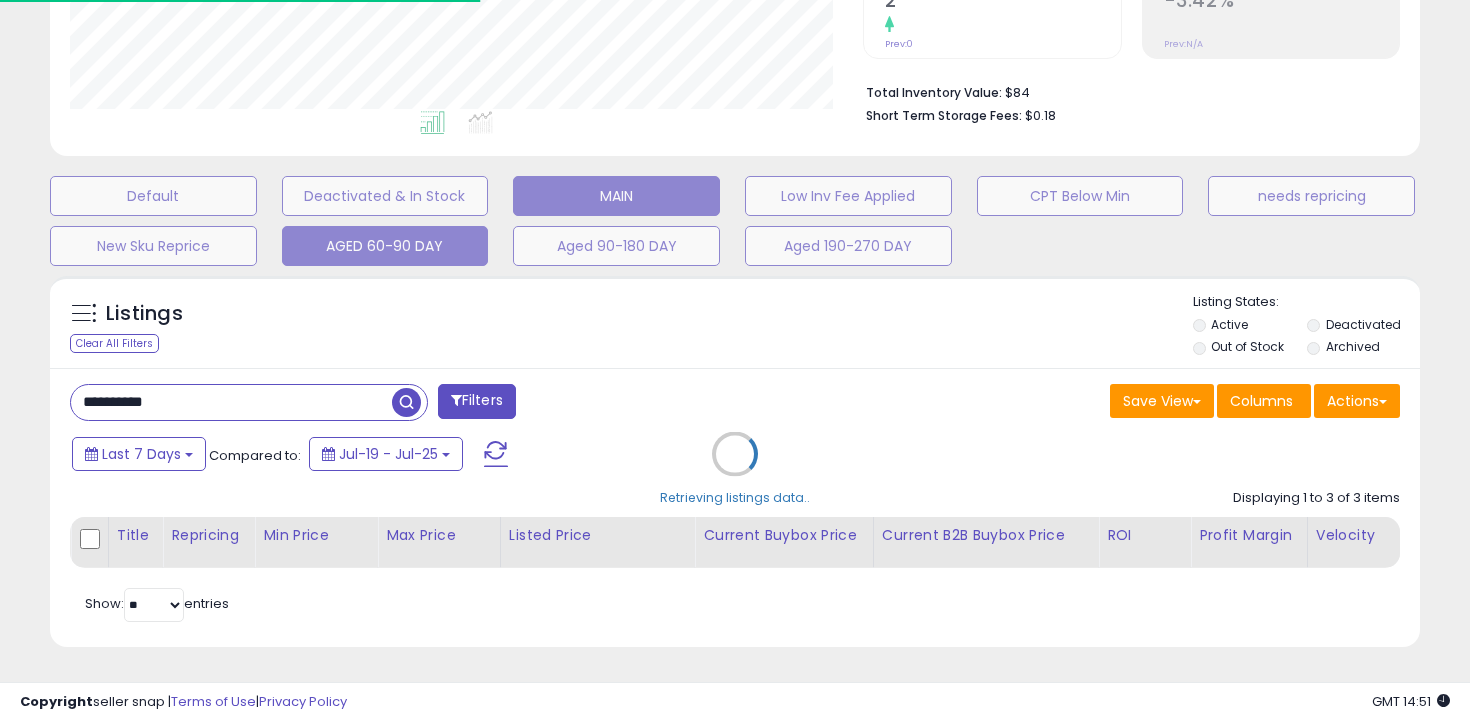 scroll, scrollTop: 603, scrollLeft: 0, axis: vertical 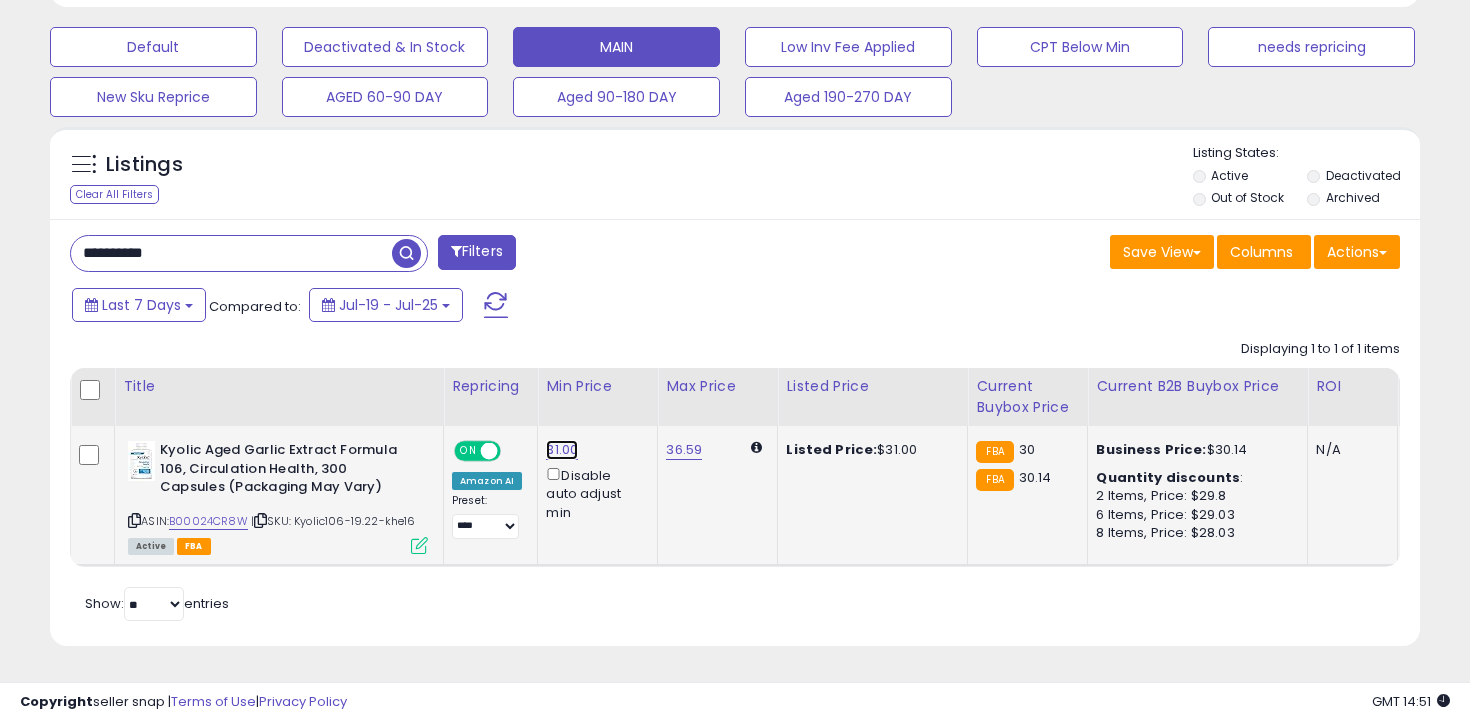 click on "31.00" at bounding box center [562, 450] 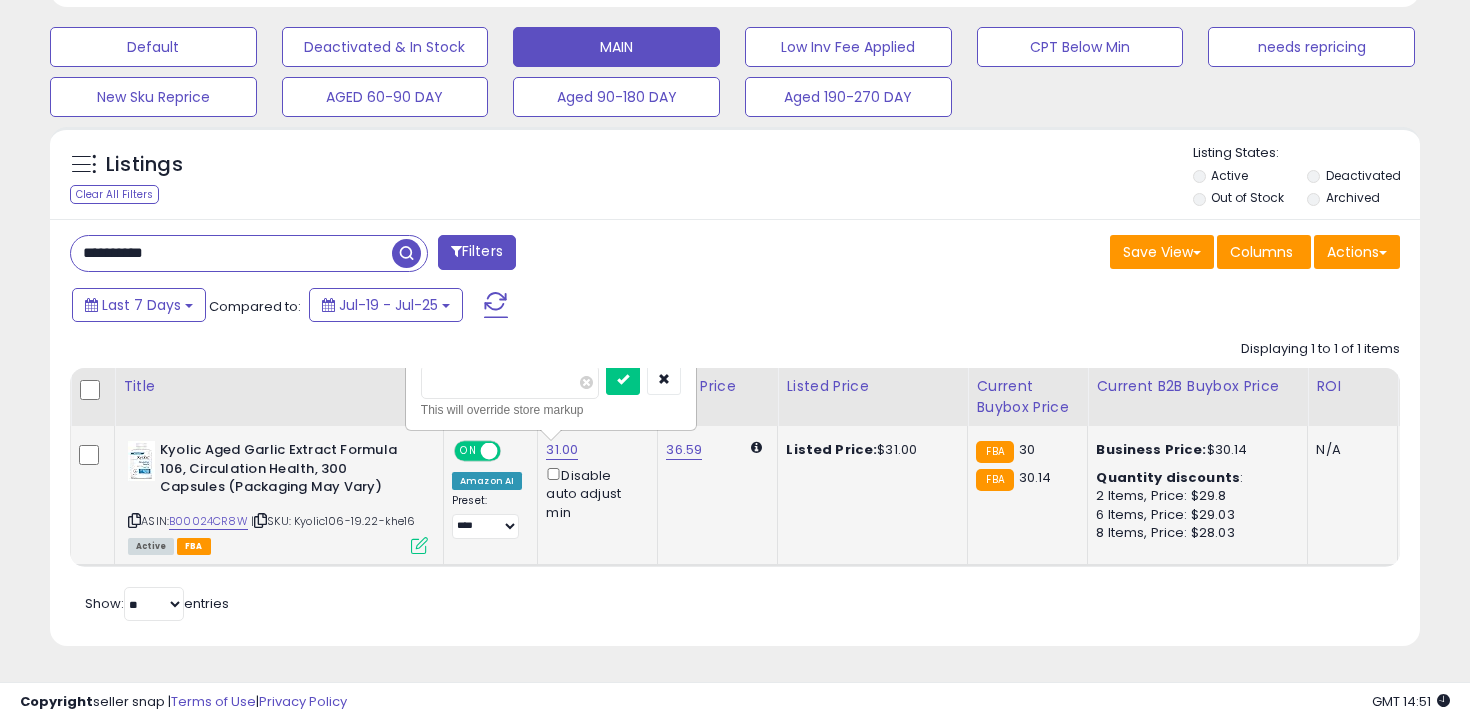 type on "**" 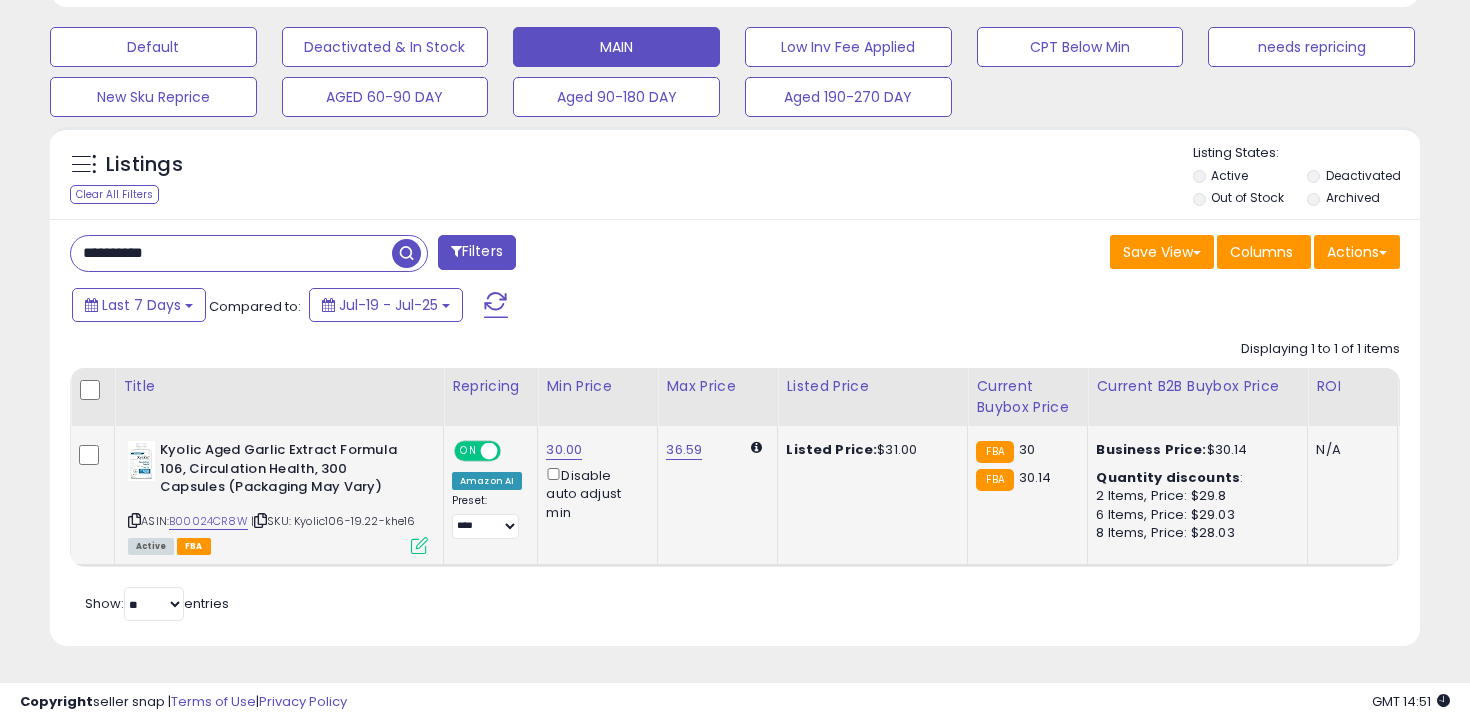click on "**********" at bounding box center (231, 253) 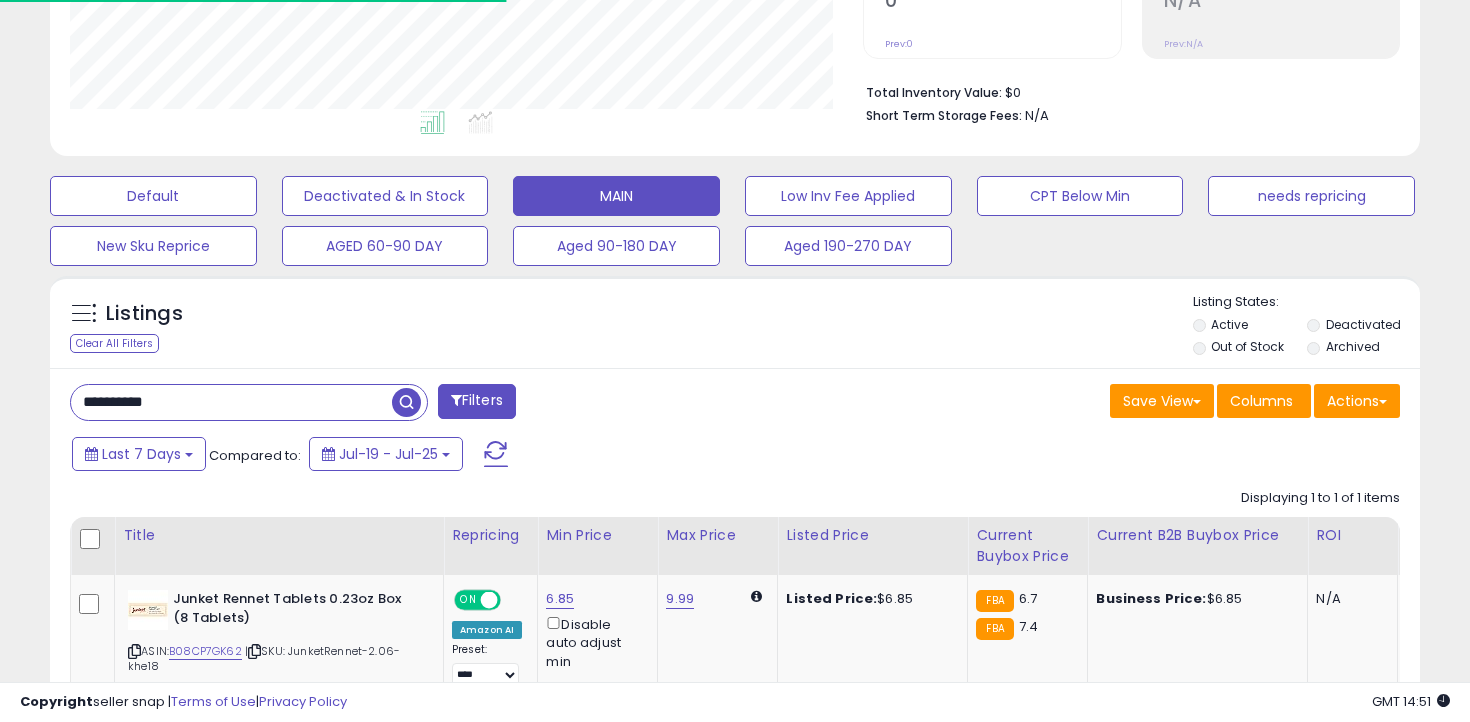 scroll, scrollTop: 598, scrollLeft: 0, axis: vertical 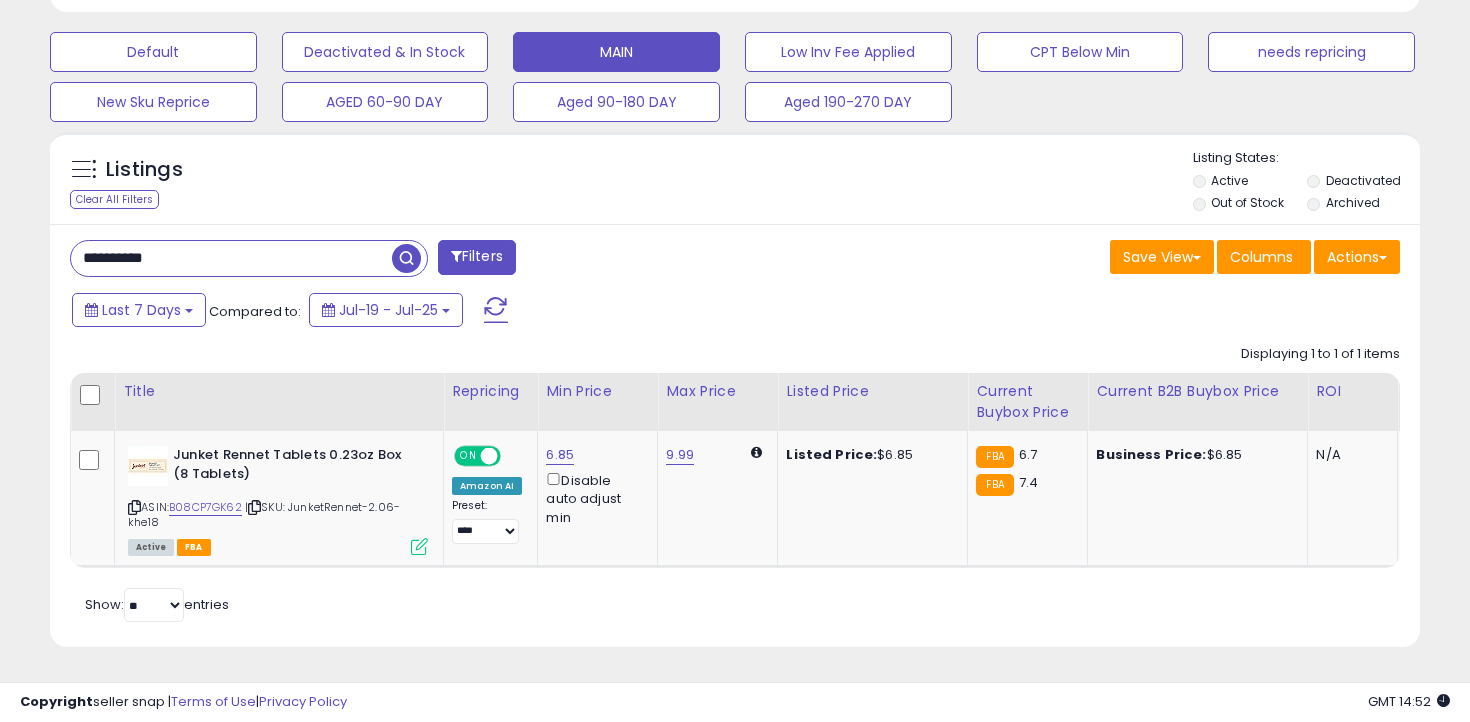 click on "**********" at bounding box center (231, 258) 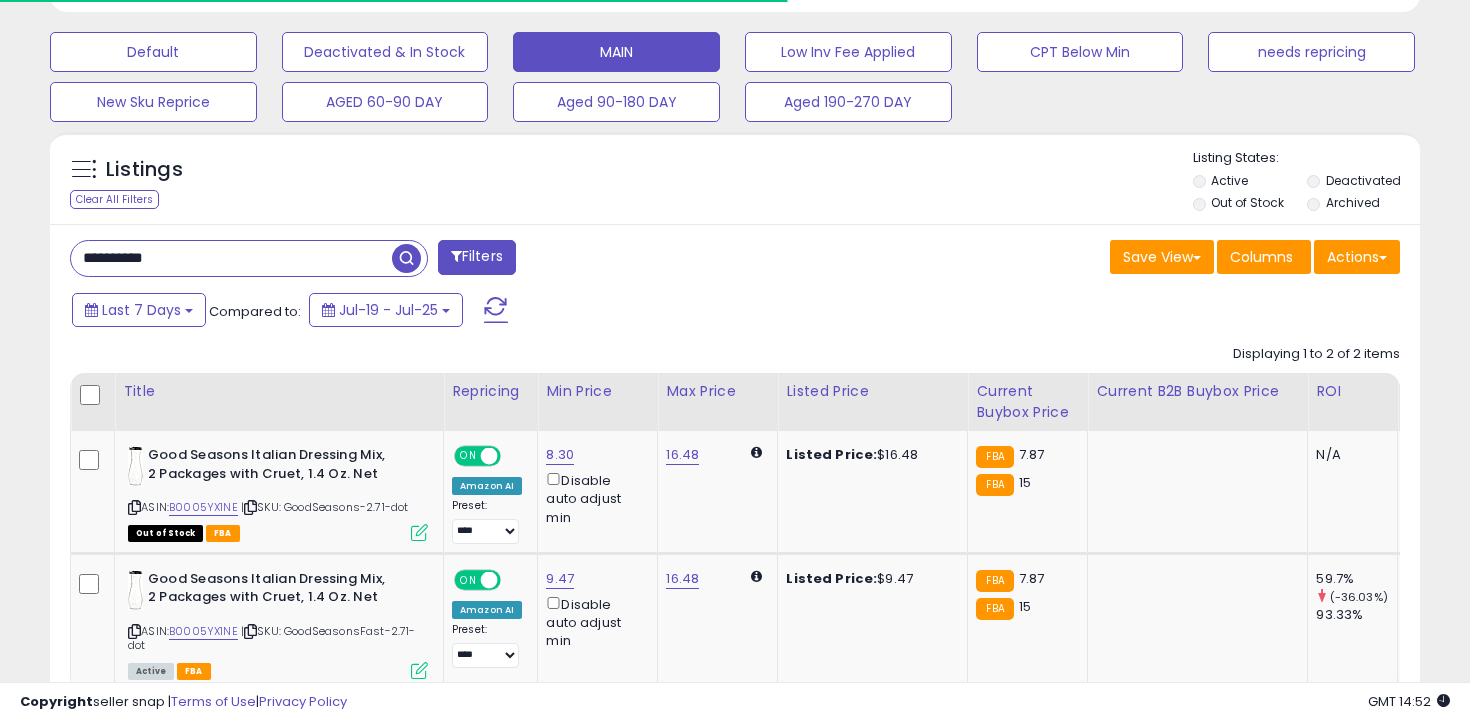 scroll, scrollTop: 722, scrollLeft: 0, axis: vertical 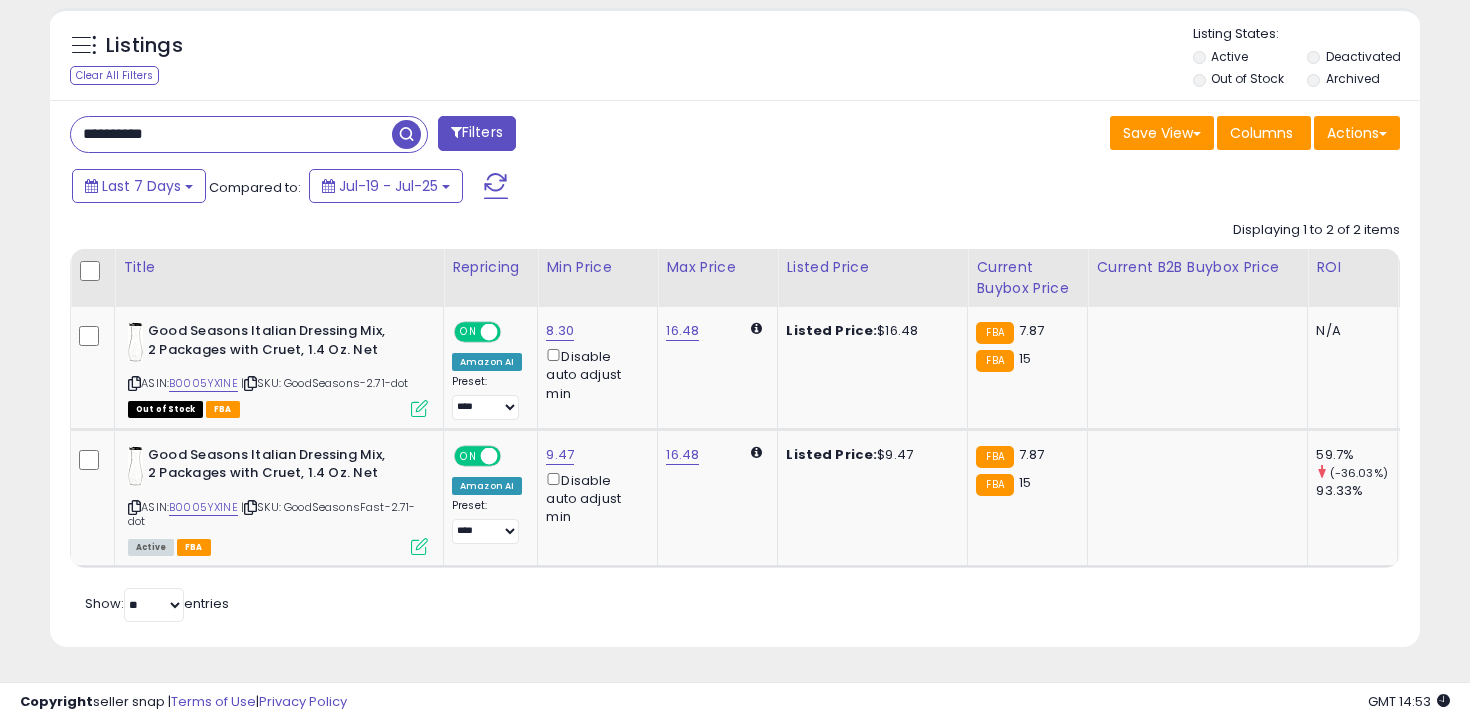 click on "**********" at bounding box center [231, 134] 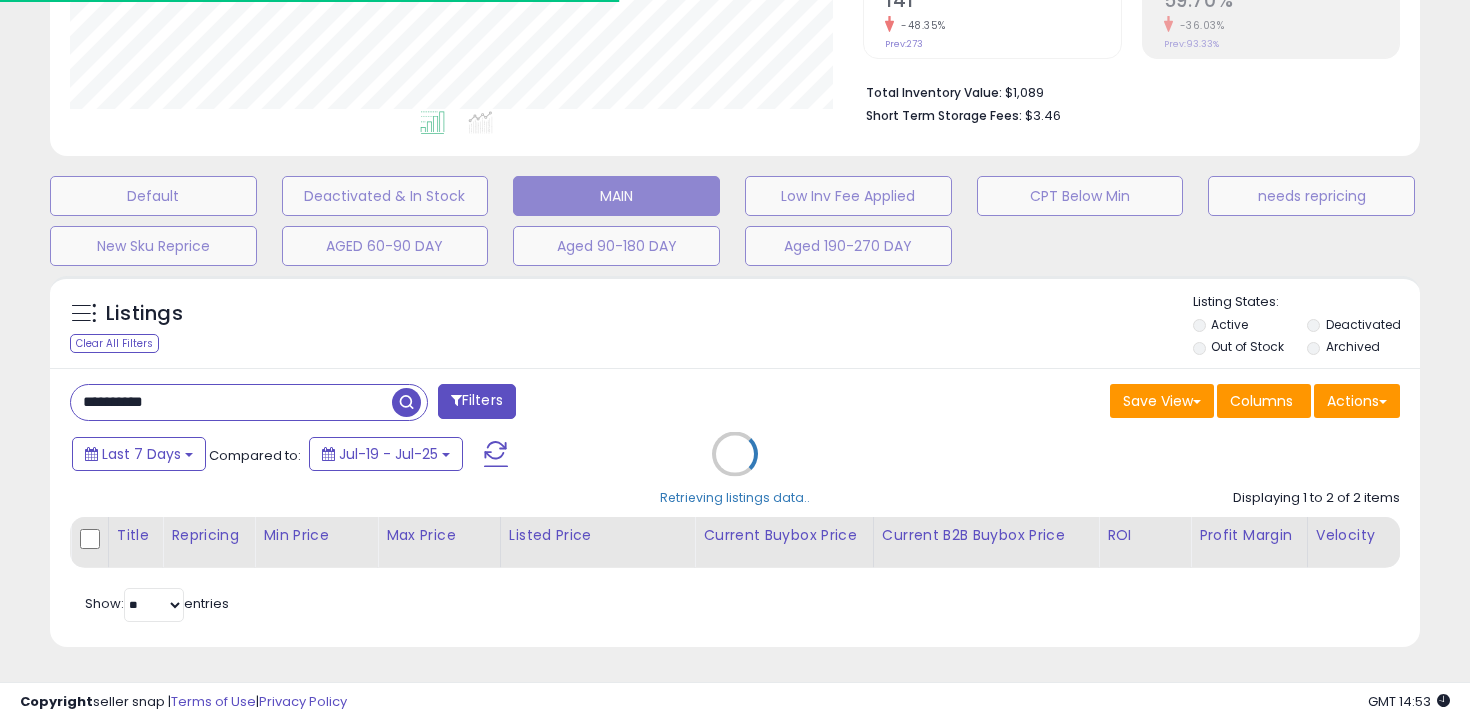 scroll, scrollTop: 722, scrollLeft: 0, axis: vertical 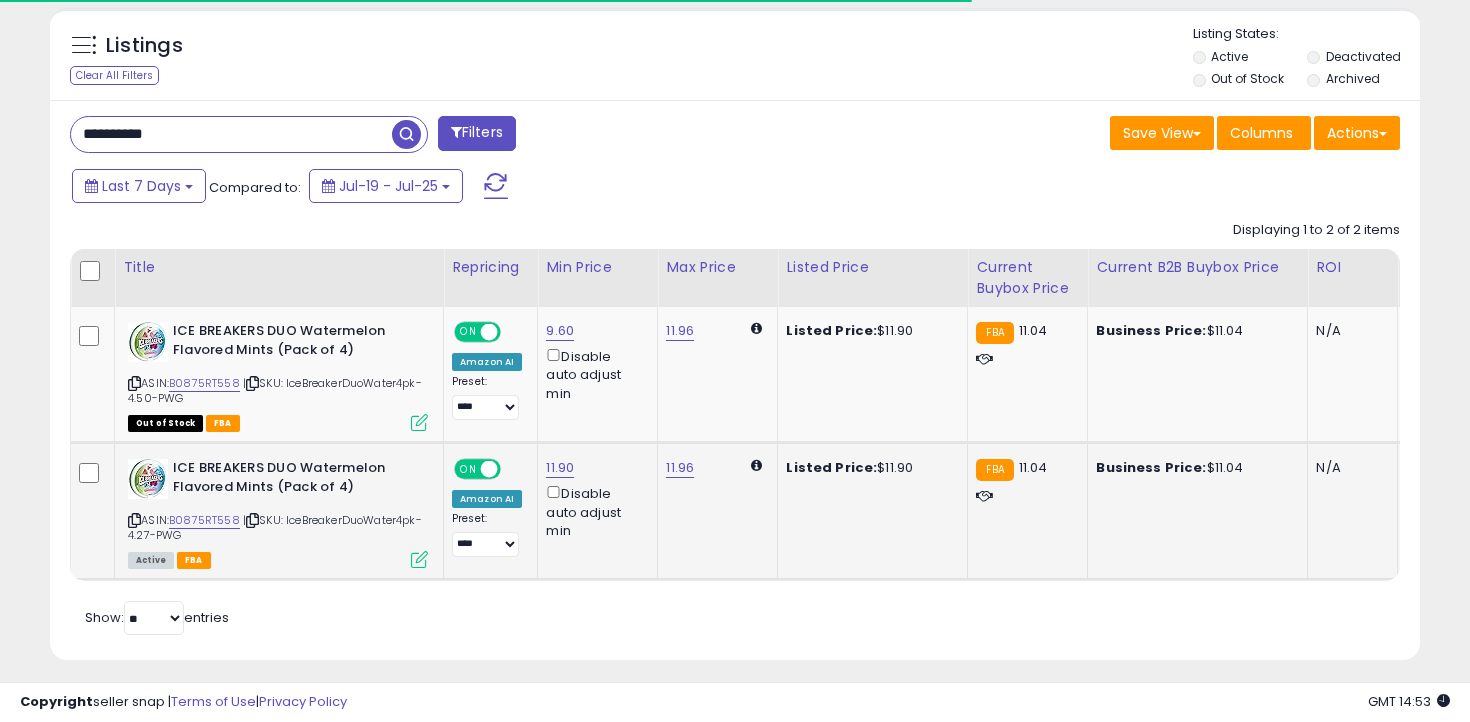 click on "|   SKU: IceBreakerDuoWater4pk-4.27-PWG" at bounding box center [275, 527] 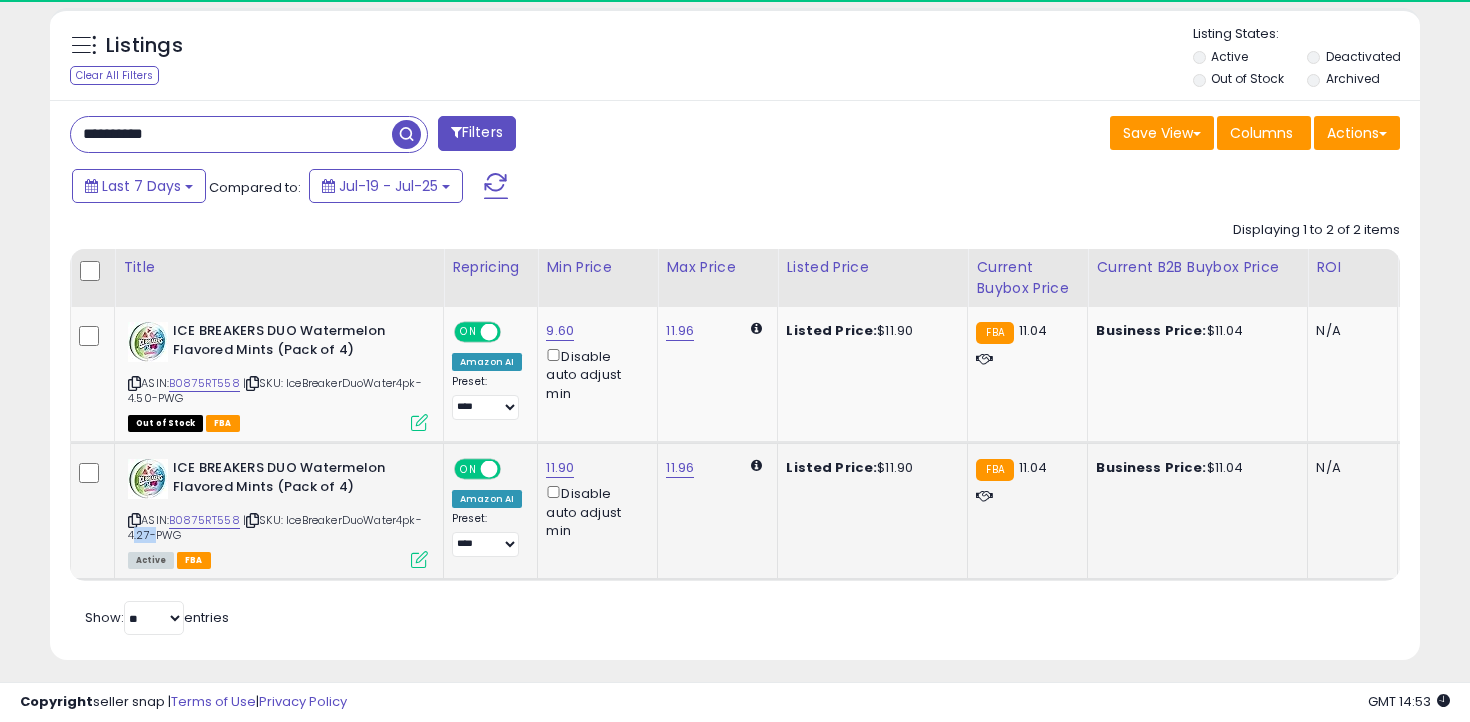 click on "|   SKU: IceBreakerDuoWater4pk-4.27-PWG" at bounding box center (275, 527) 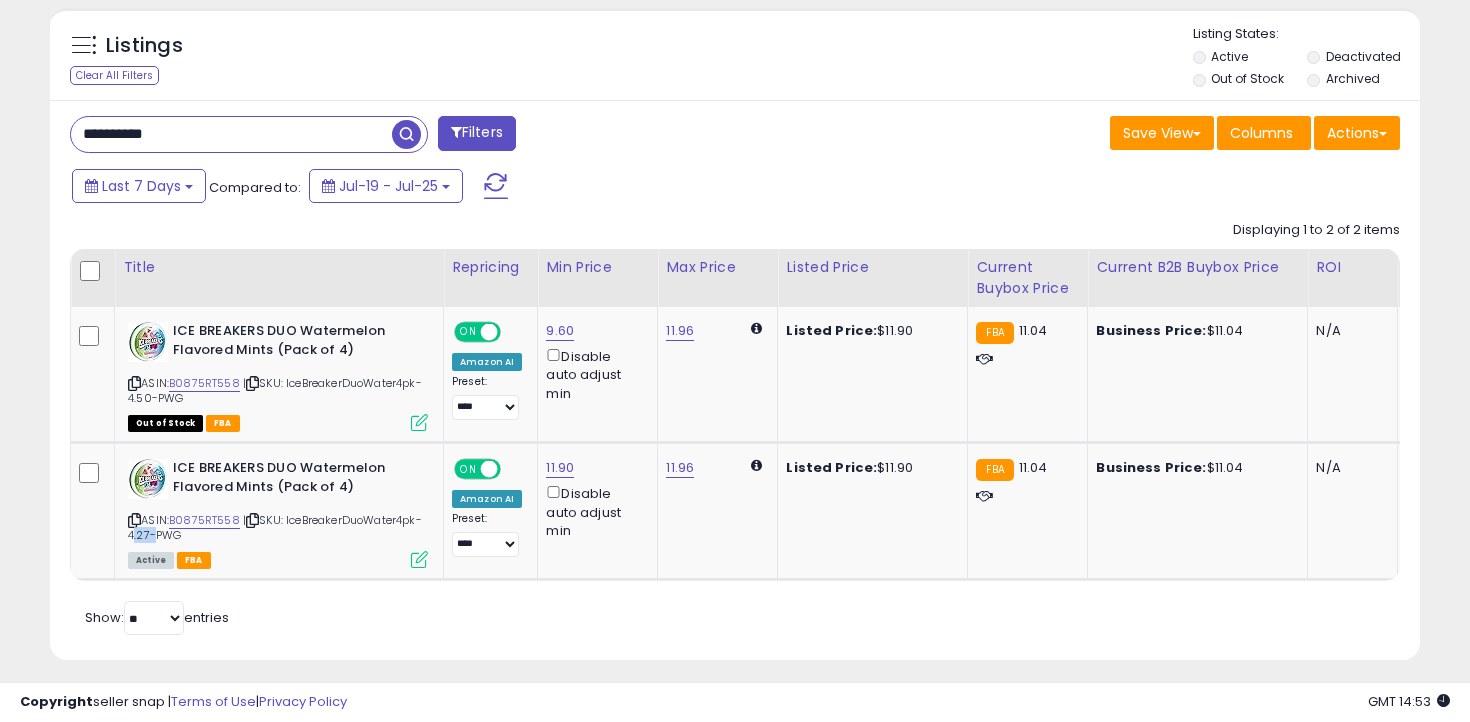 copy on "4.27" 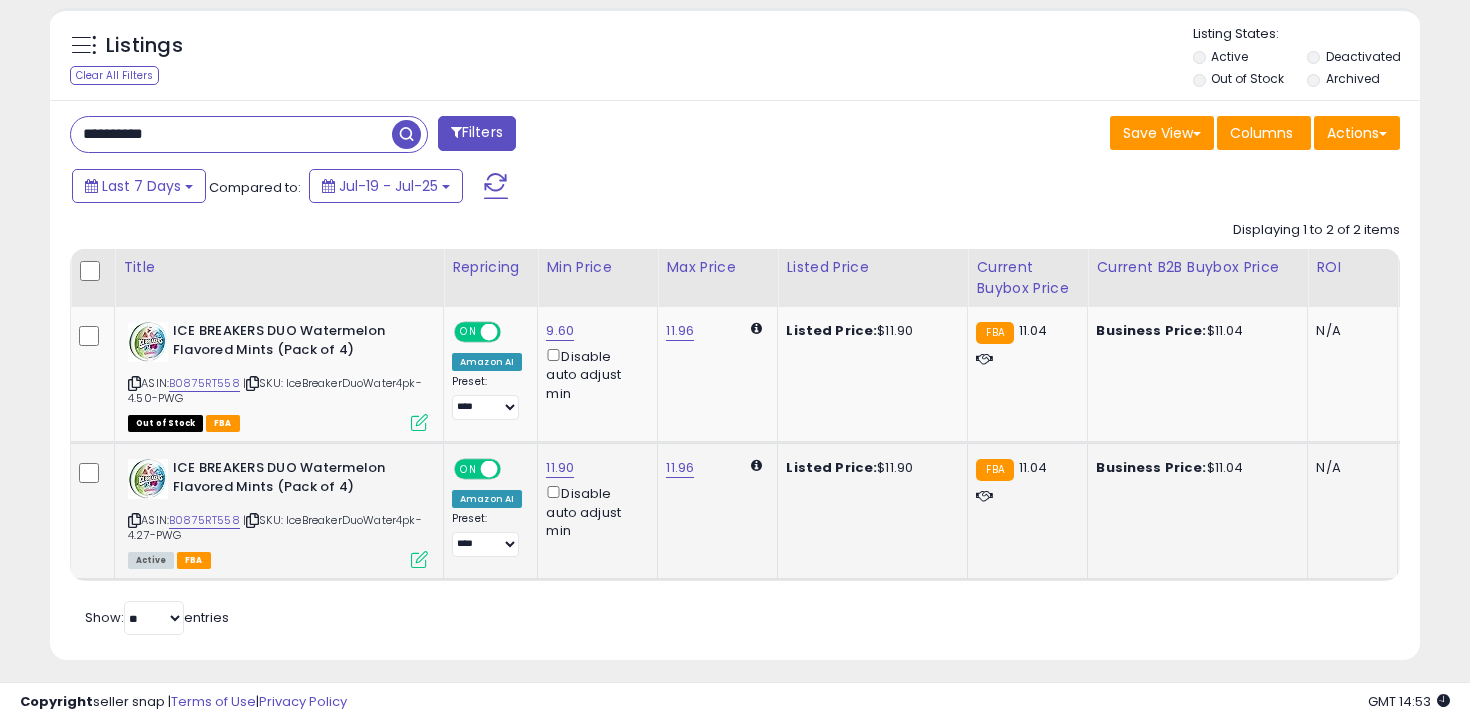 click on "ICE BREAKERS DUO Watermelon Flavored Mints (Pack of 4)" at bounding box center (294, 480) 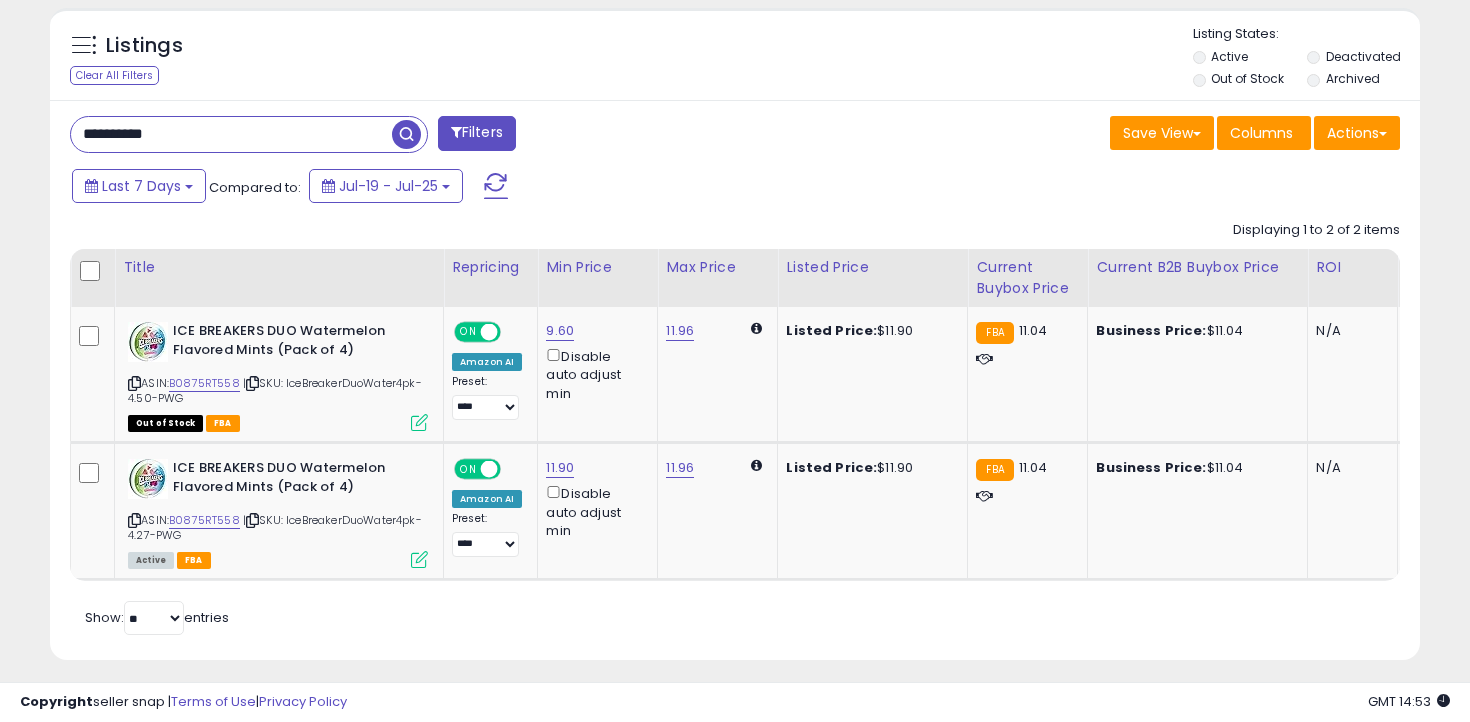 click on "**********" at bounding box center (231, 134) 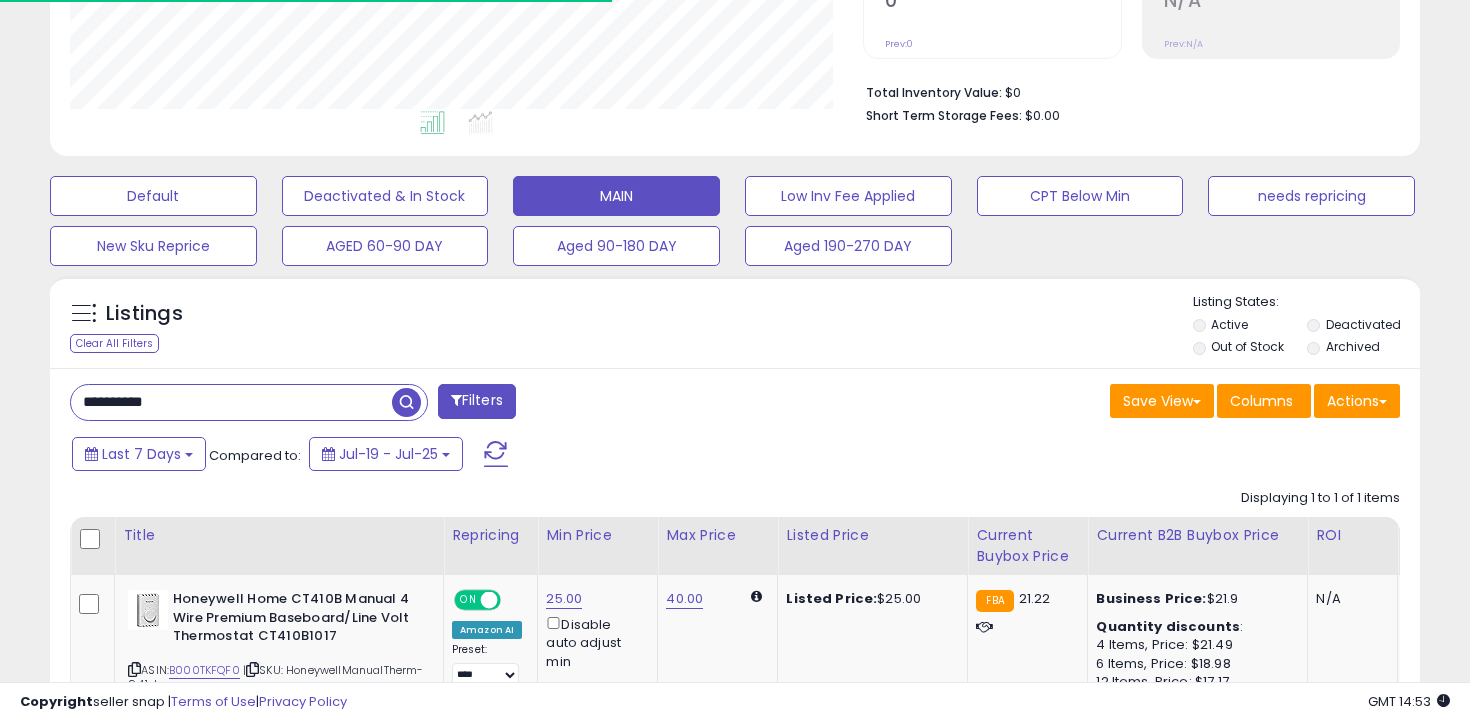 scroll, scrollTop: 617, scrollLeft: 0, axis: vertical 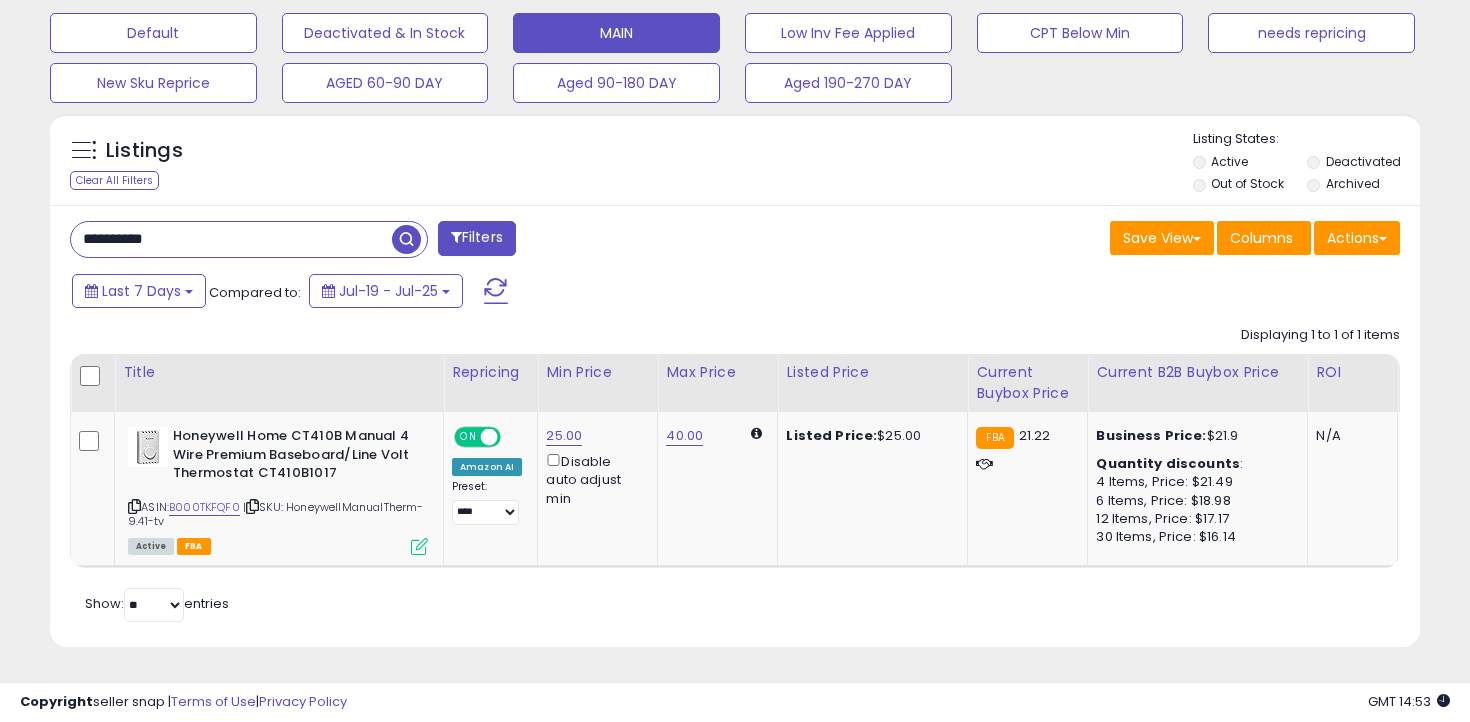 click on "**********" at bounding box center (231, 239) 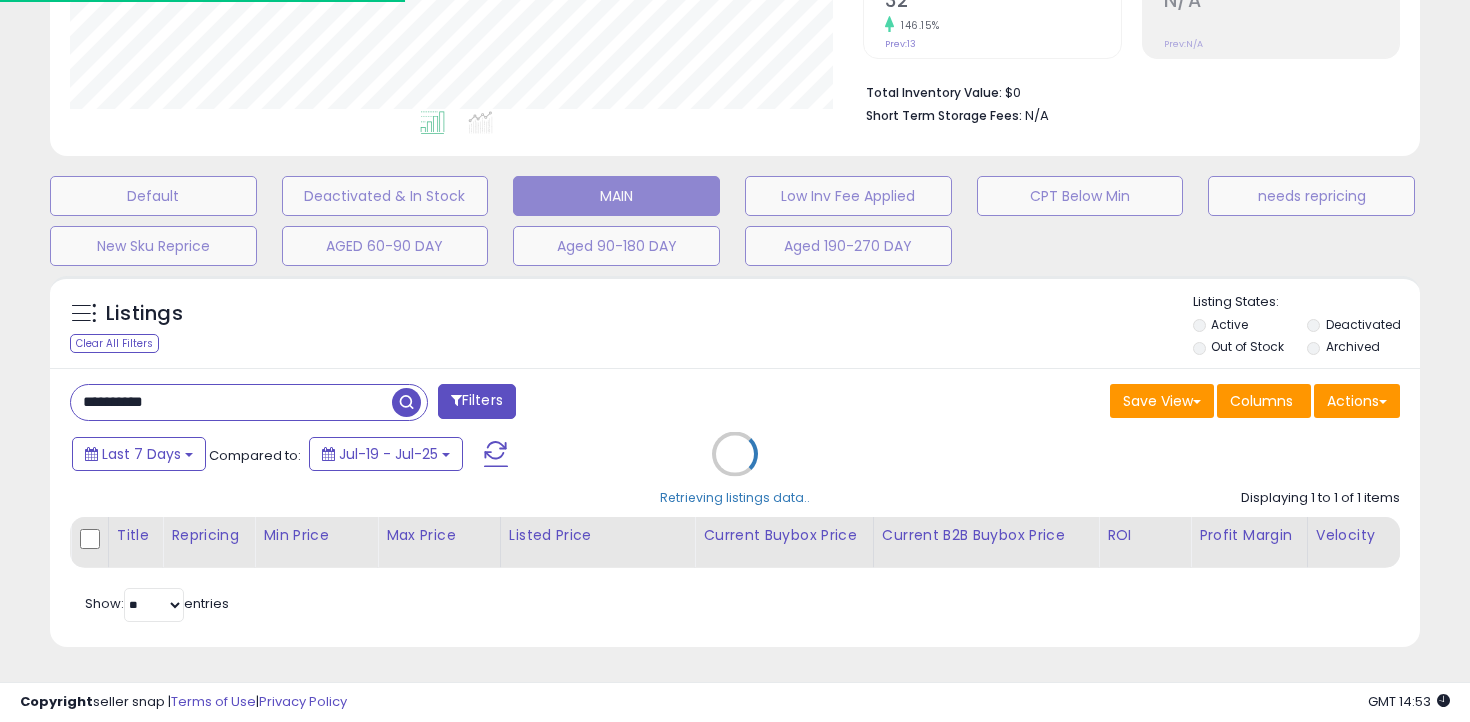 scroll, scrollTop: 598, scrollLeft: 0, axis: vertical 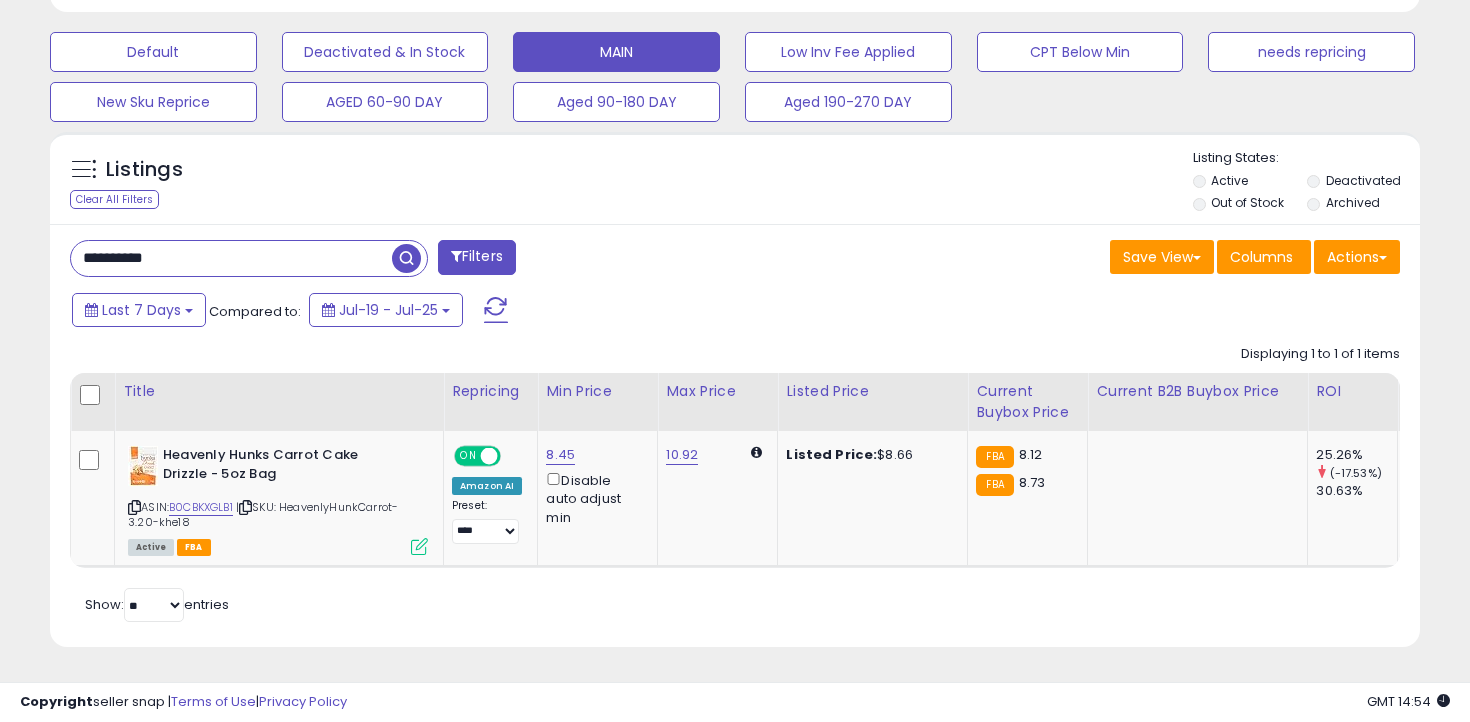 click on "**********" at bounding box center (231, 258) 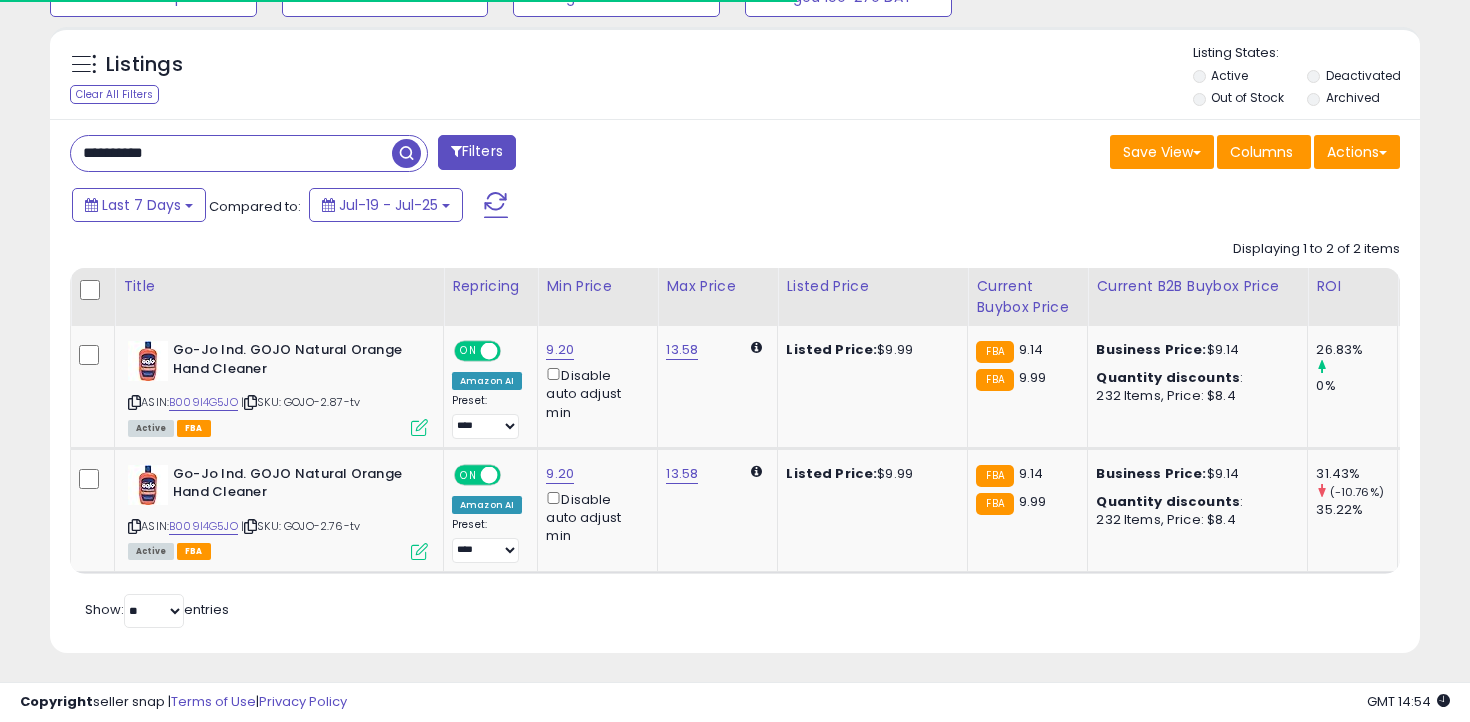 scroll, scrollTop: 709, scrollLeft: 0, axis: vertical 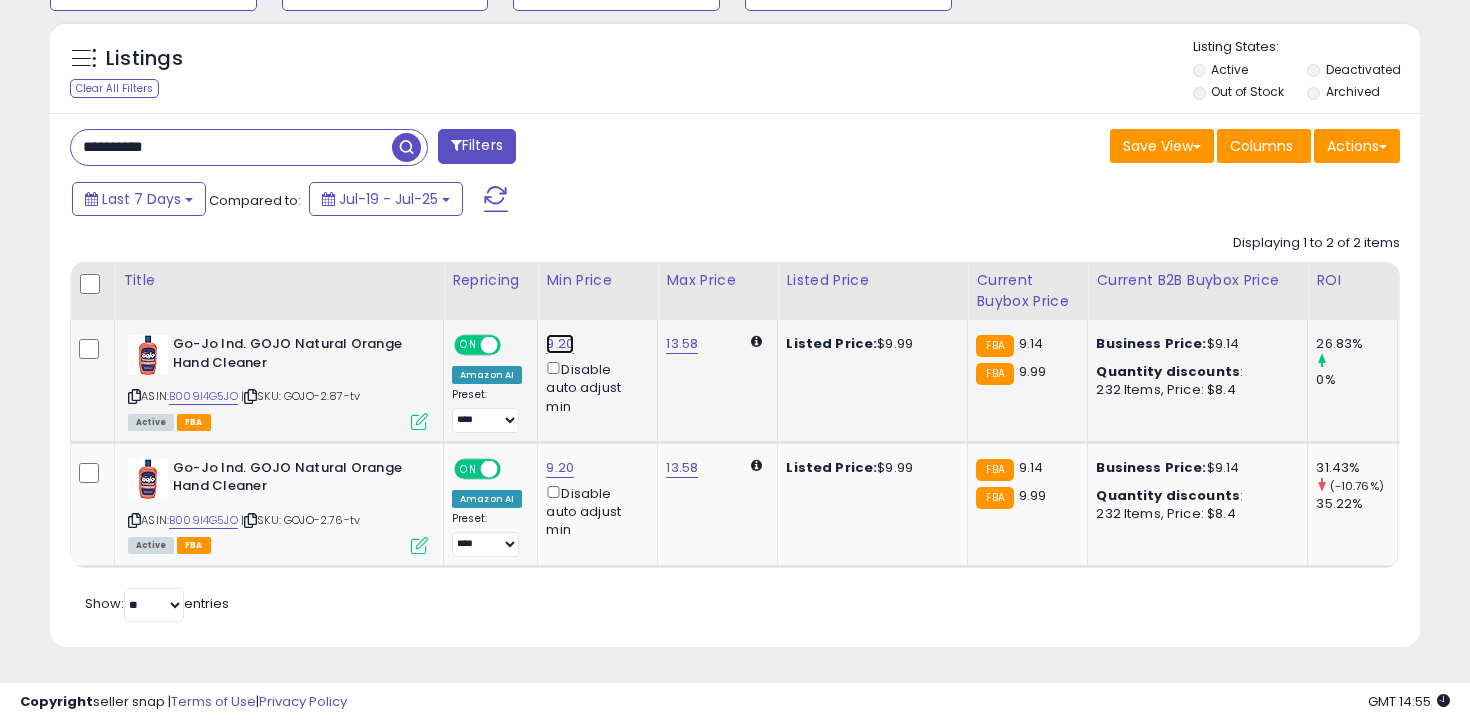 click on "9.20" at bounding box center (560, 344) 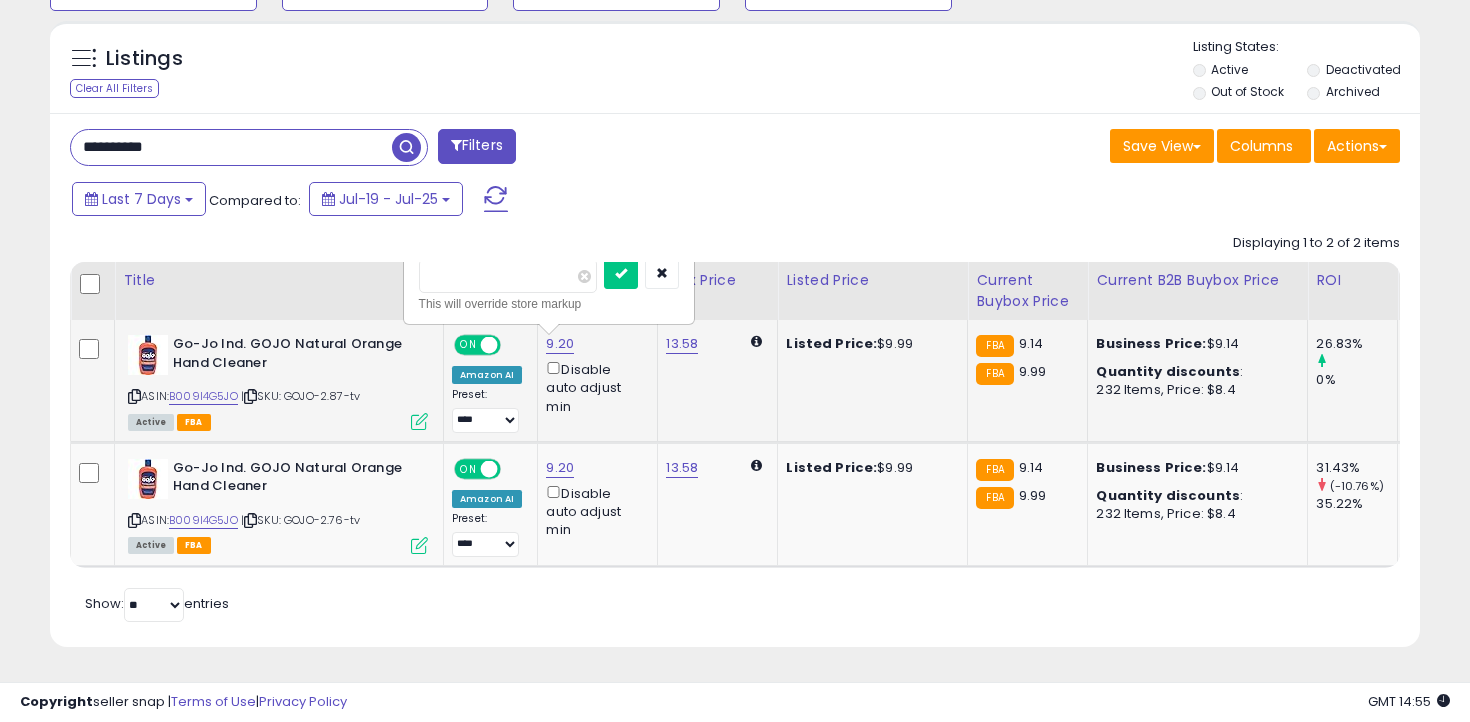 type on "***" 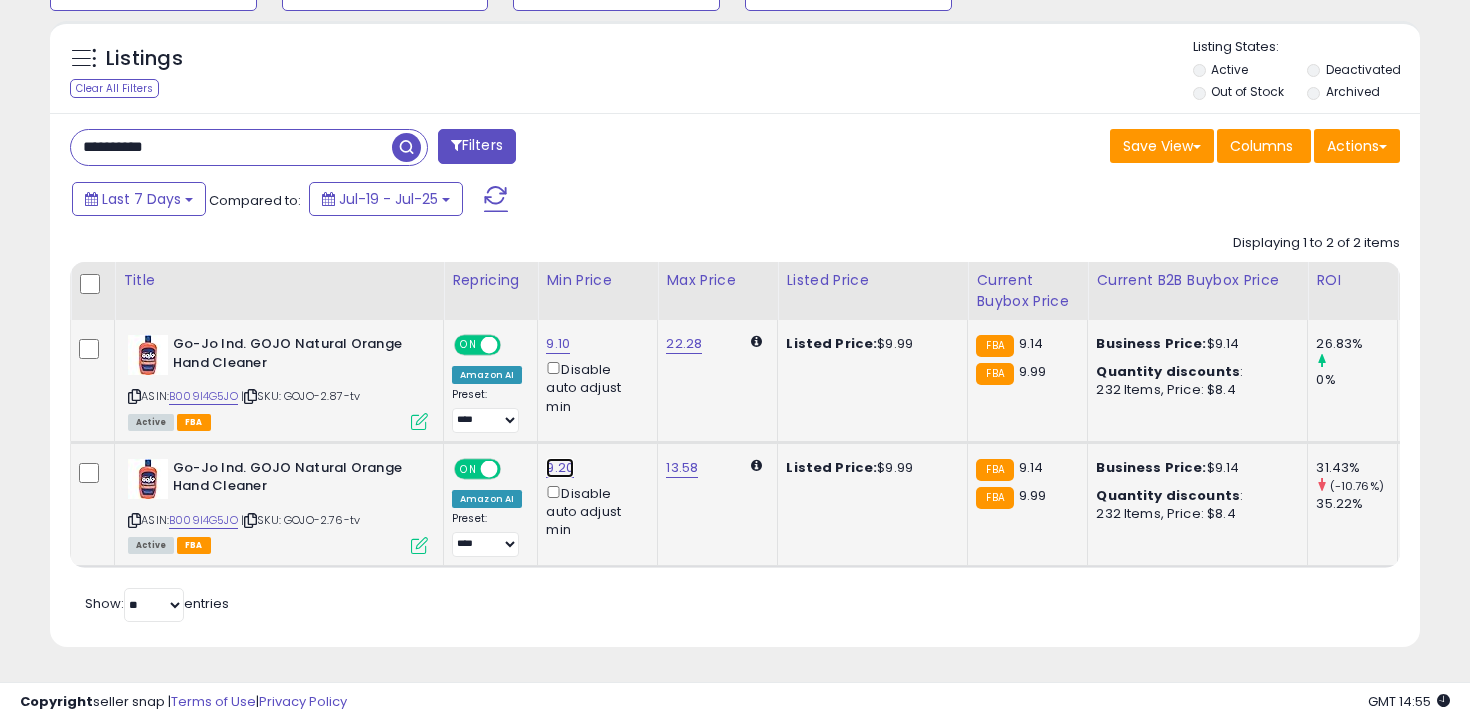 click on "9.20" at bounding box center [560, 468] 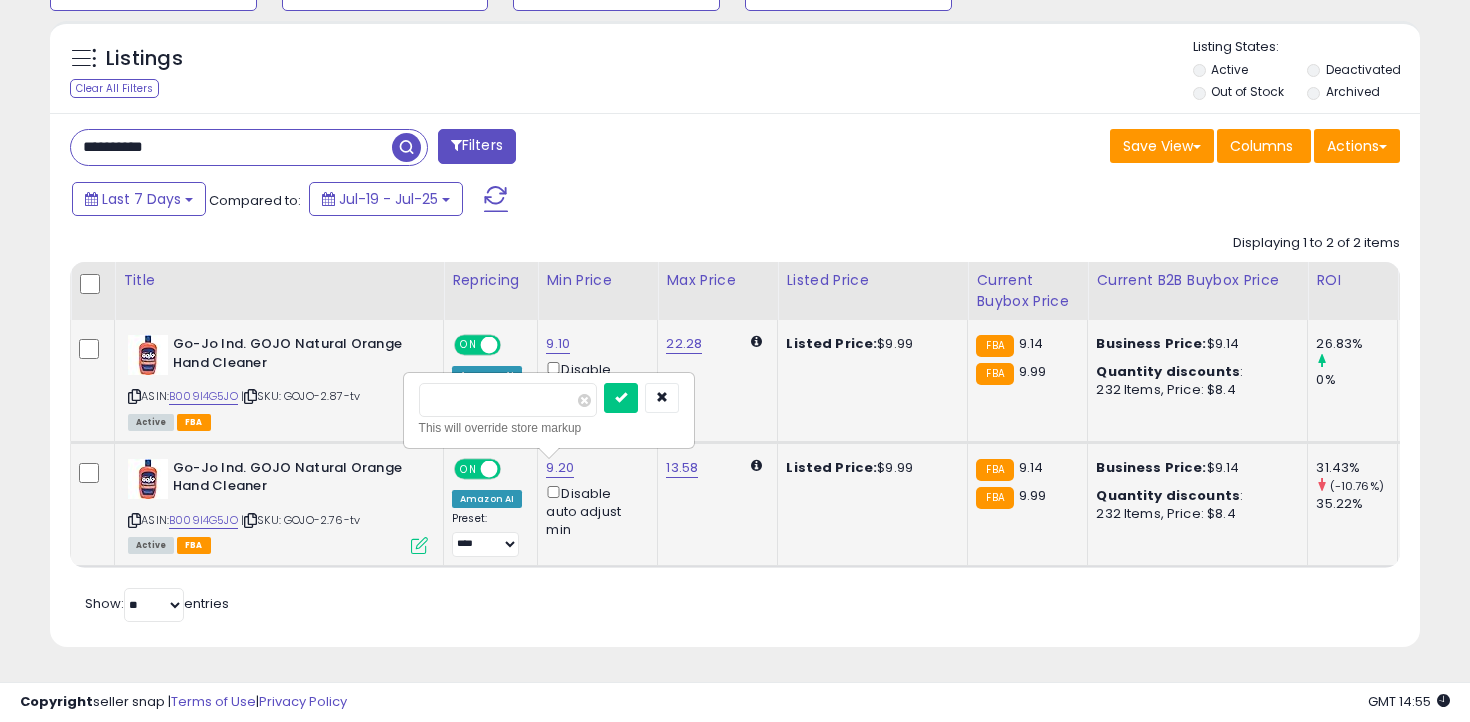 type on "***" 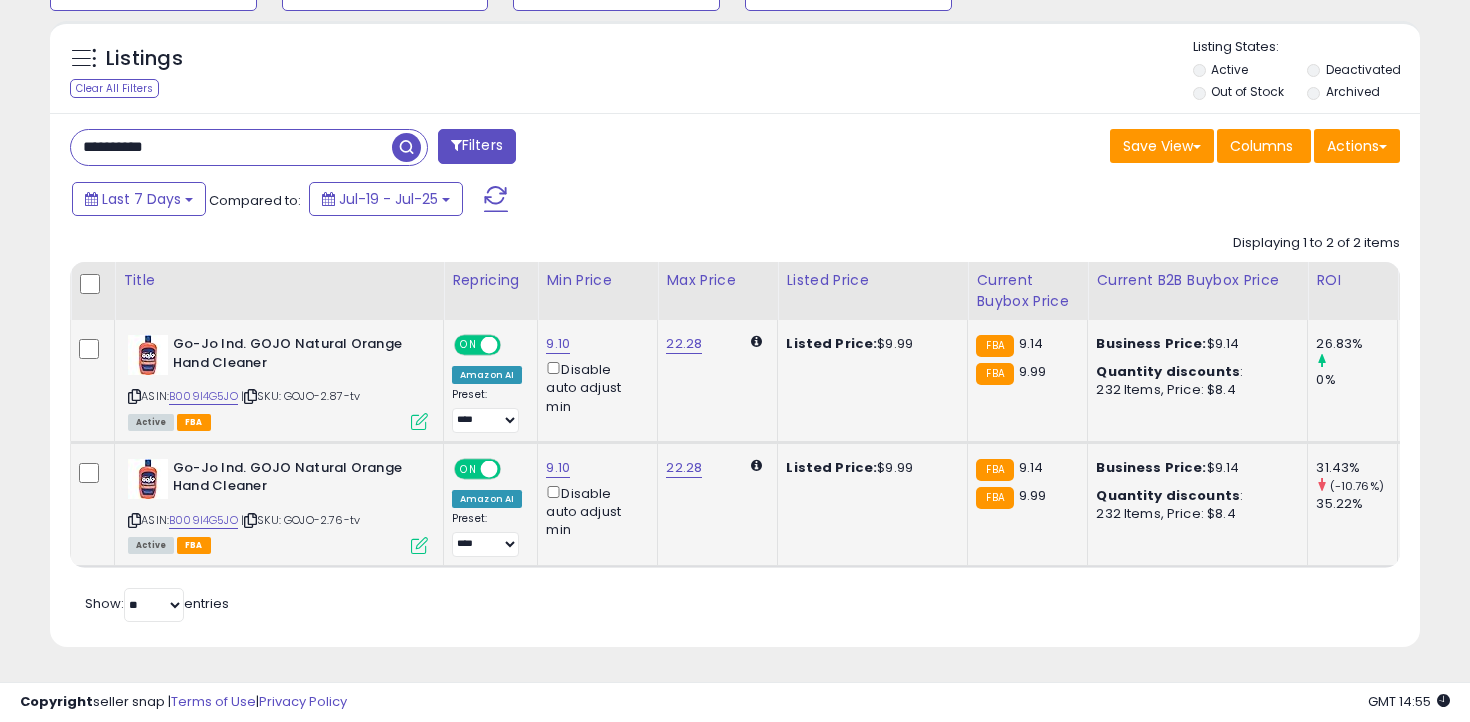 click on "**********" at bounding box center (231, 147) 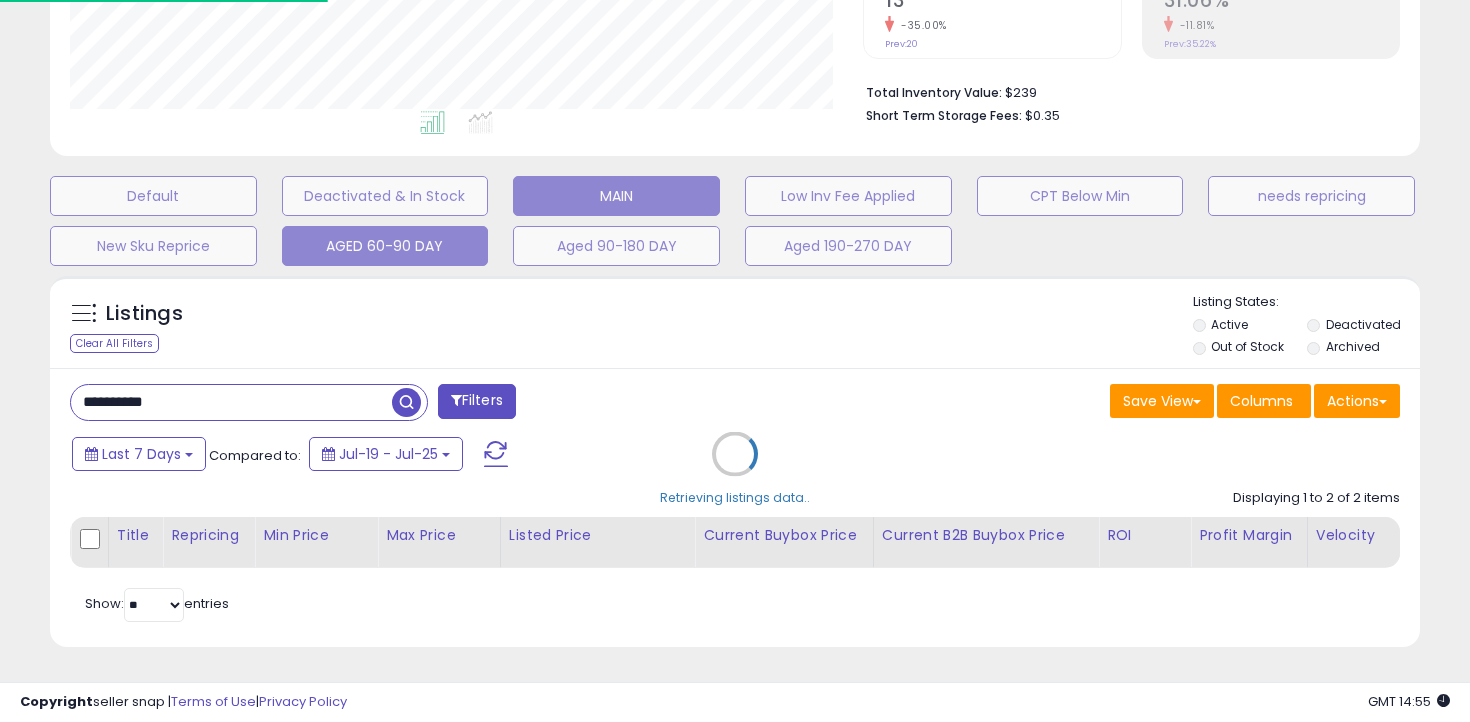 scroll, scrollTop: 585, scrollLeft: 0, axis: vertical 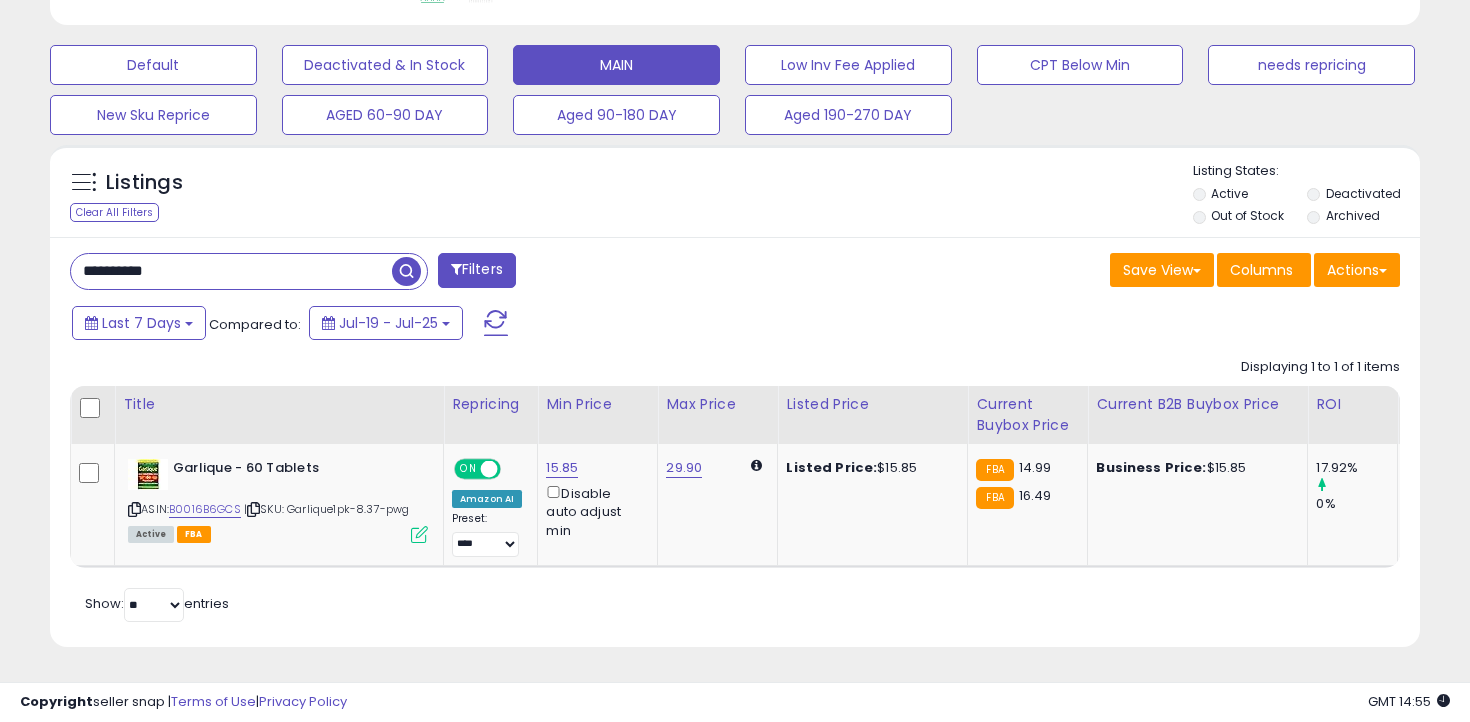 click on "**********" at bounding box center [231, 271] 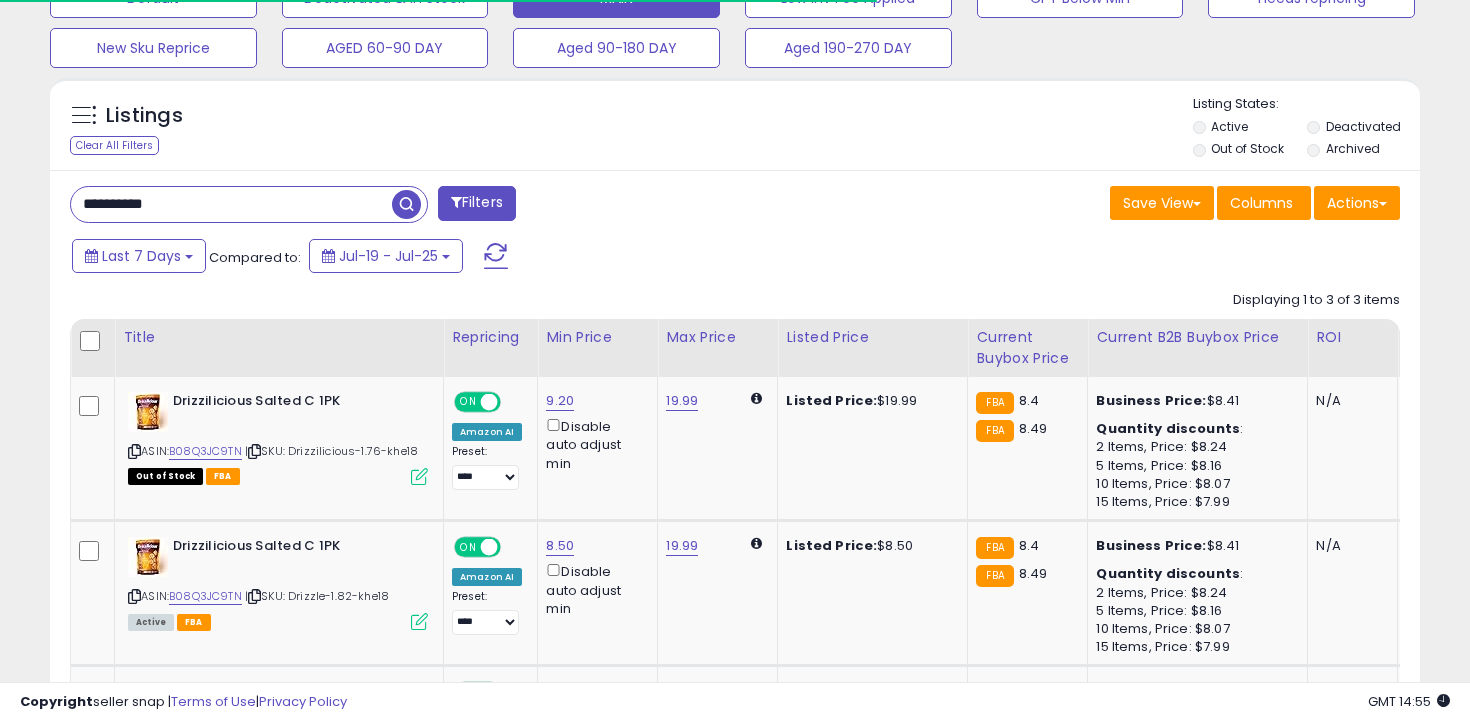 scroll, scrollTop: 897, scrollLeft: 0, axis: vertical 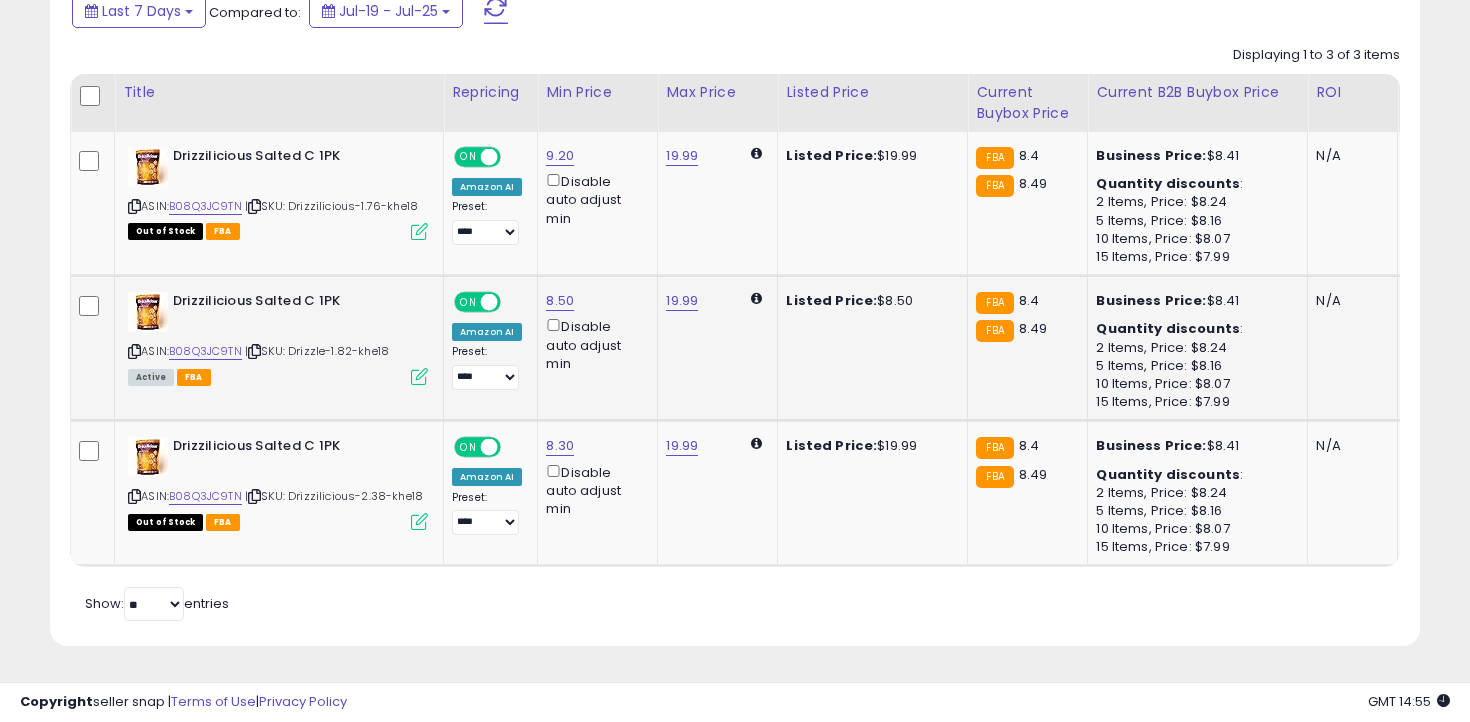 click on "|   SKU: Drizzle-1.82-khe18" at bounding box center (317, 351) 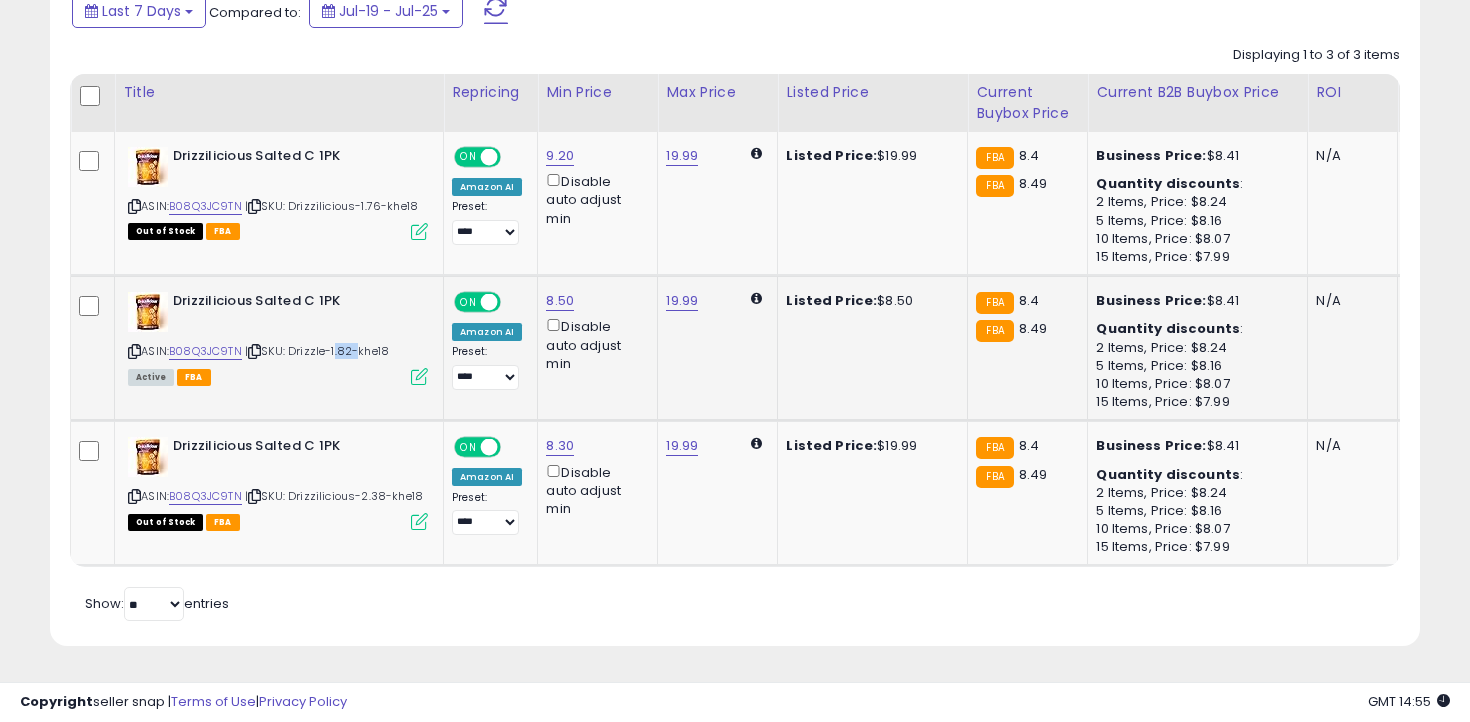 click on "|   SKU: Drizzle-1.82-khe18" at bounding box center [317, 351] 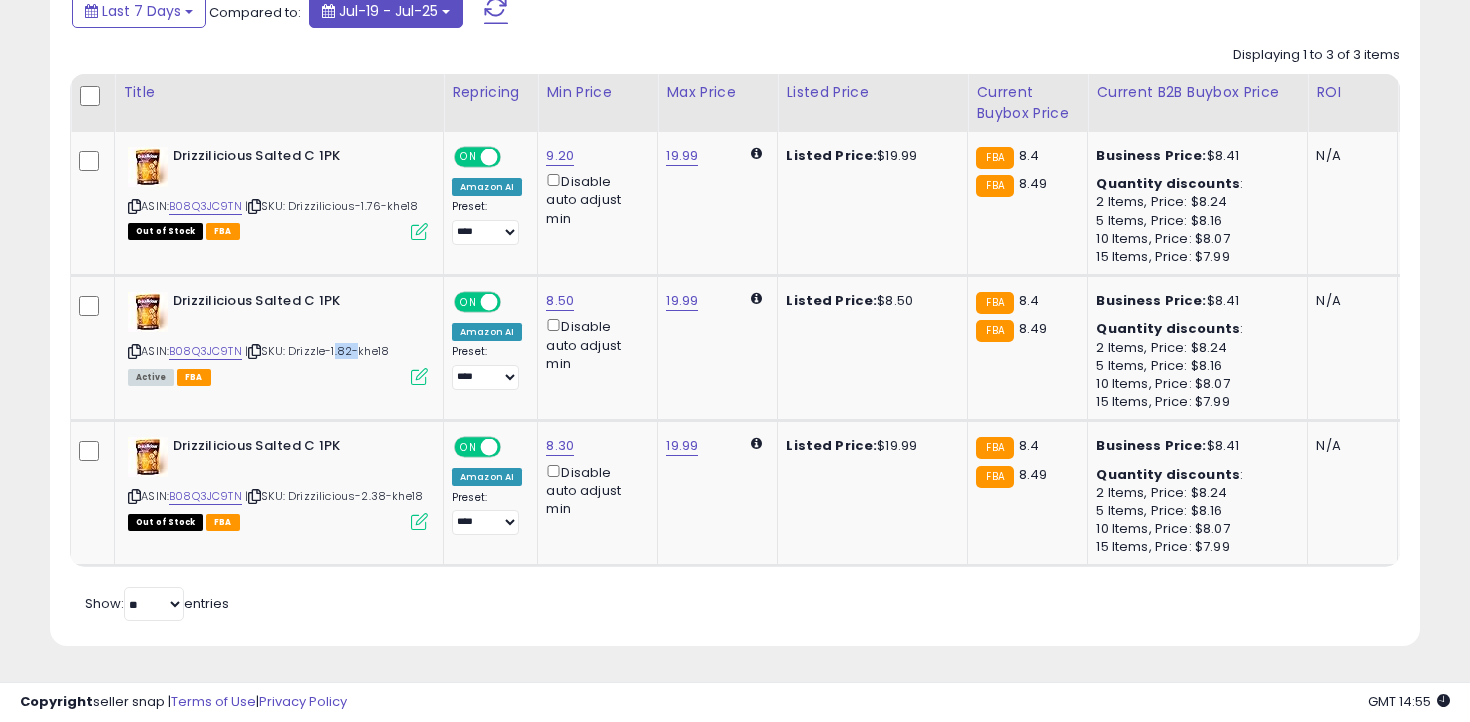 copy on "1.82" 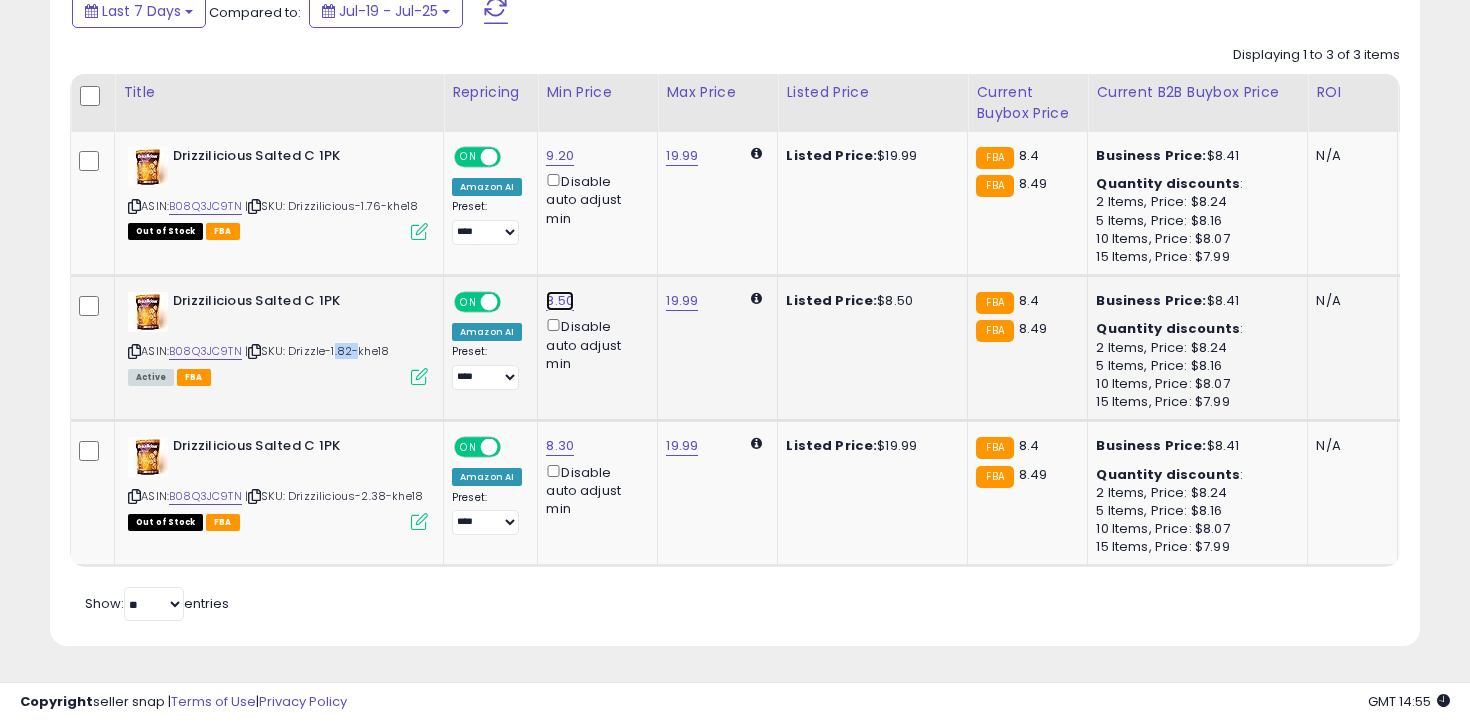 click on "8.50" at bounding box center (560, 156) 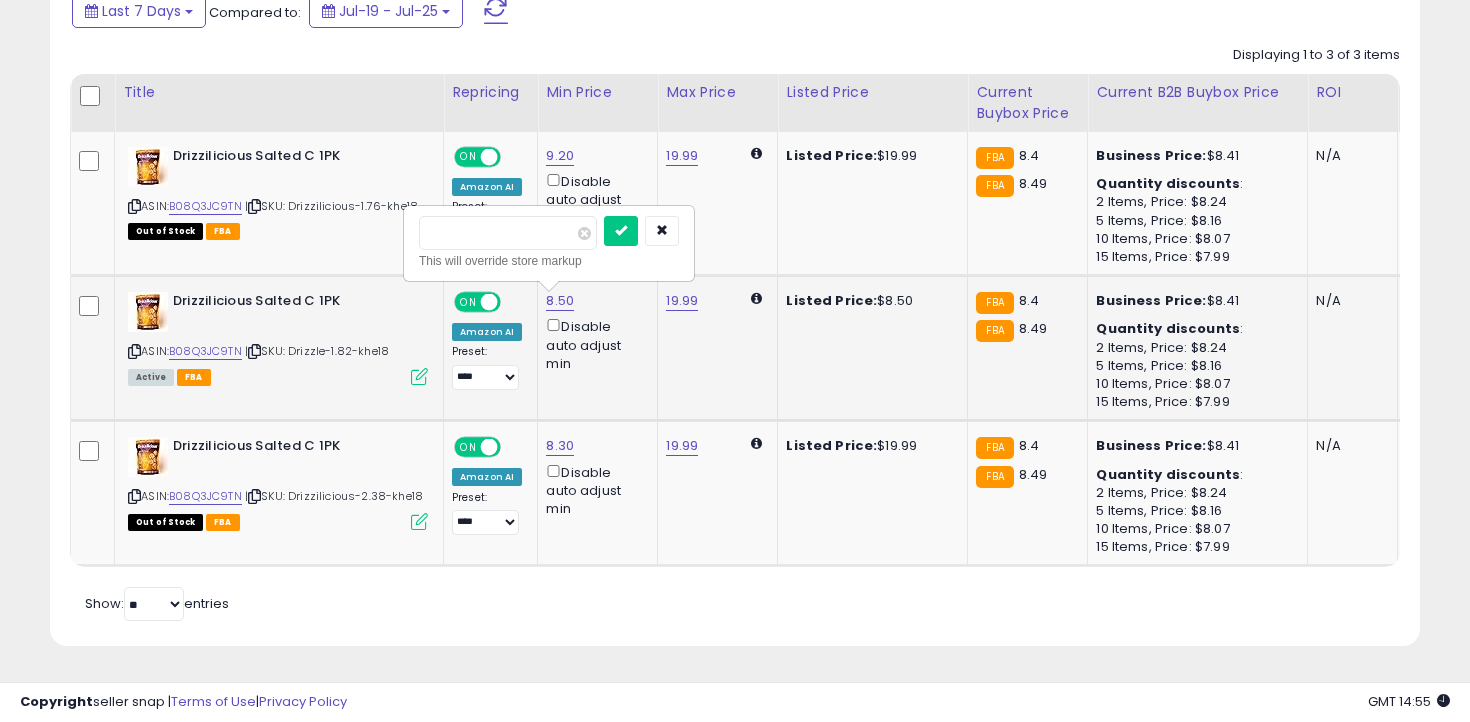 type on "***" 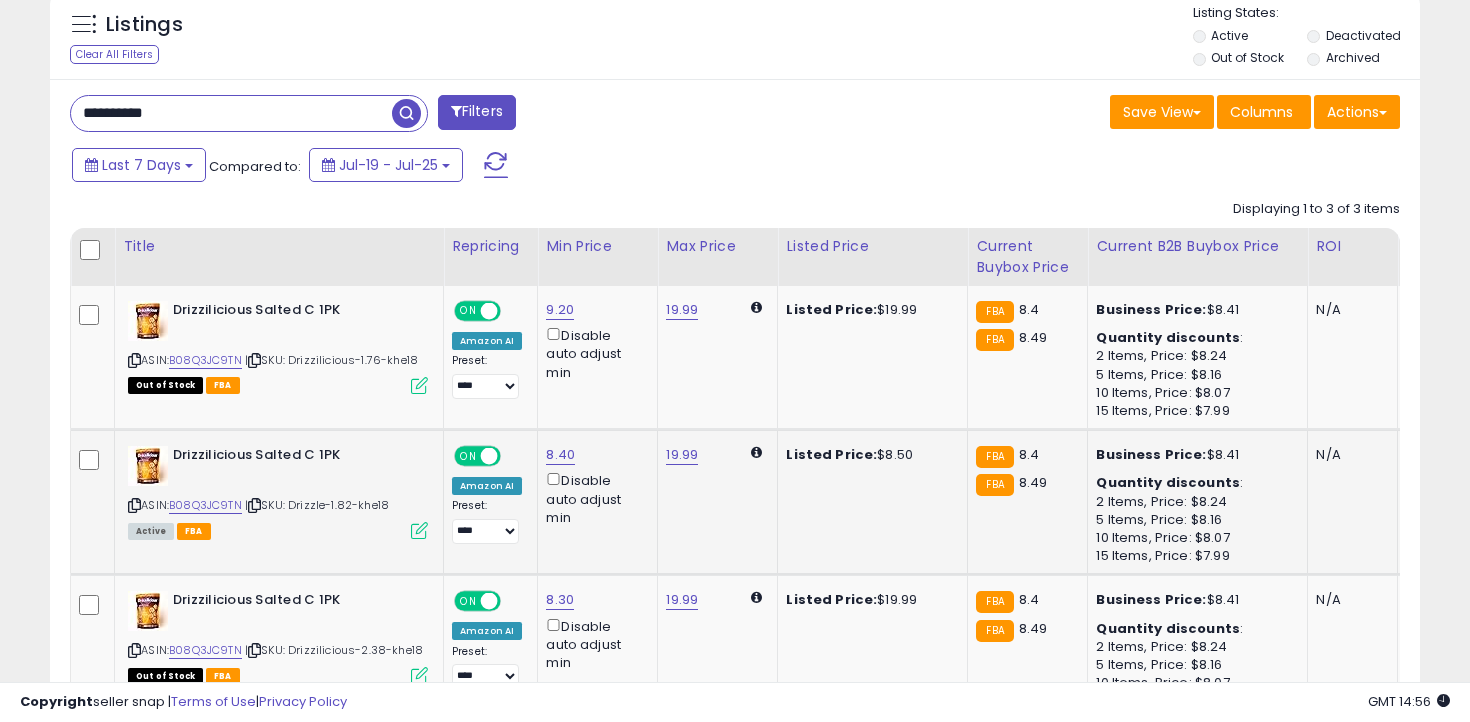 scroll, scrollTop: 724, scrollLeft: 0, axis: vertical 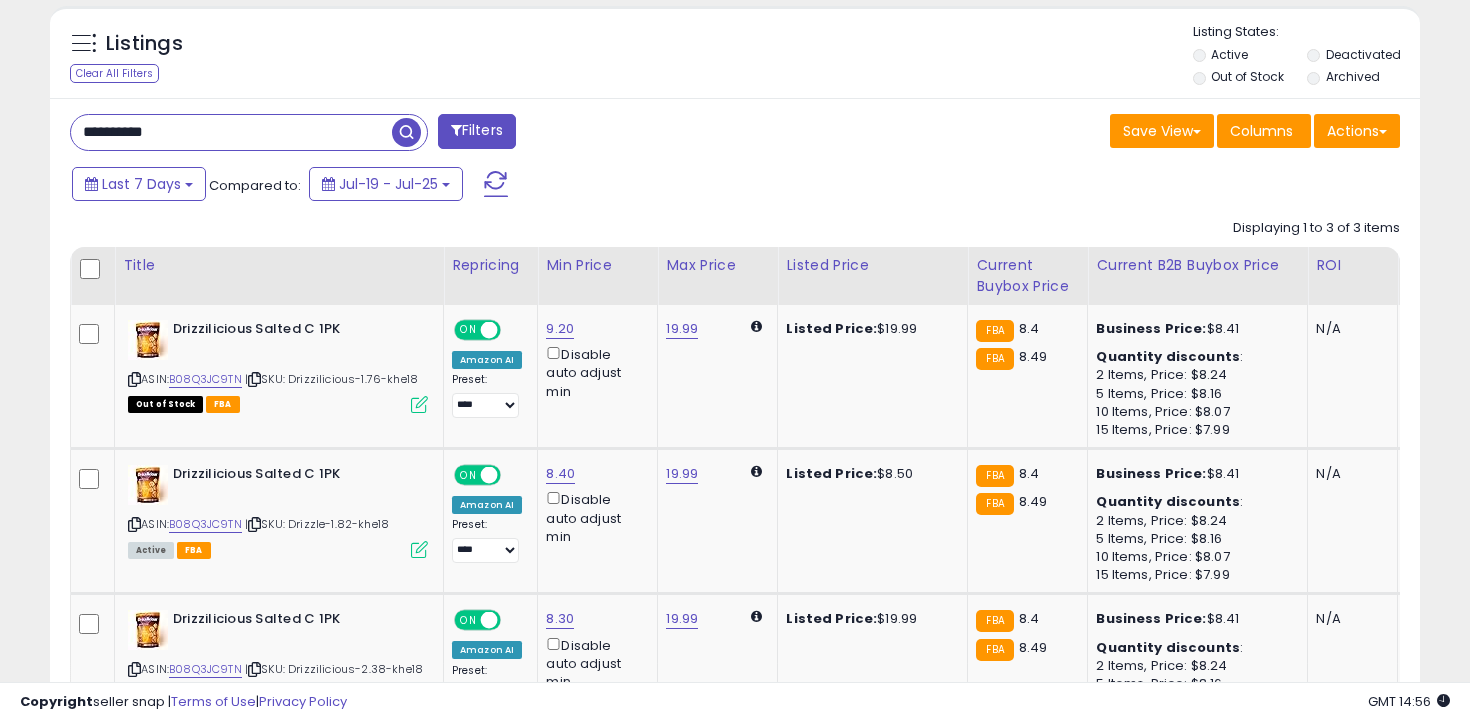 click on "**********" at bounding box center (395, 134) 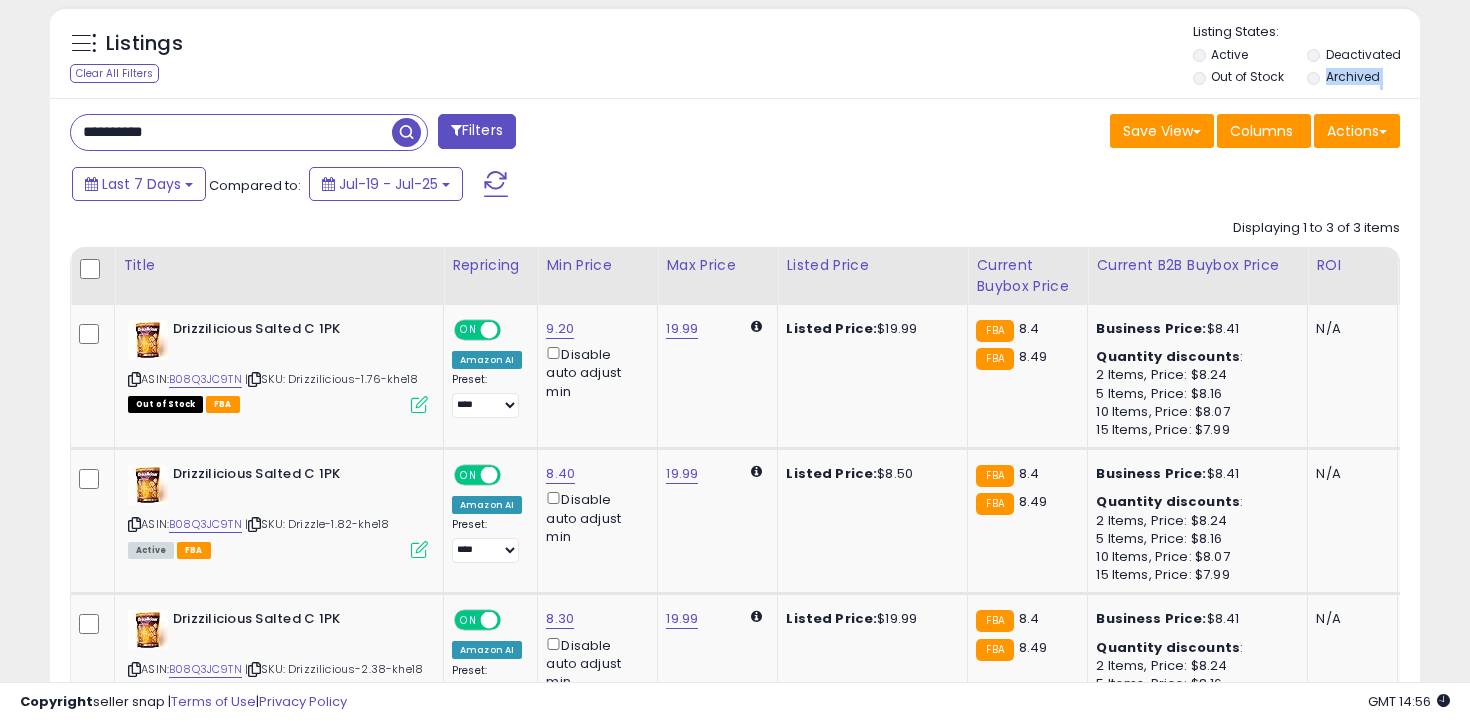 click on "**********" at bounding box center (395, 134) 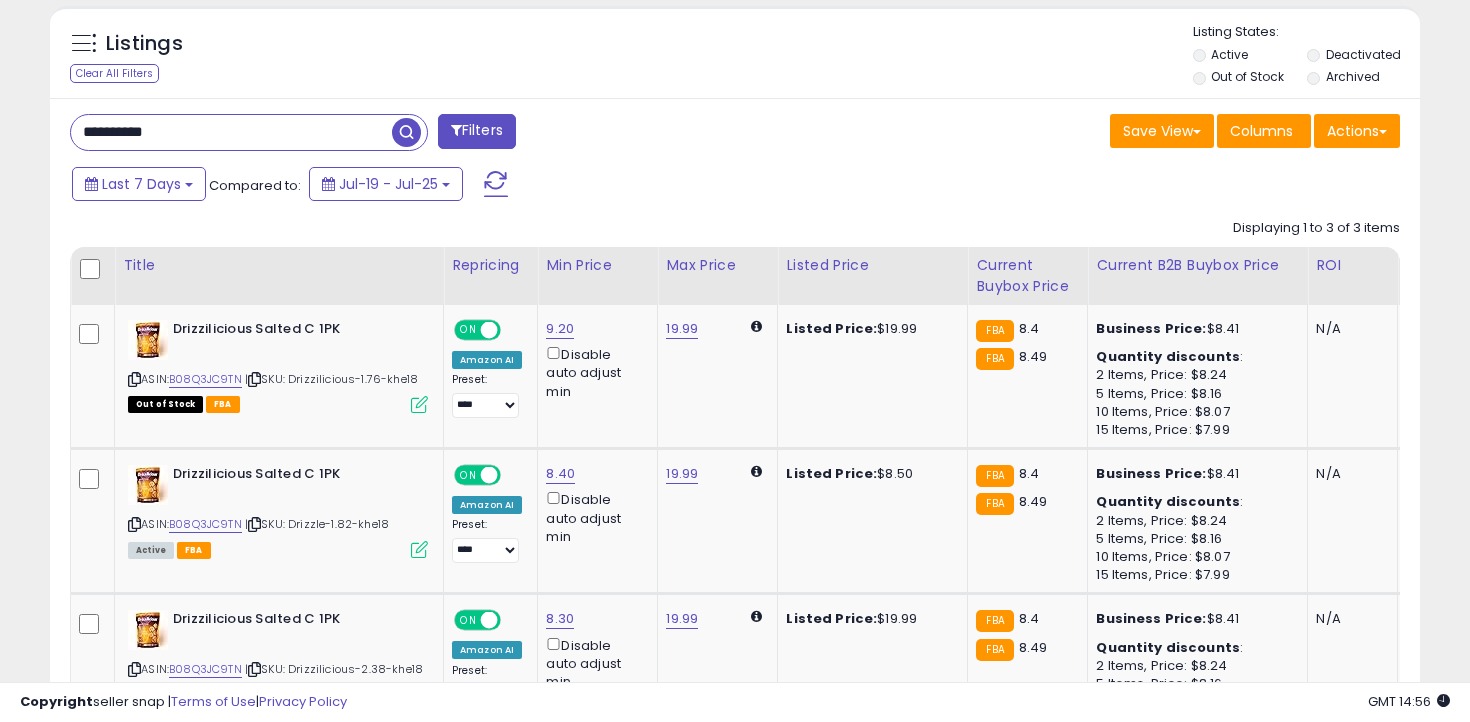 click on "**********" at bounding box center [231, 132] 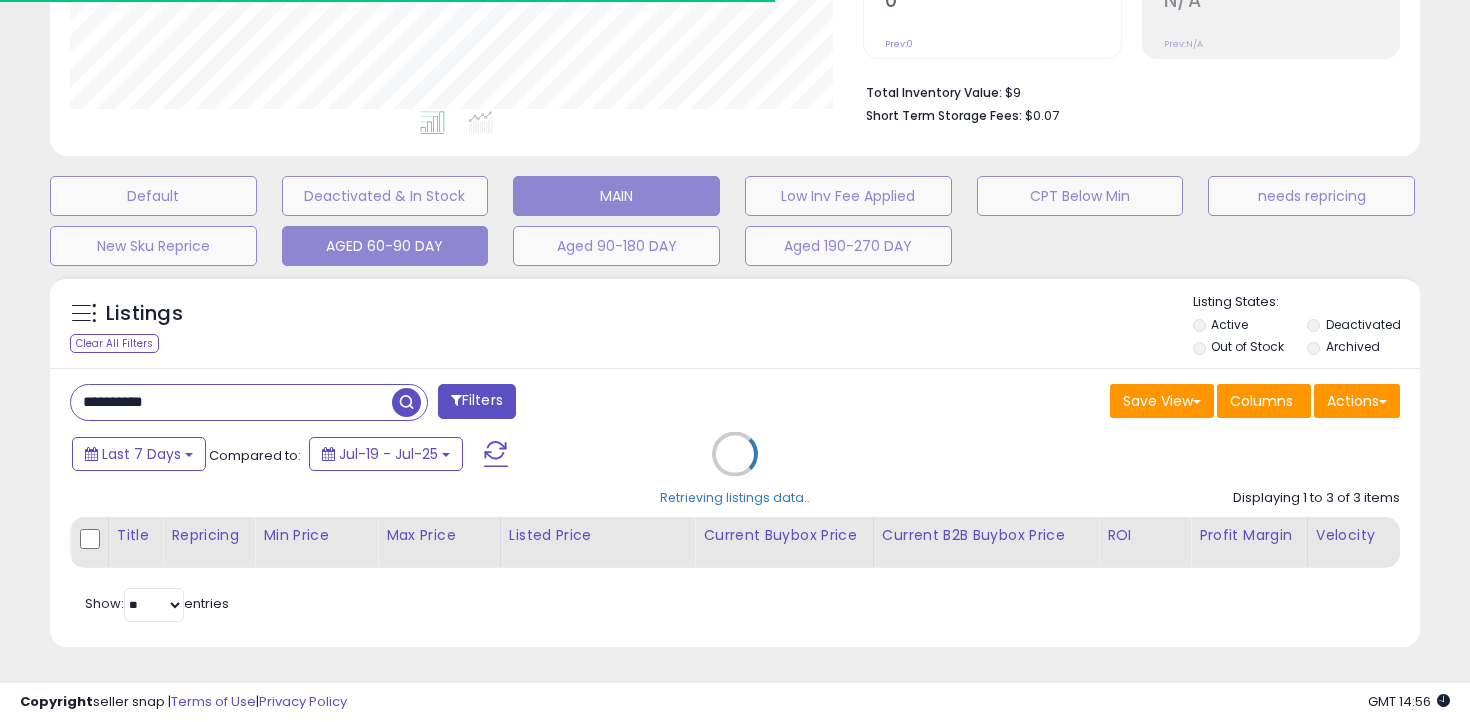 scroll, scrollTop: 585, scrollLeft: 0, axis: vertical 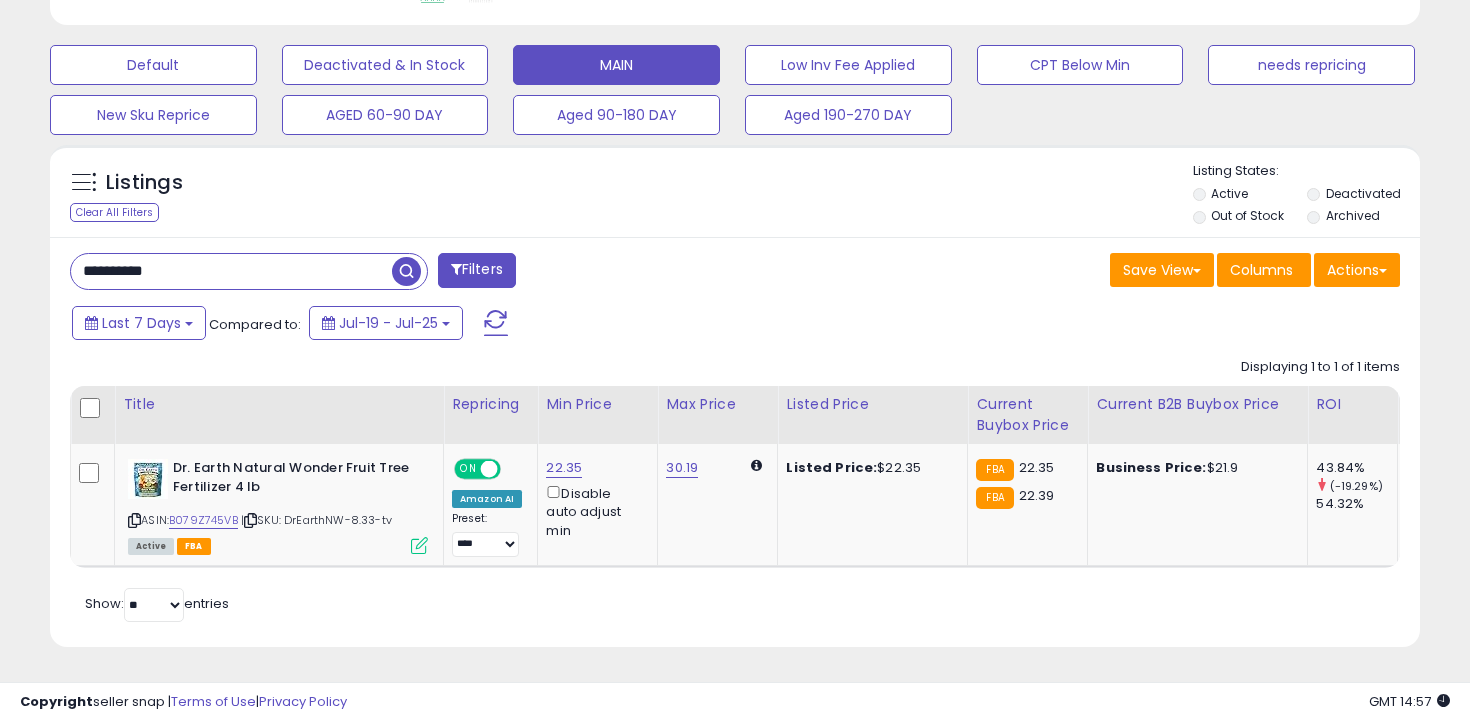 click on "**********" at bounding box center [231, 271] 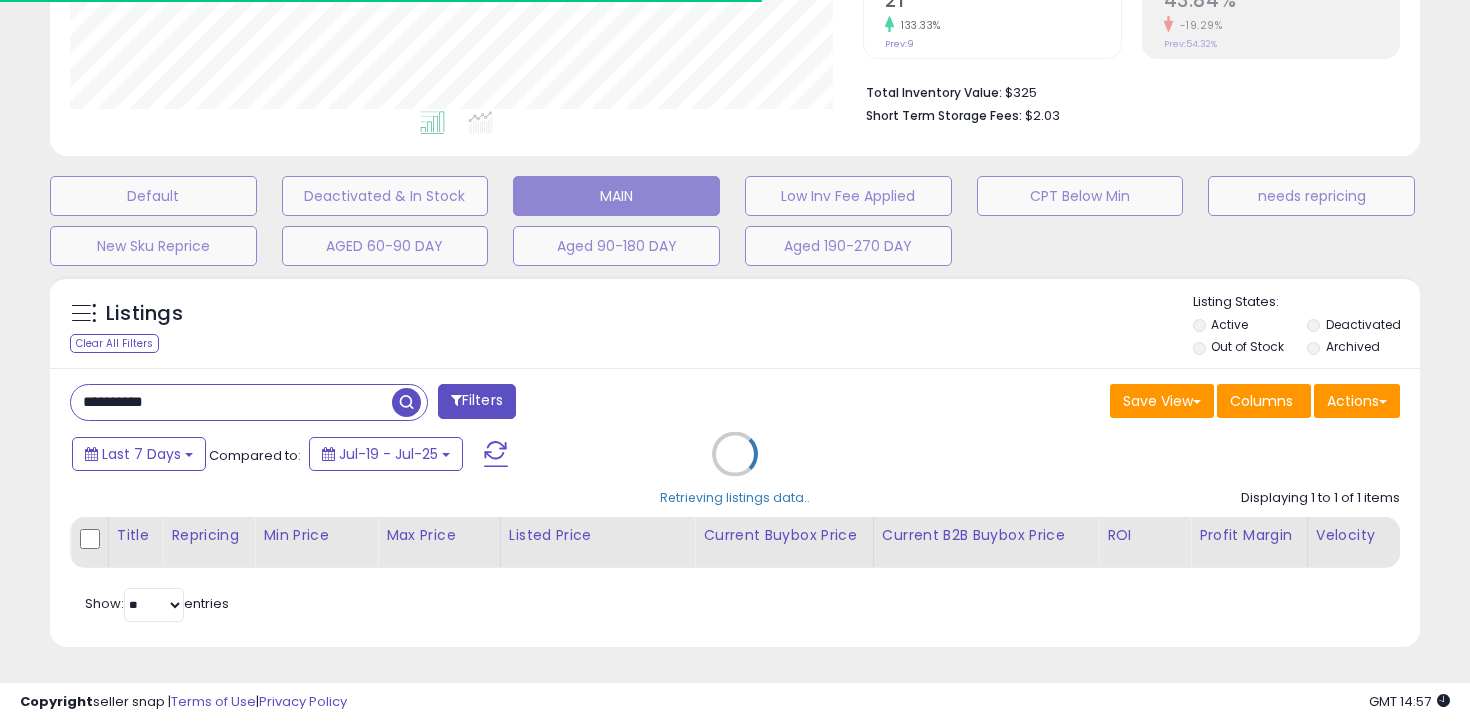 scroll, scrollTop: 585, scrollLeft: 0, axis: vertical 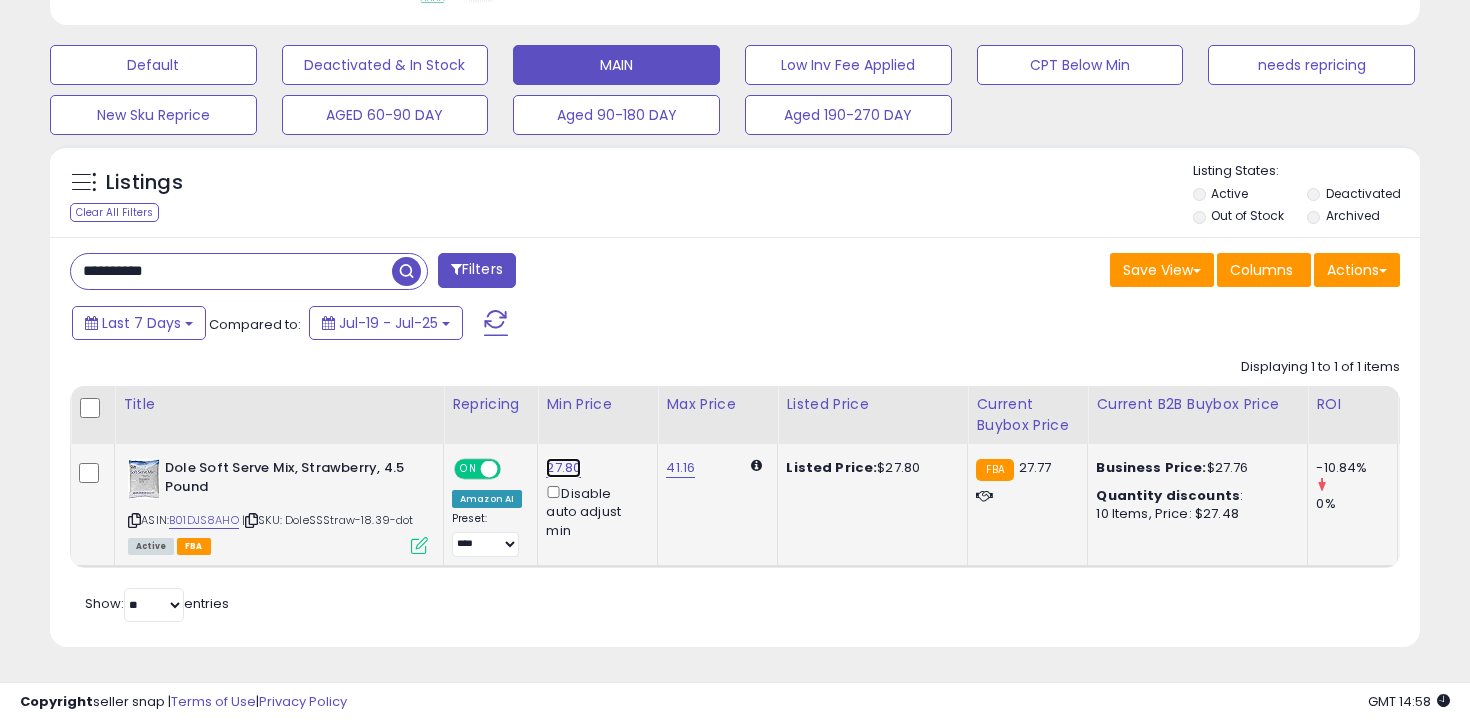 click on "27.80" at bounding box center [563, 468] 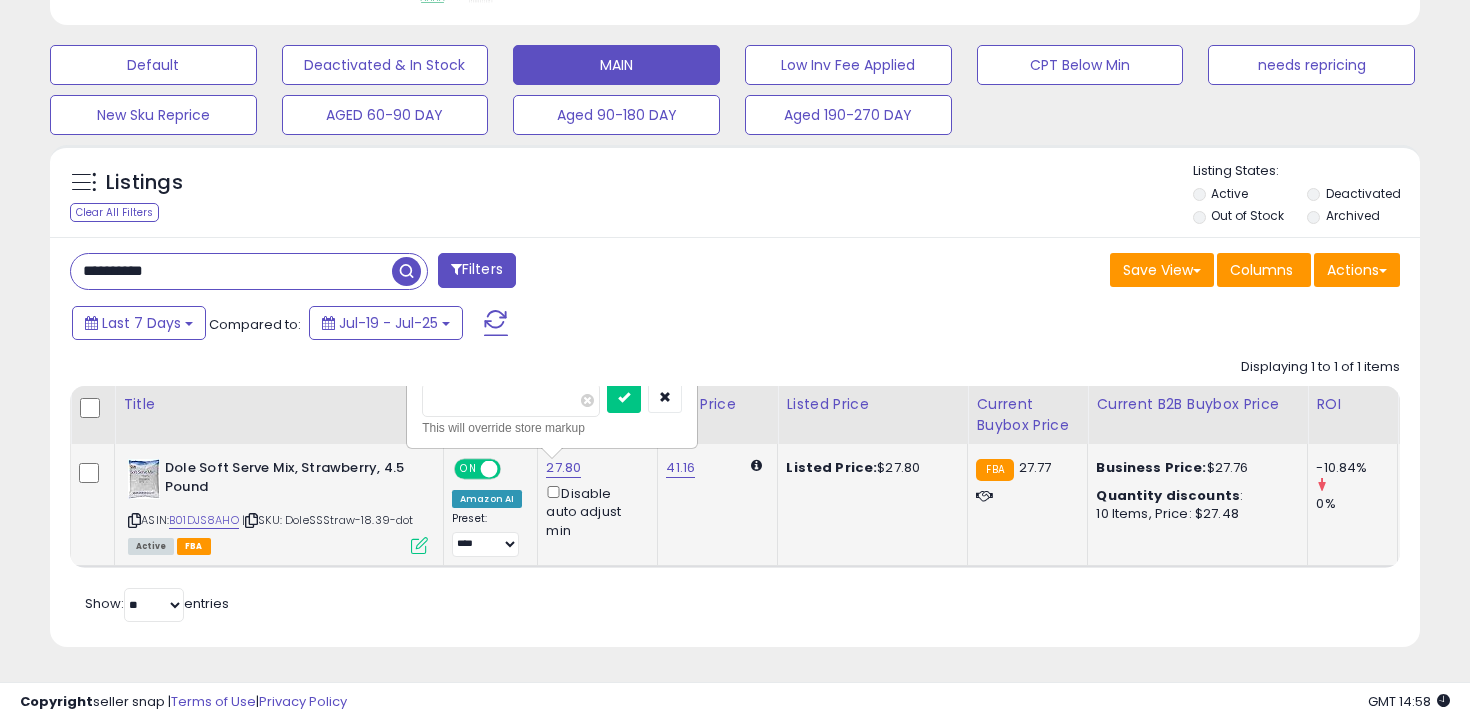 type on "****" 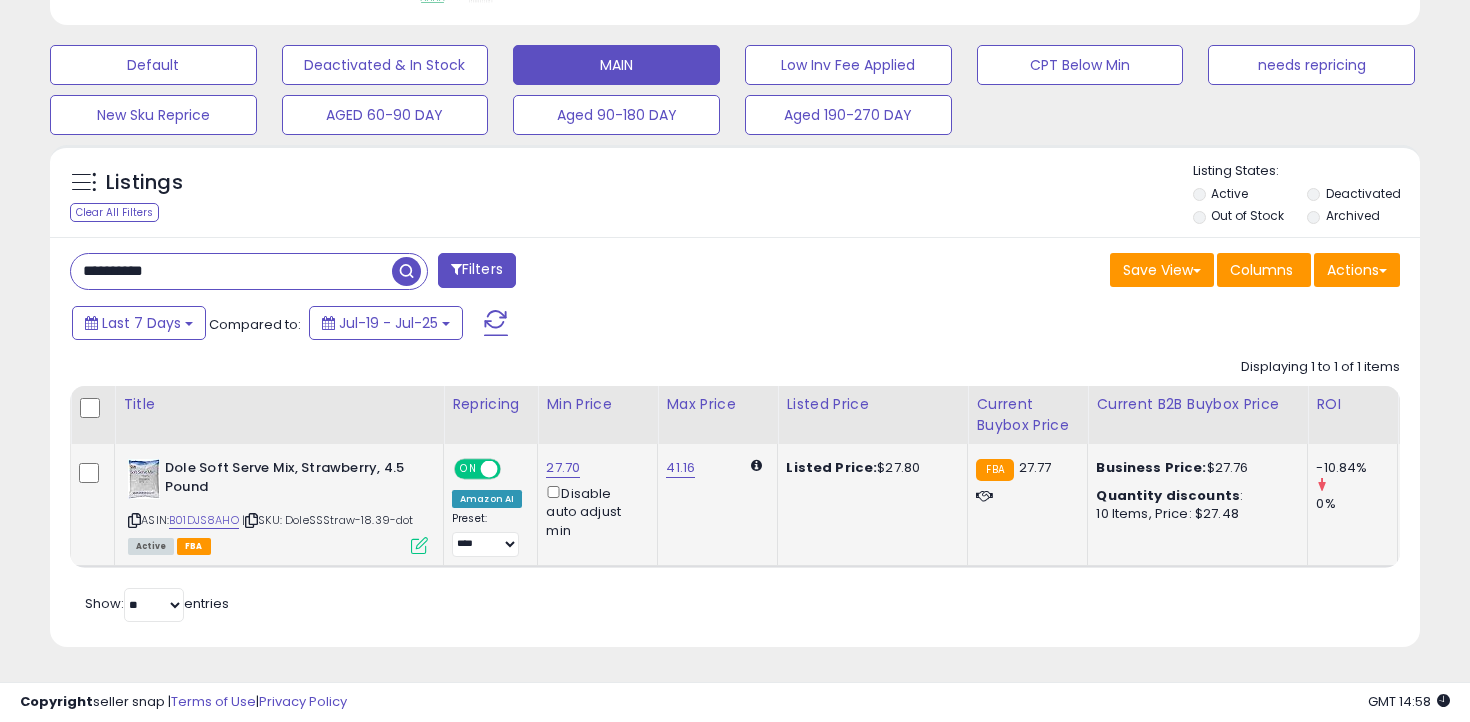 click on "**********" at bounding box center (735, 442) 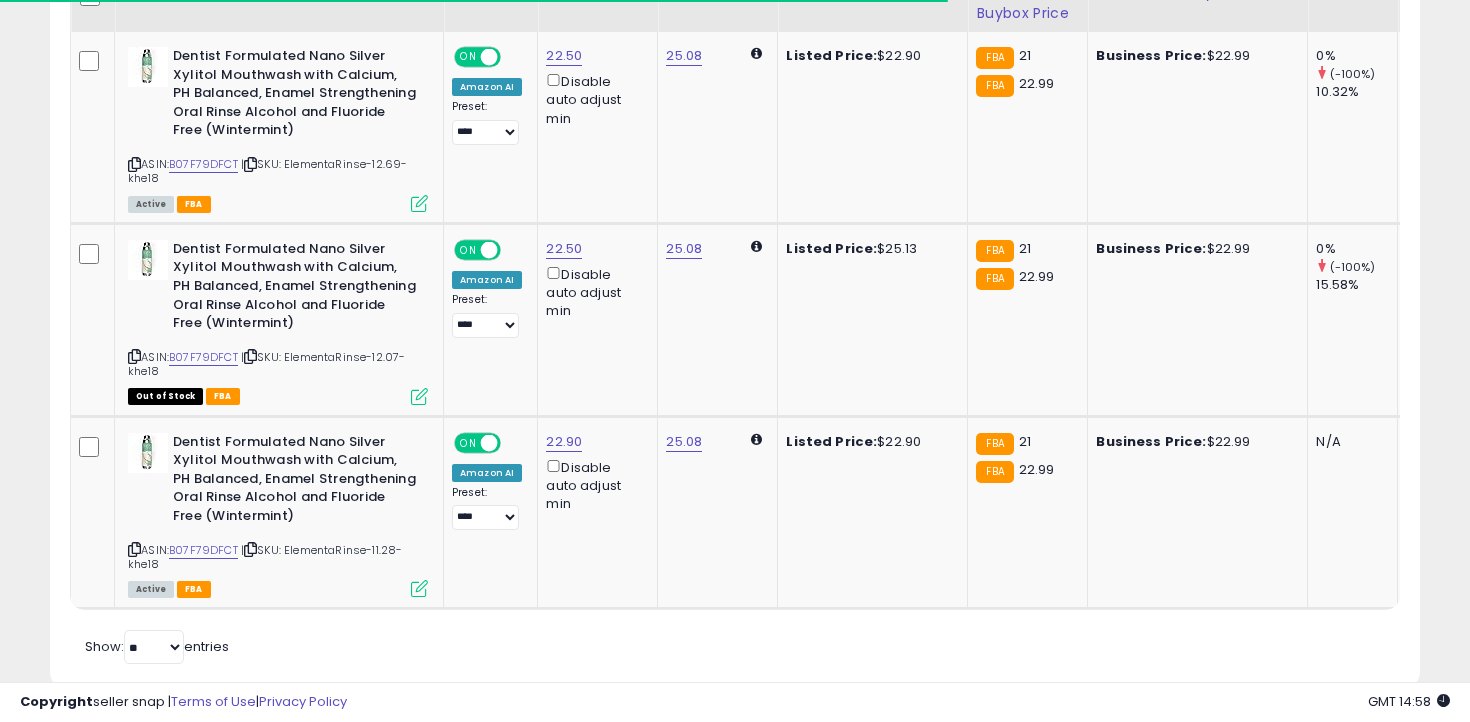 scroll, scrollTop: 1040, scrollLeft: 0, axis: vertical 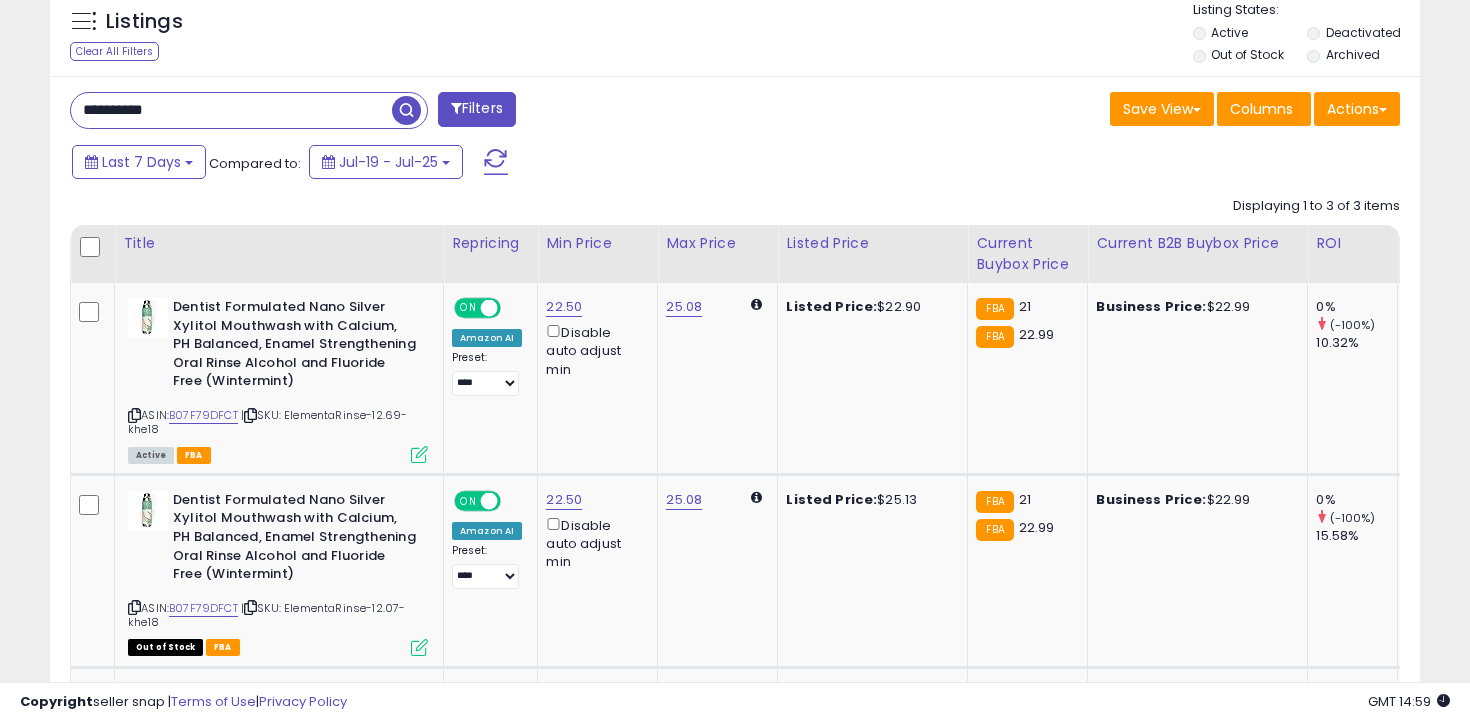 click on "**********" at bounding box center [231, 110] 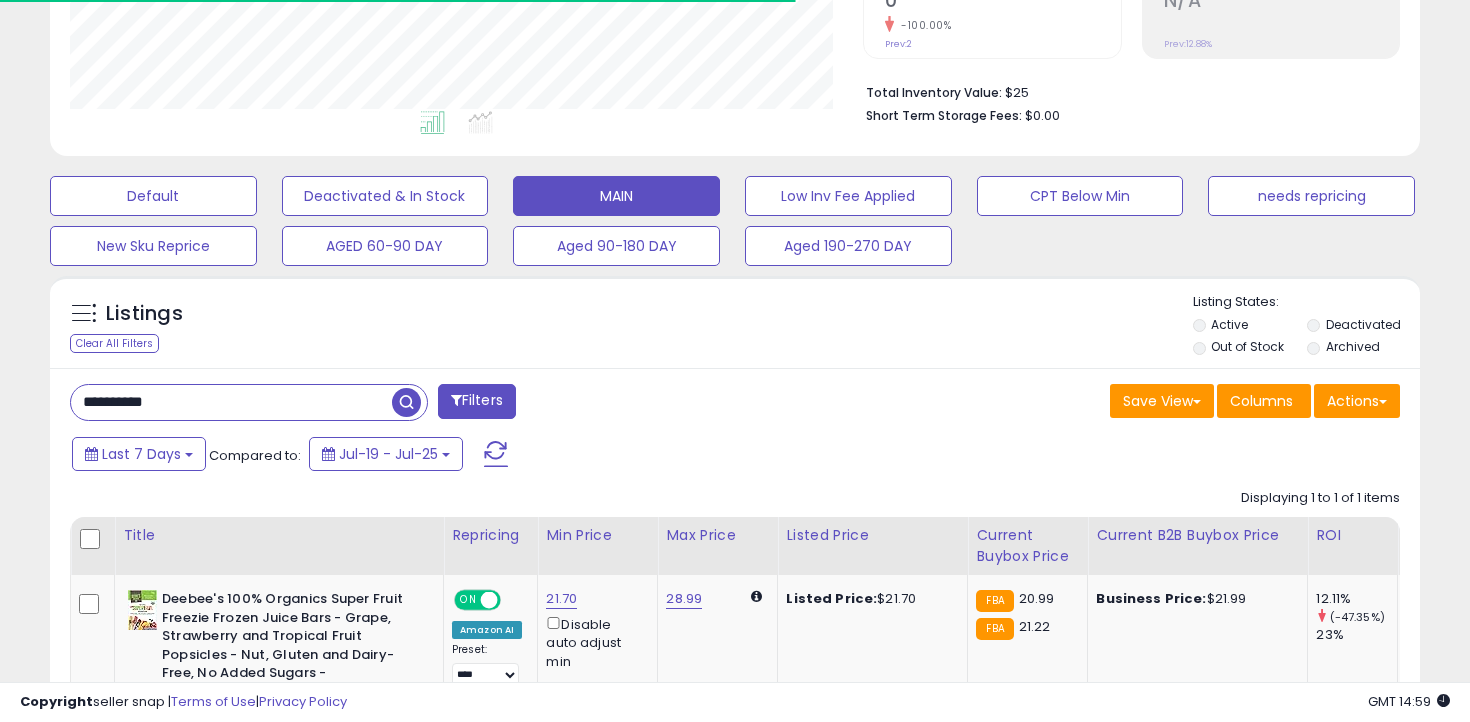 scroll, scrollTop: 691, scrollLeft: 0, axis: vertical 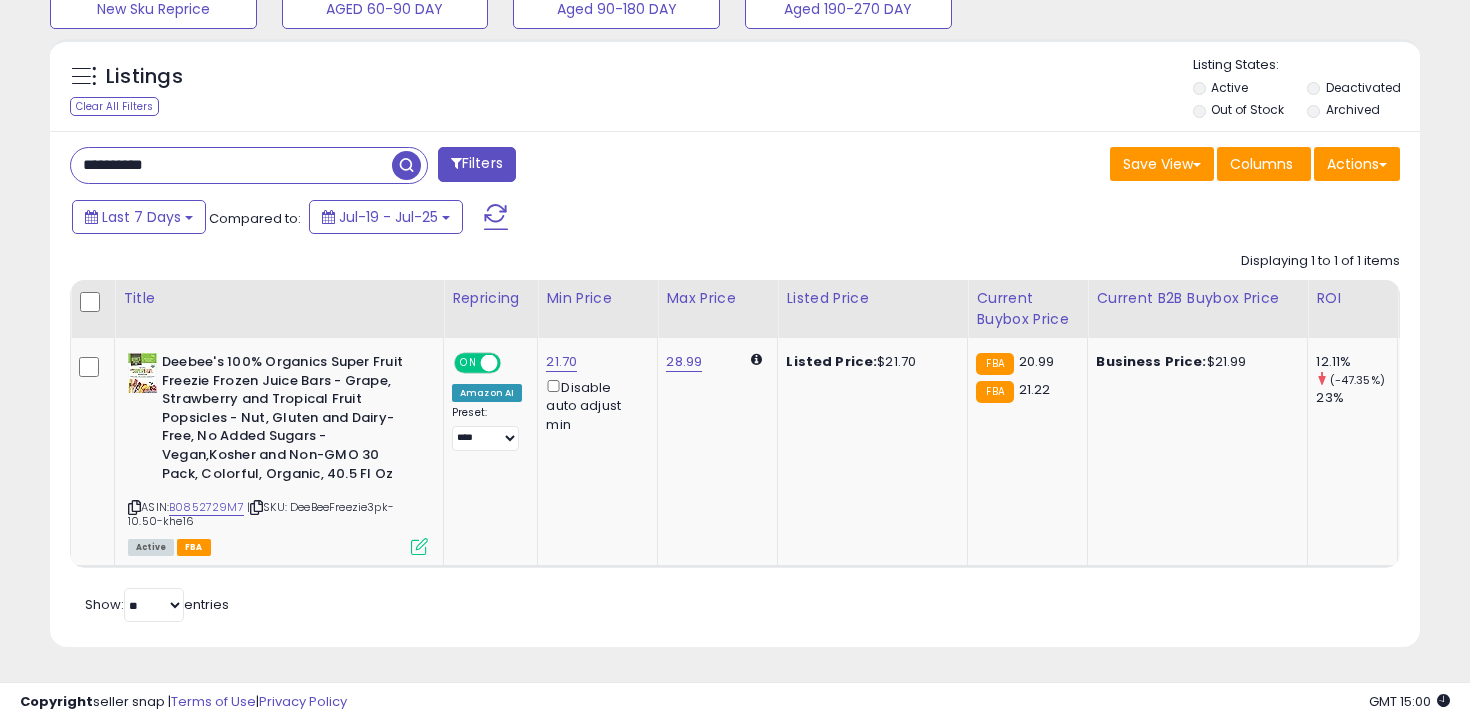 click on "**********" at bounding box center (231, 165) 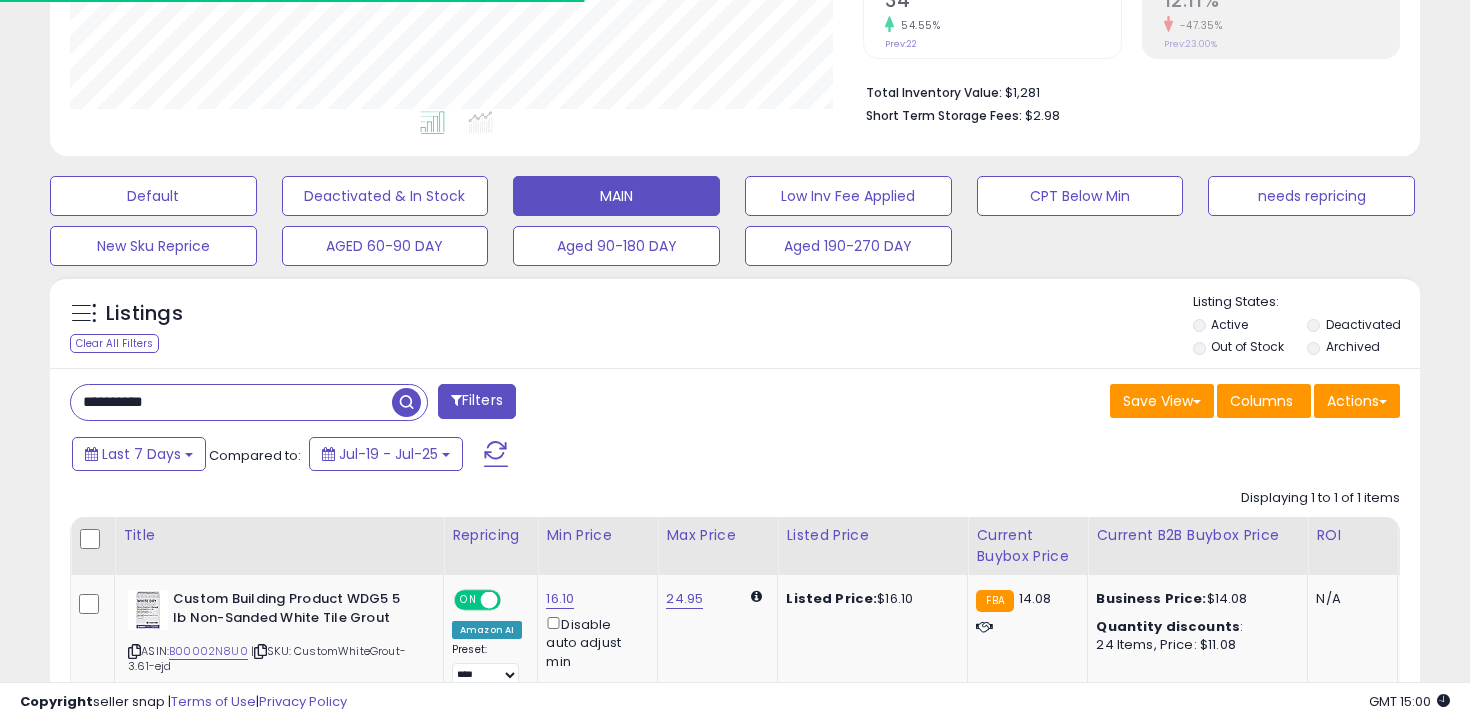 scroll, scrollTop: 598, scrollLeft: 0, axis: vertical 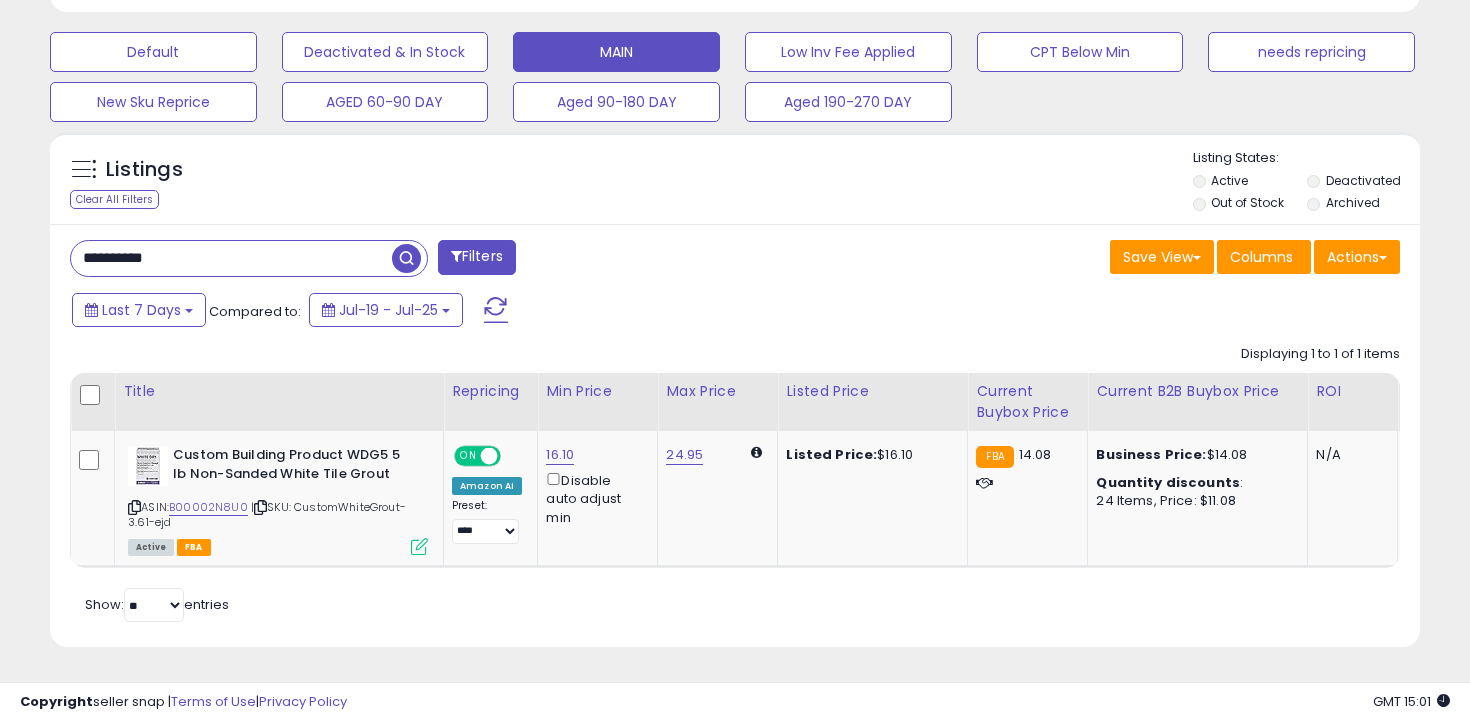 click on "**********" at bounding box center [231, 258] 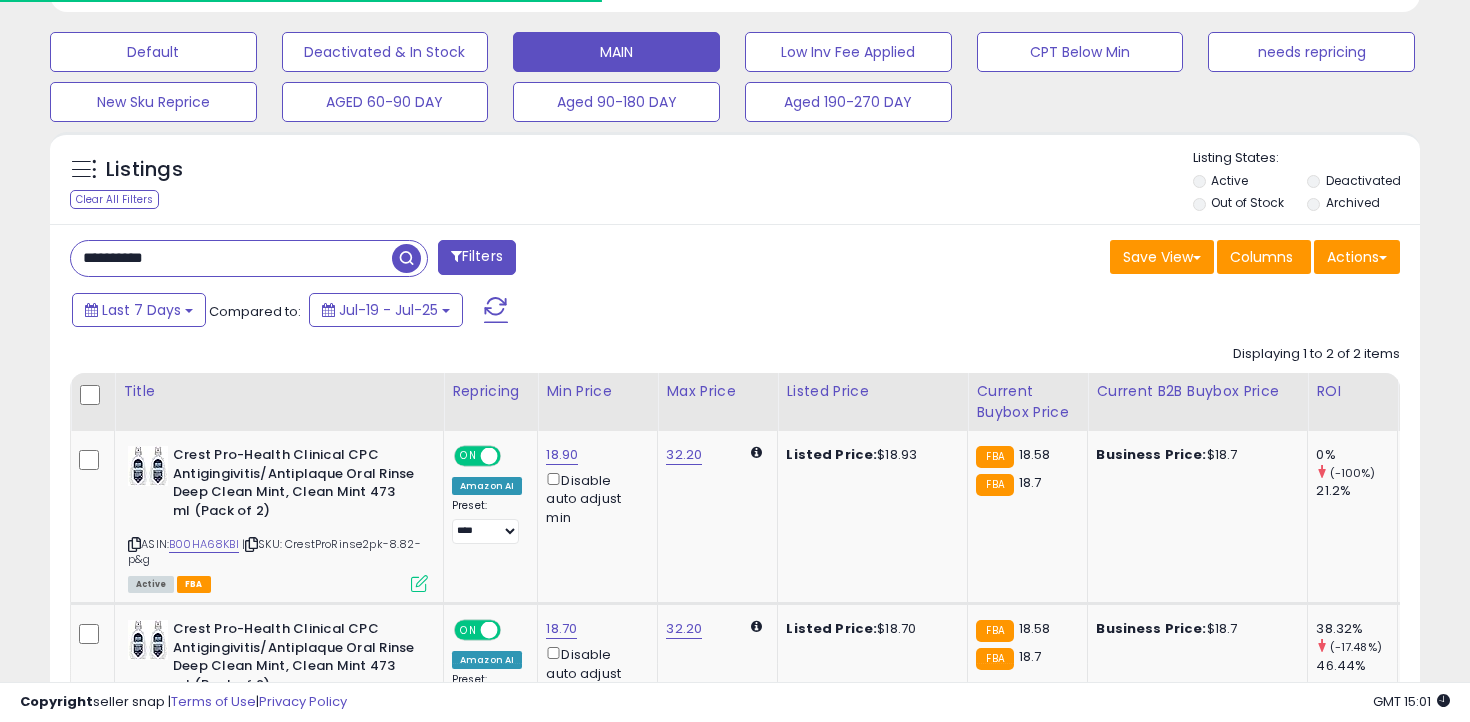 scroll, scrollTop: 810, scrollLeft: 0, axis: vertical 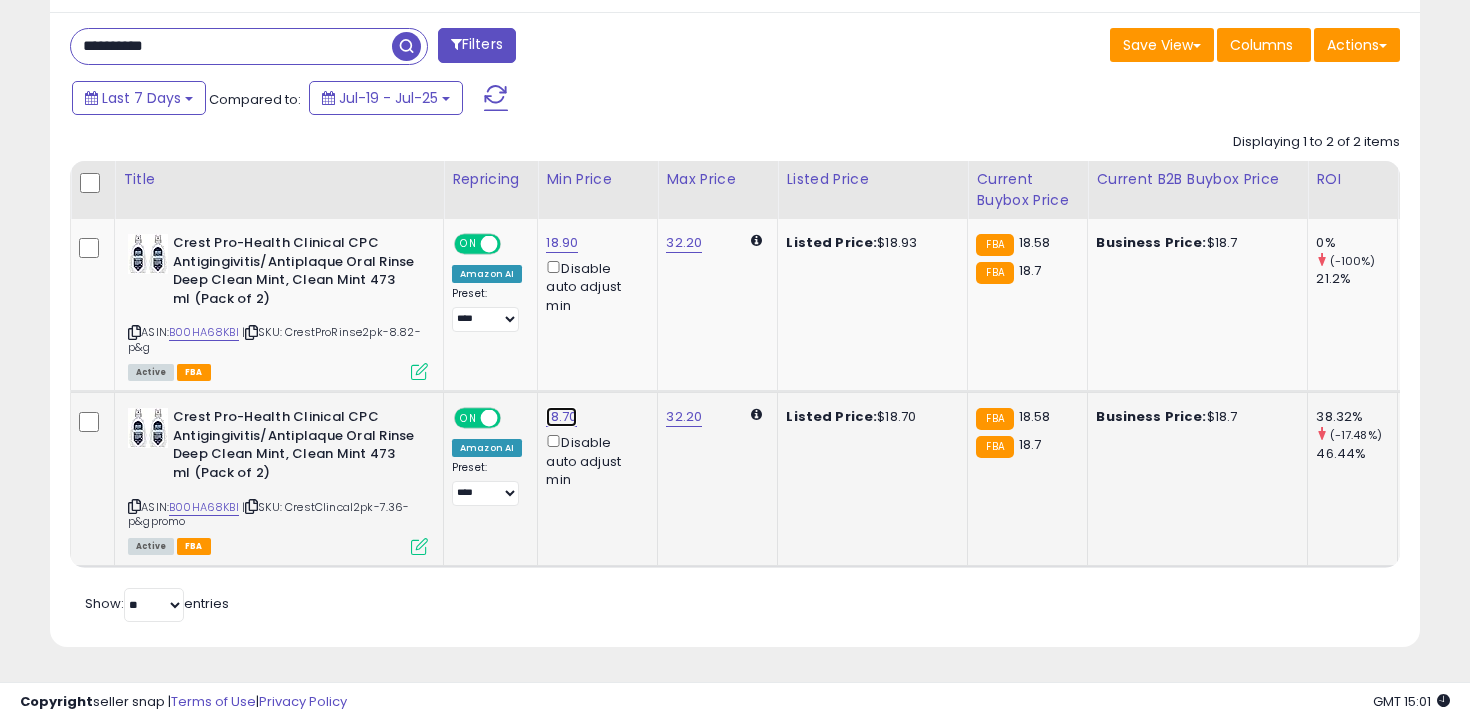 click on "18.70" at bounding box center (562, 243) 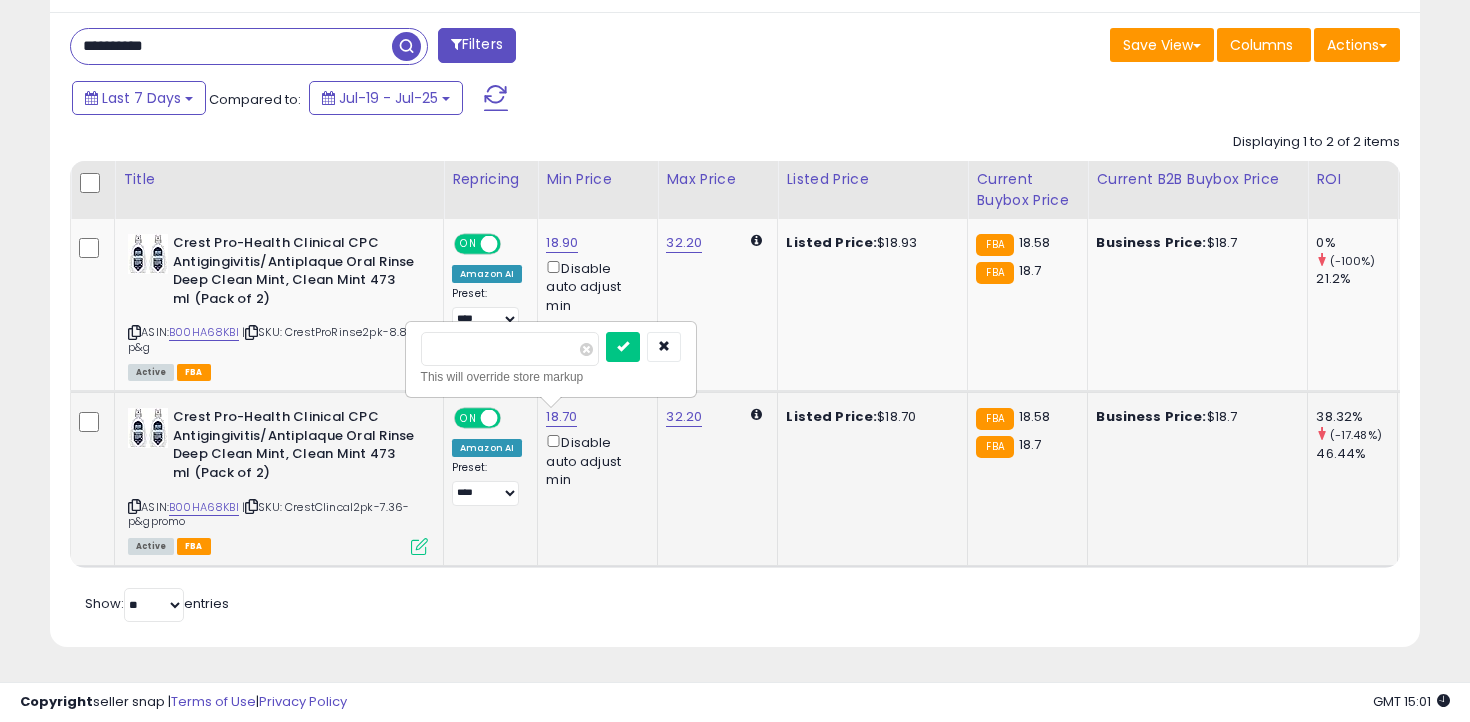 click on "*****" at bounding box center [510, 349] 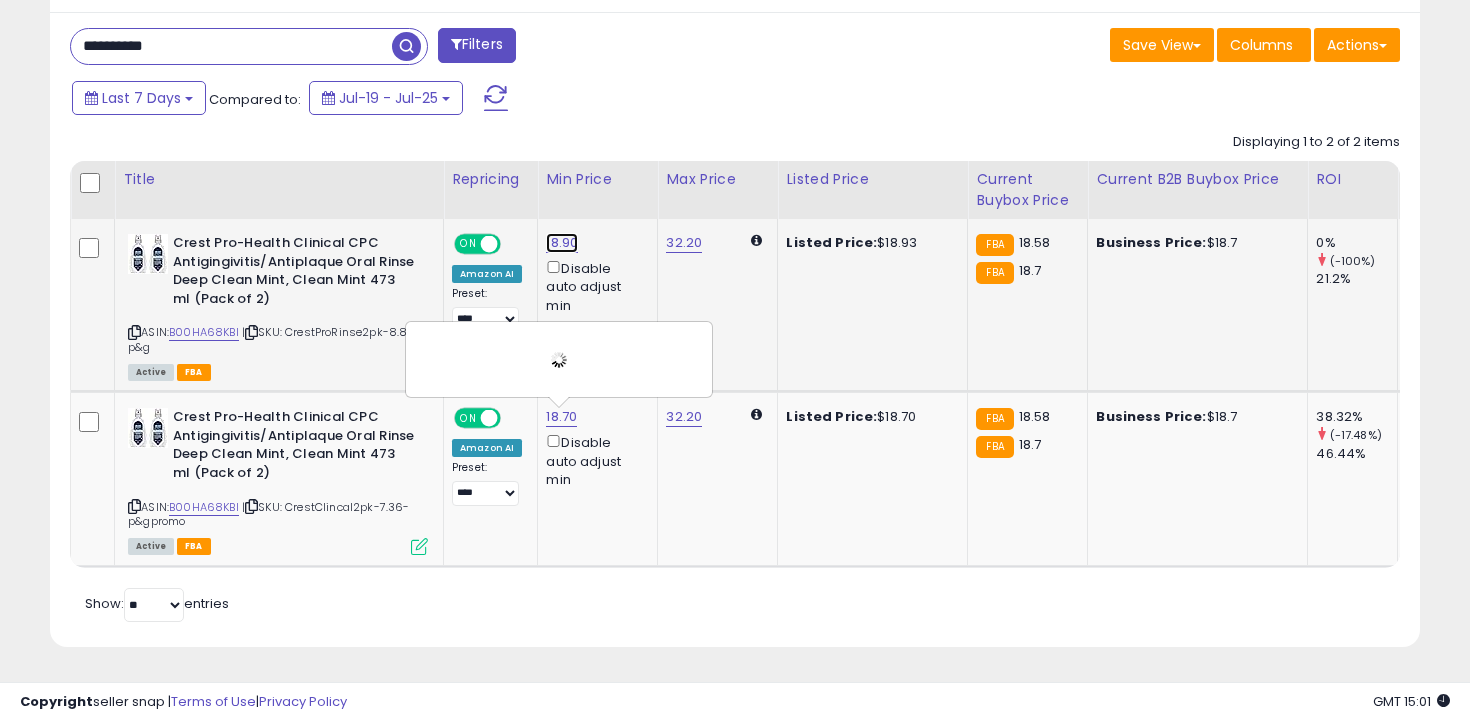 click on "18.90" at bounding box center (562, 243) 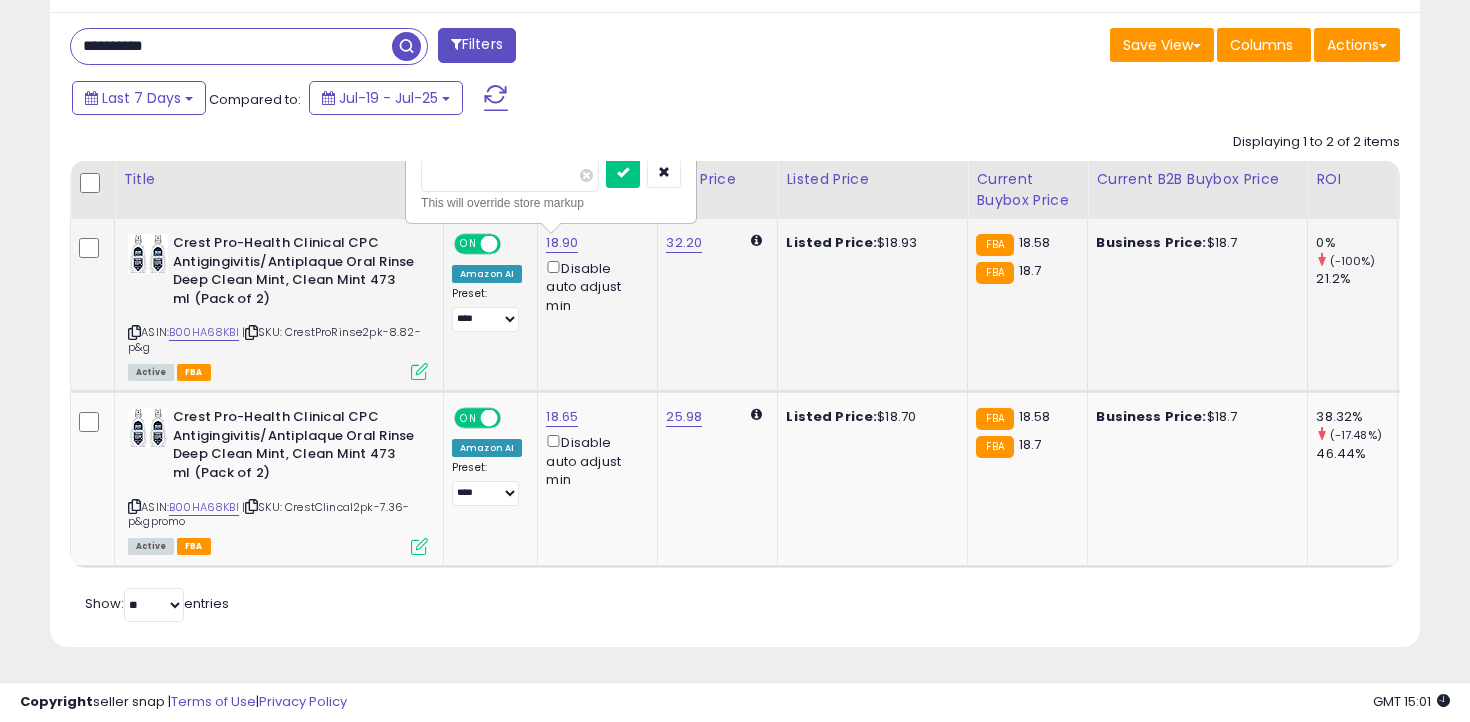 click on "*****" at bounding box center (510, 175) 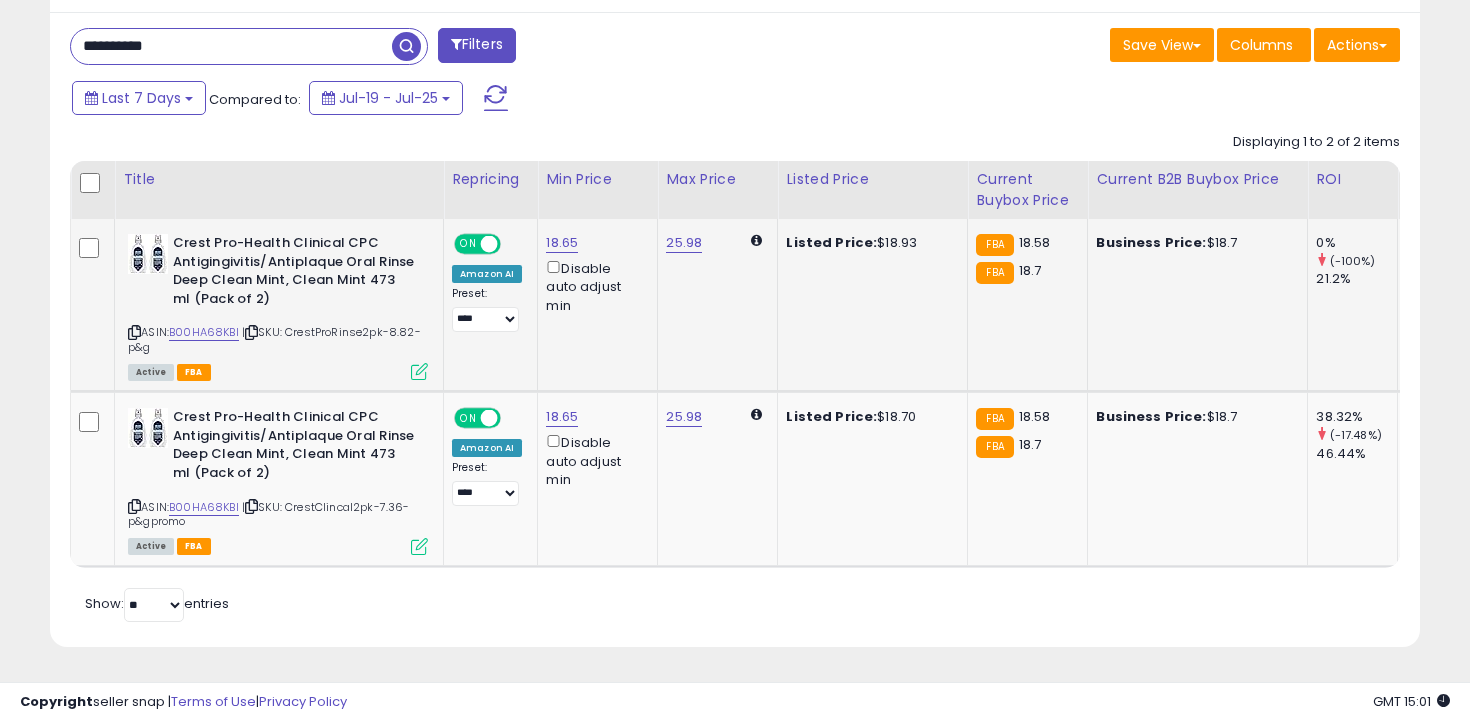 click on "**********" at bounding box center (231, 46) 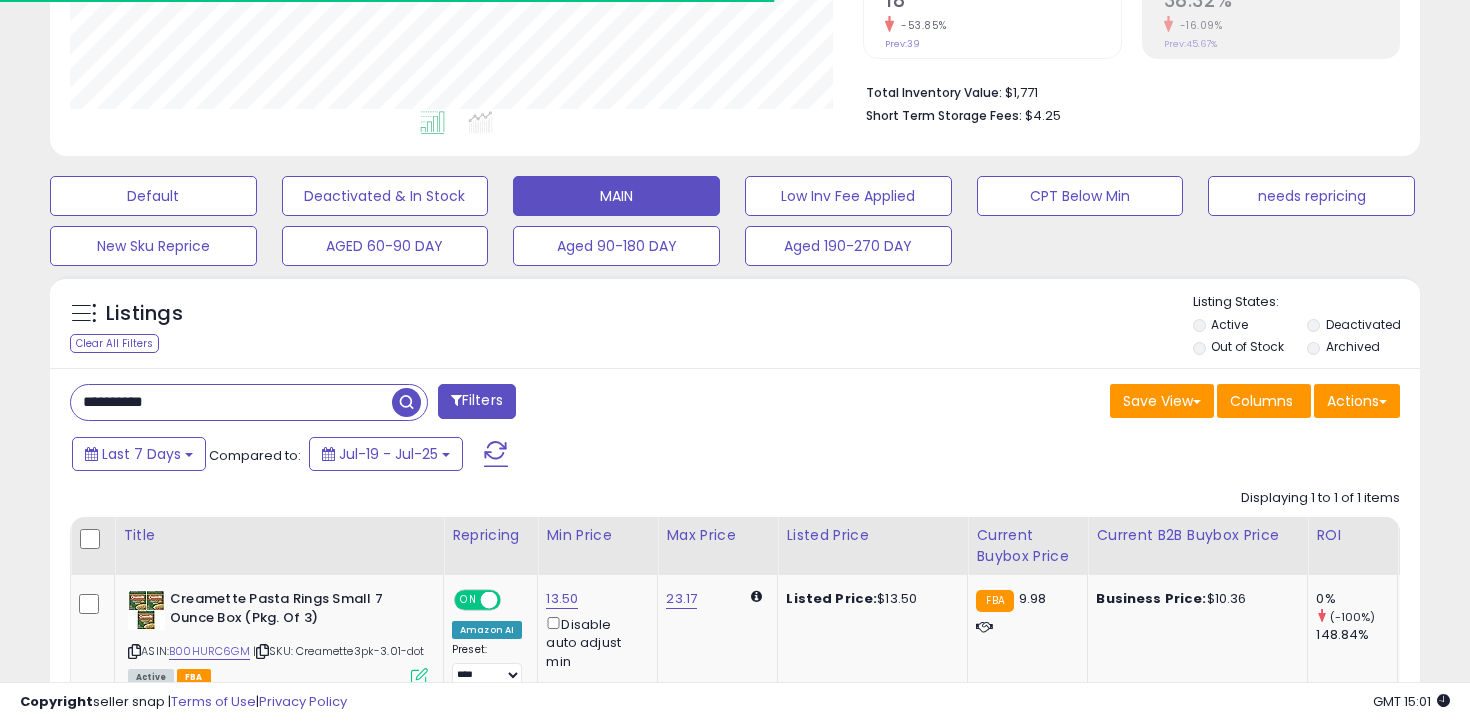 scroll, scrollTop: 598, scrollLeft: 0, axis: vertical 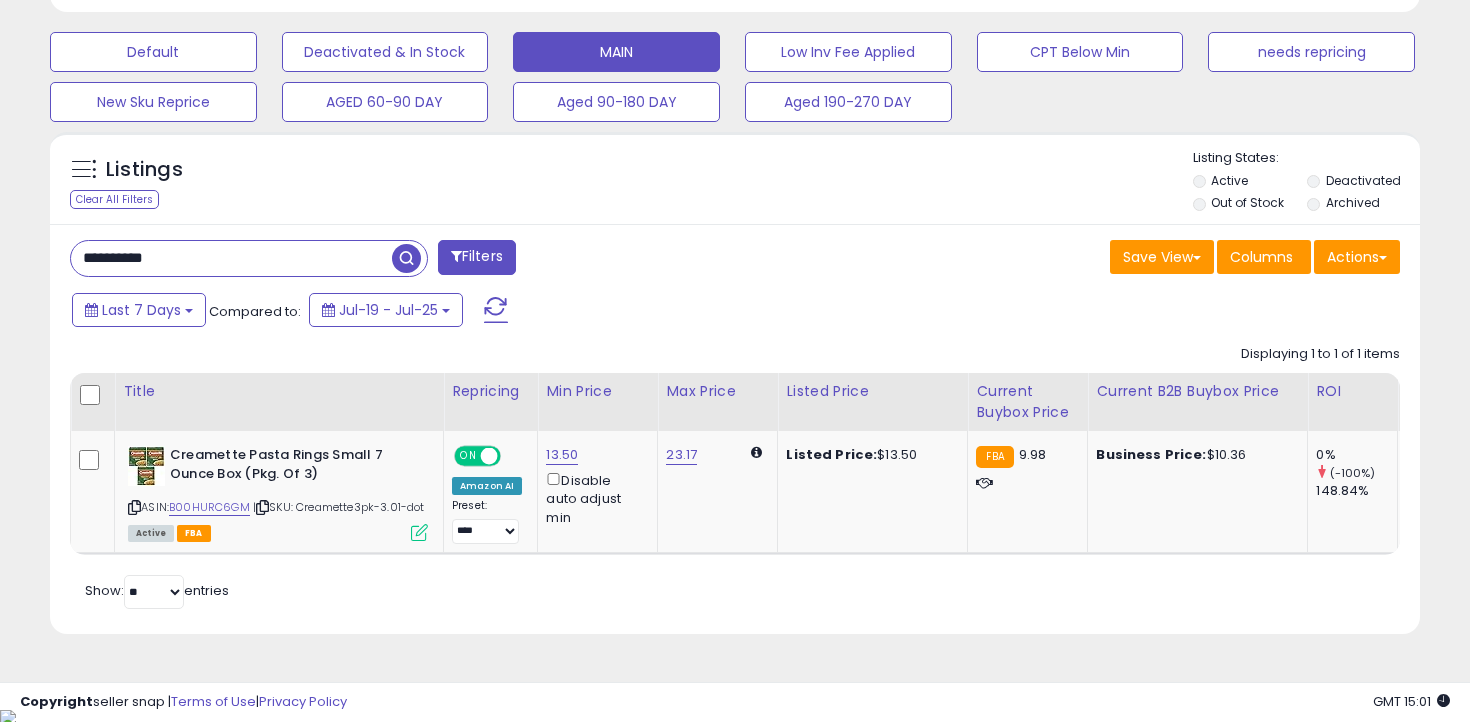 click on "**********" at bounding box center (231, 258) 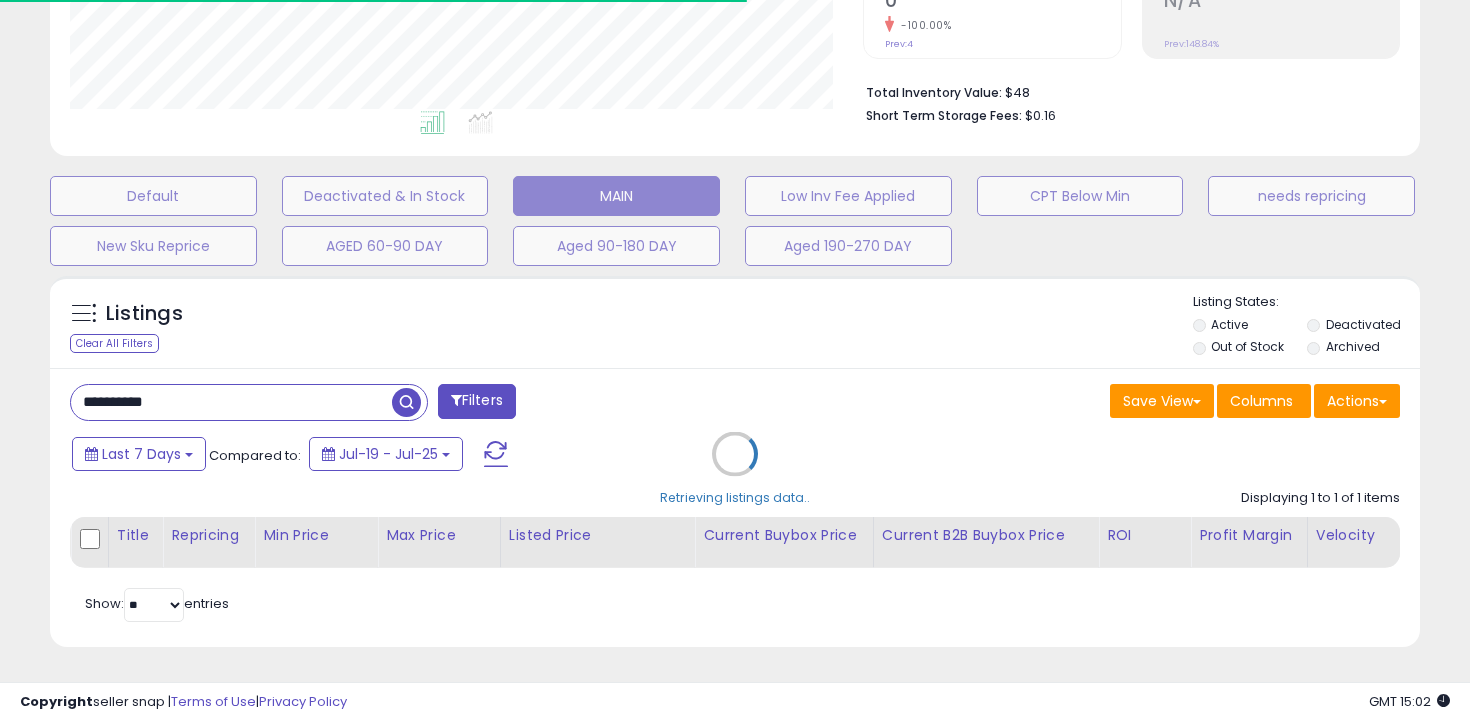 scroll, scrollTop: 598, scrollLeft: 0, axis: vertical 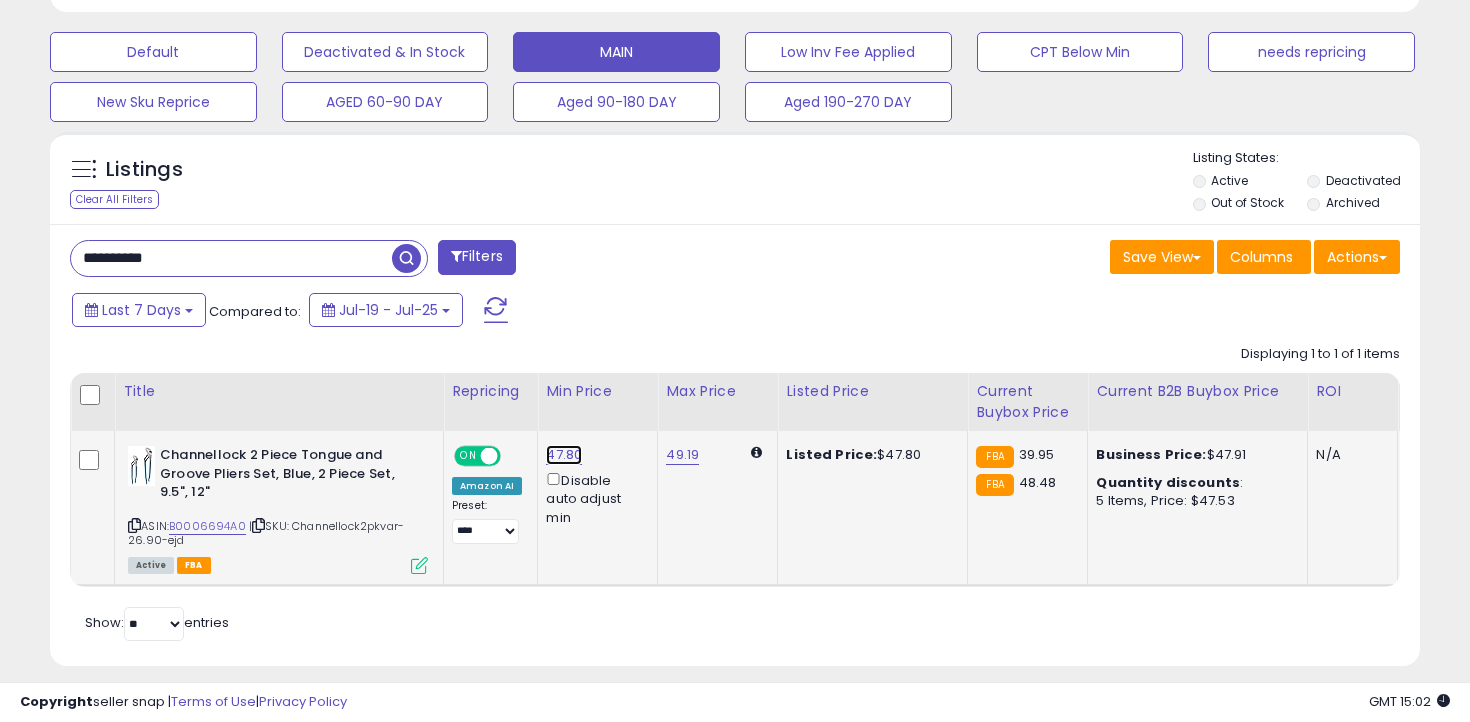 click on "47.80" at bounding box center (564, 455) 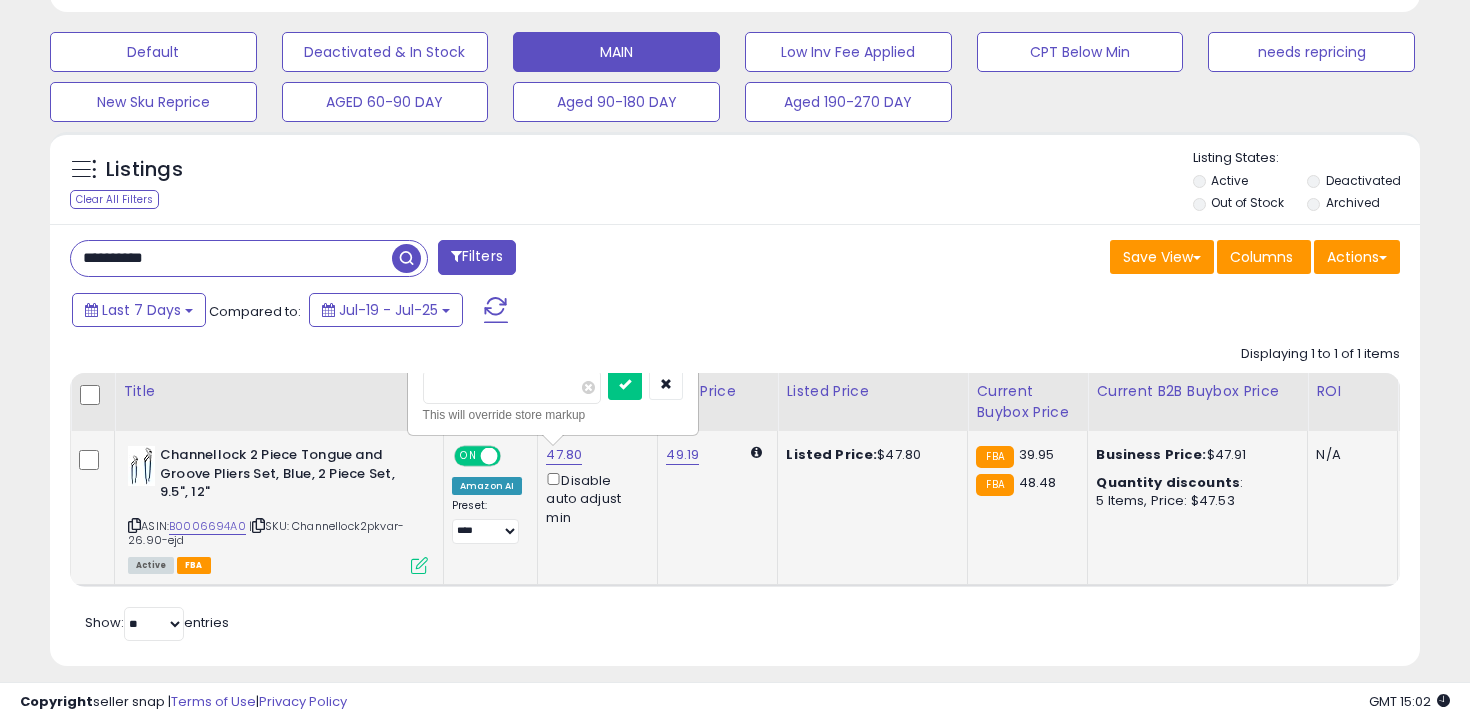 click on "*****" at bounding box center (512, 387) 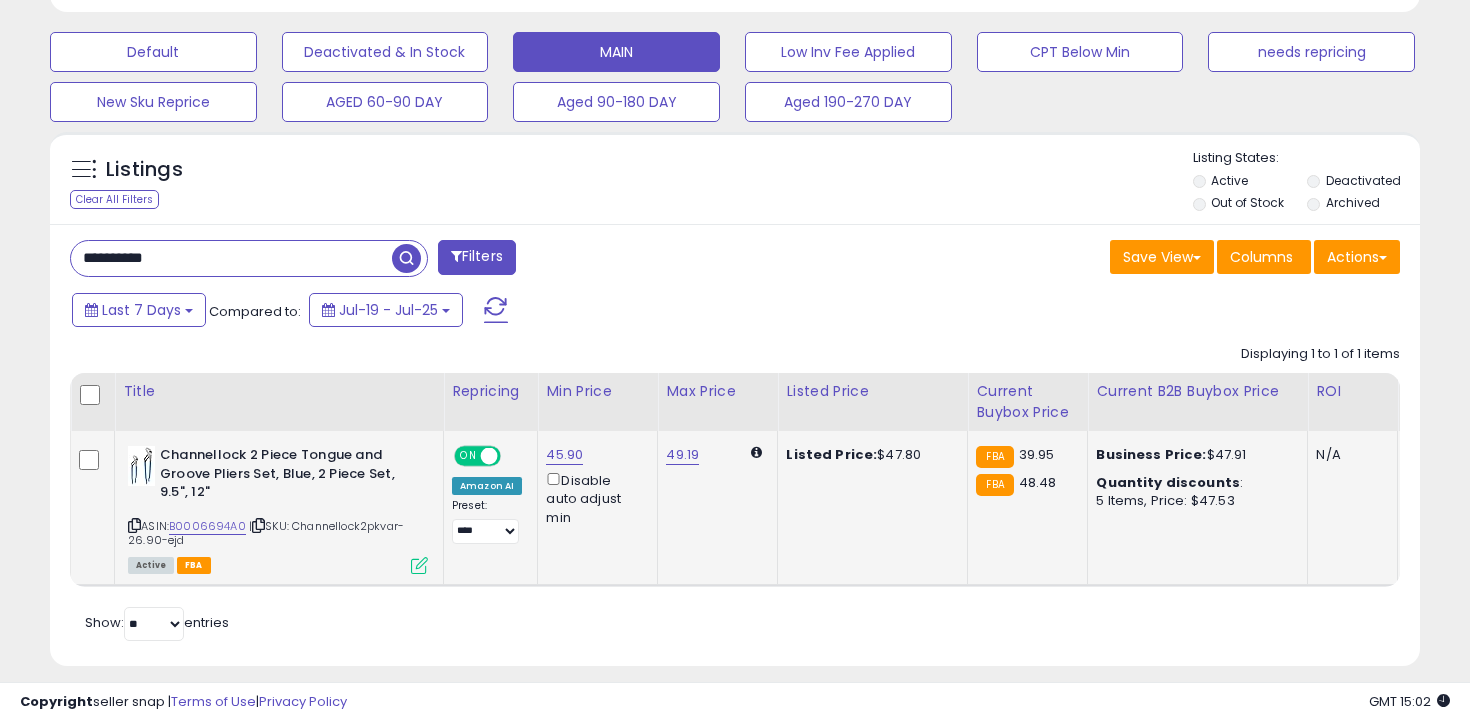 click on "**********" at bounding box center (231, 258) 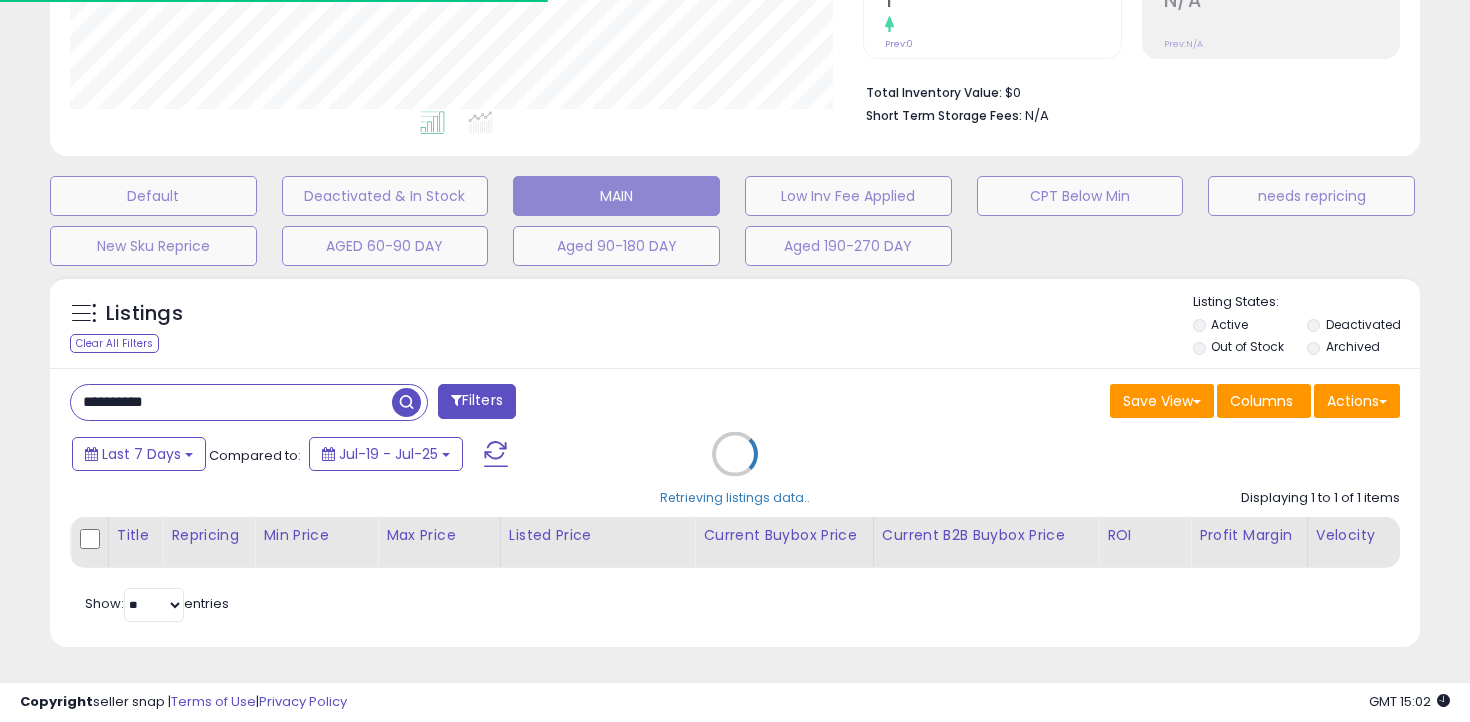 scroll, scrollTop: 598, scrollLeft: 0, axis: vertical 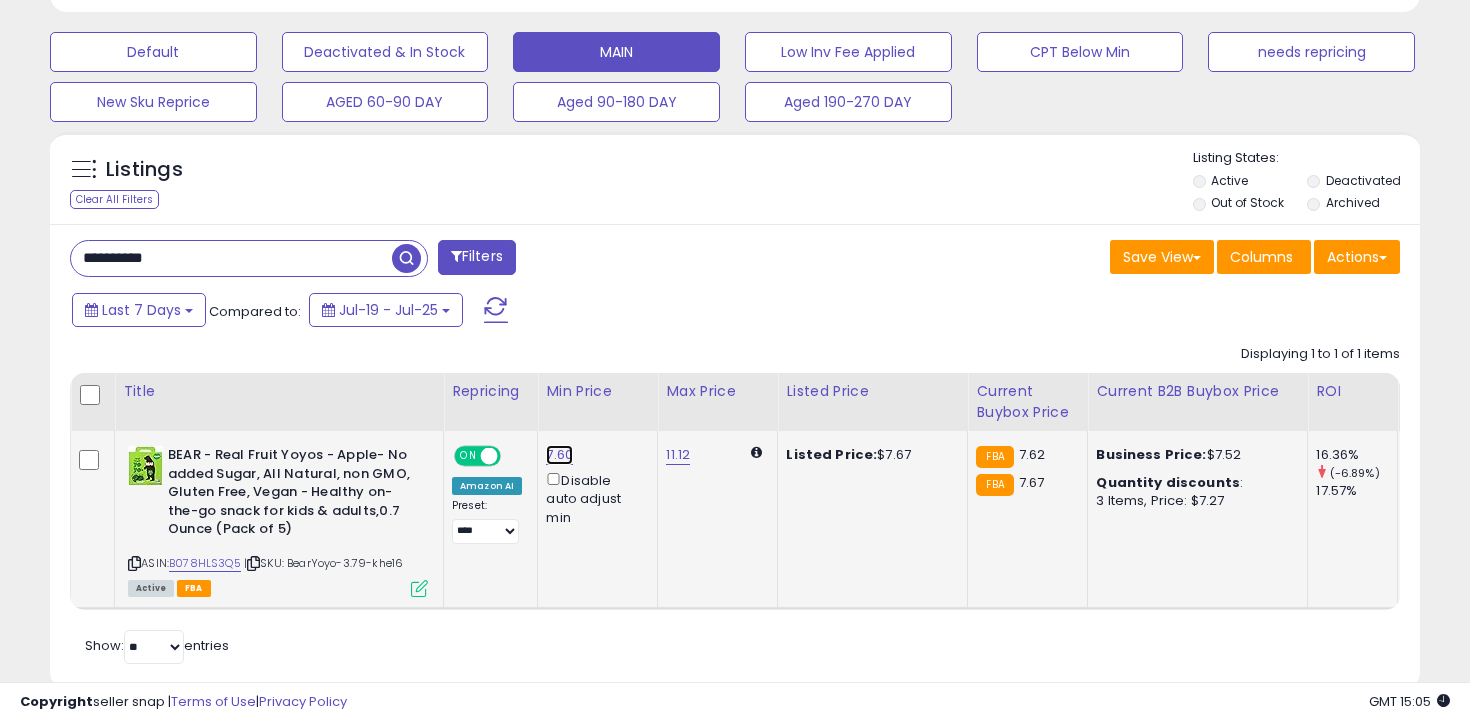 click on "7.60" at bounding box center (559, 455) 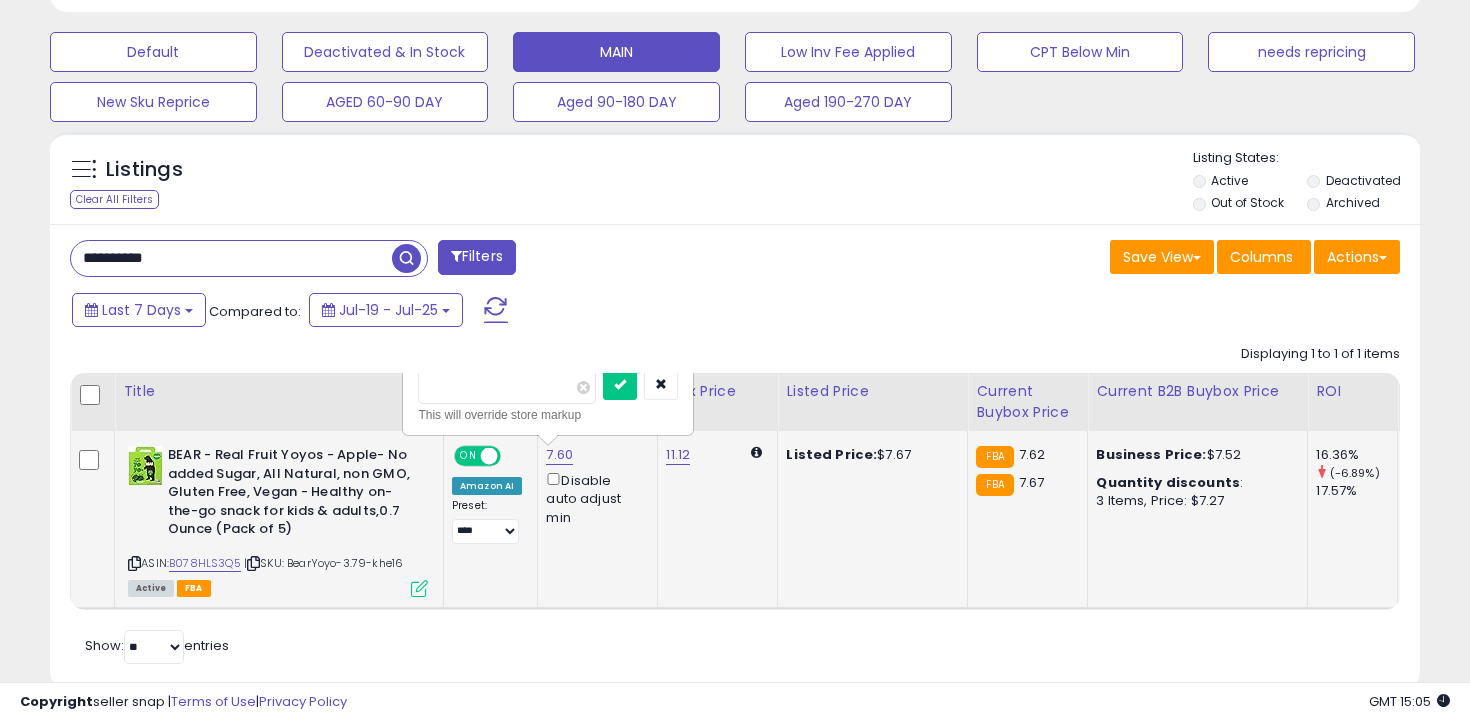 type on "***" 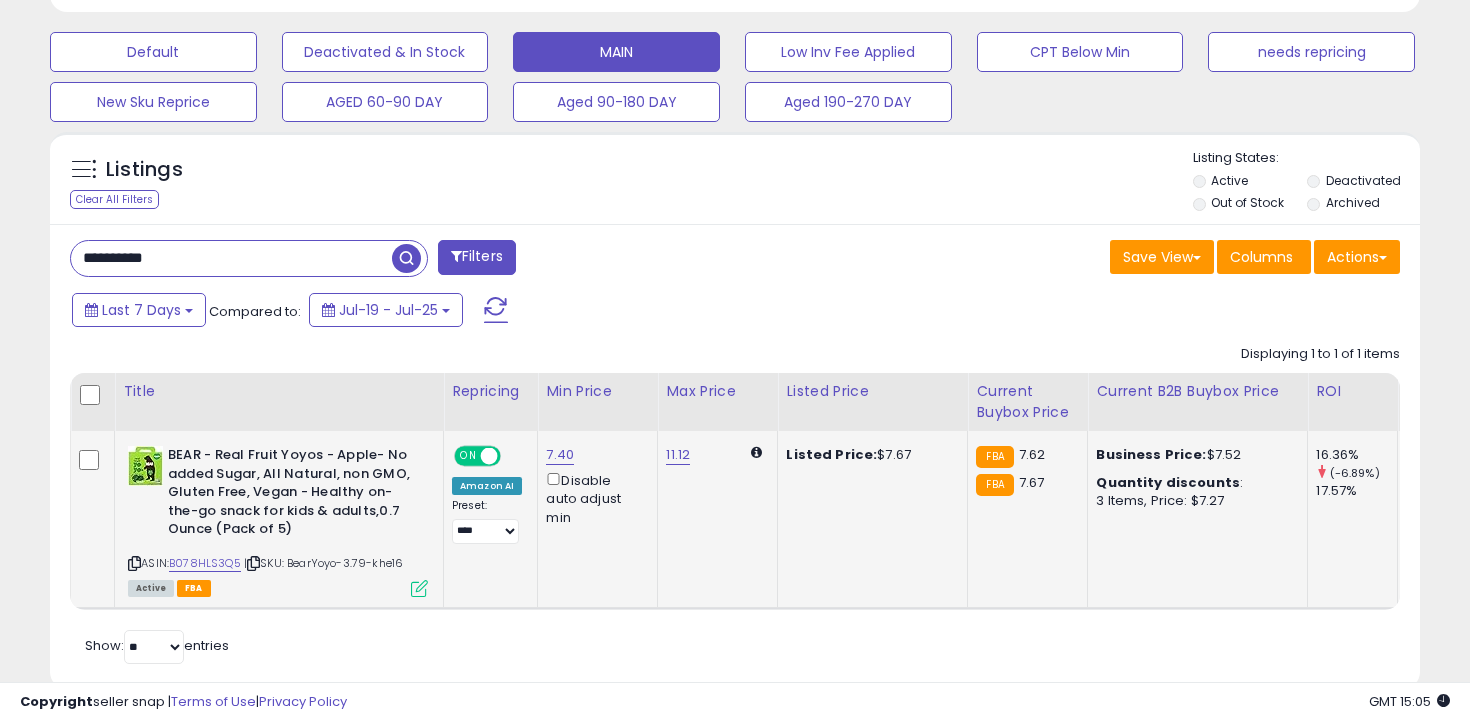 click on "**********" at bounding box center (231, 258) 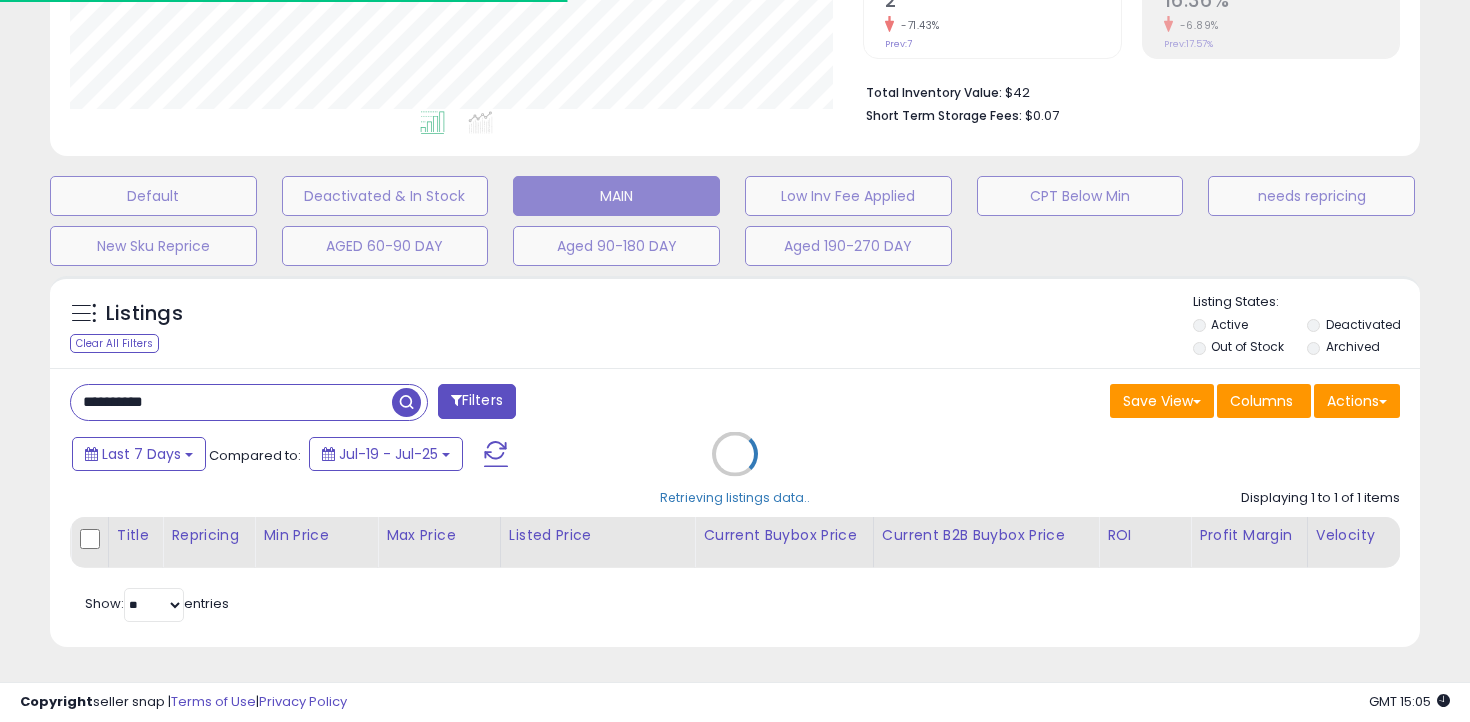 scroll, scrollTop: 598, scrollLeft: 0, axis: vertical 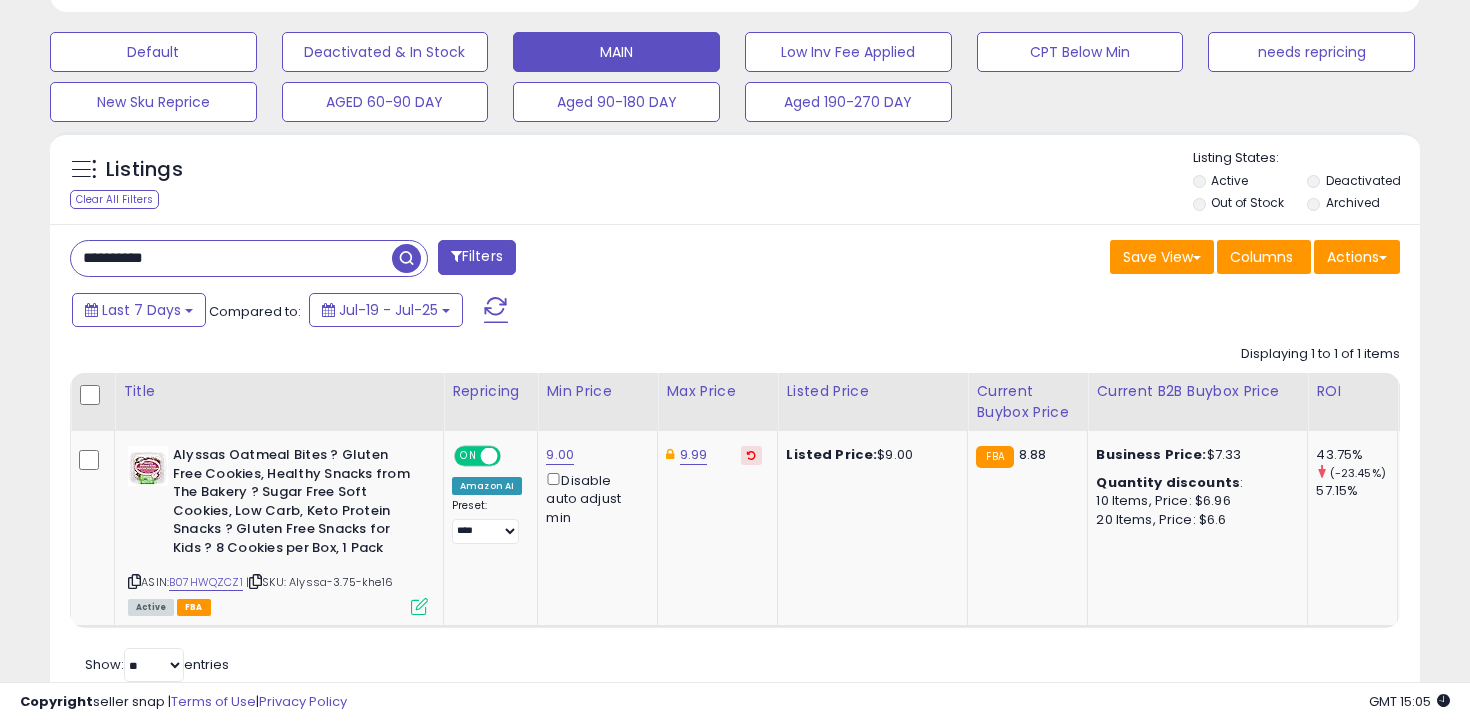 click on "**********" at bounding box center (231, 258) 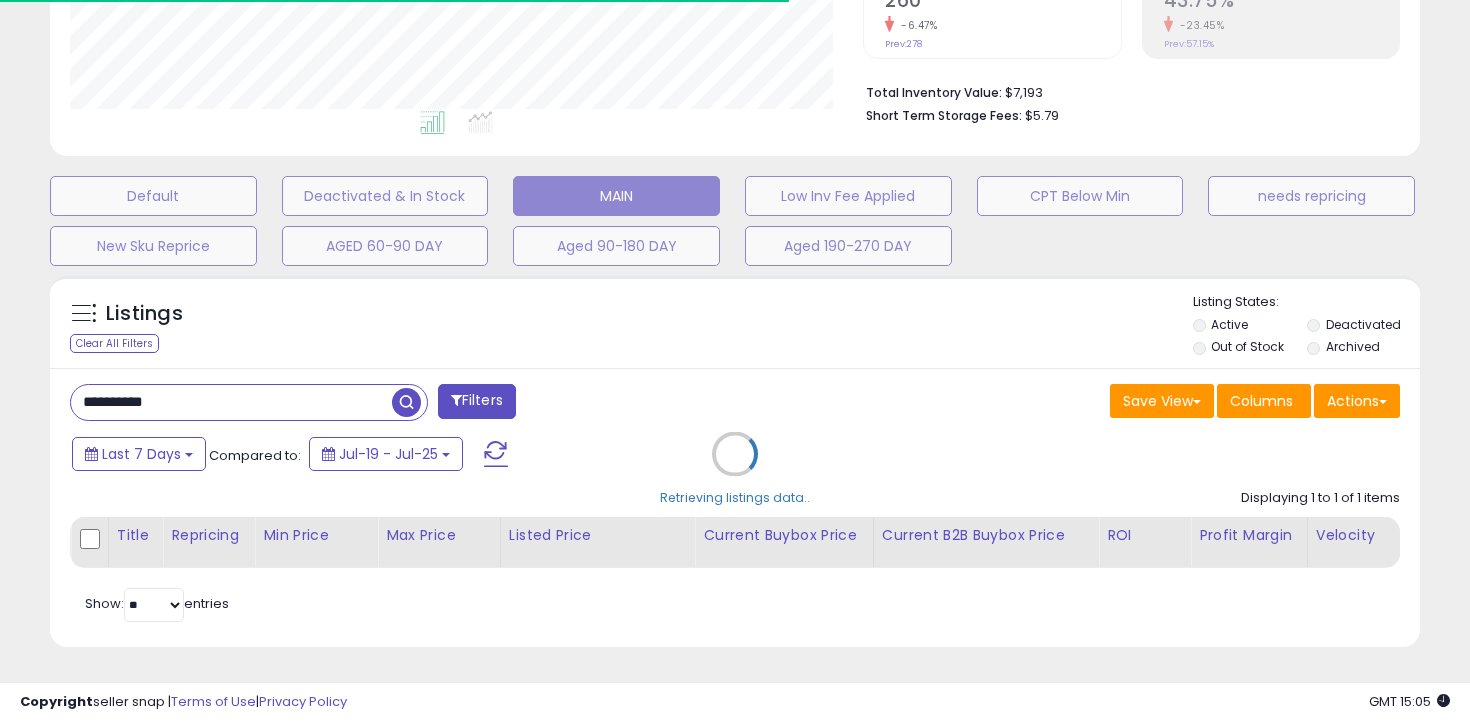 scroll, scrollTop: 598, scrollLeft: 0, axis: vertical 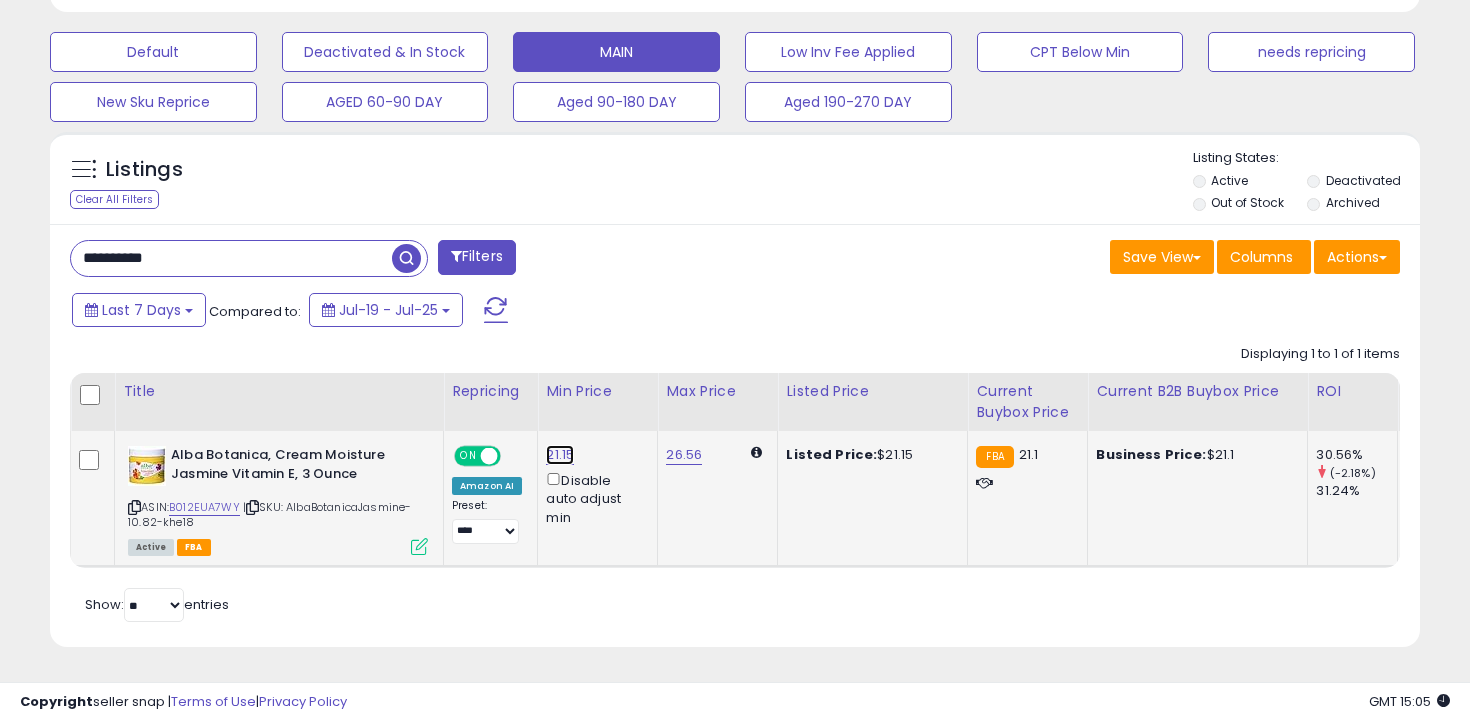 click on "21.15" at bounding box center (560, 455) 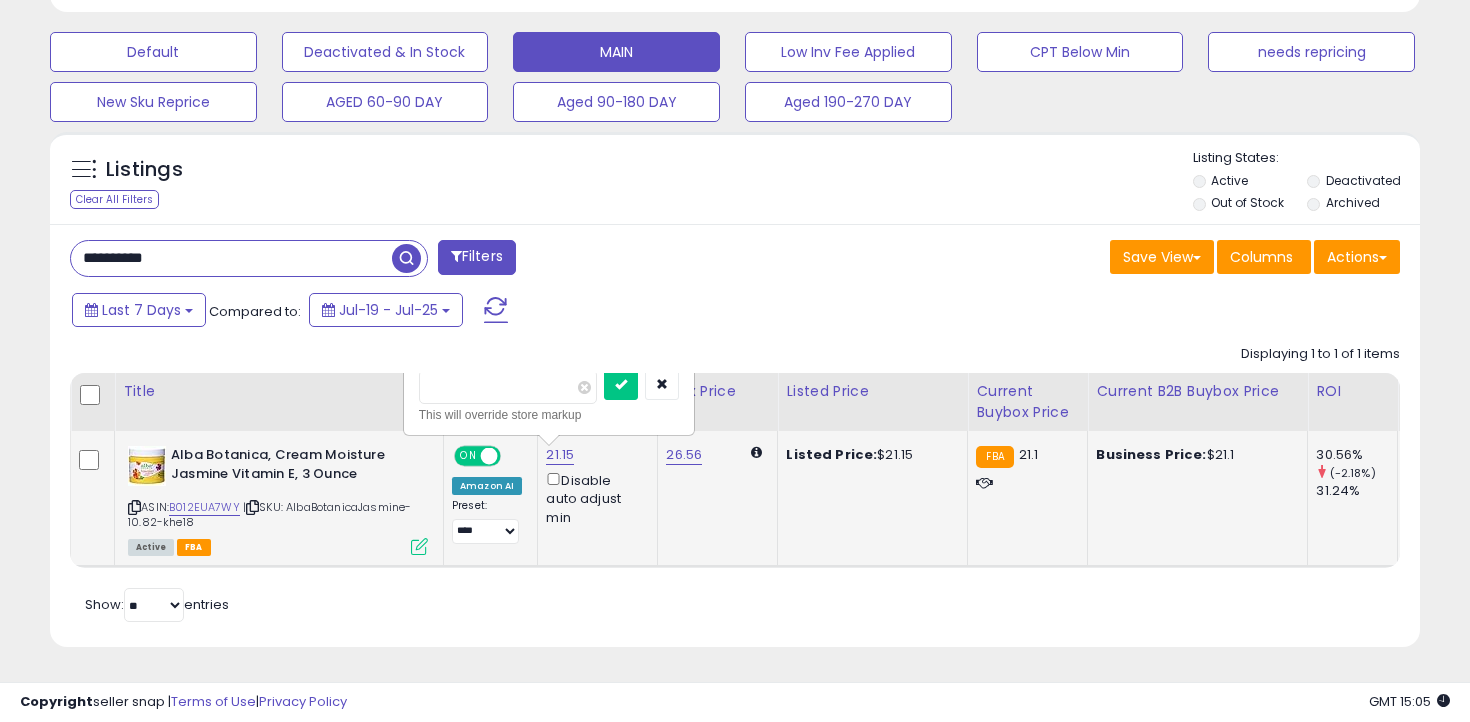 type on "****" 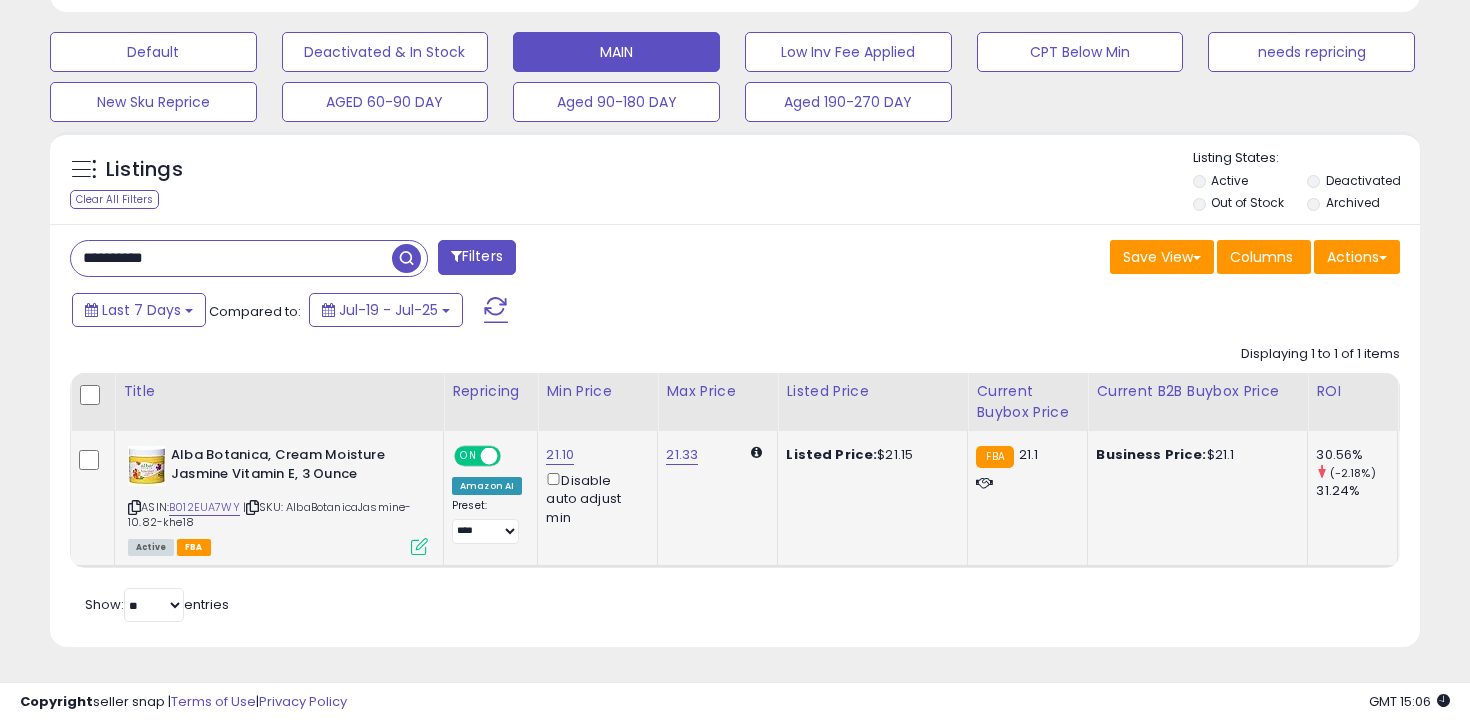 click on "**********" at bounding box center [231, 258] 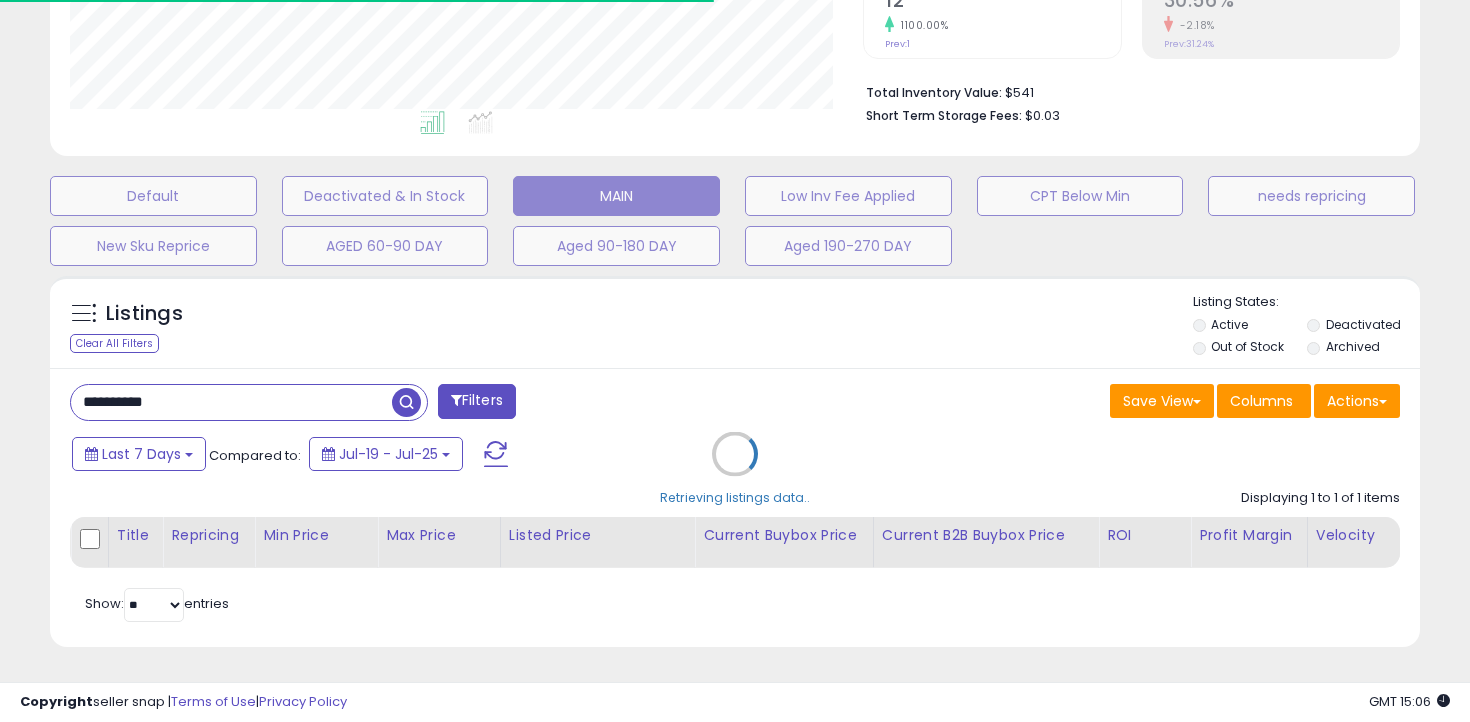 scroll, scrollTop: 585, scrollLeft: 0, axis: vertical 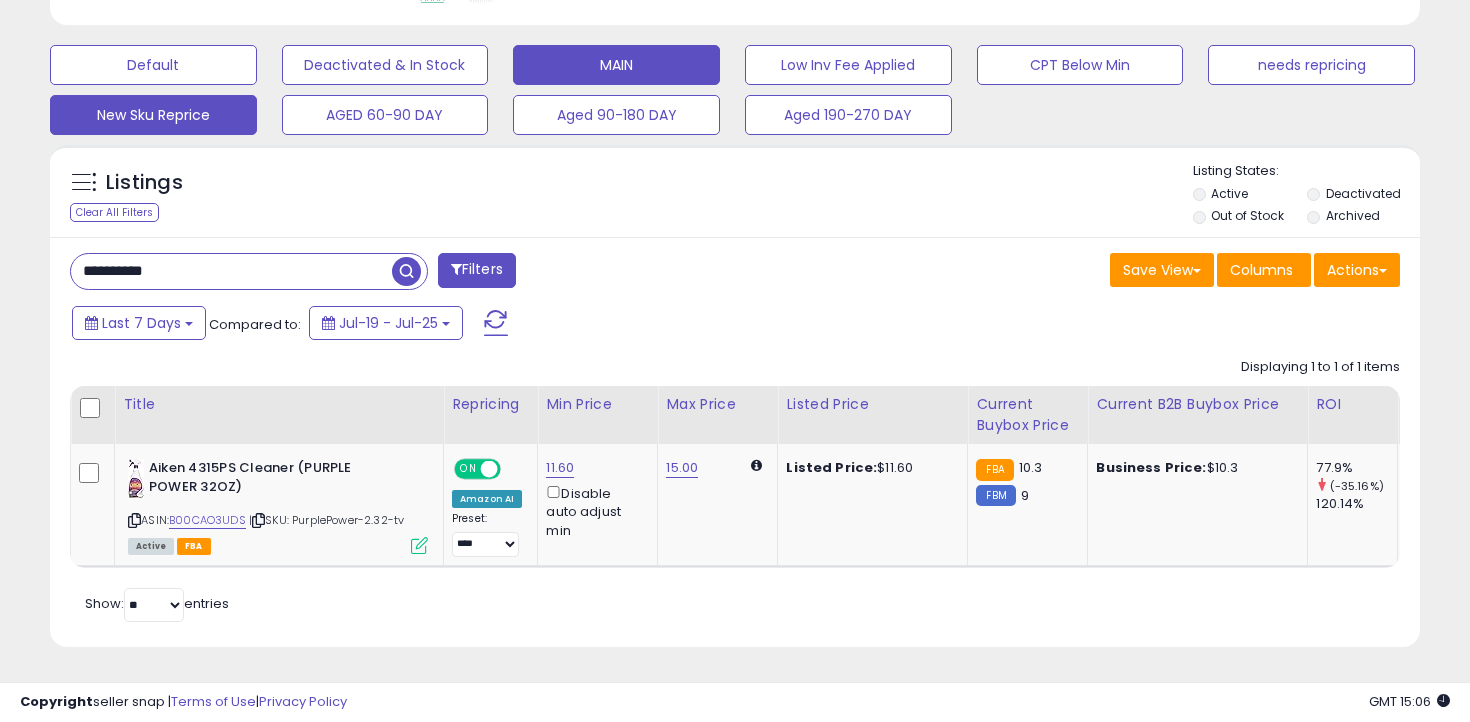 click on "New Sku Reprice" at bounding box center (153, 65) 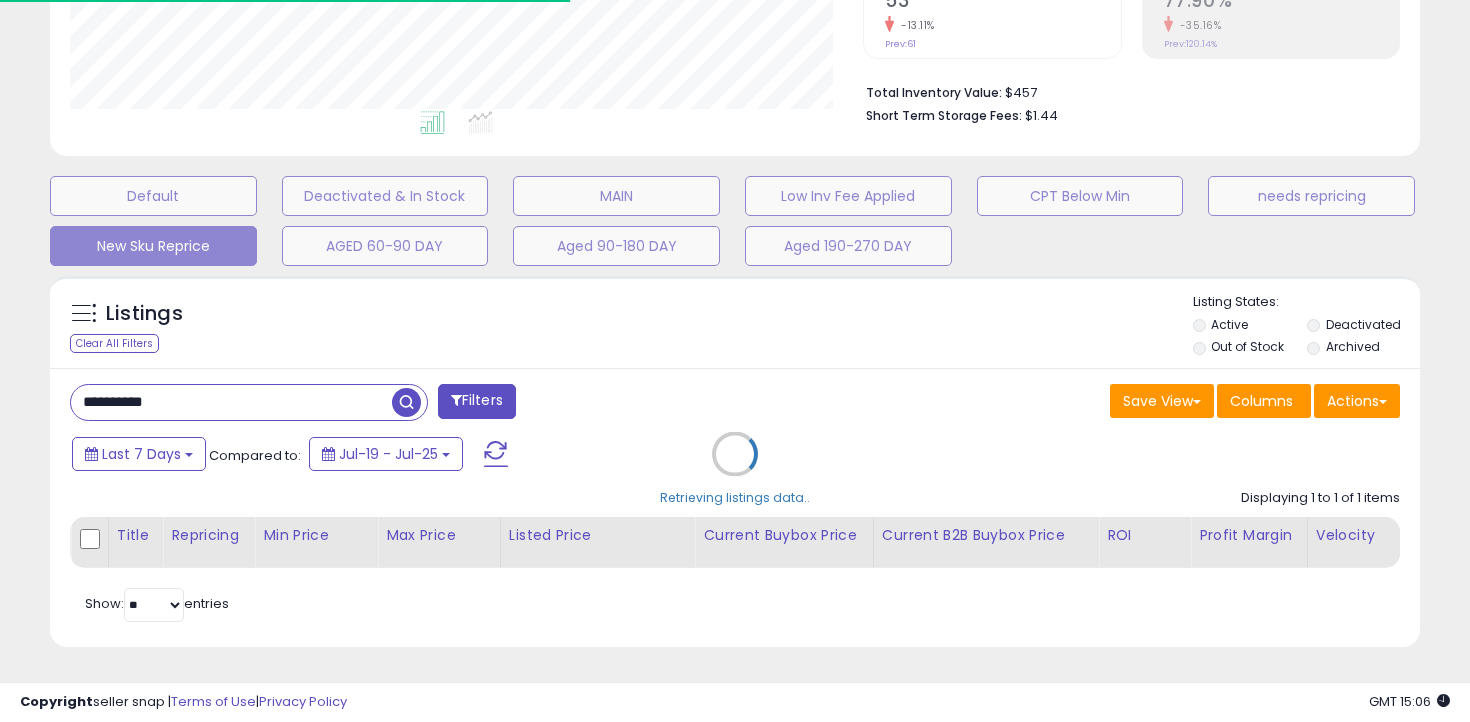 type 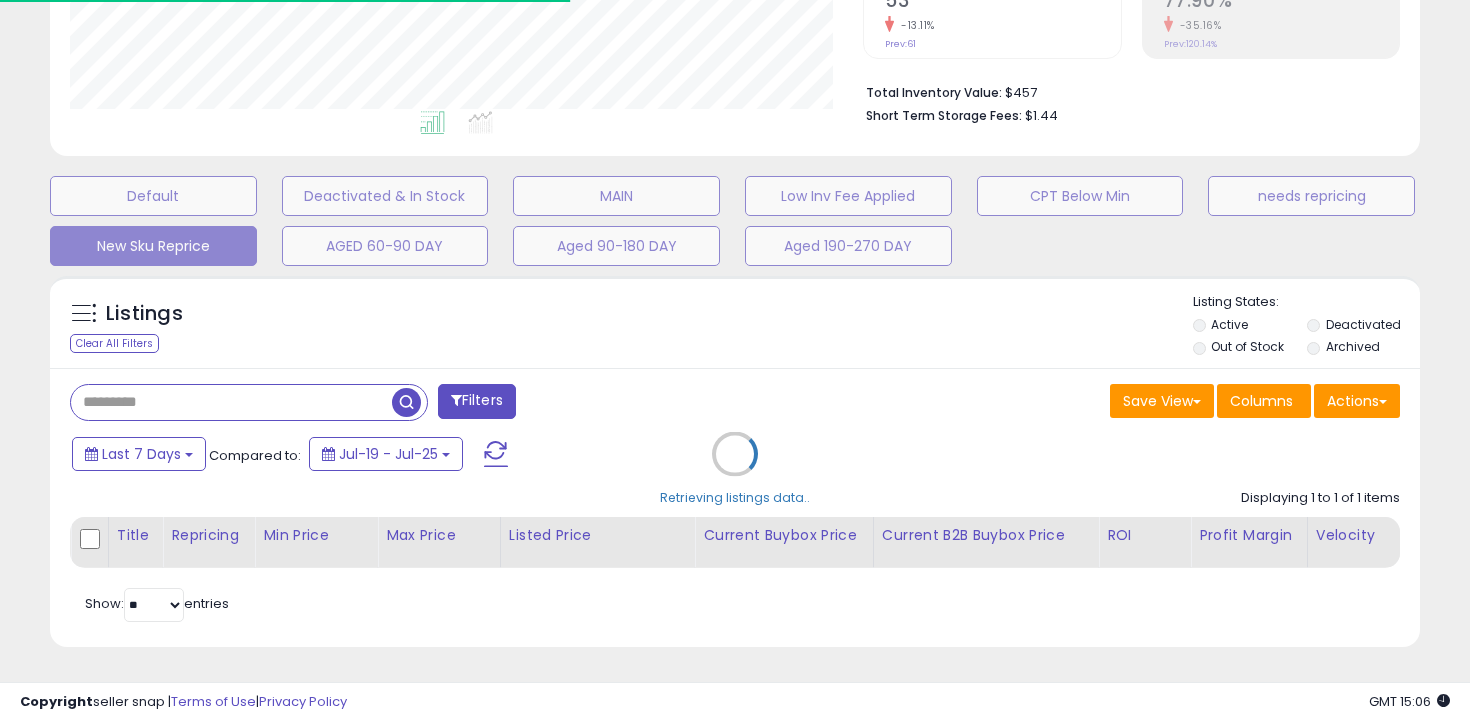 scroll, scrollTop: 483, scrollLeft: 0, axis: vertical 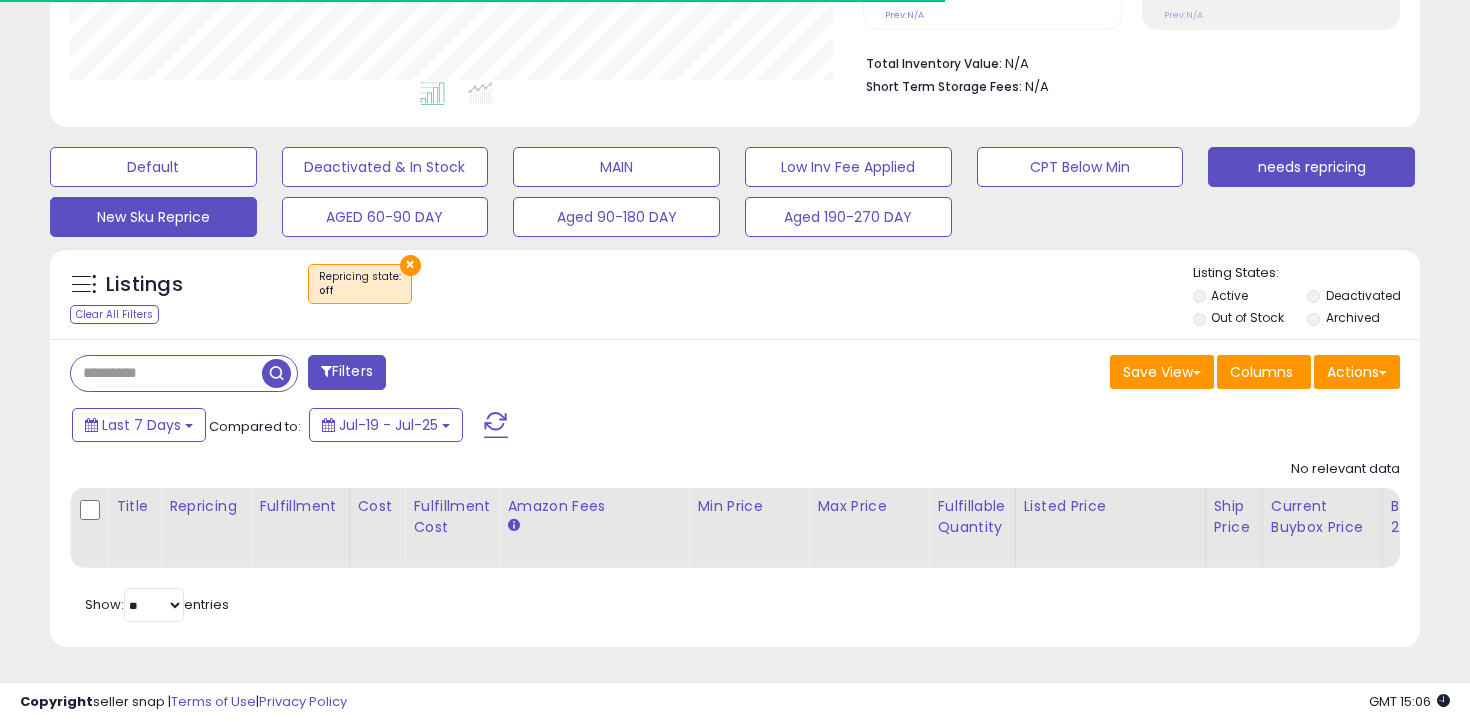 click on "needs repricing" at bounding box center (153, 167) 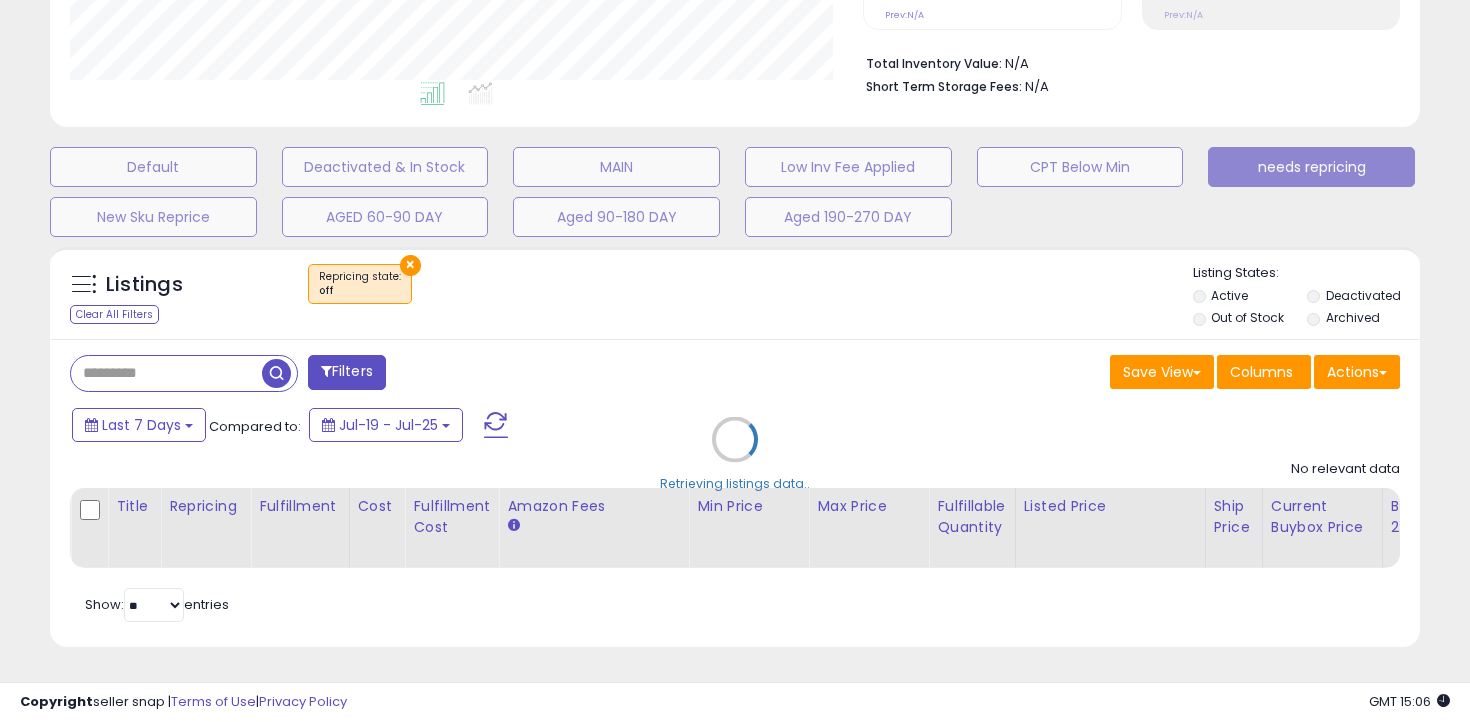 select on "**" 